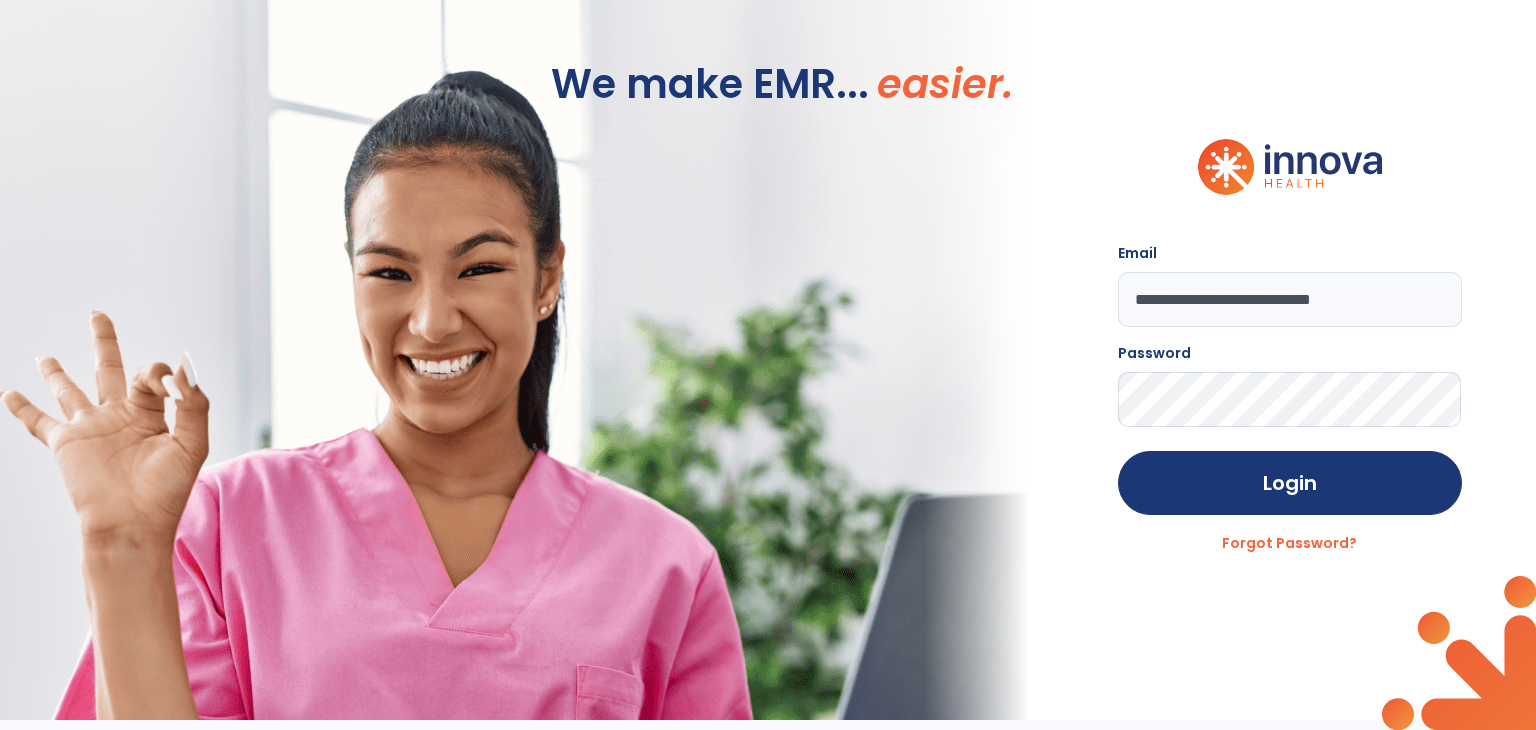 scroll, scrollTop: 0, scrollLeft: 0, axis: both 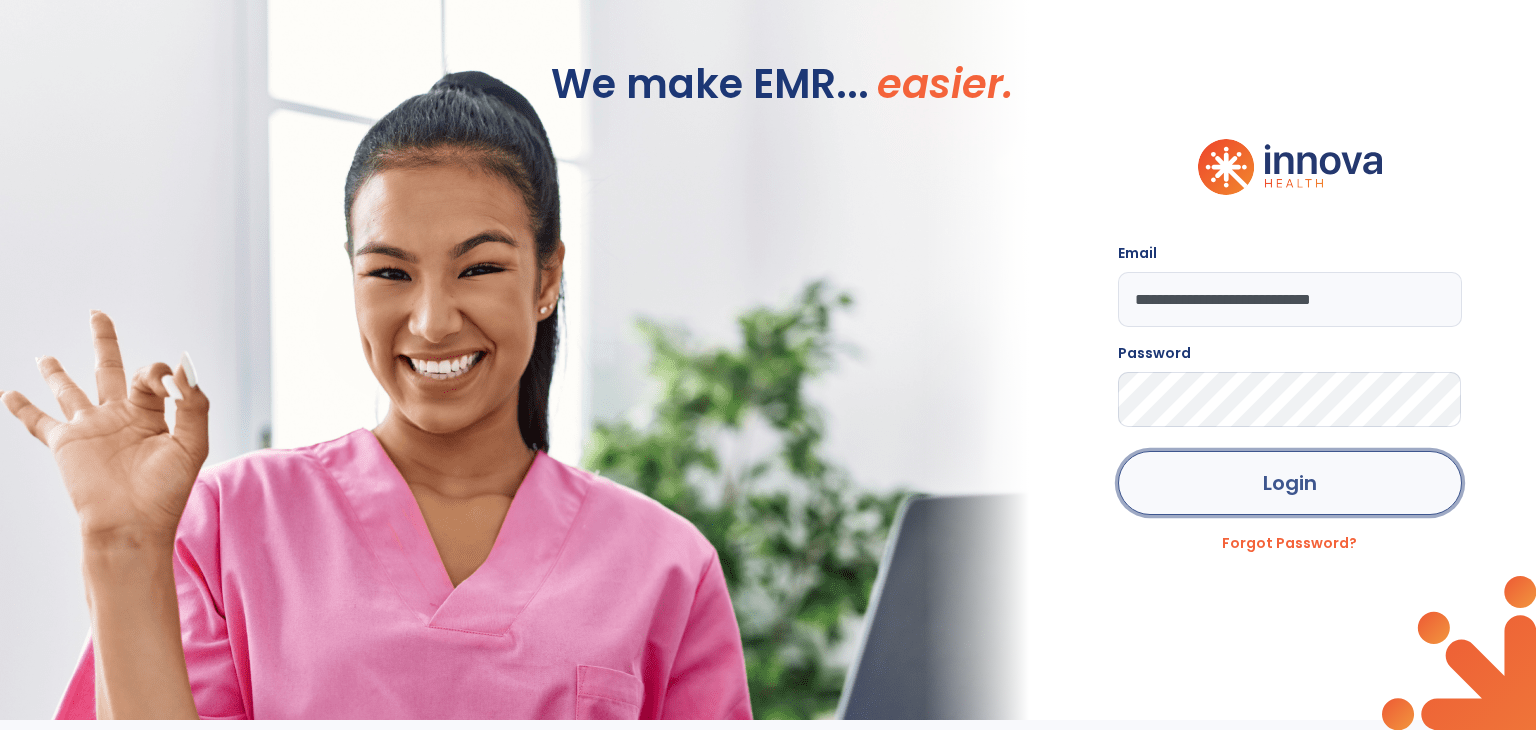 click on "Login" 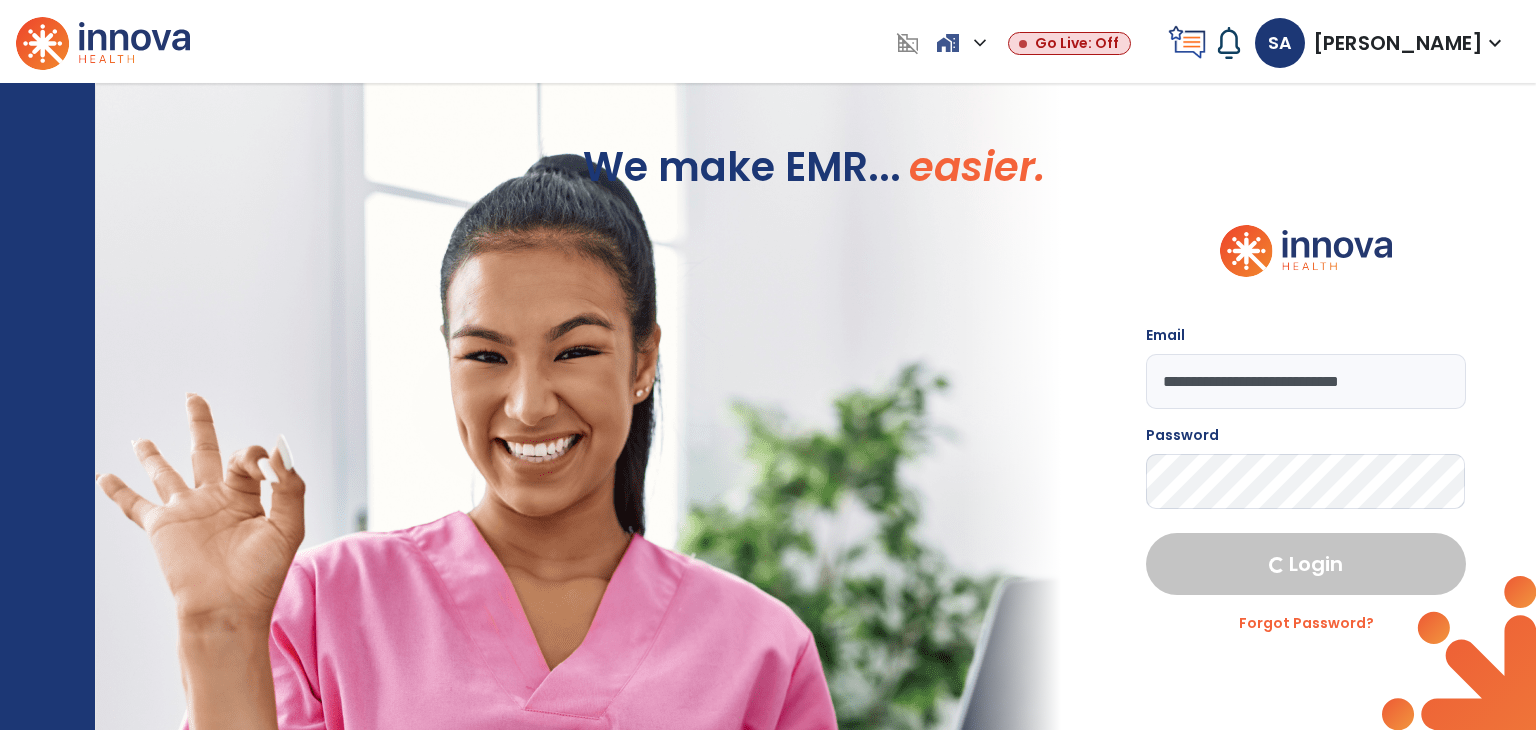 select on "****" 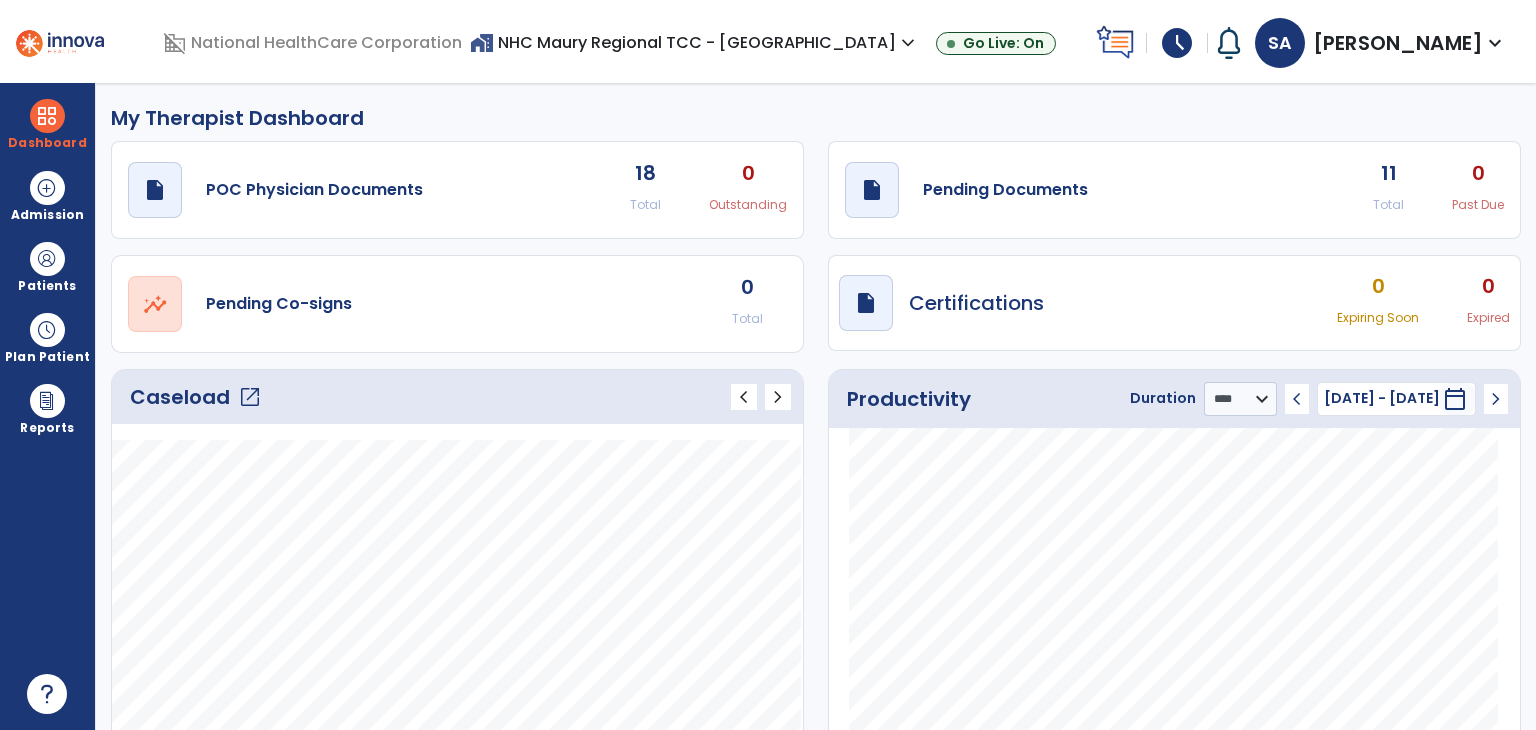 click on "schedule" at bounding box center (1177, 43) 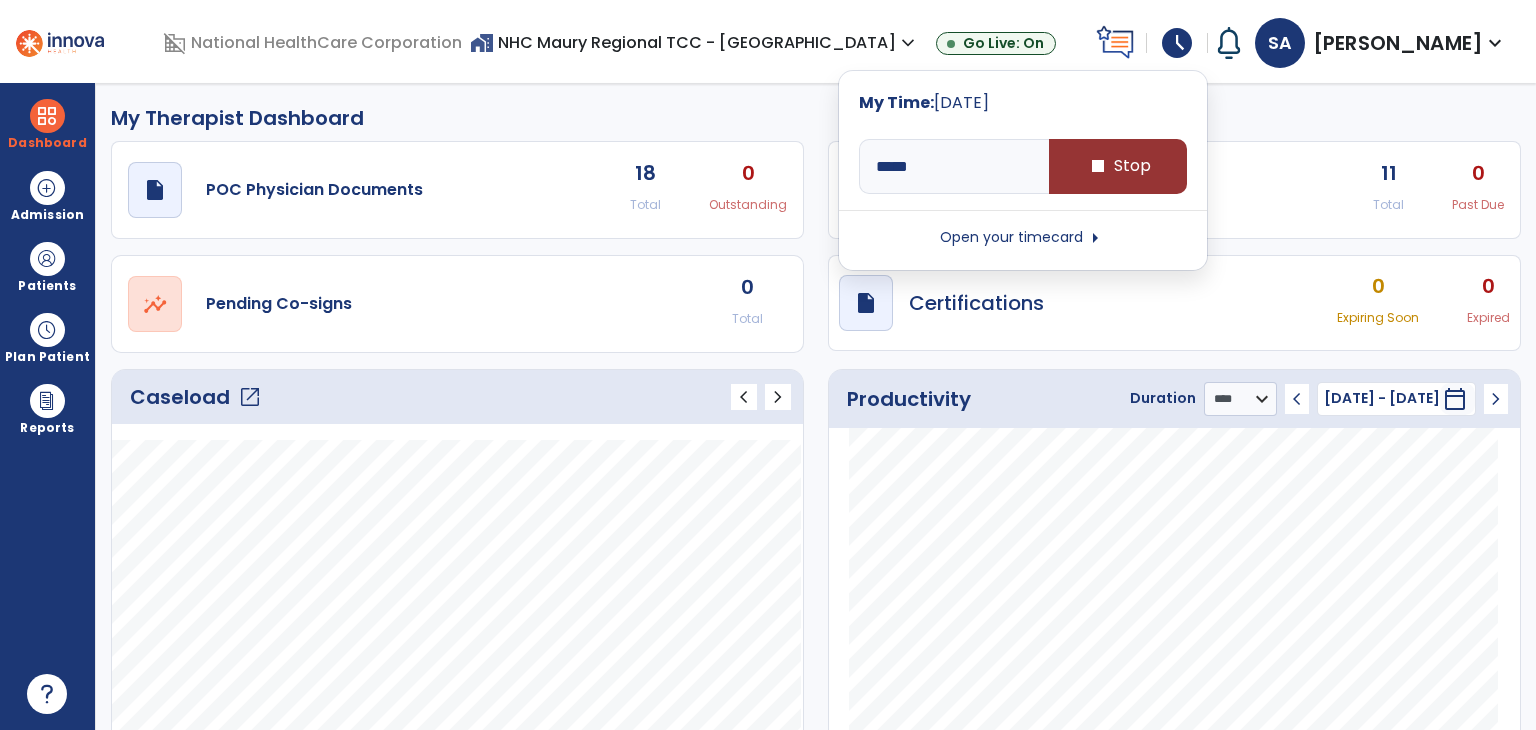 type on "*****" 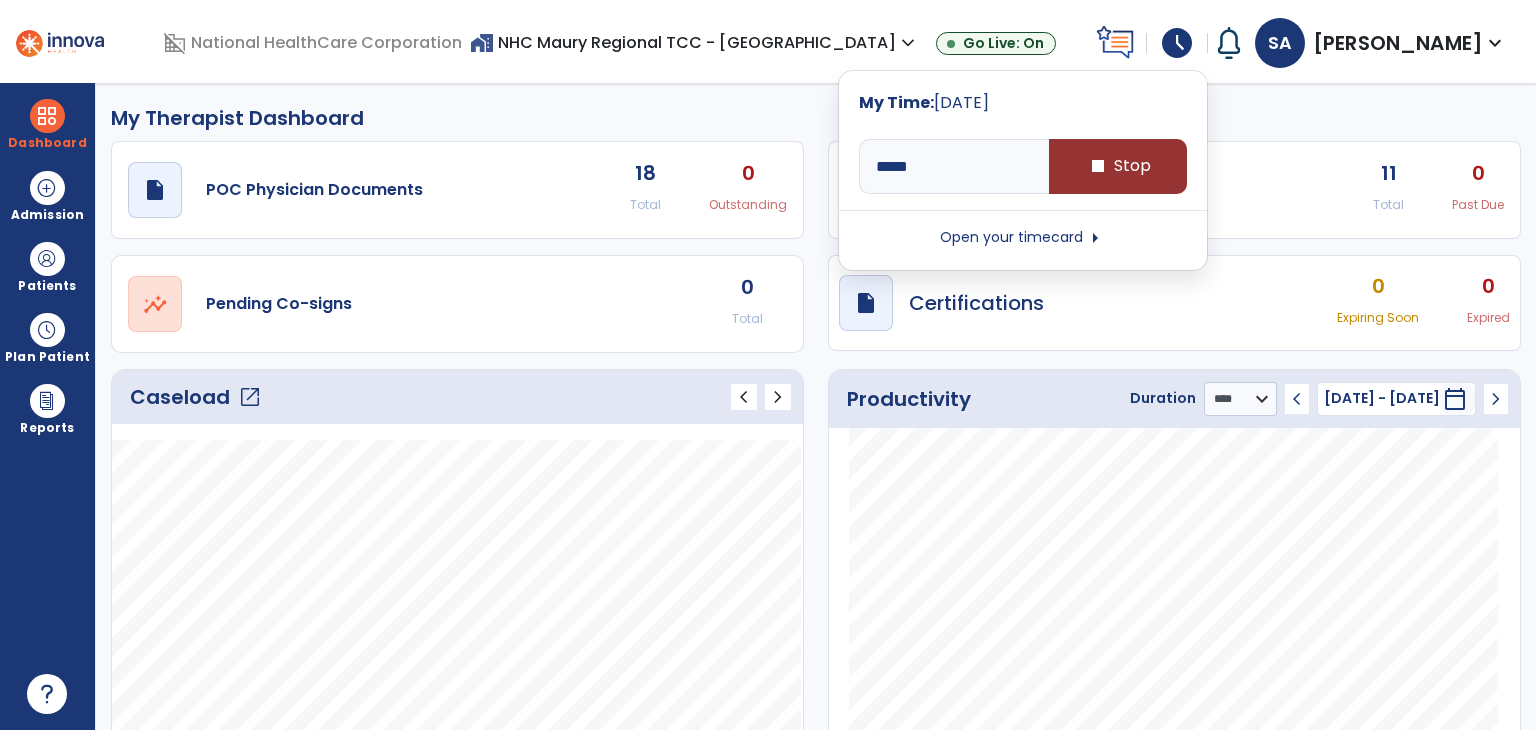 click on "stop  Stop" at bounding box center (1118, 166) 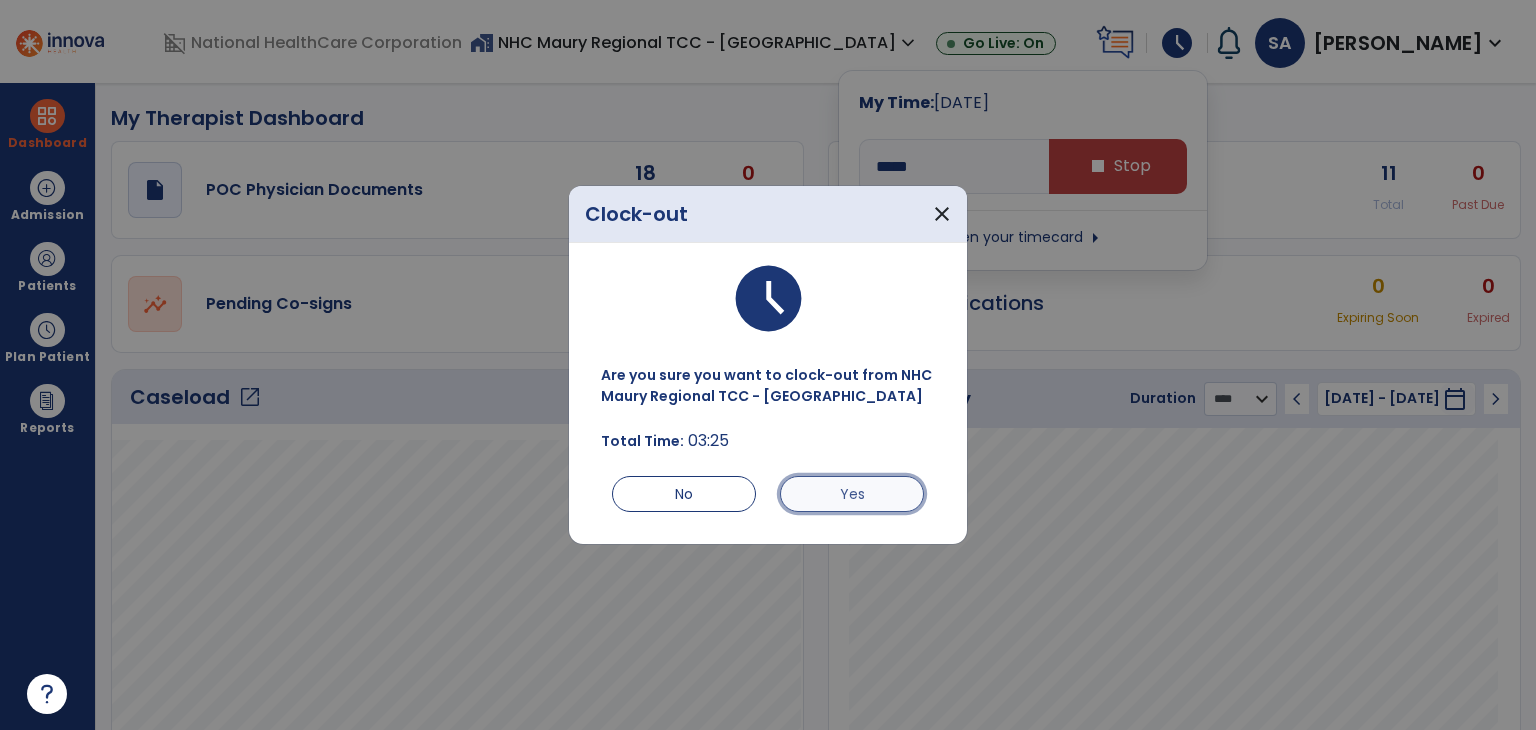 click on "Yes" at bounding box center (852, 494) 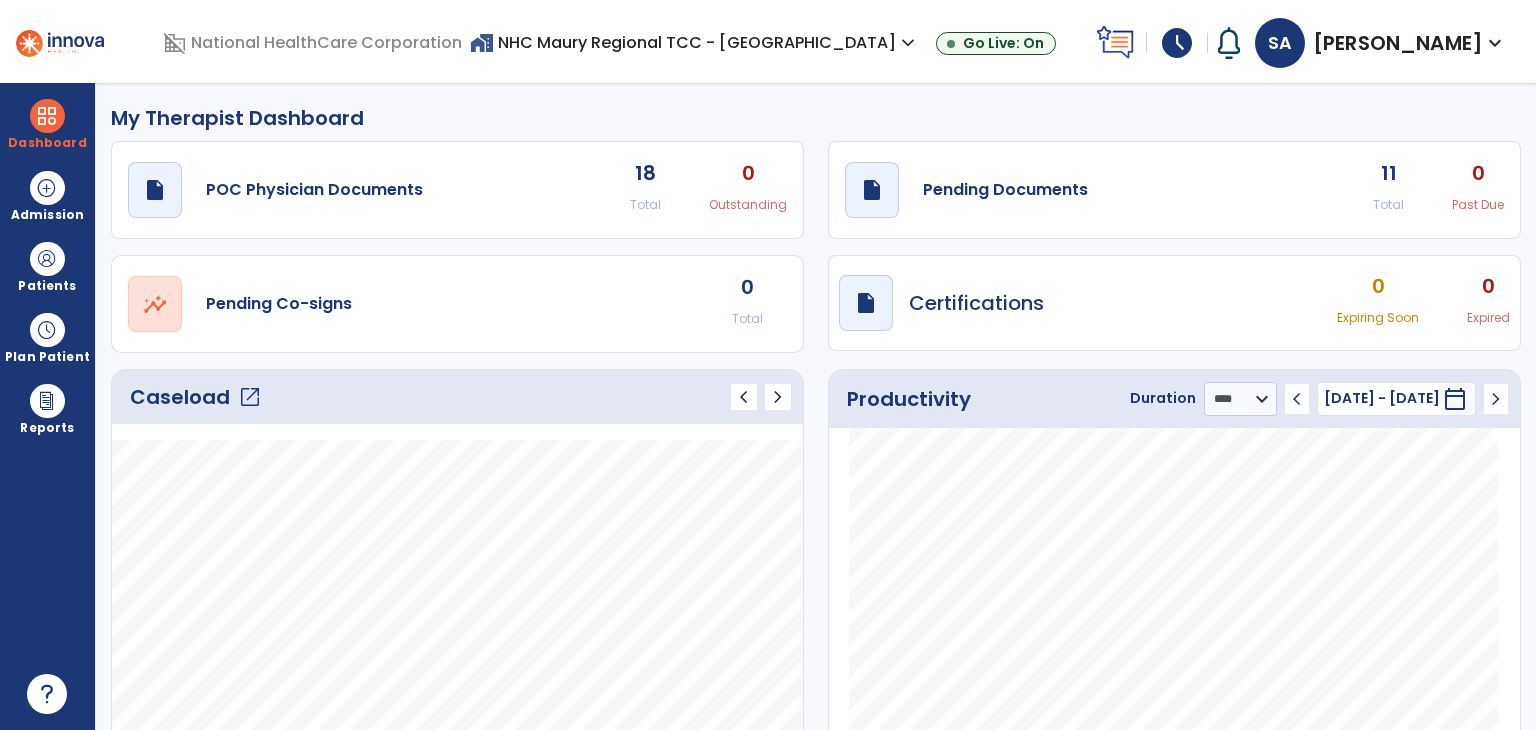click on "open_in_new" 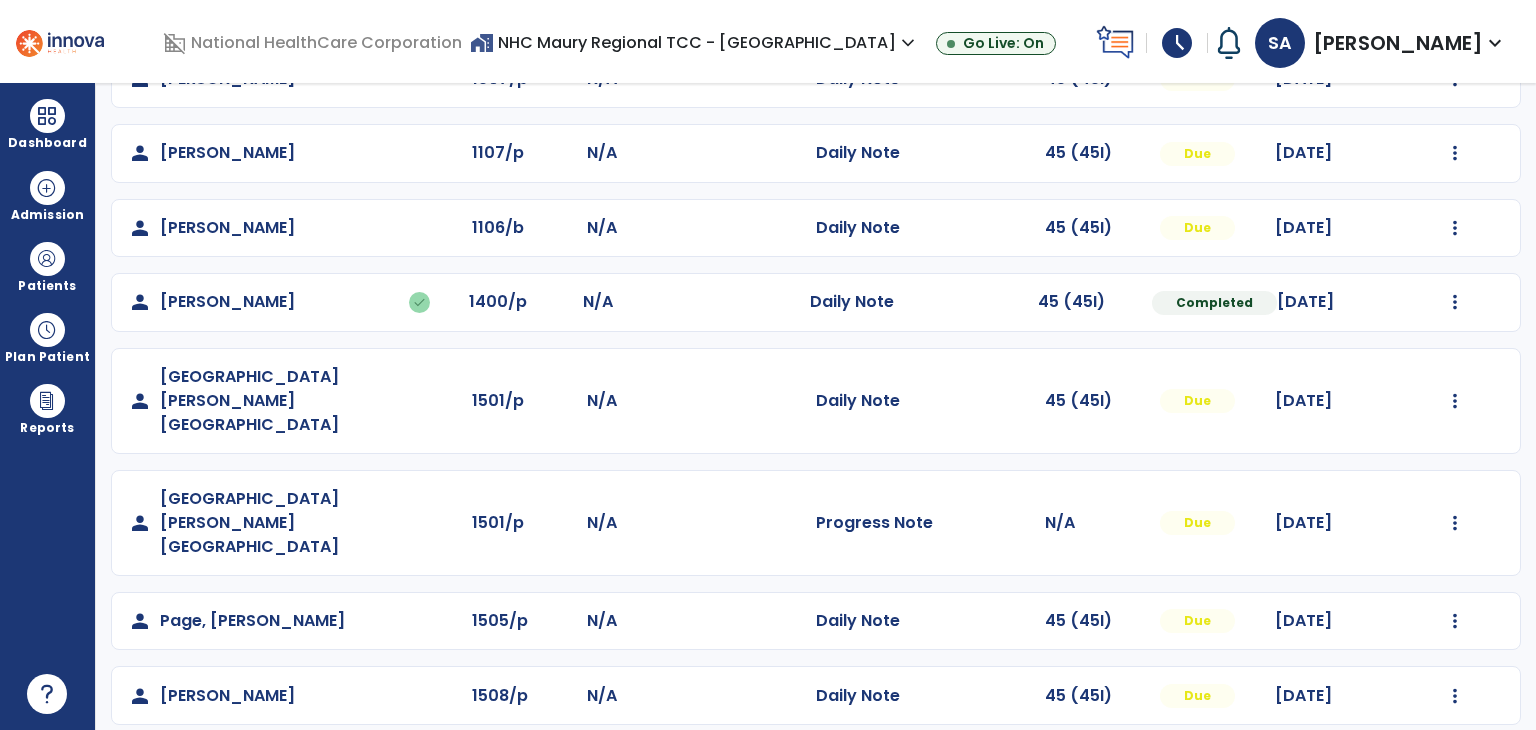 scroll, scrollTop: 0, scrollLeft: 0, axis: both 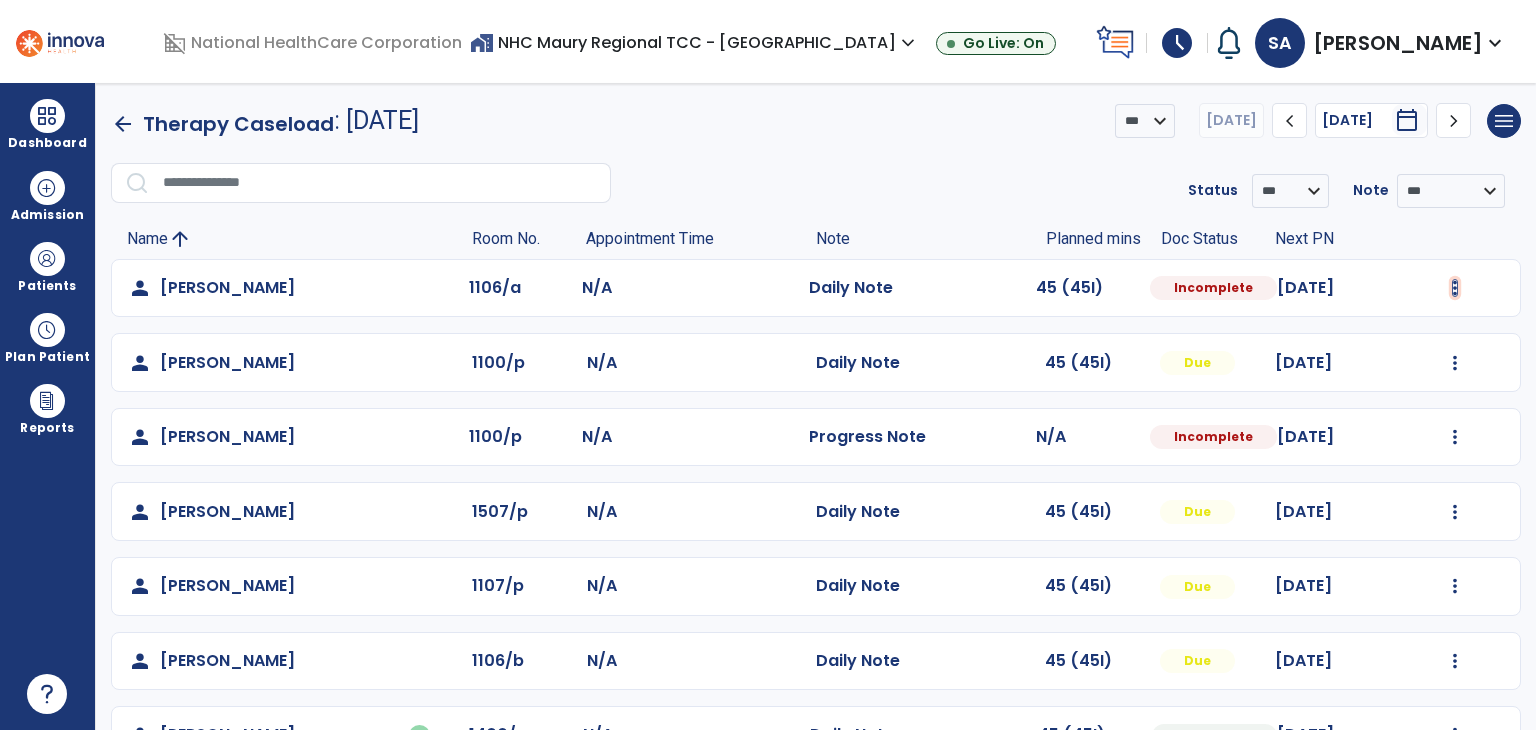 click at bounding box center (1455, 288) 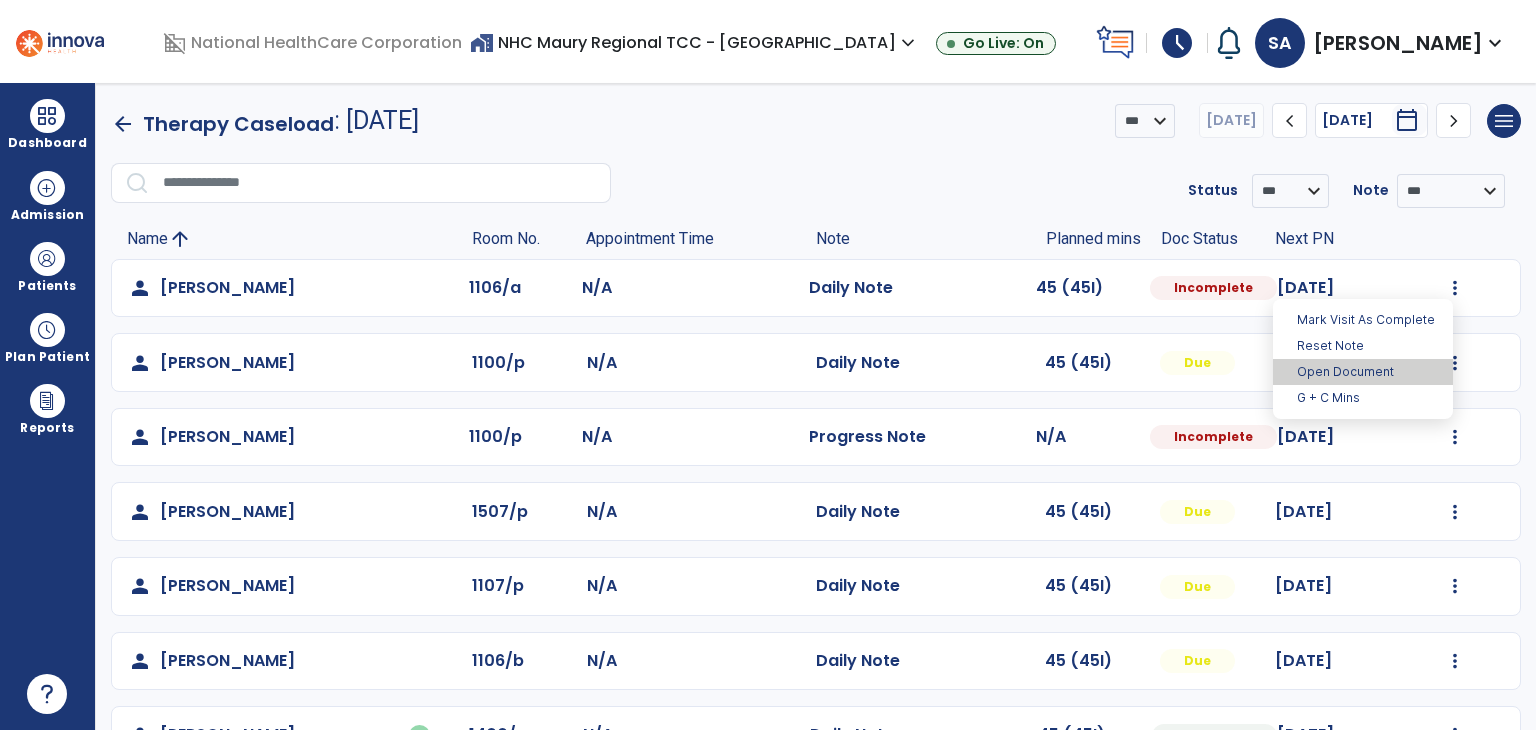 click on "Open Document" at bounding box center (1363, 372) 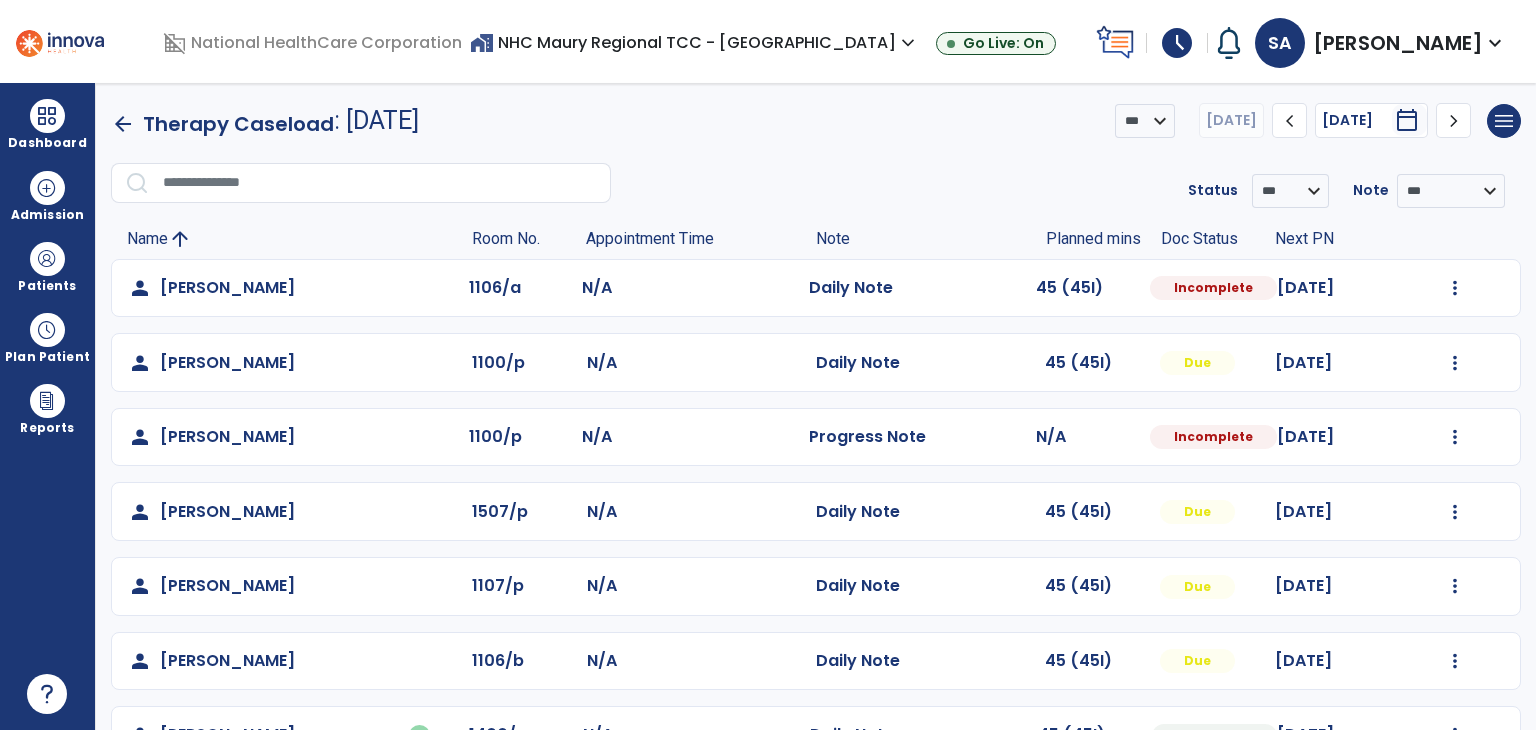 select on "*" 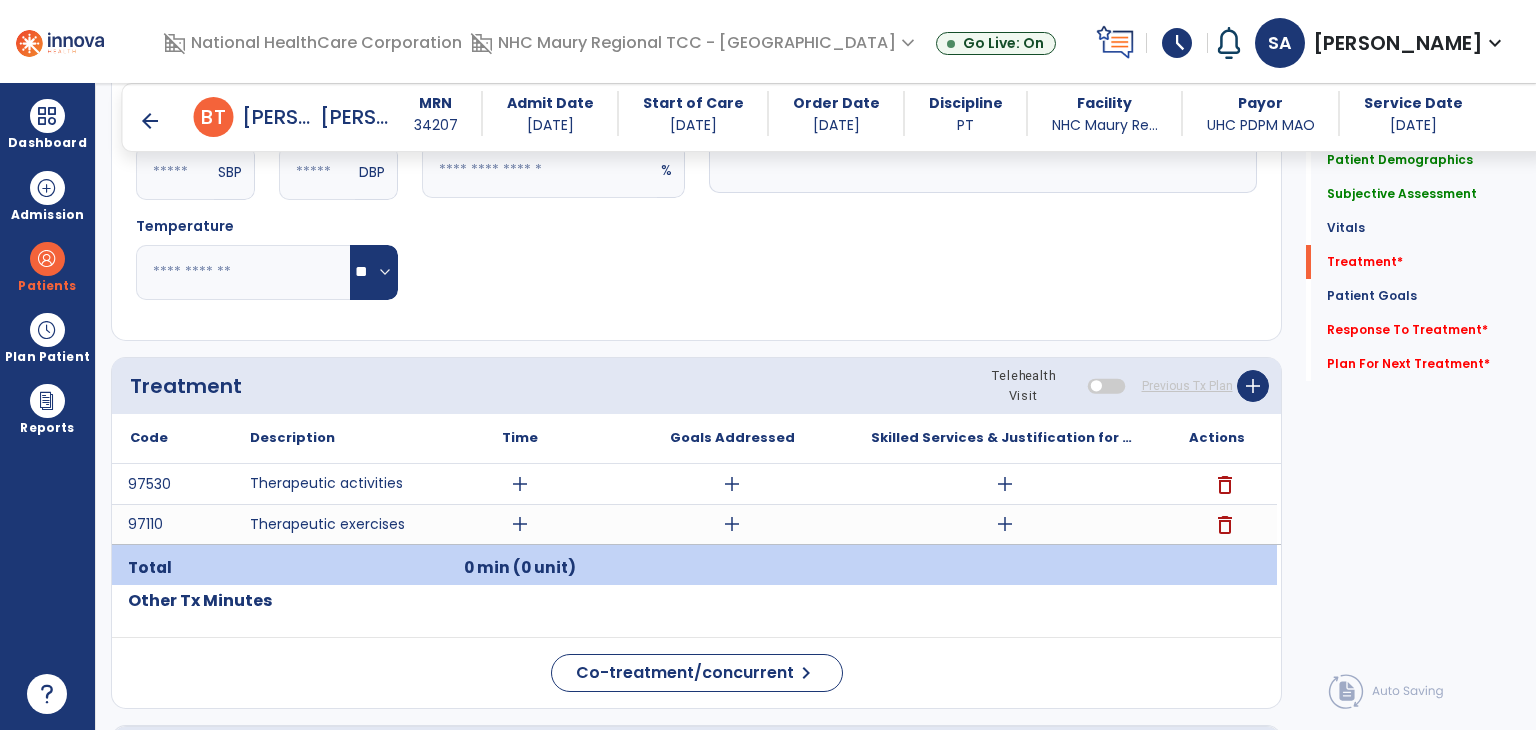 scroll, scrollTop: 896, scrollLeft: 0, axis: vertical 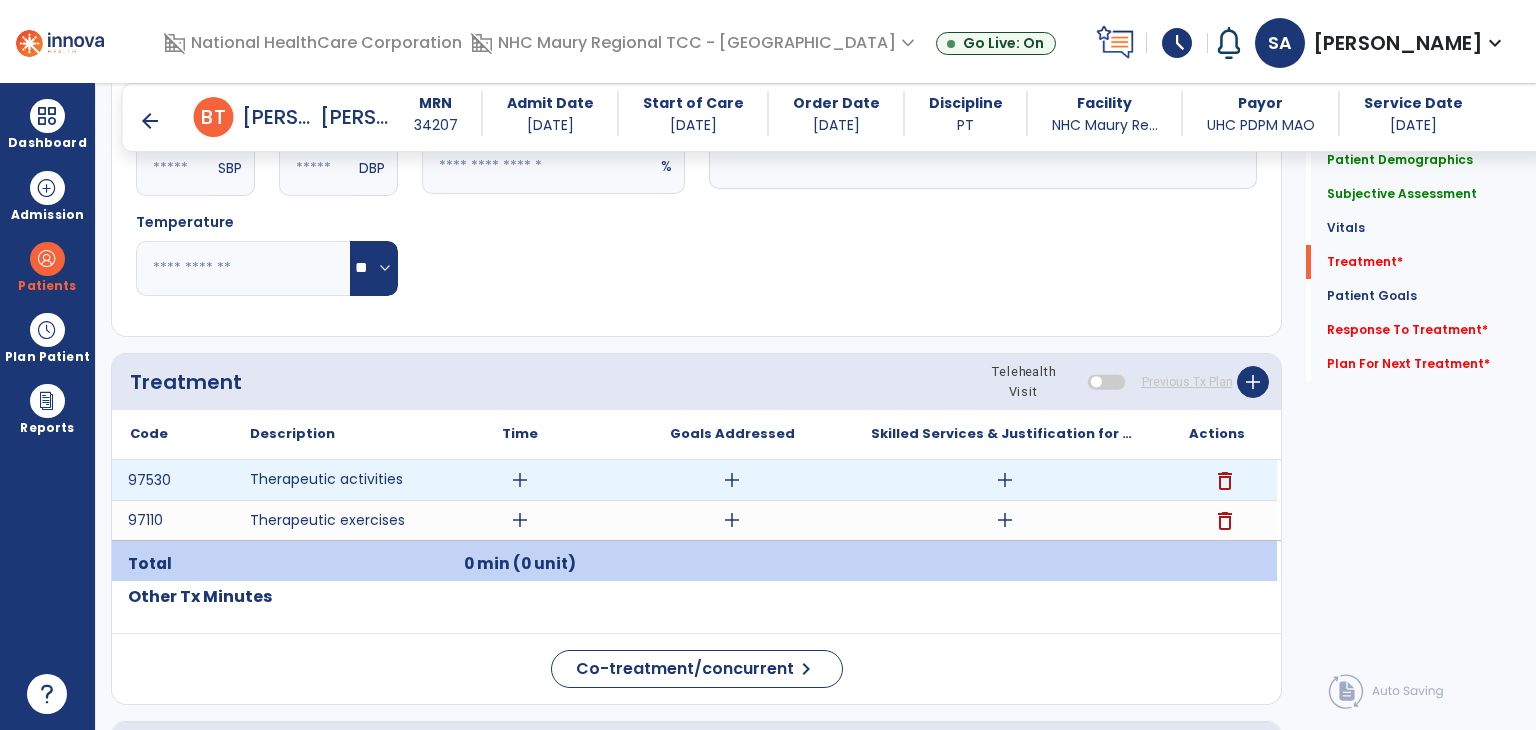 click on "add" at bounding box center [1005, 480] 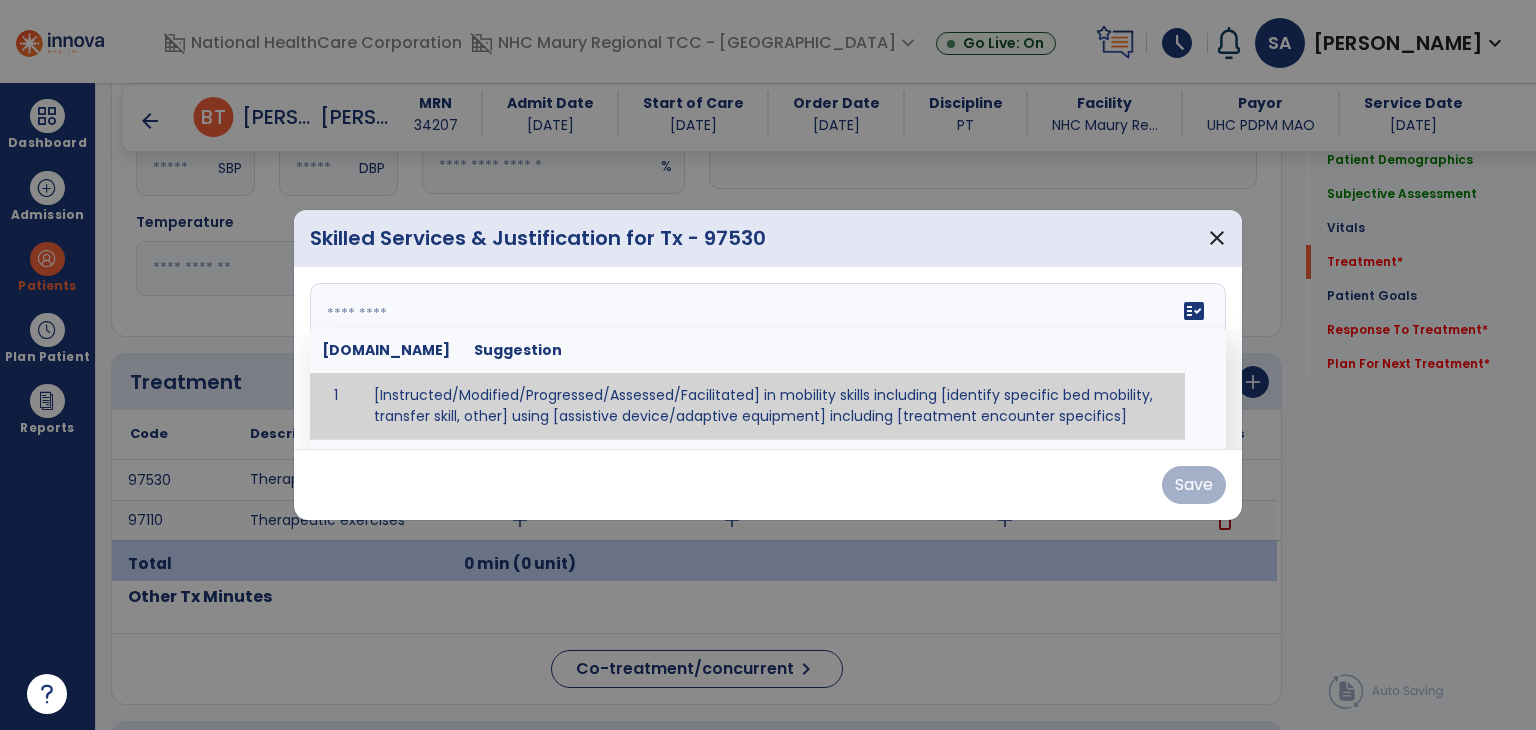 click on "fact_check  [DOMAIN_NAME] Suggestion 1 [Instructed/Modified/Progressed/Assessed/Facilitated] in mobility skills including [identify specific bed mobility, transfer skill, other] using [assistive device/adaptive equipment] including [treatment encounter specifics]" at bounding box center (768, 358) 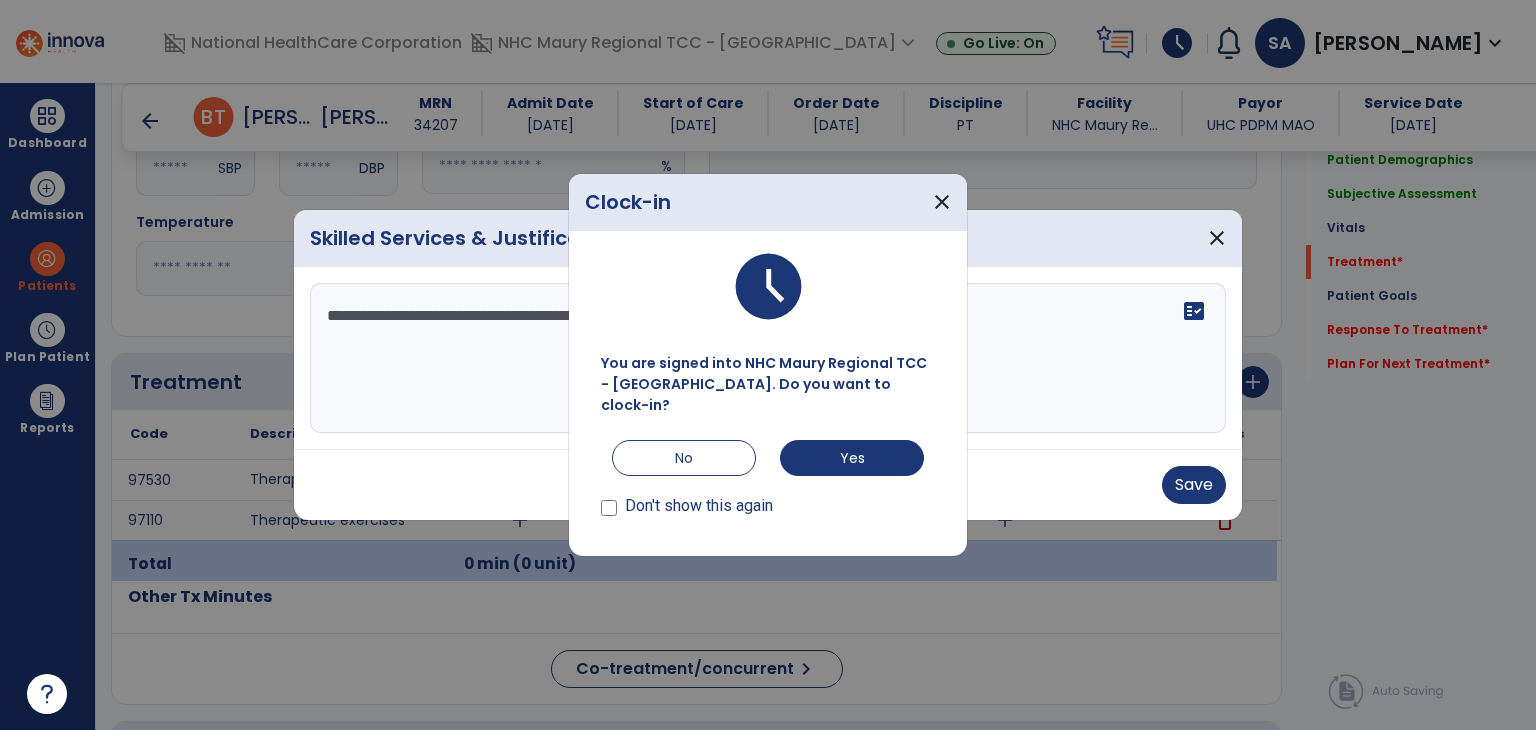 click at bounding box center [768, 365] 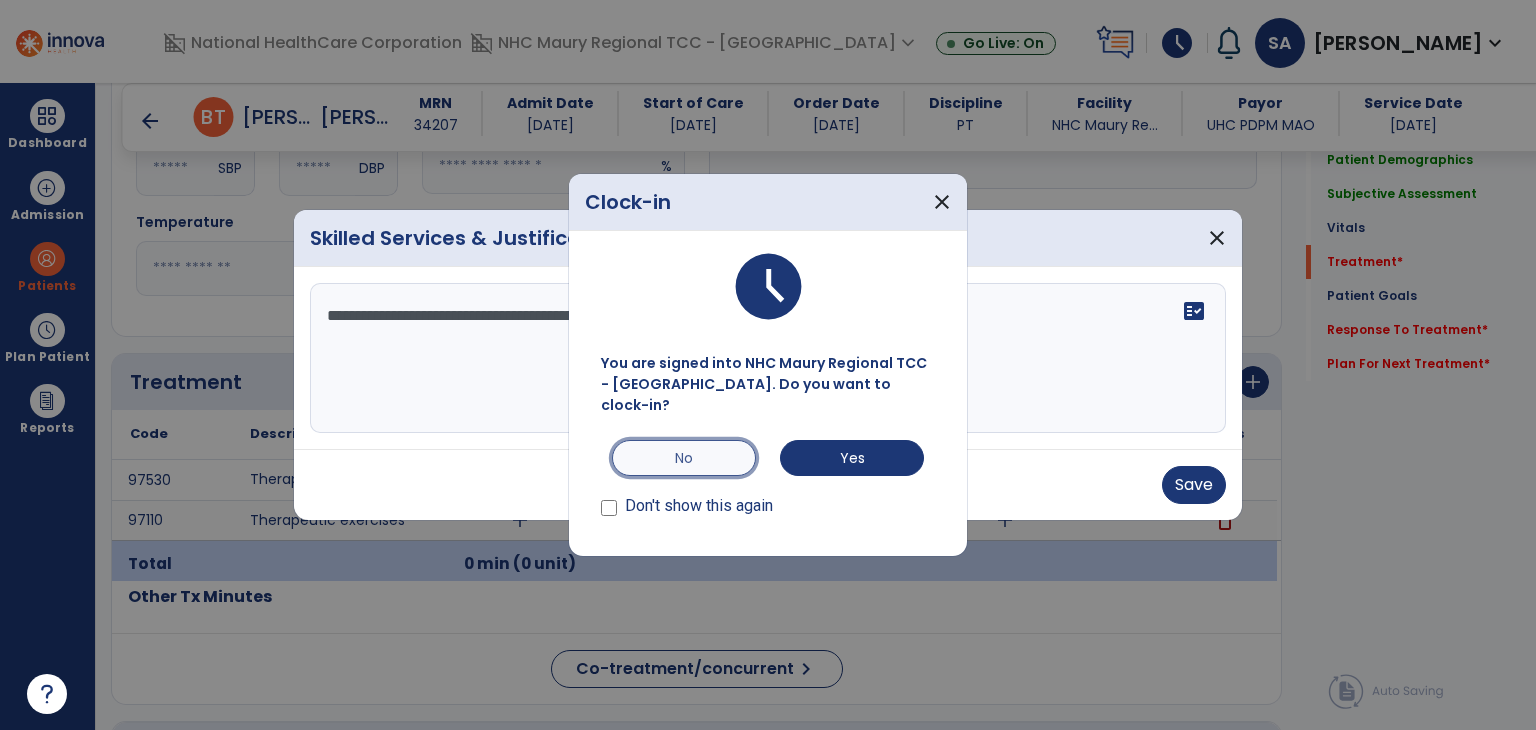 click on "No" at bounding box center (684, 458) 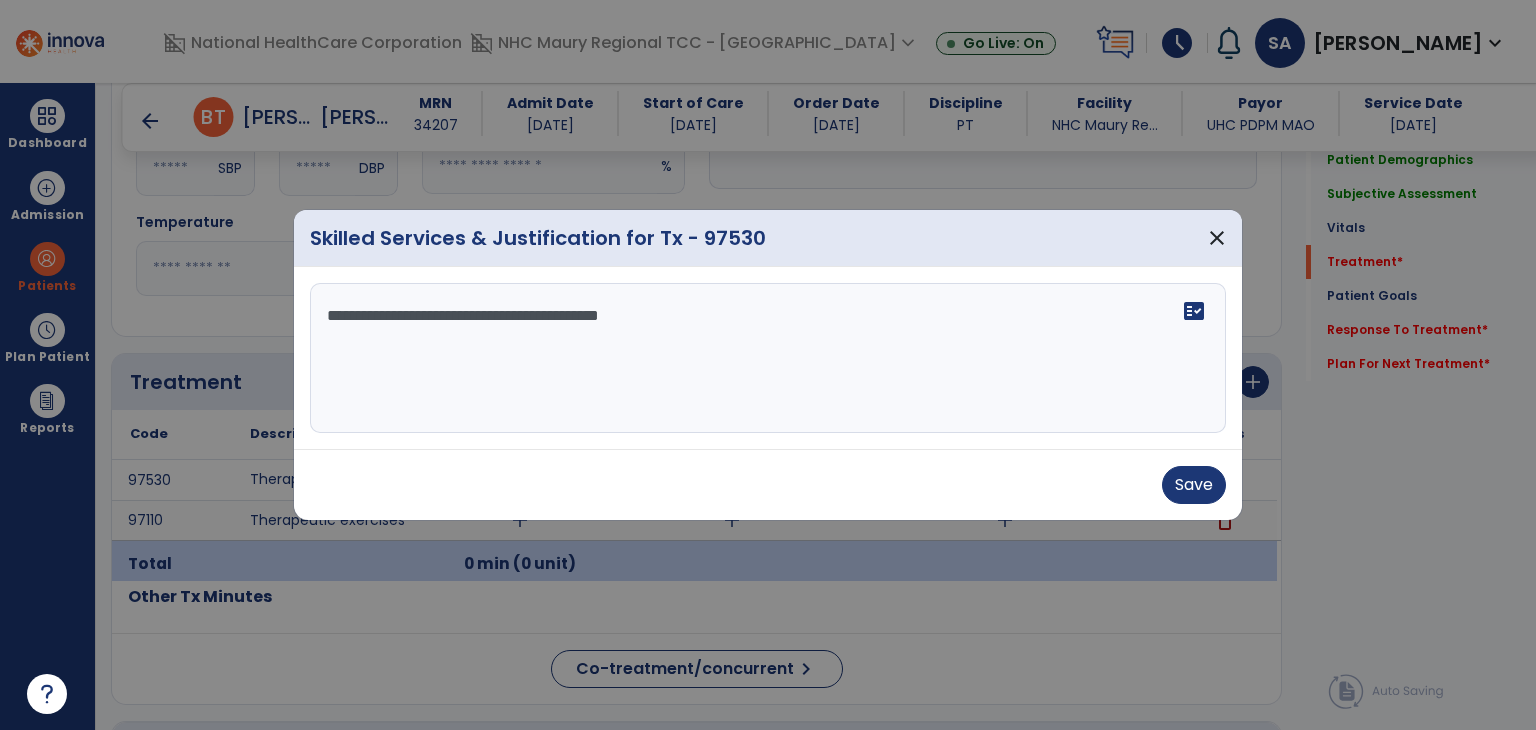 click on "**********" at bounding box center (768, 358) 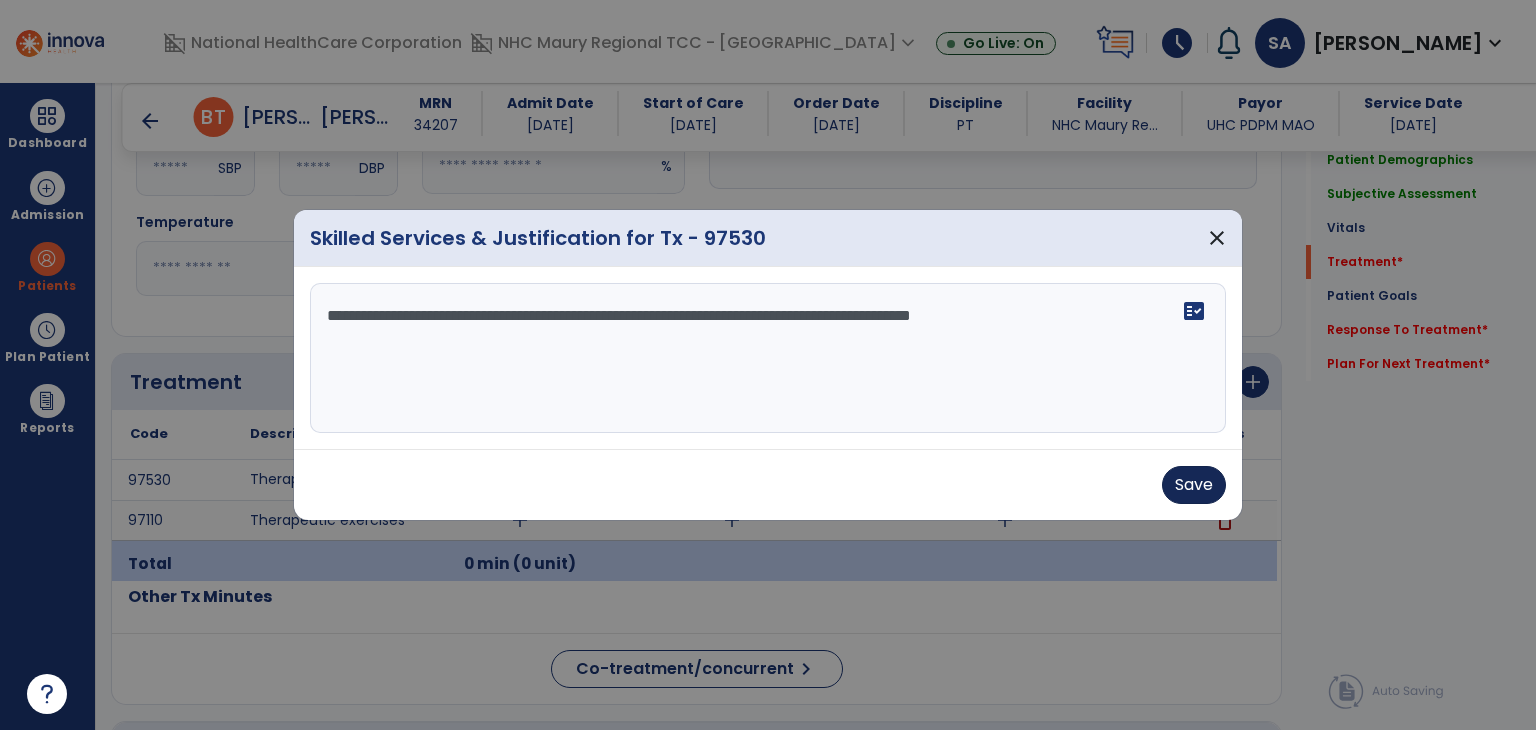 type on "**********" 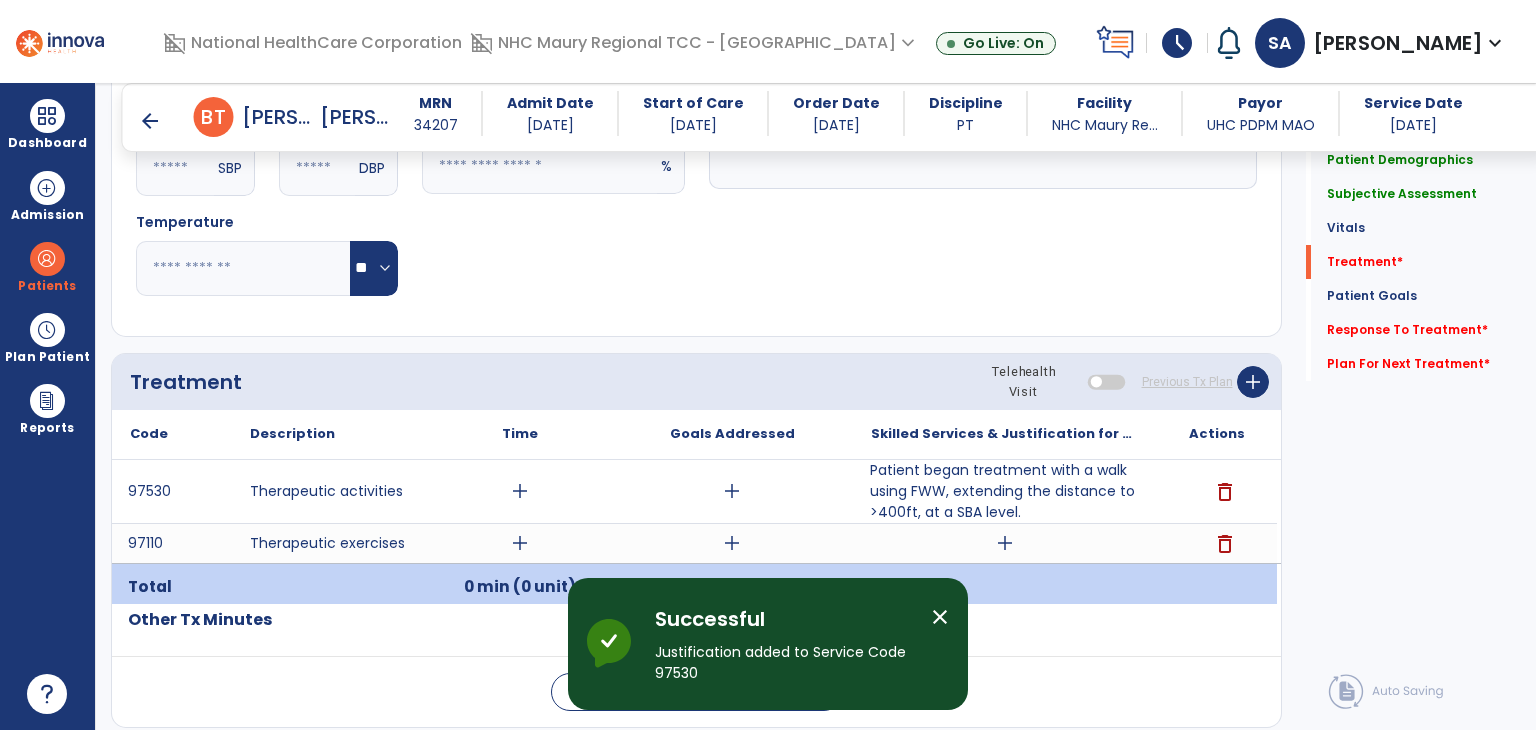 click on "arrow_back" at bounding box center (150, 121) 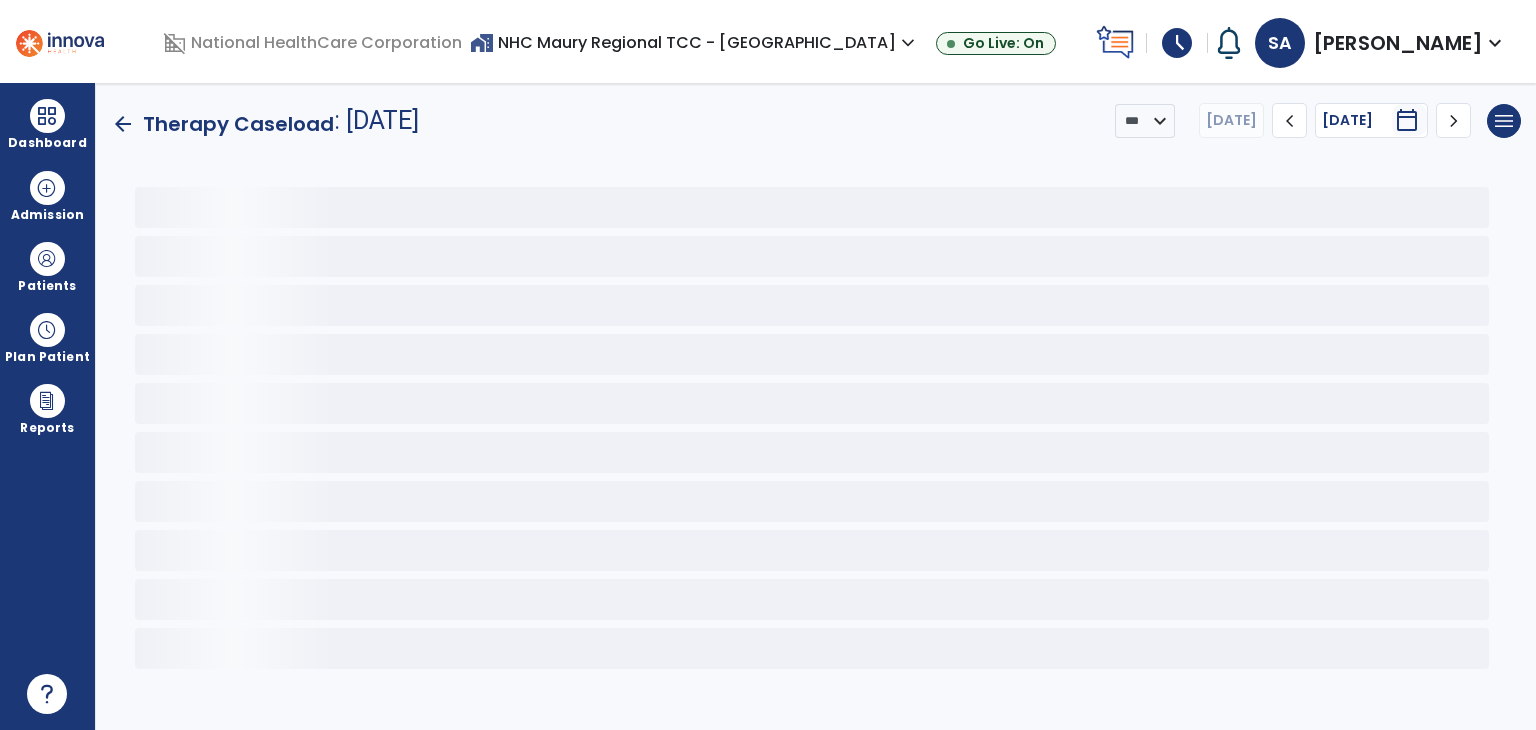 scroll, scrollTop: 0, scrollLeft: 0, axis: both 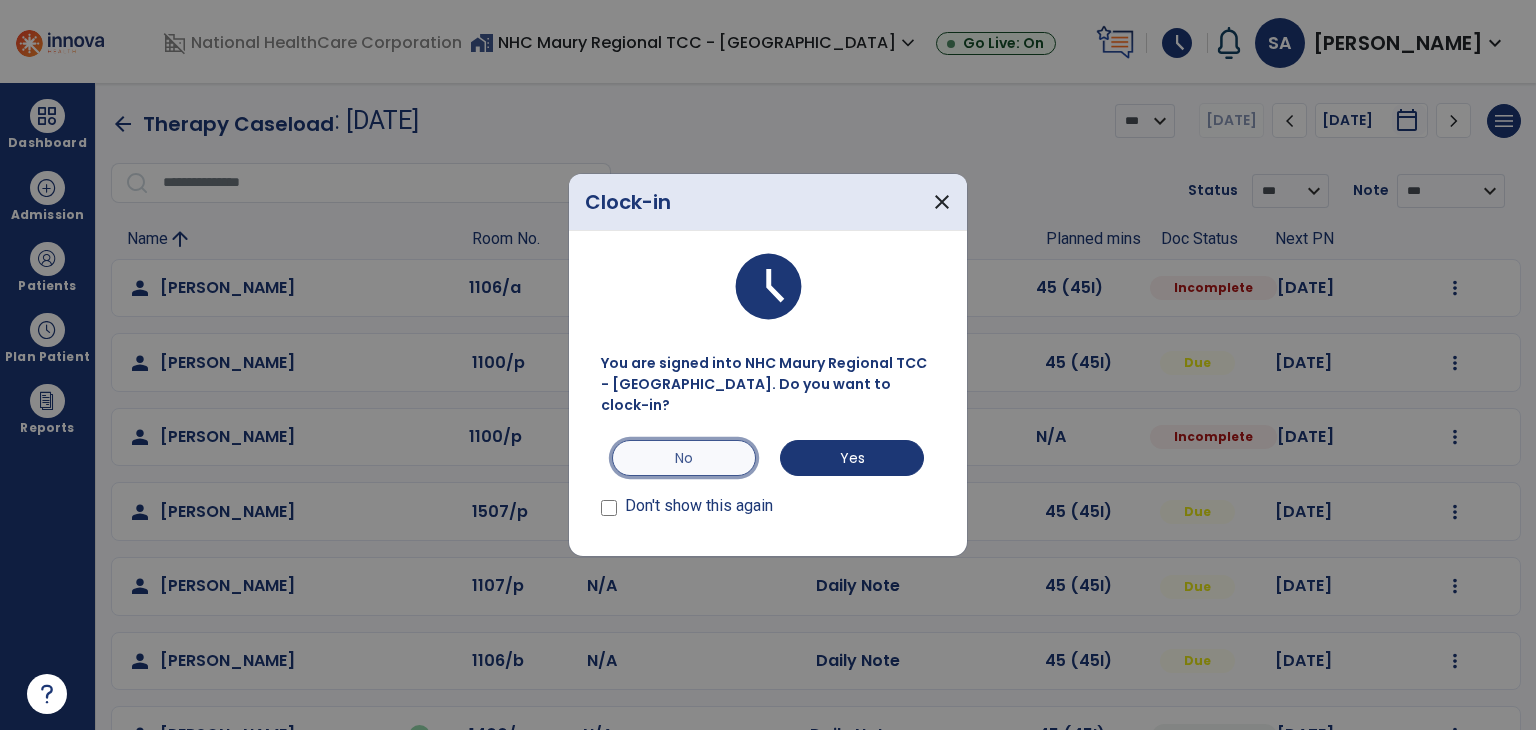 click on "No" at bounding box center (684, 458) 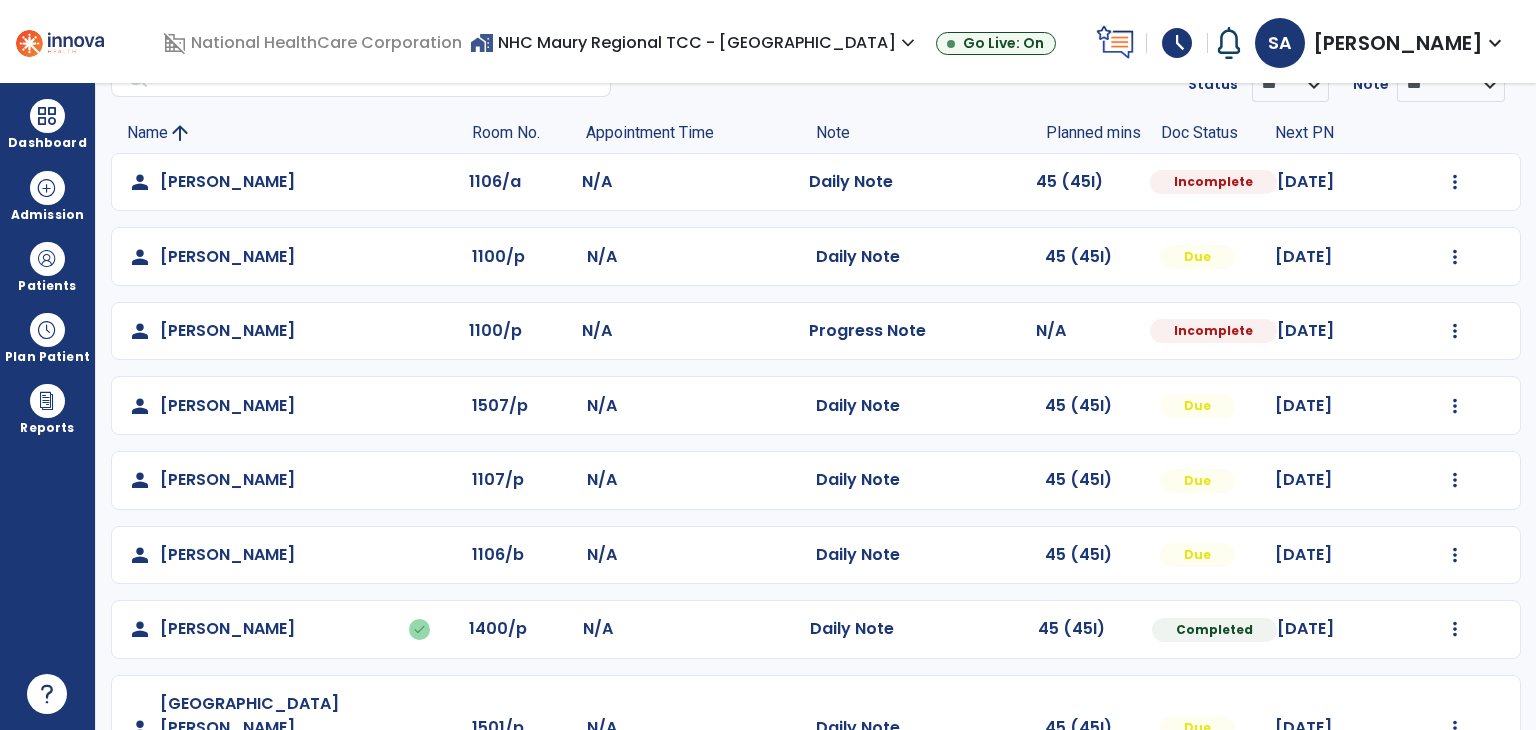 scroll, scrollTop: 118, scrollLeft: 0, axis: vertical 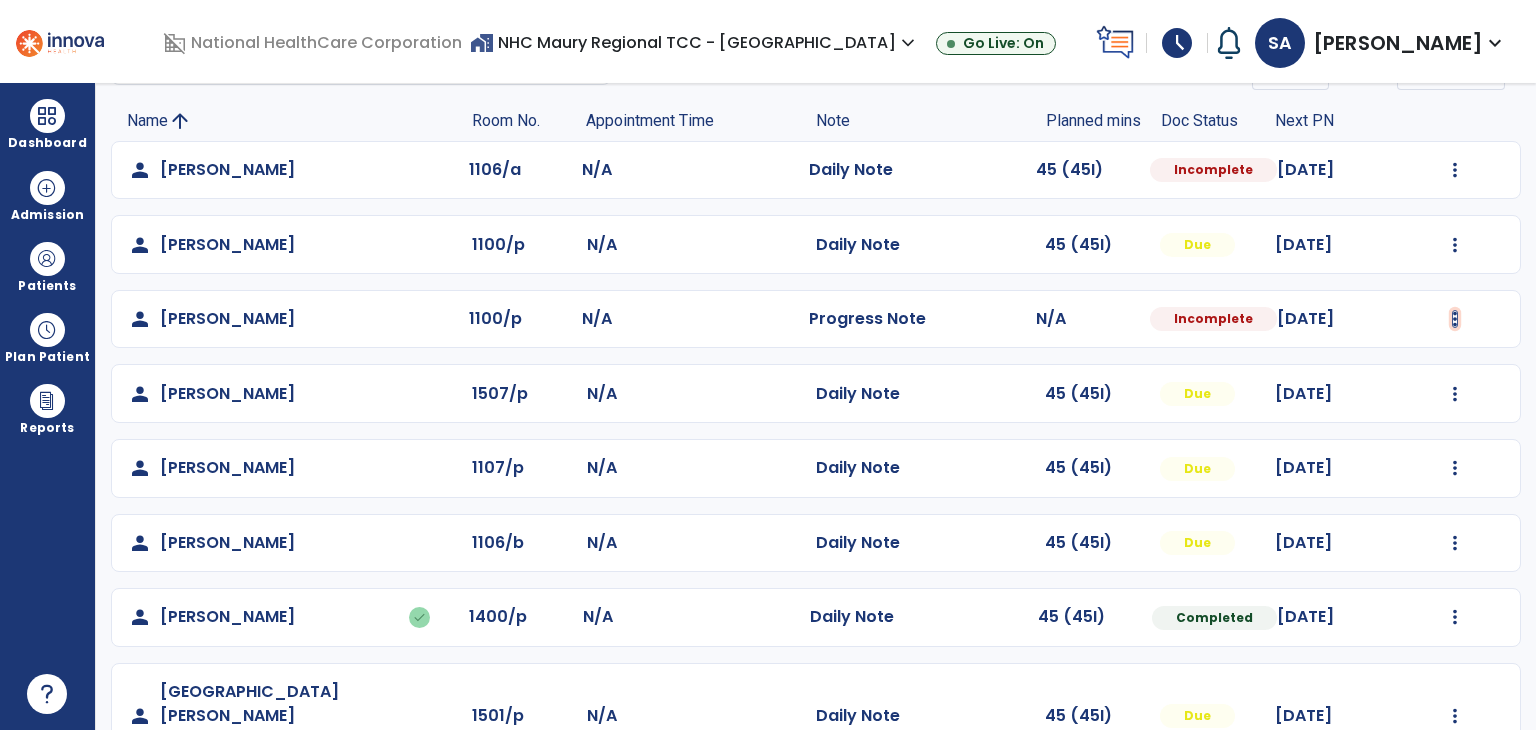click at bounding box center [1455, 170] 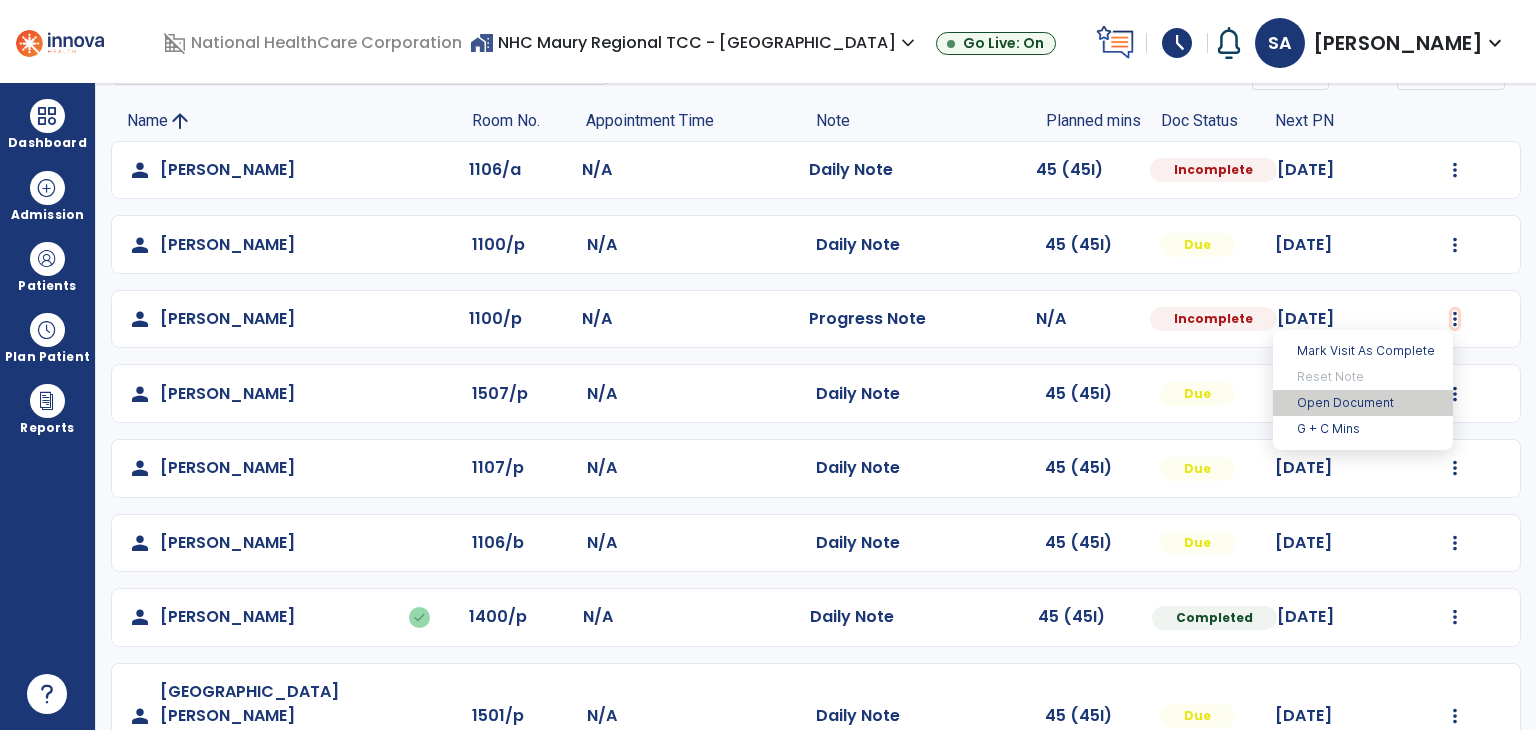 click on "Open Document" at bounding box center [1363, 403] 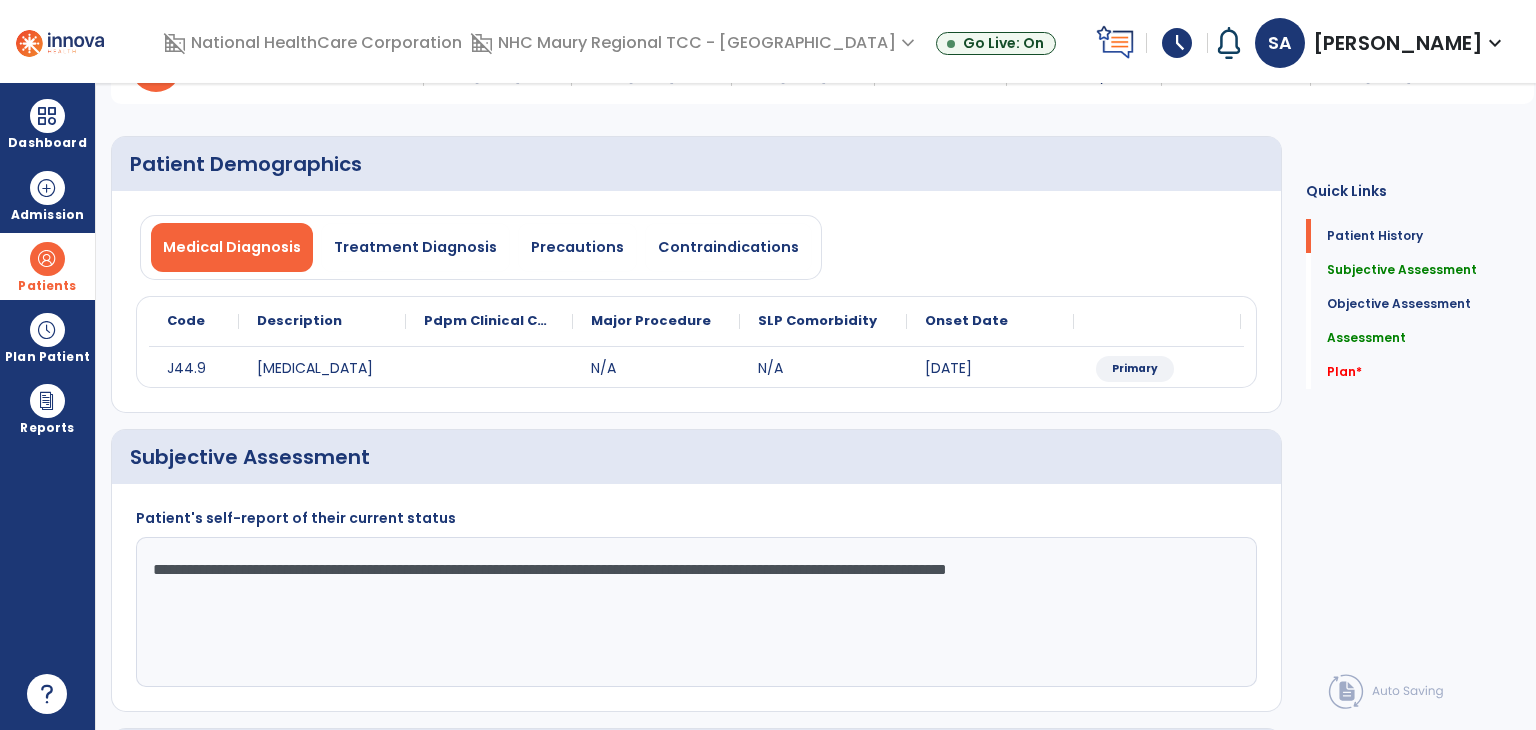 click at bounding box center (47, 259) 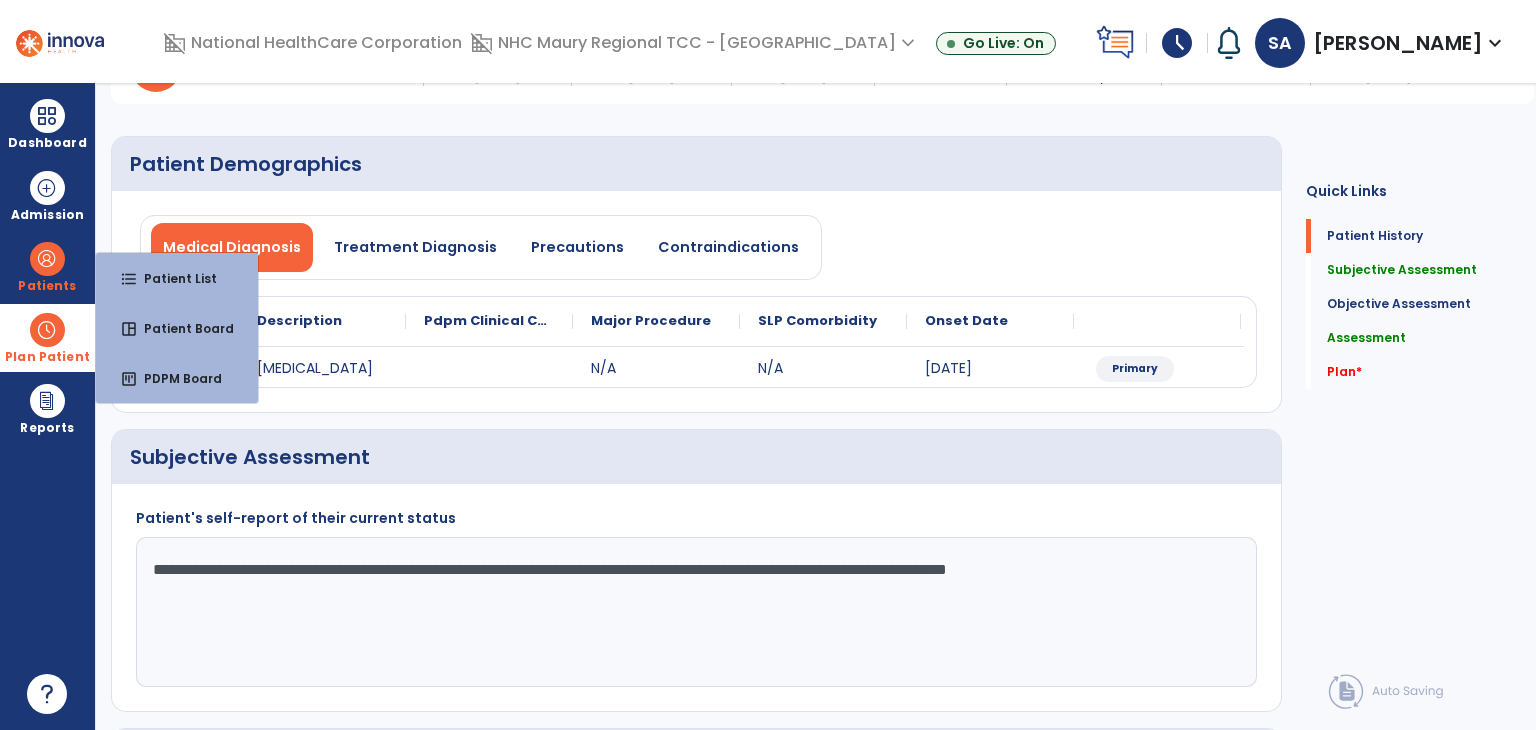 click on "Plan Patient" at bounding box center (47, 266) 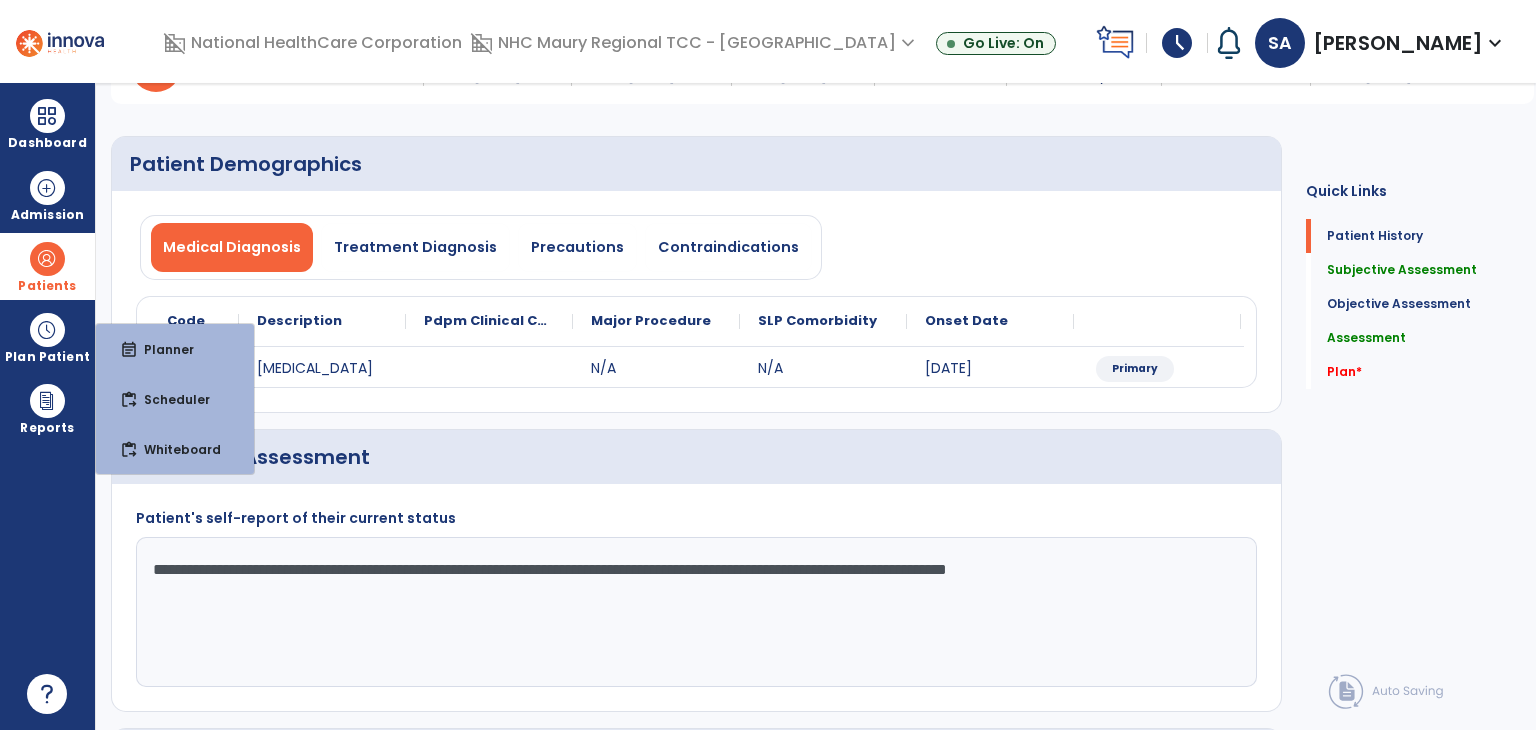 click on "Patients" at bounding box center (47, 266) 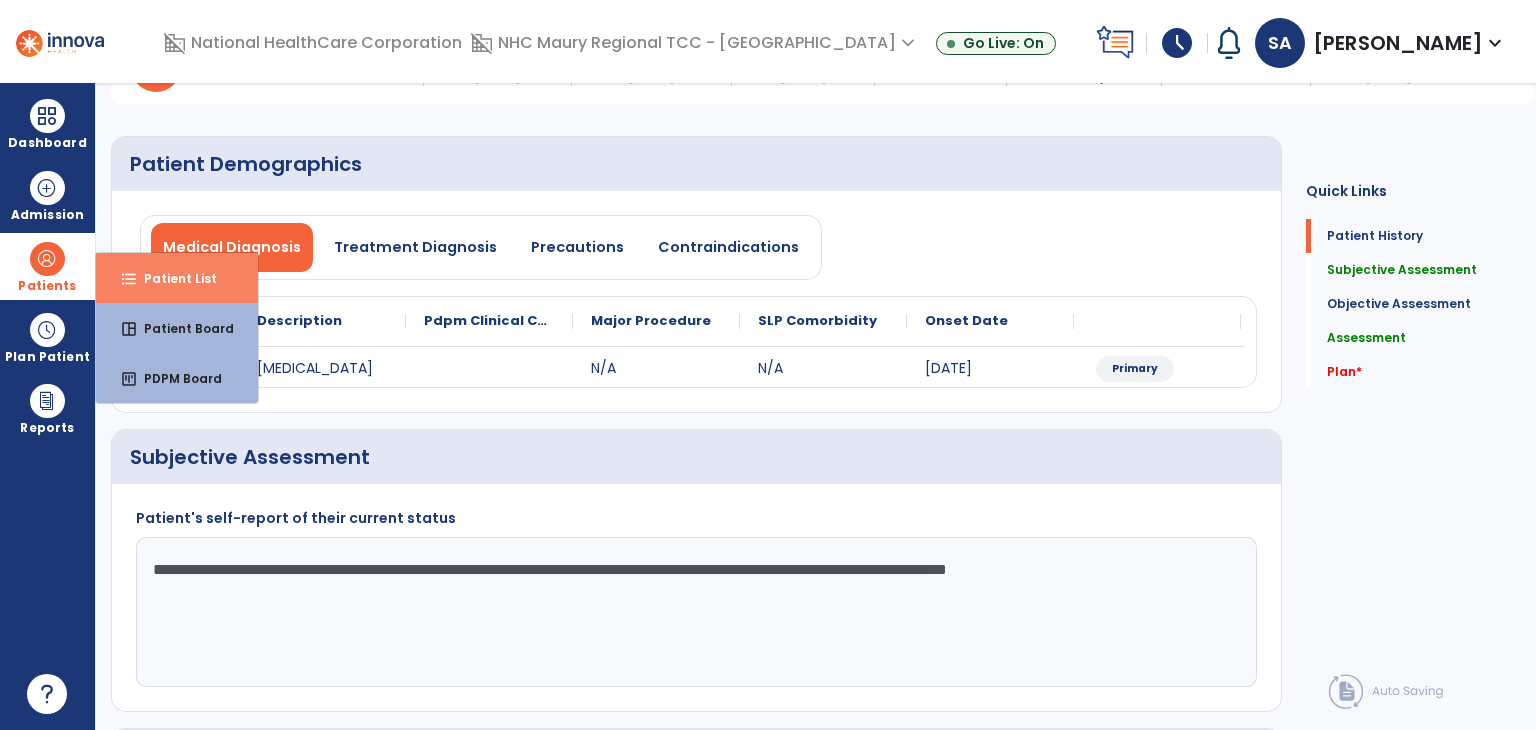 click on "format_list_bulleted  Patient List" at bounding box center (177, 278) 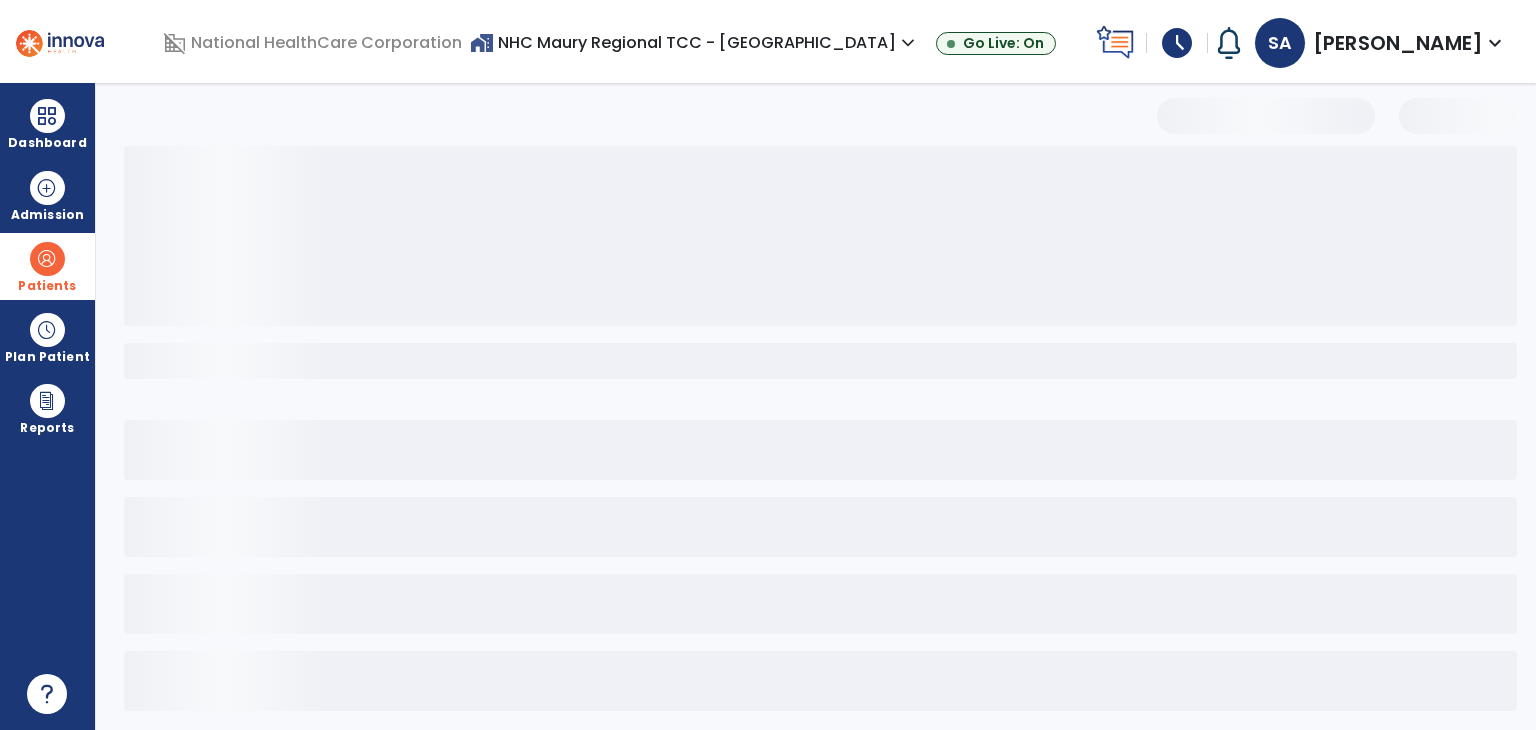 scroll, scrollTop: 12, scrollLeft: 0, axis: vertical 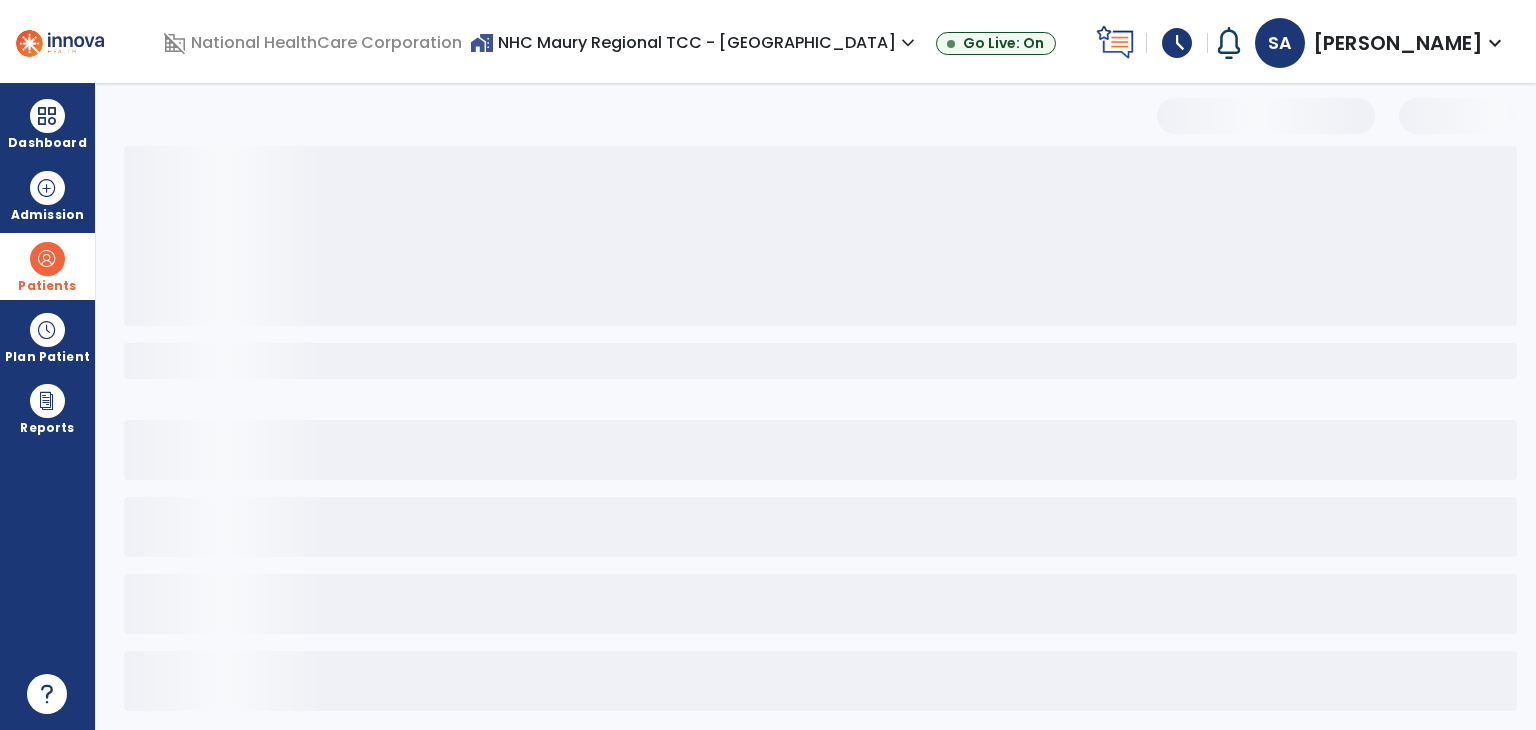 select on "***" 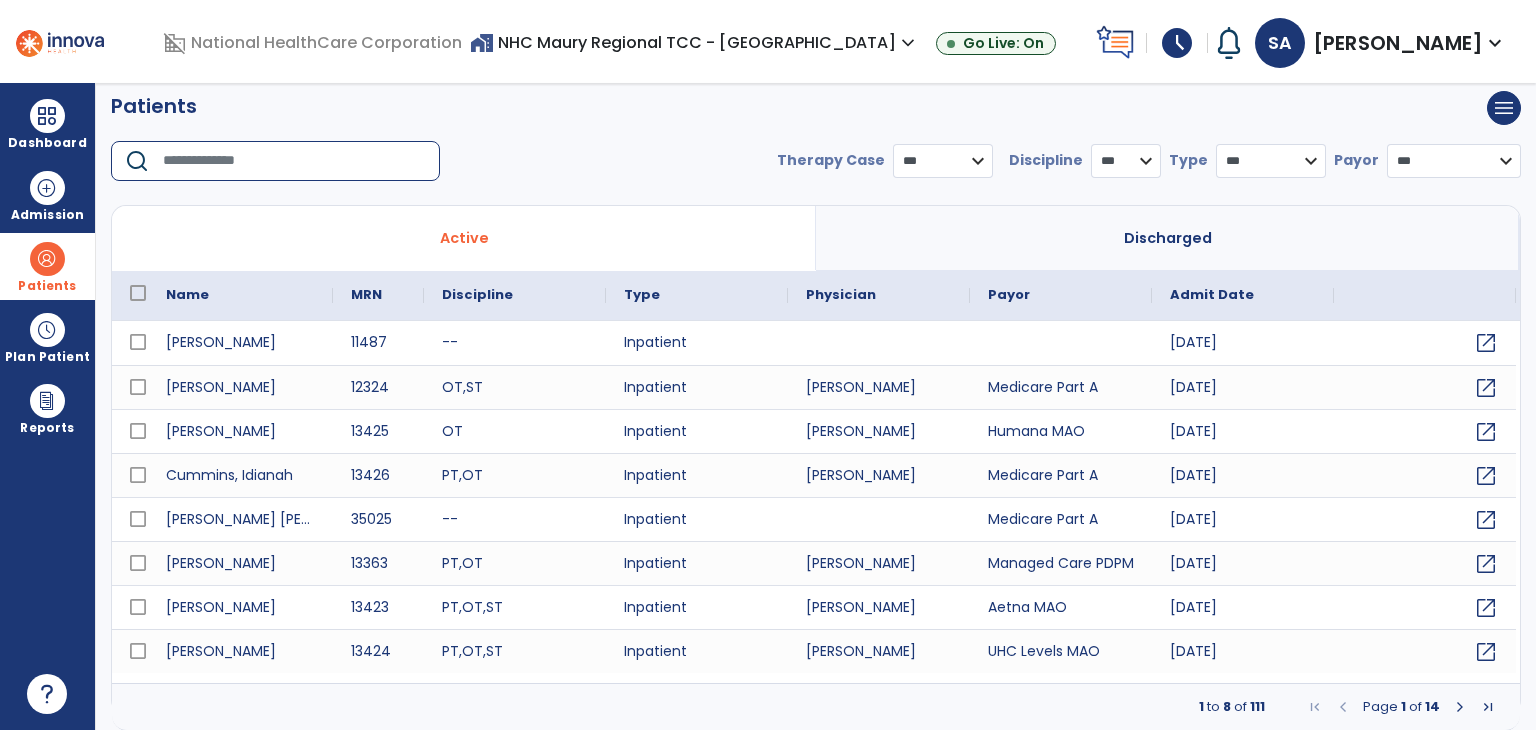 click at bounding box center (294, 161) 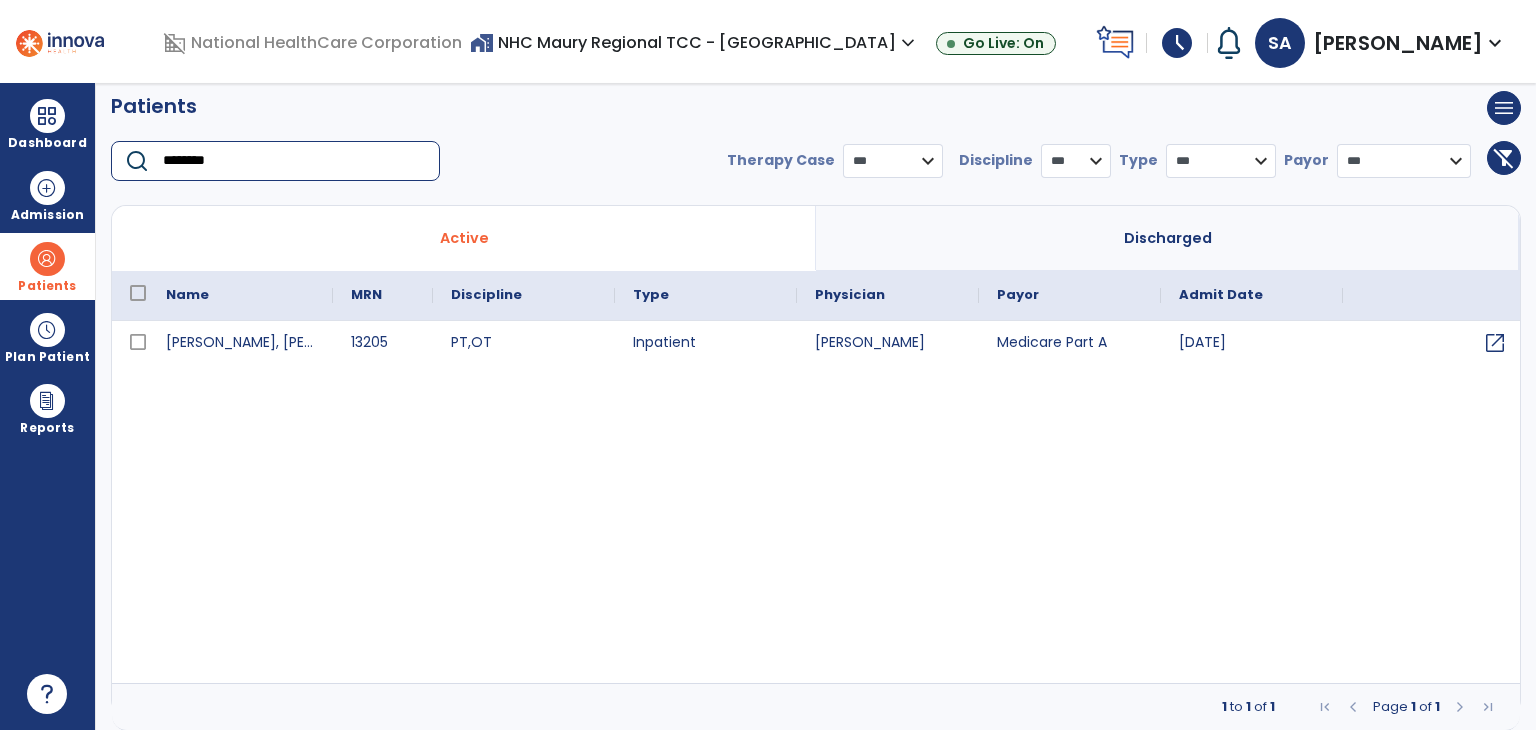 type on "********" 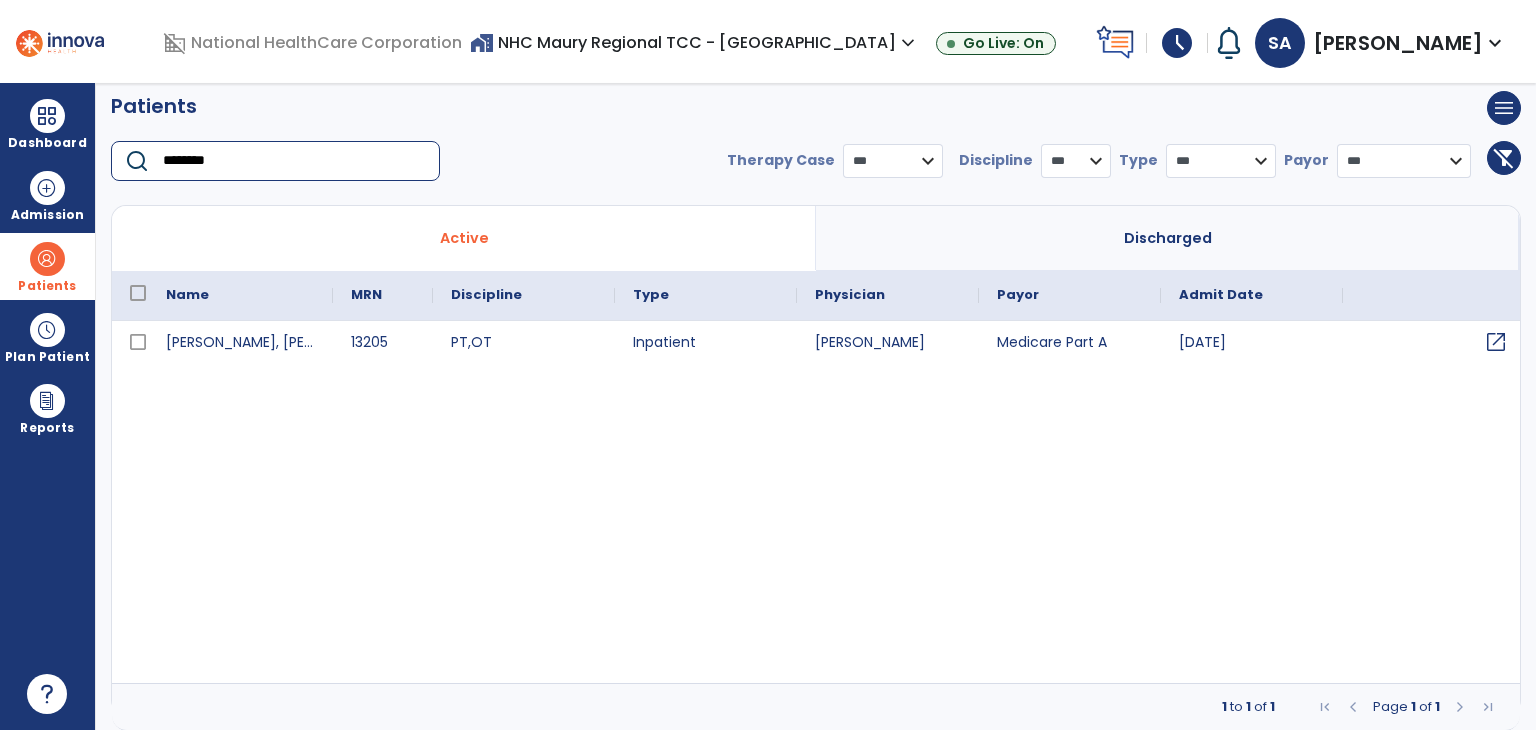 click on "open_in_new" at bounding box center [1496, 342] 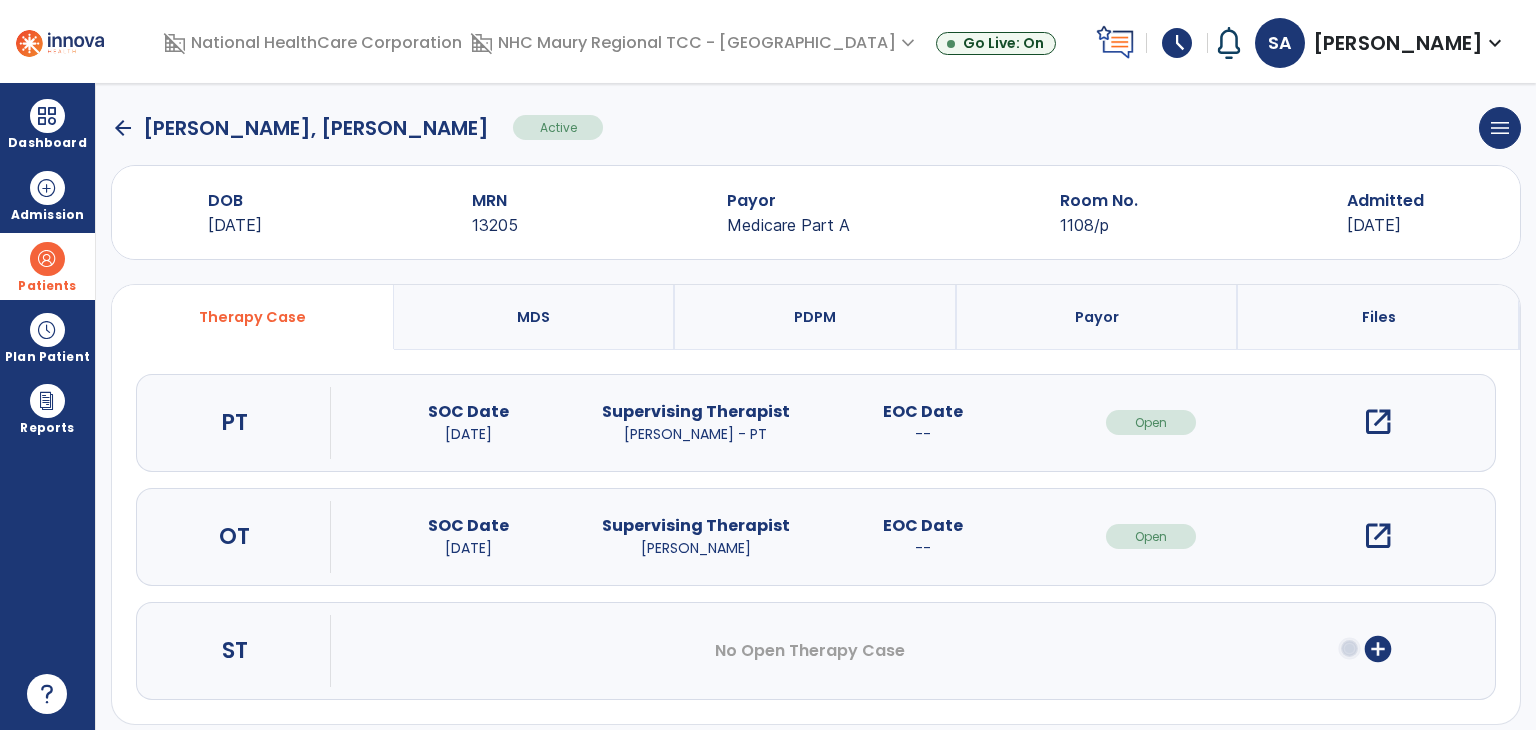 click on "open_in_new" at bounding box center [1378, 422] 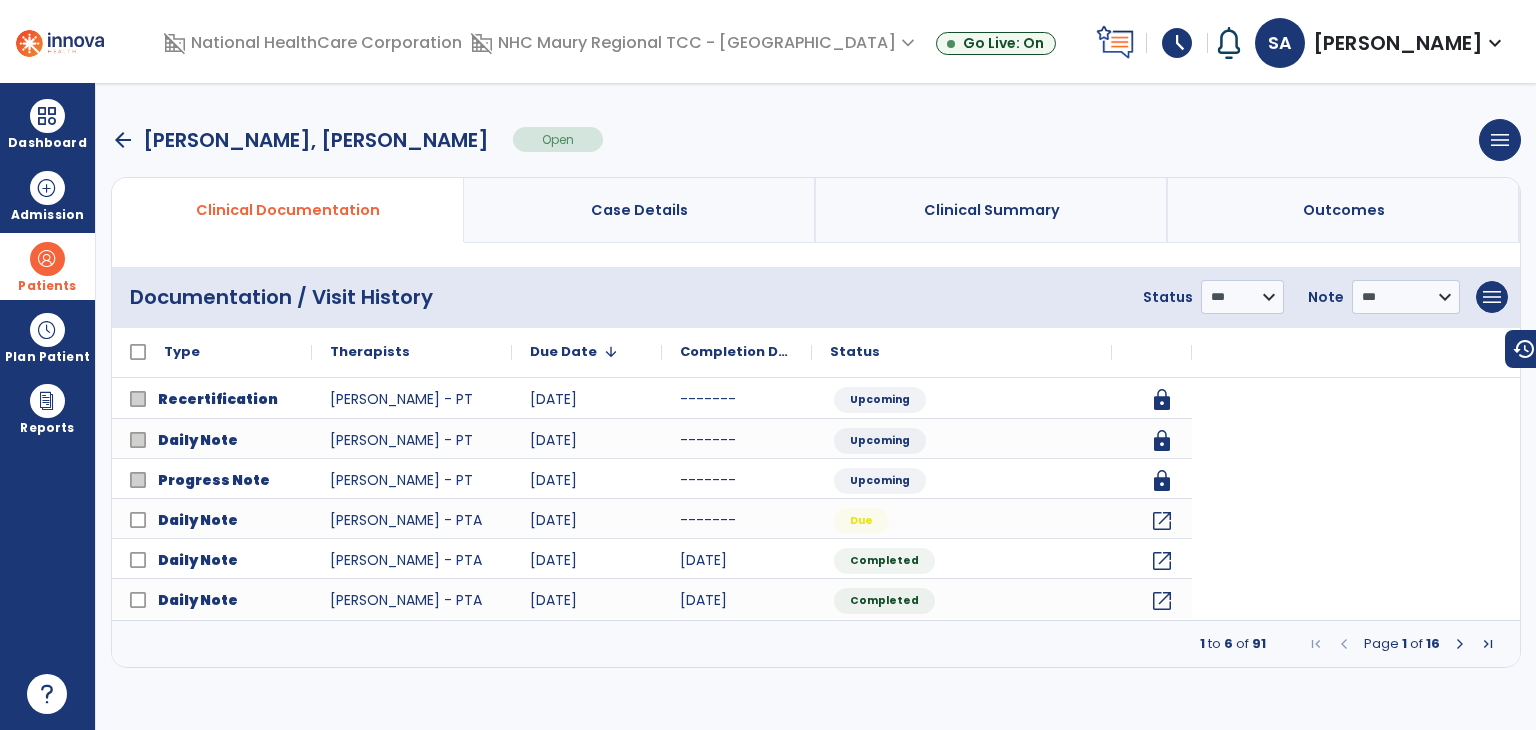 scroll, scrollTop: 0, scrollLeft: 0, axis: both 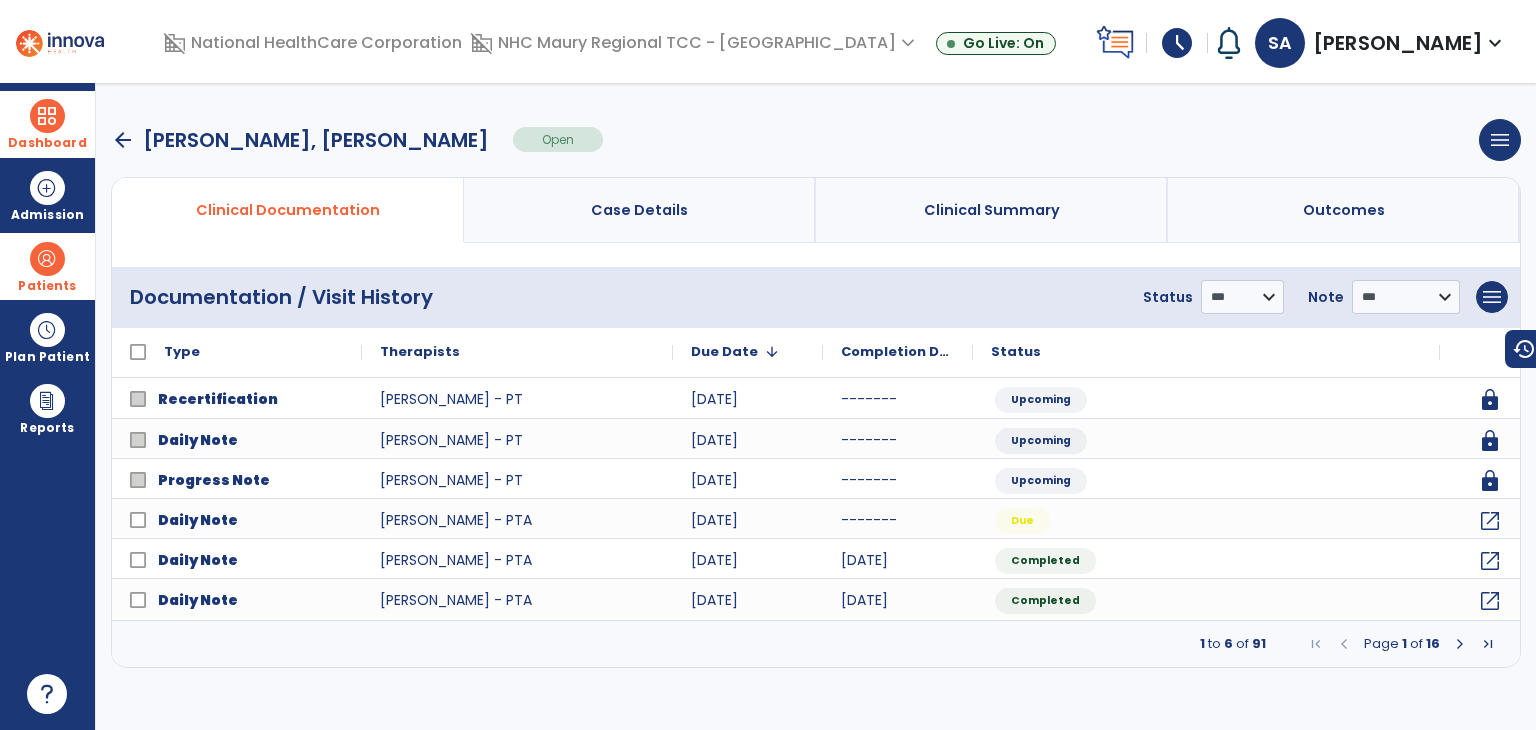click at bounding box center (47, 116) 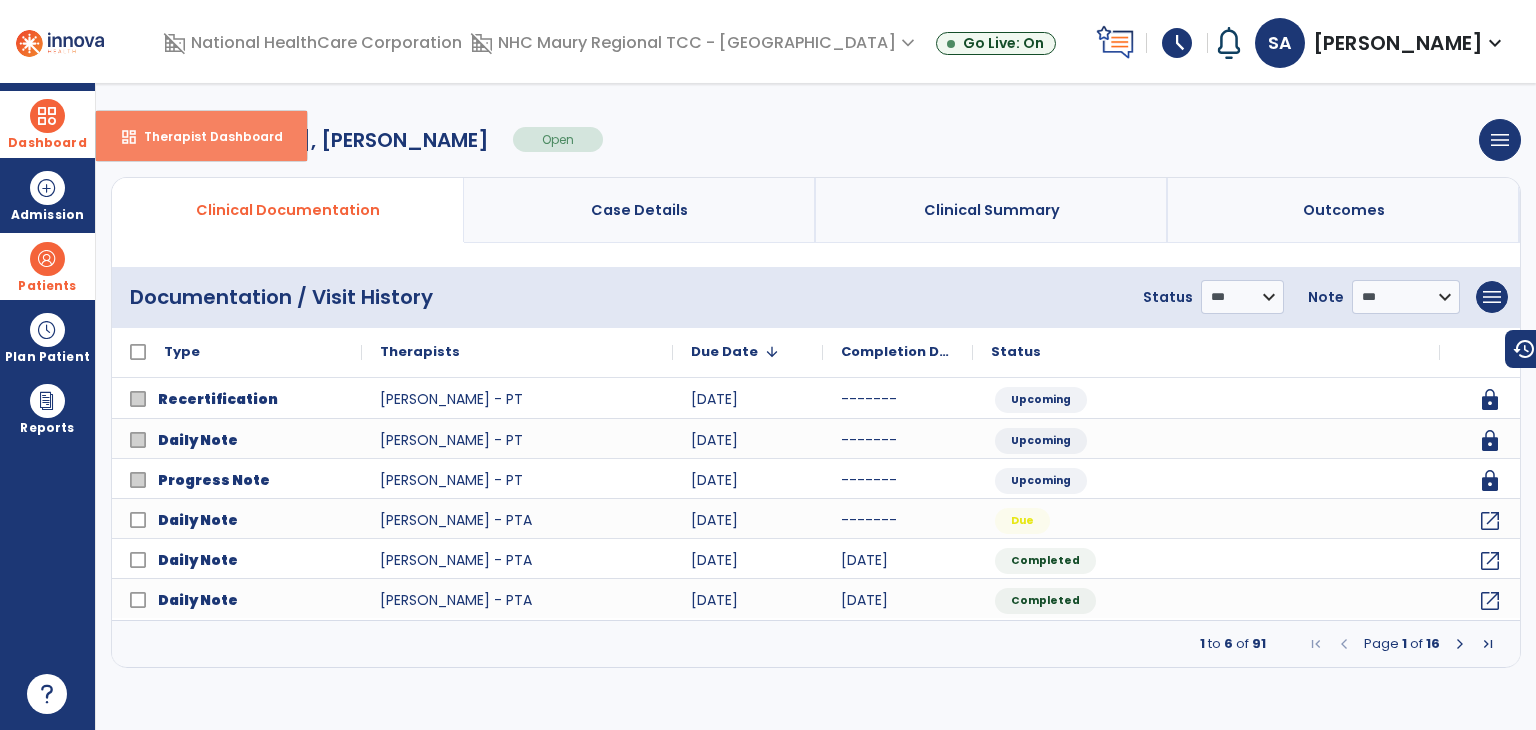 click on "Therapist Dashboard" at bounding box center [205, 136] 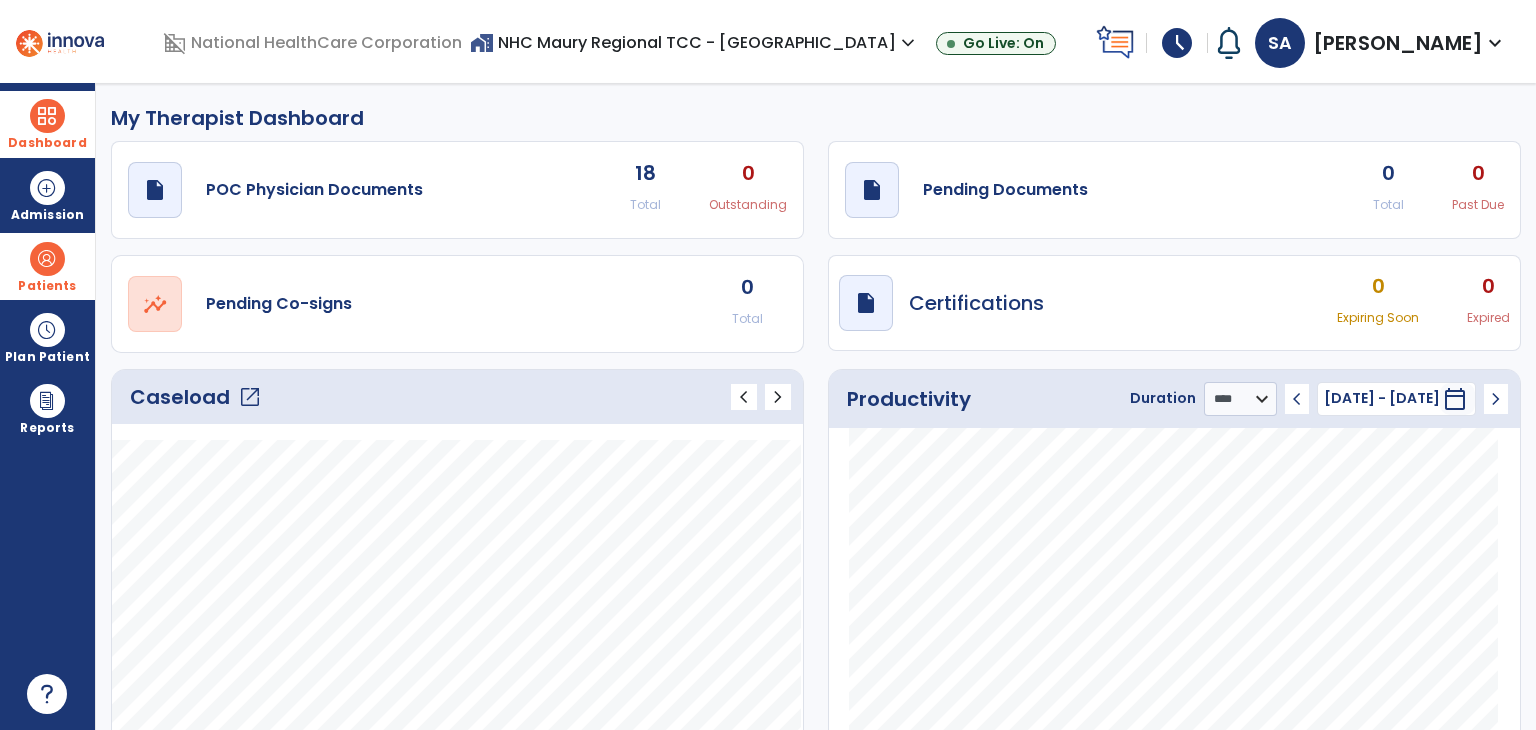click on "open_in_new" 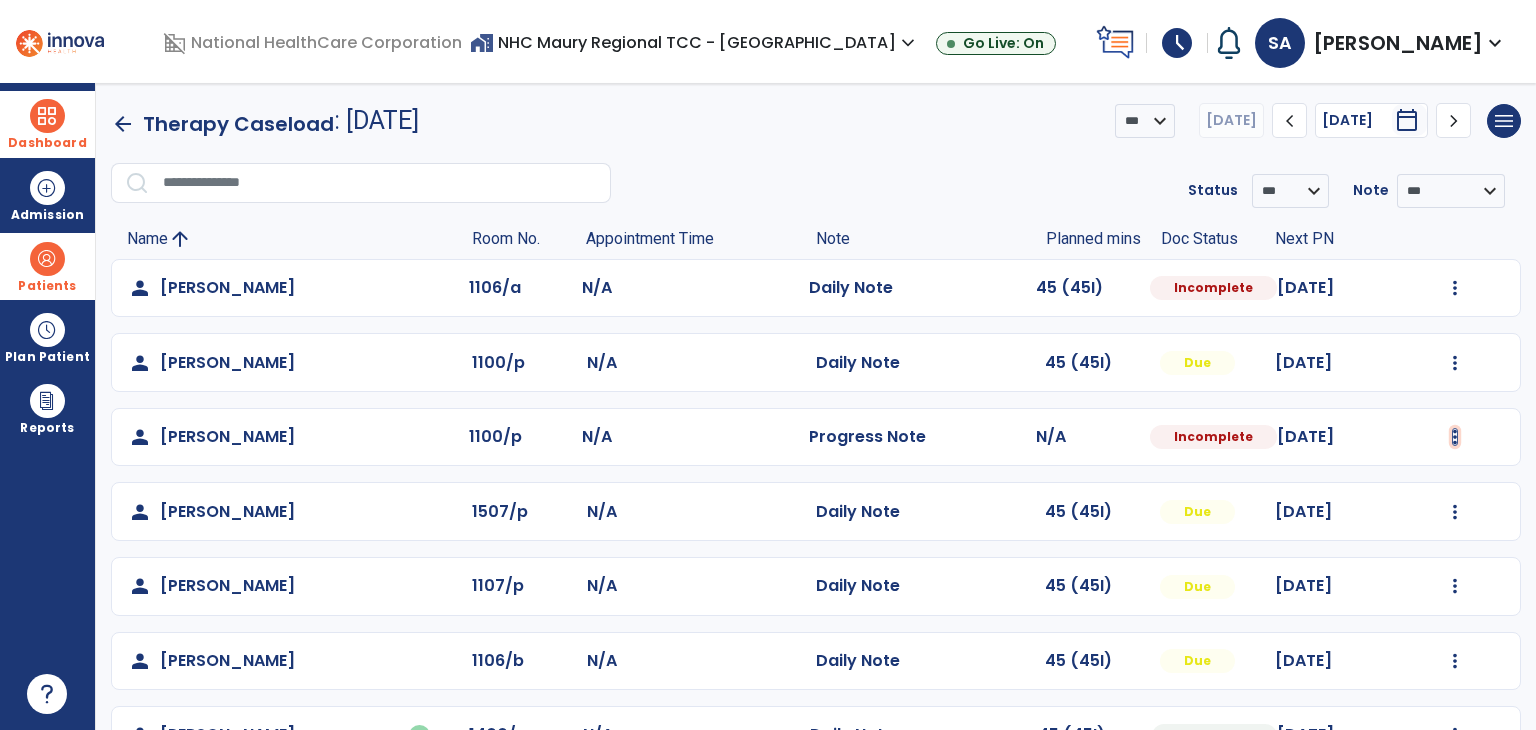 click at bounding box center [1455, 288] 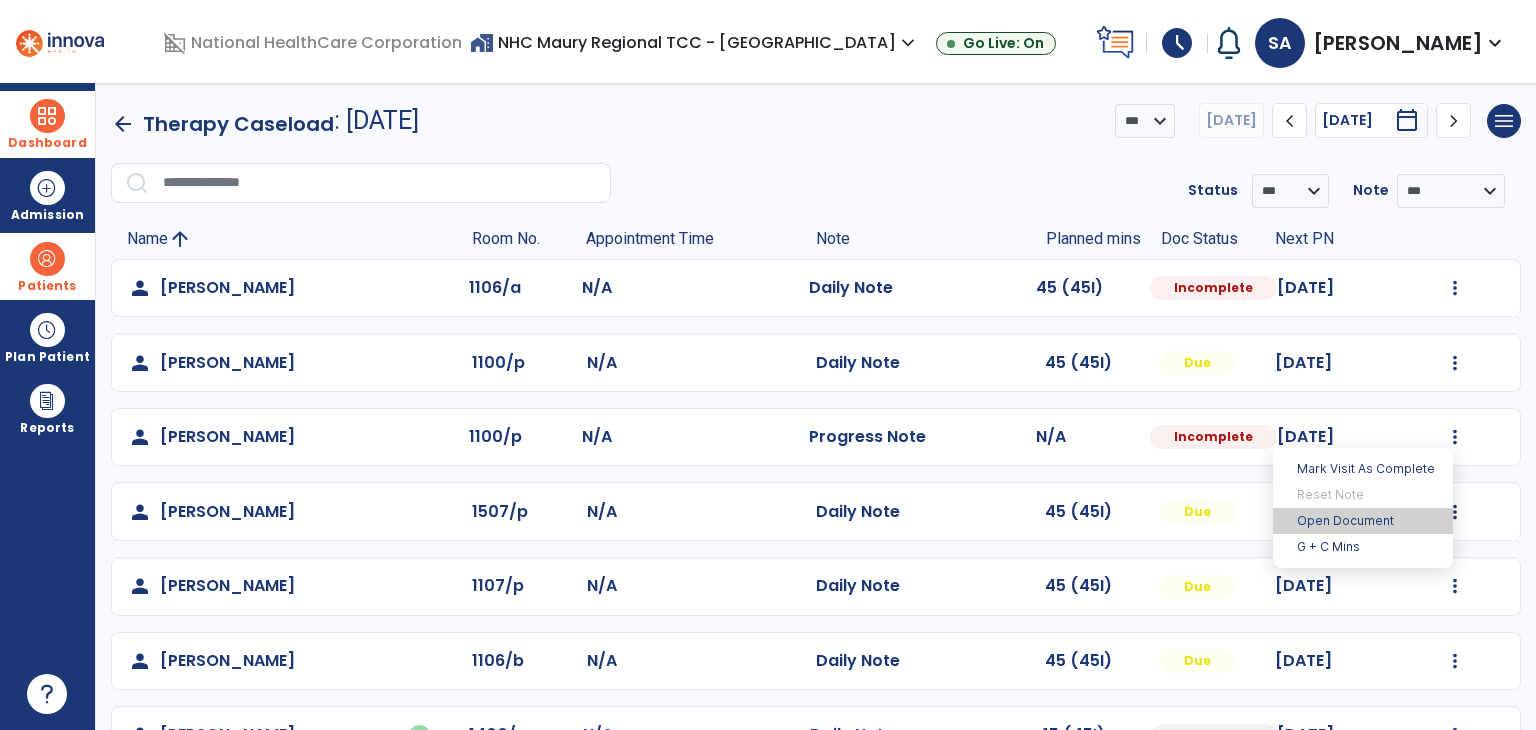 click on "Open Document" at bounding box center (1363, 521) 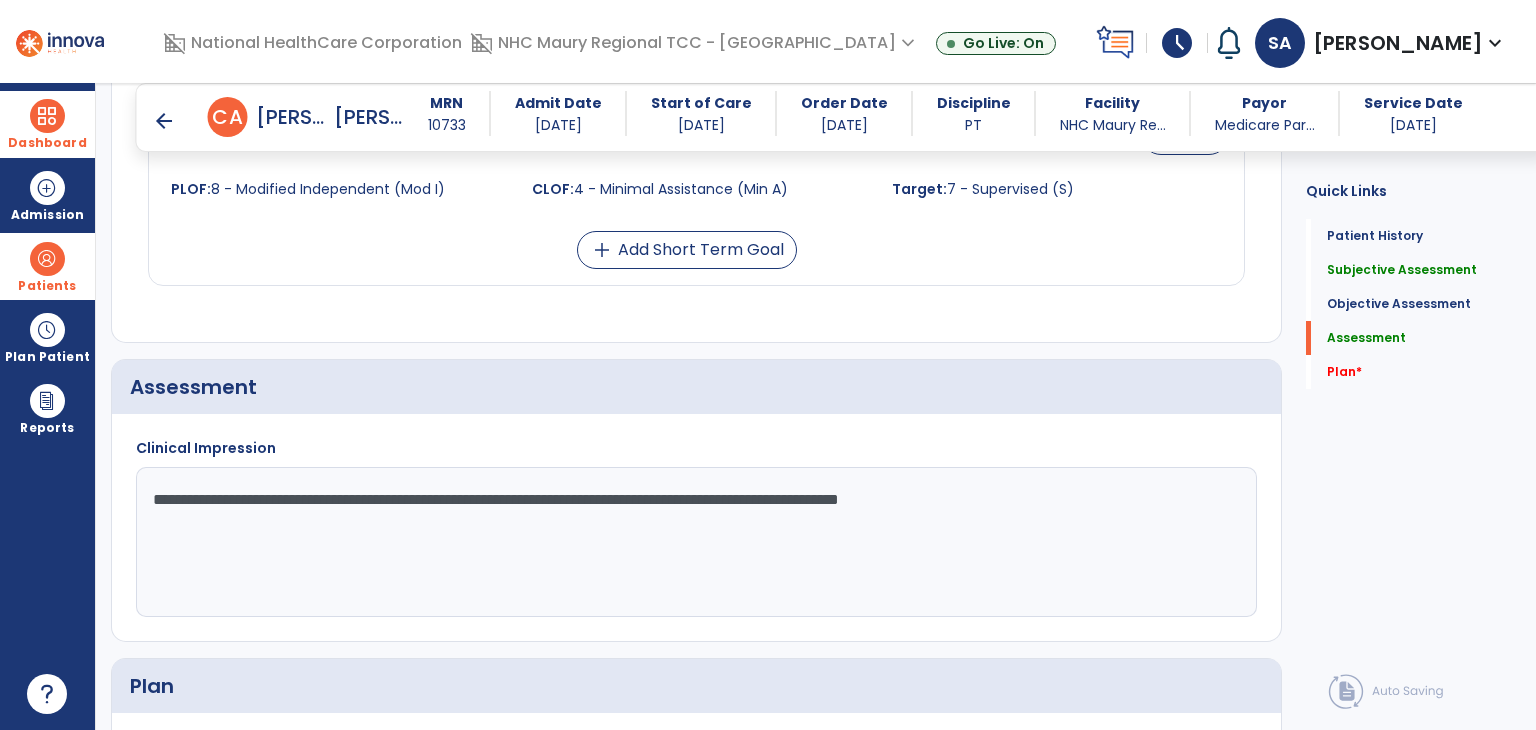 scroll, scrollTop: 2070, scrollLeft: 0, axis: vertical 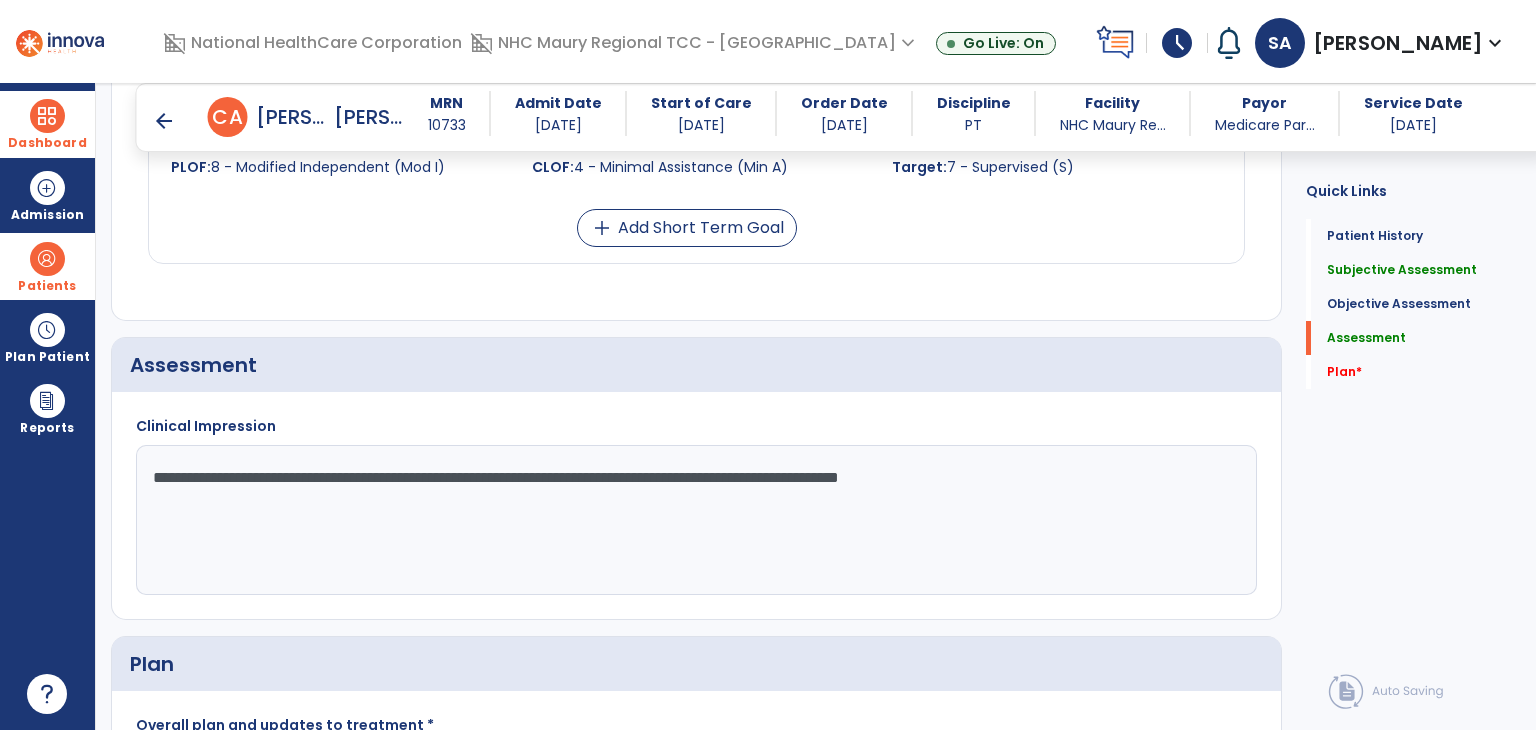 click on "**********" 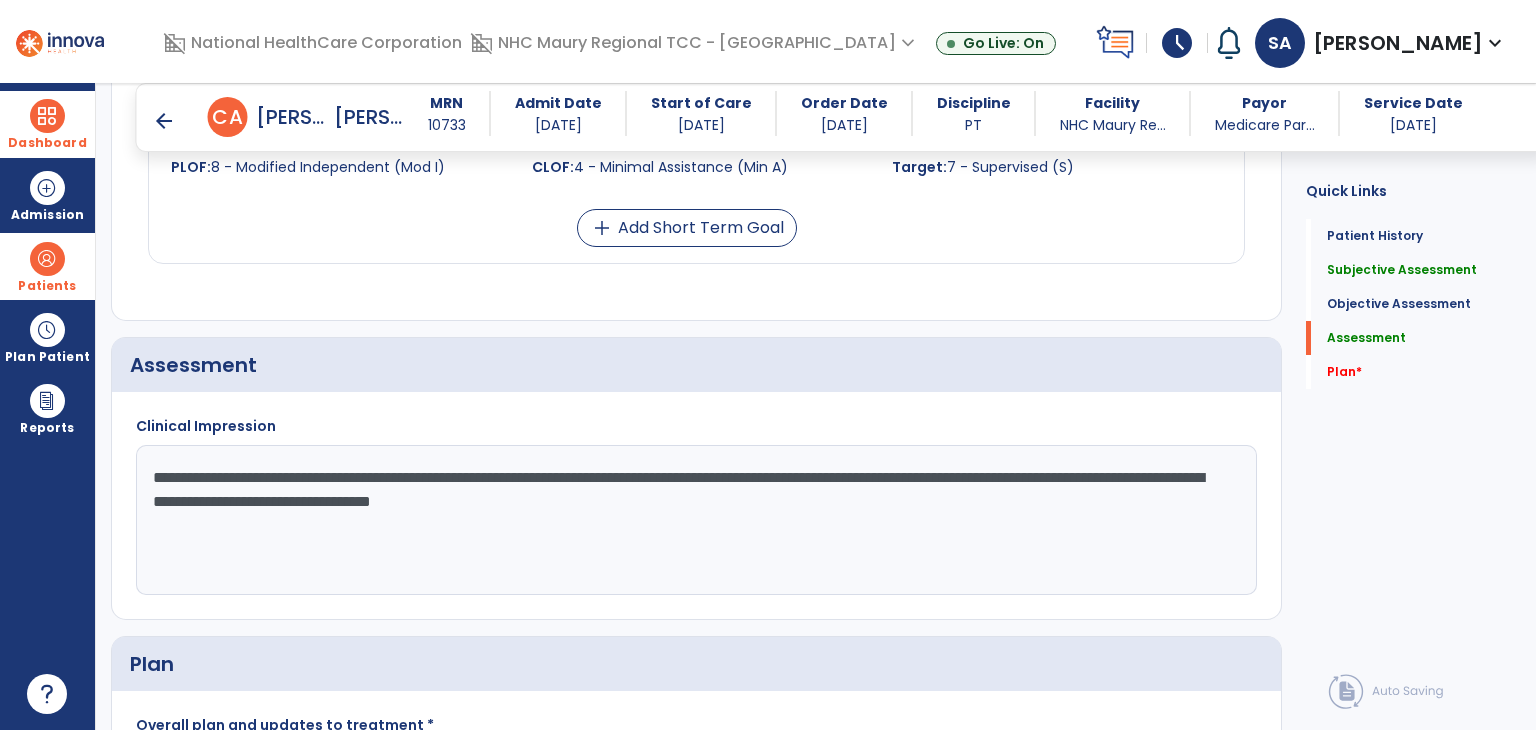 click on "**********" 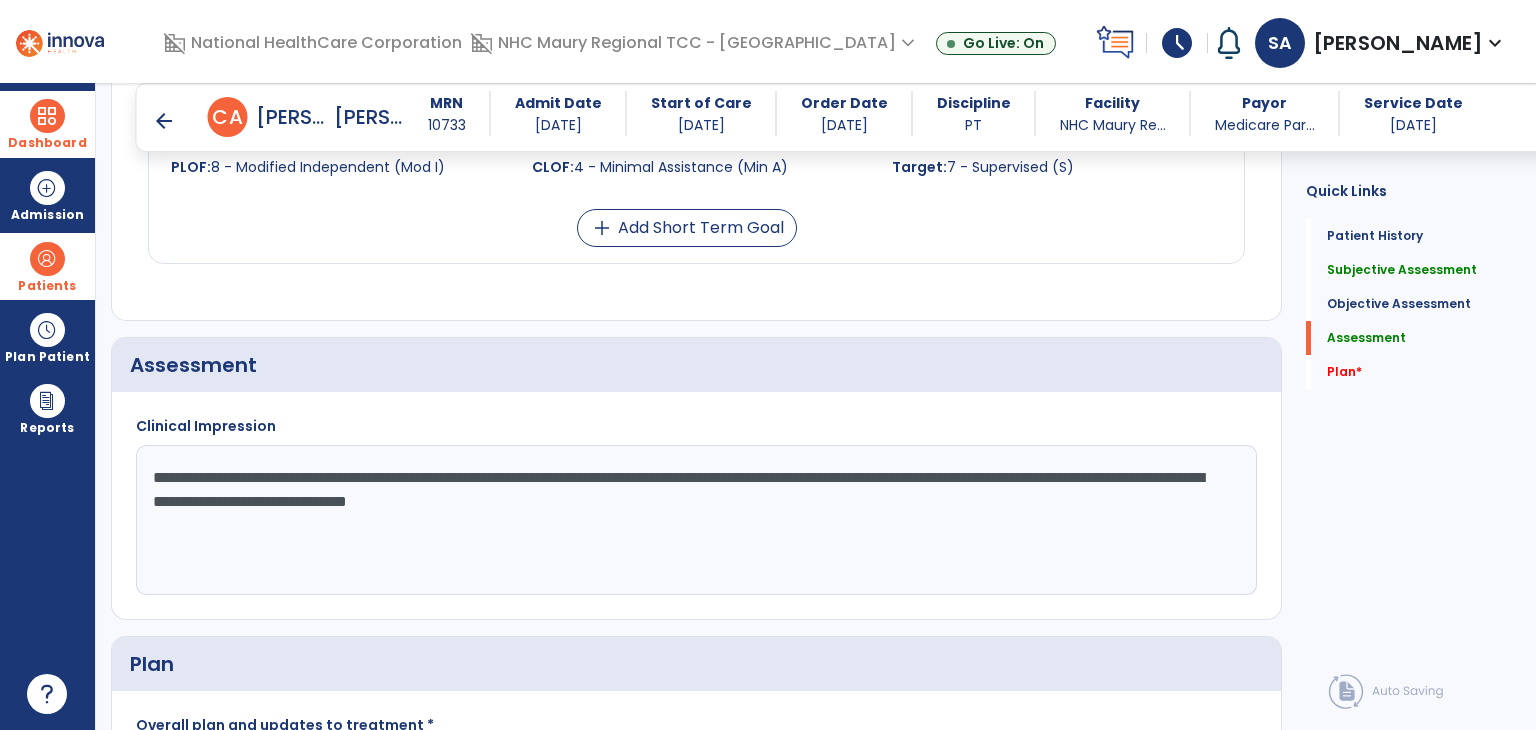 click on "**********" 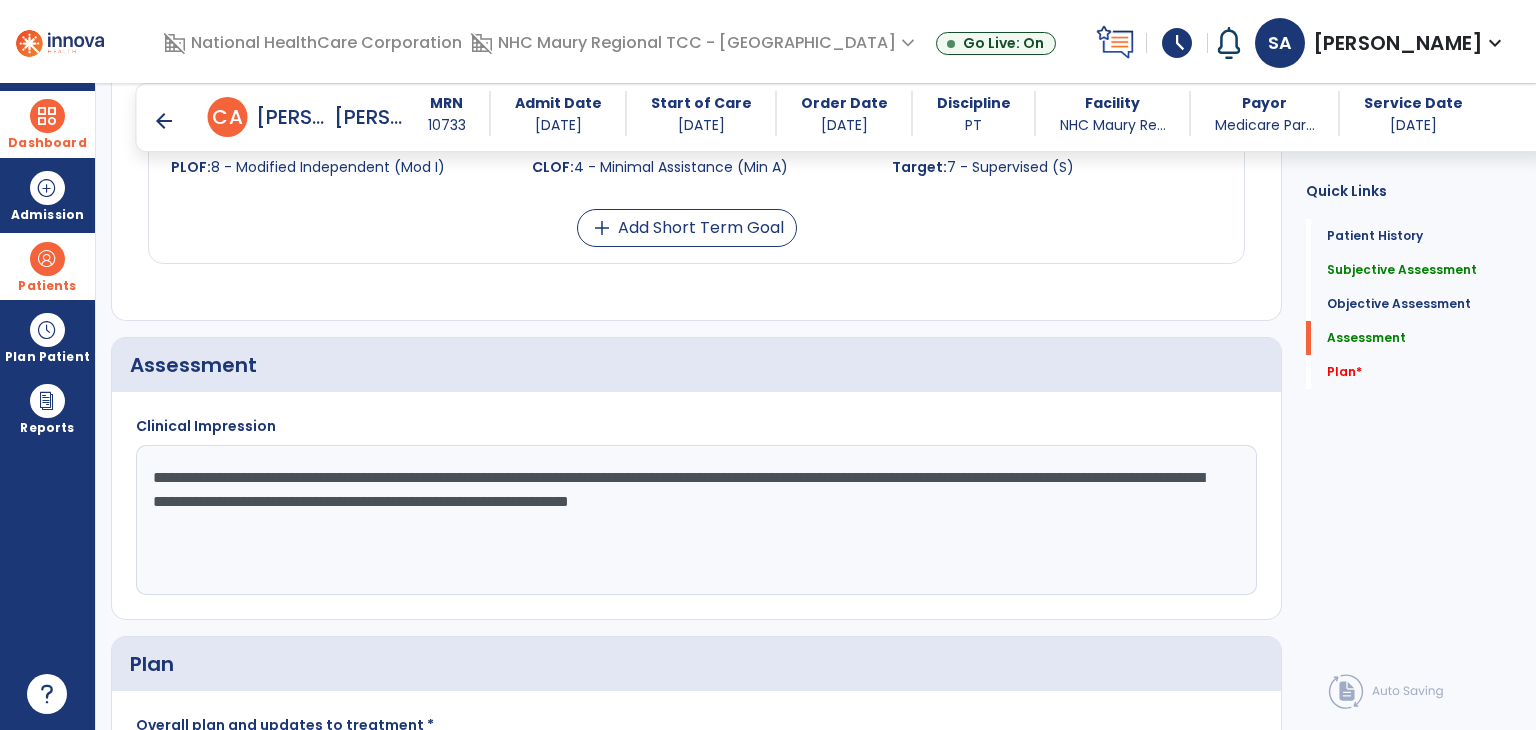 click on "**********" 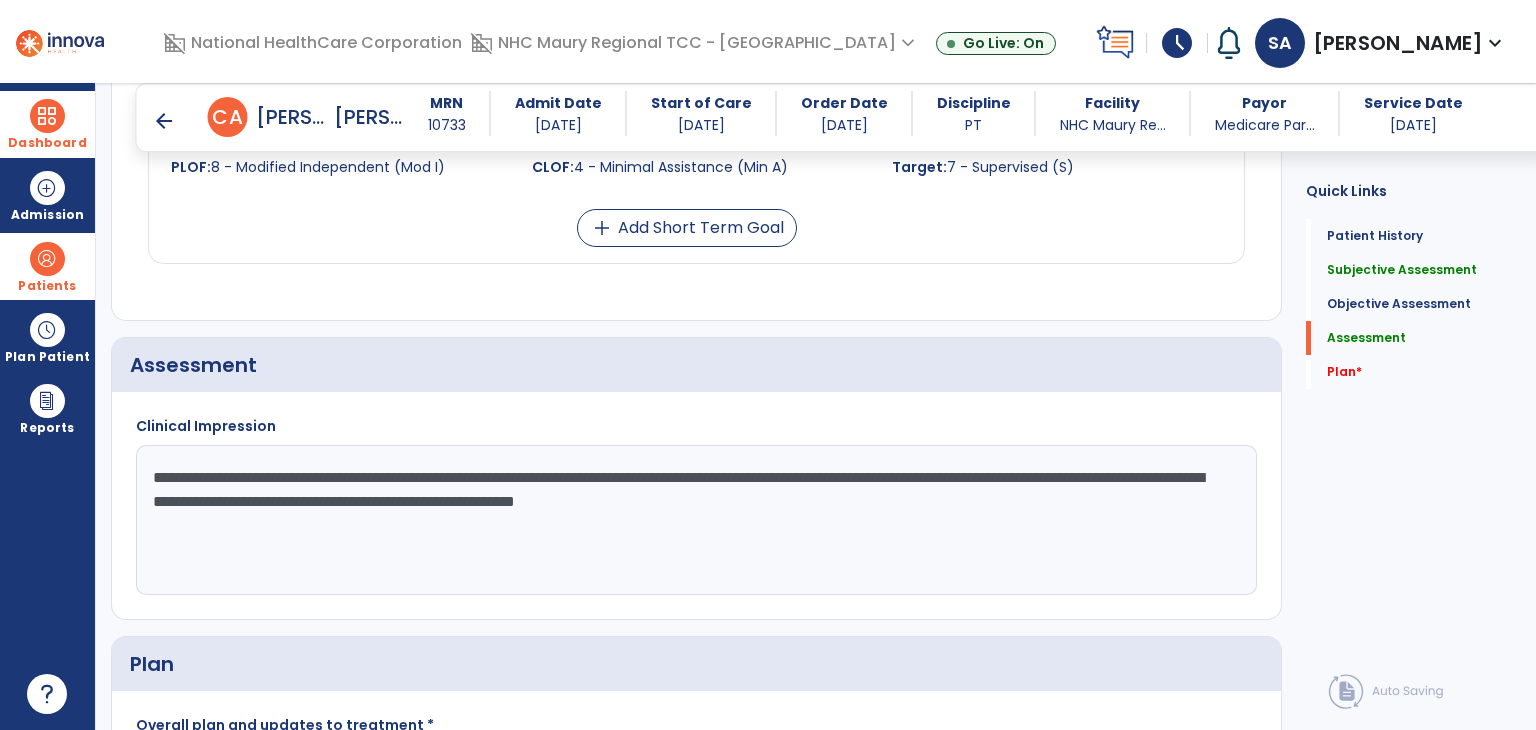 click on "**********" 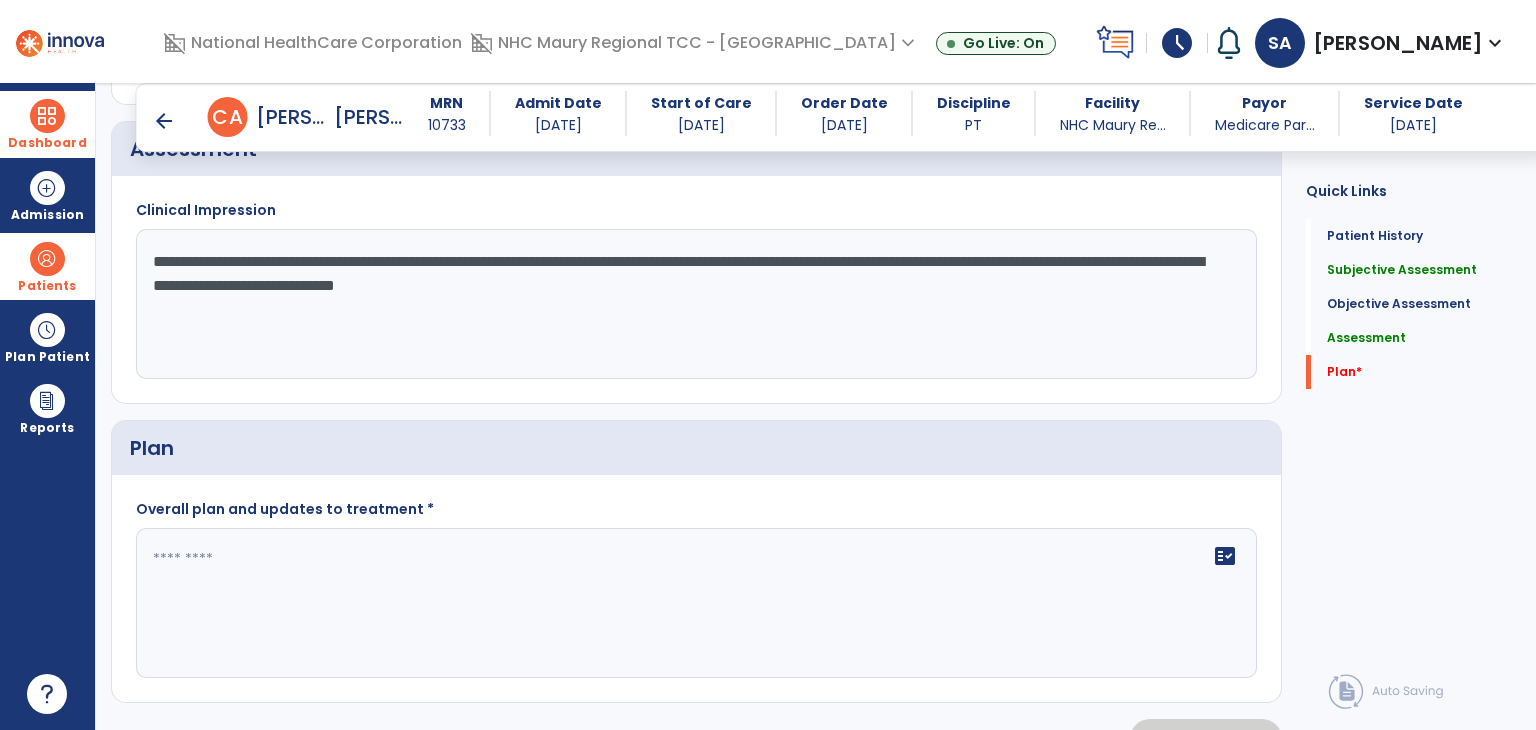scroll, scrollTop: 2292, scrollLeft: 0, axis: vertical 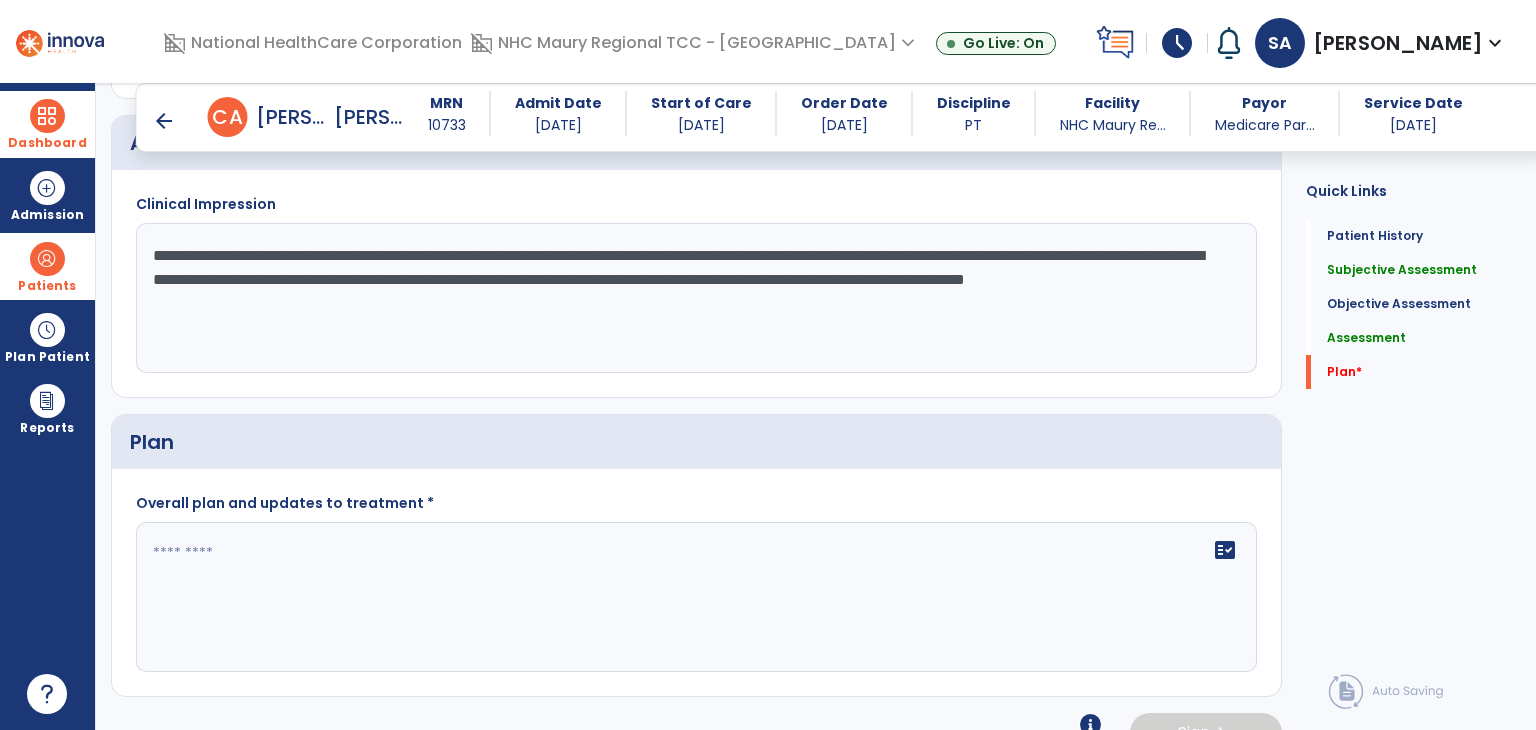 click on "**********" 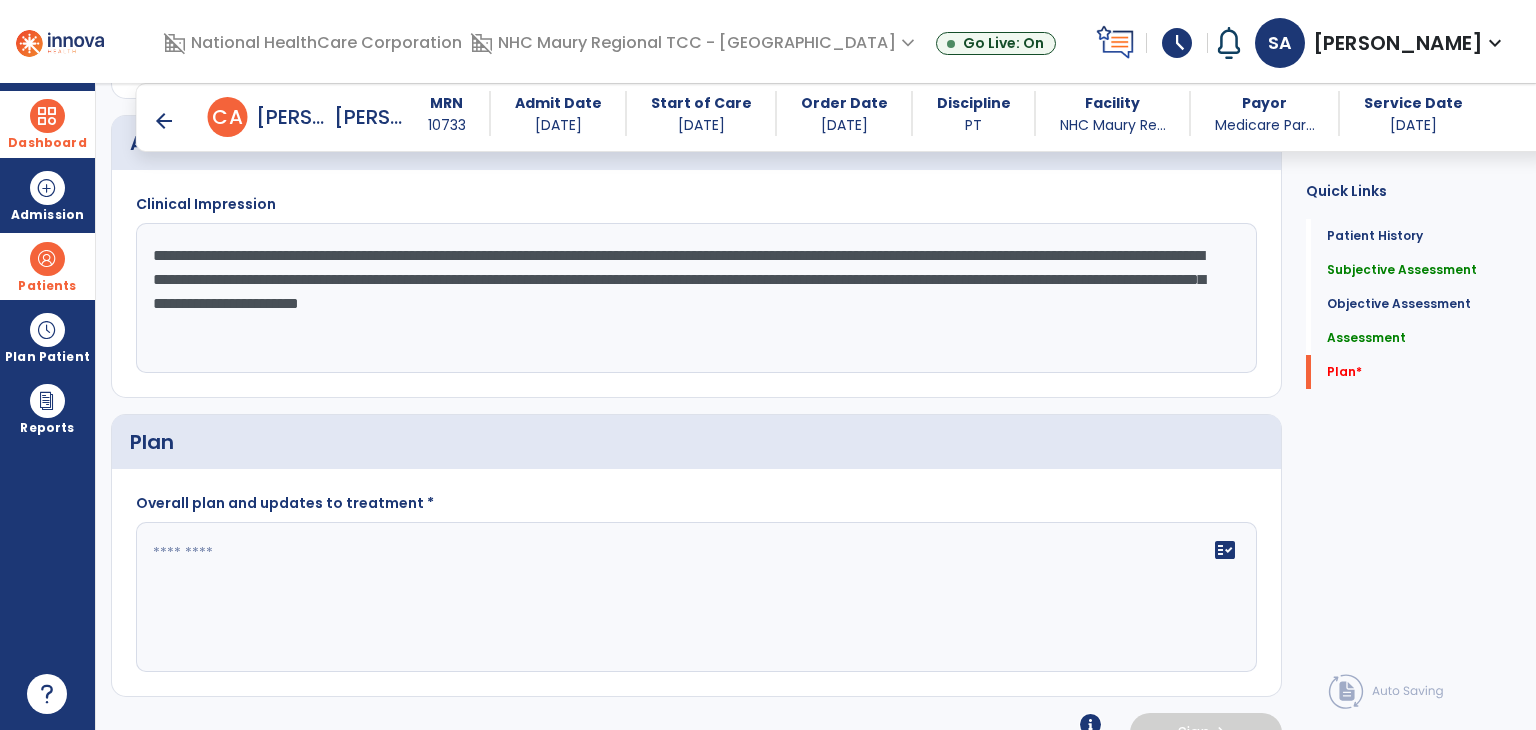 click on "**********" 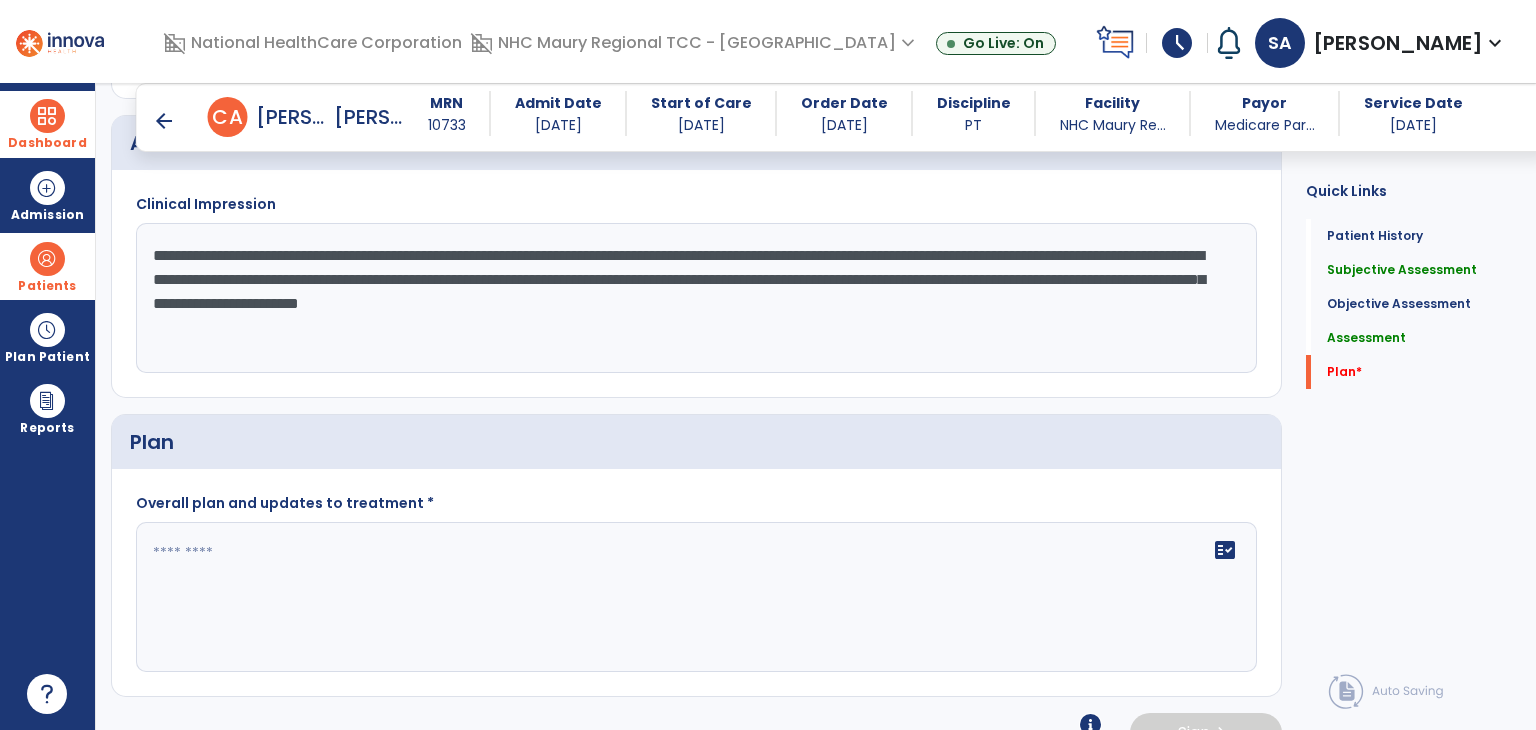 click on "**********" 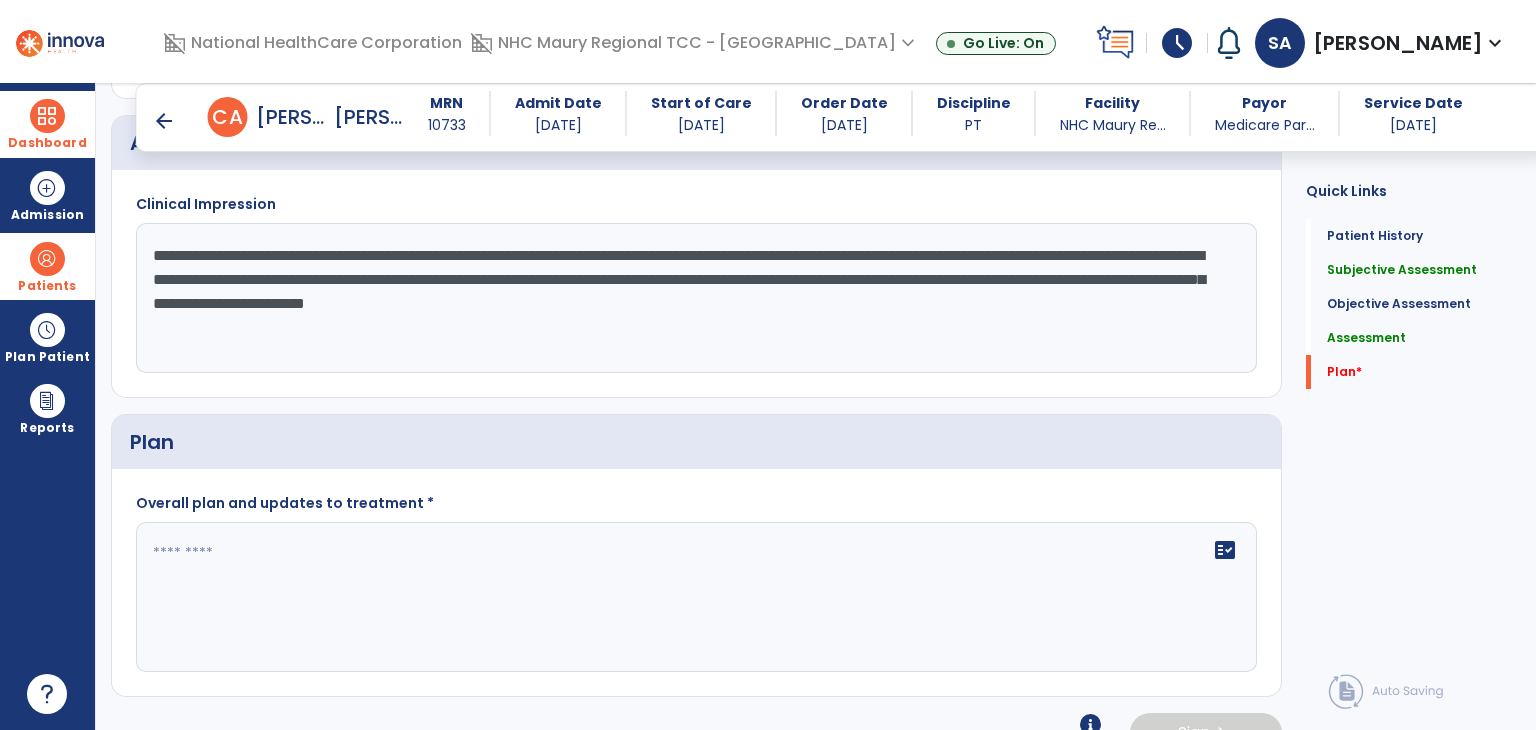 click on "**********" 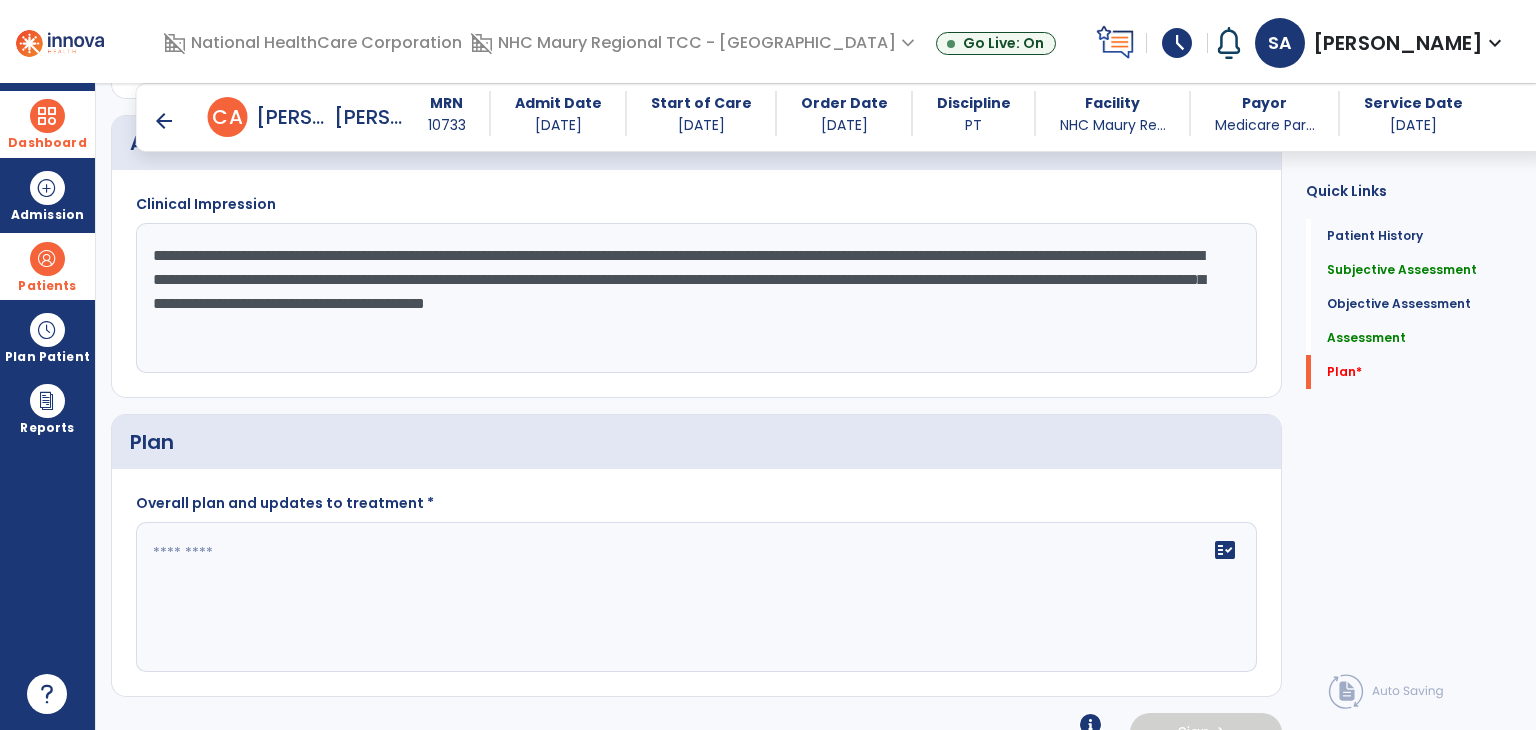 click on "**********" 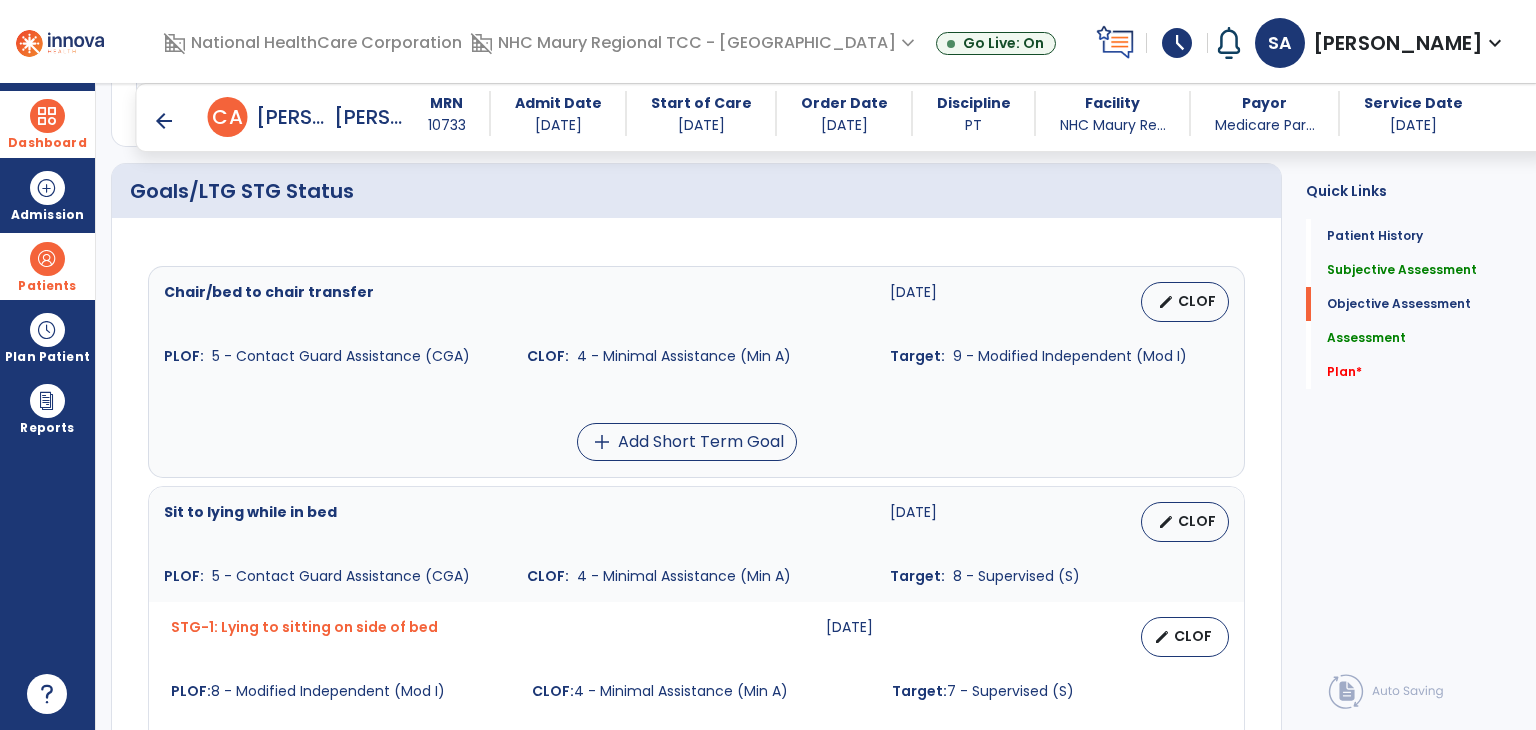 scroll, scrollTop: 664, scrollLeft: 0, axis: vertical 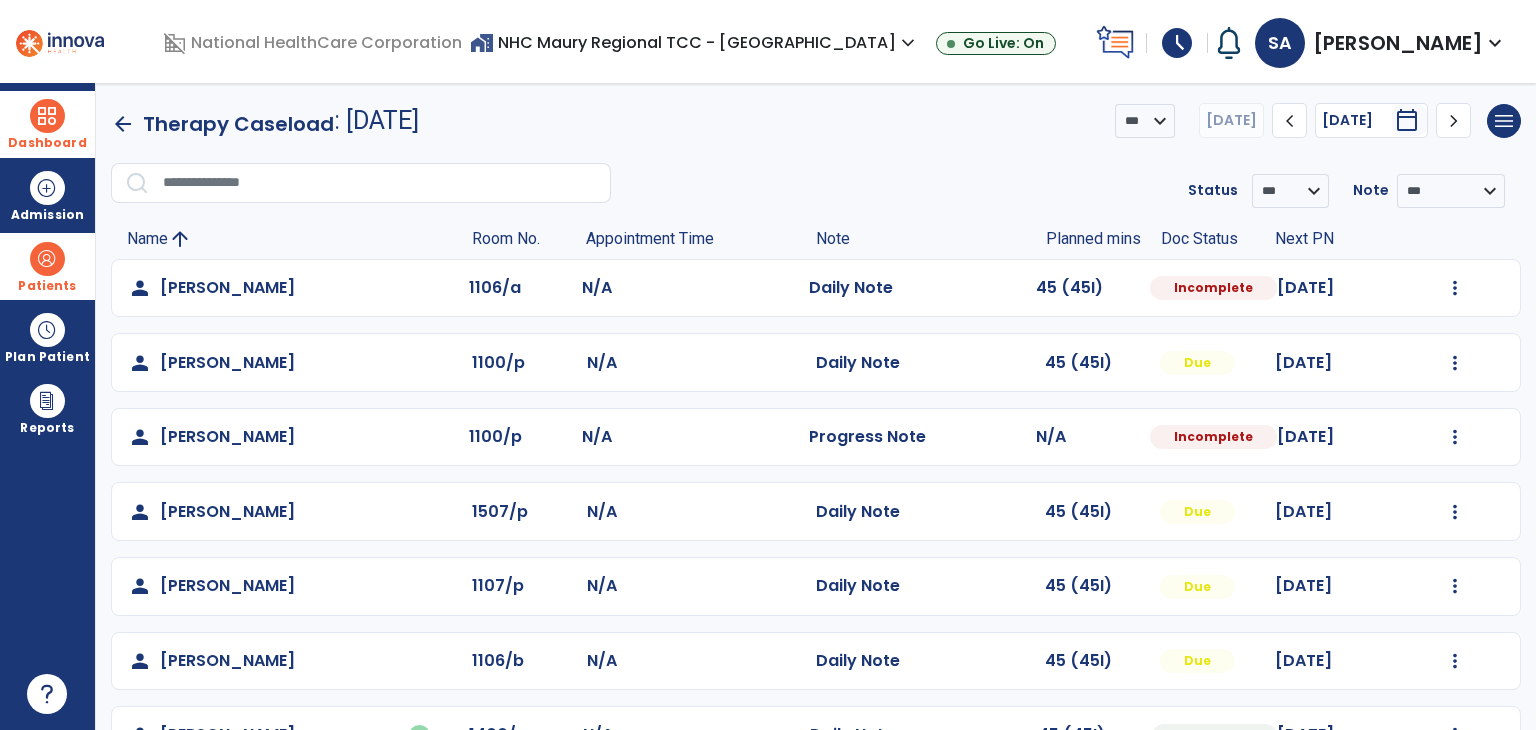 click on "Patients" at bounding box center [47, 286] 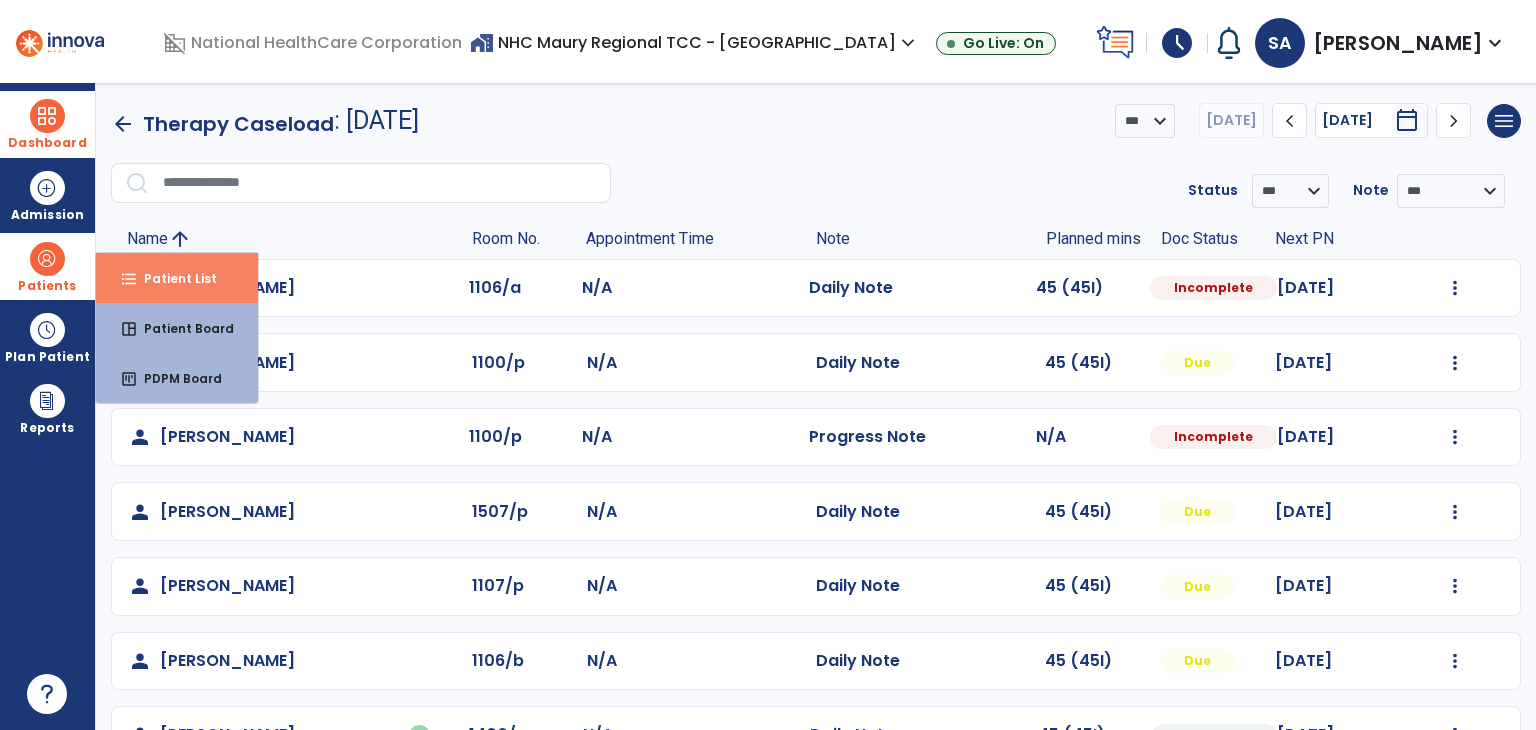 click on "Patient List" at bounding box center (172, 278) 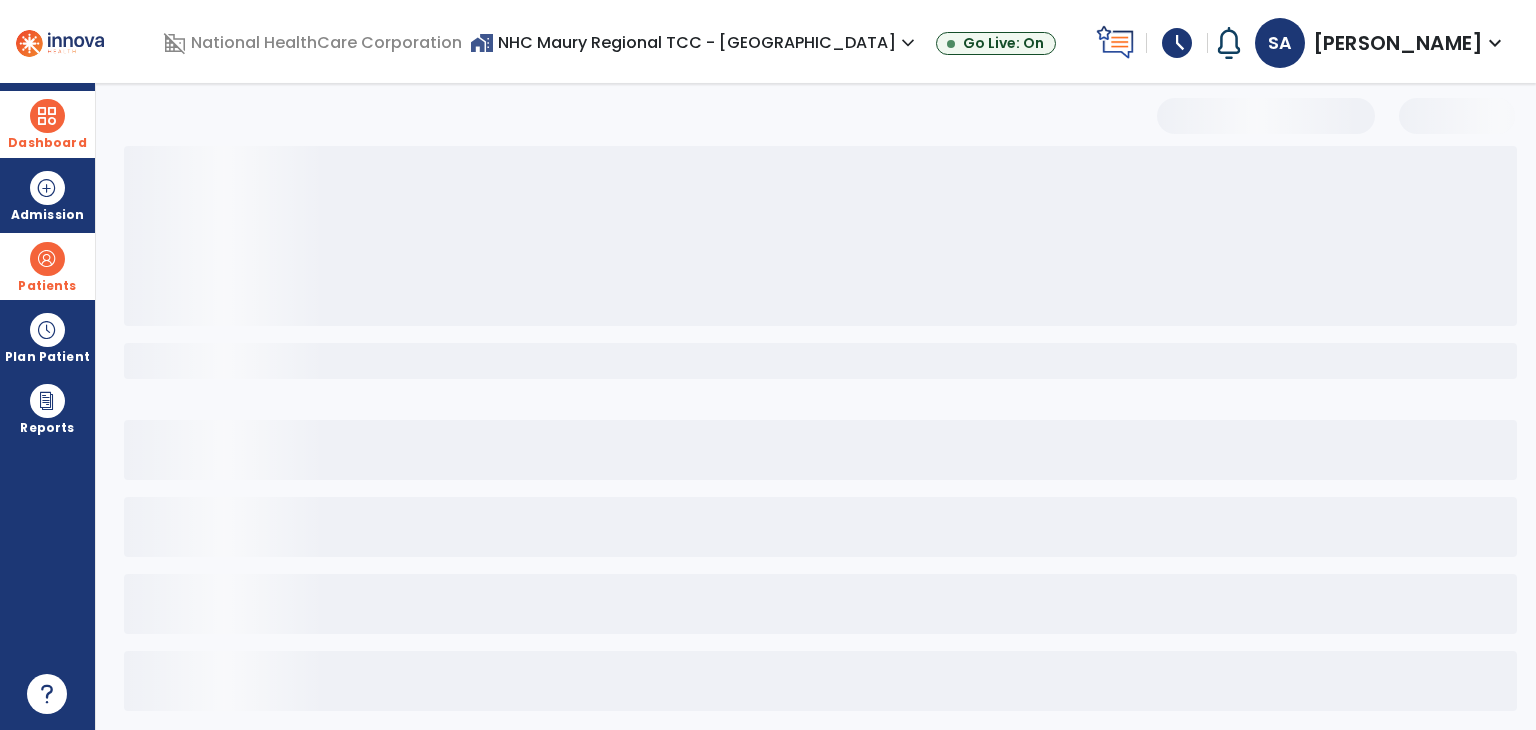 select on "***" 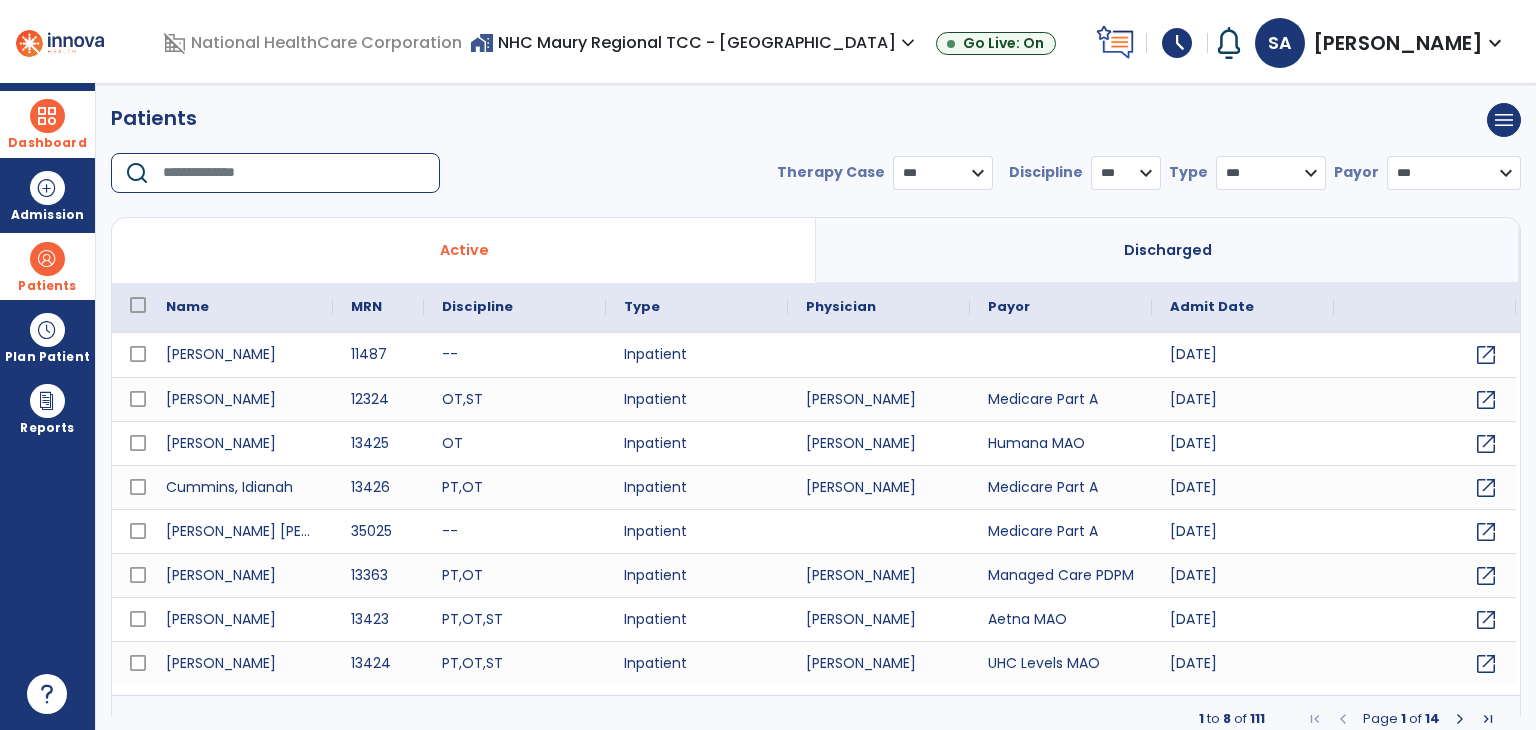 click at bounding box center (294, 173) 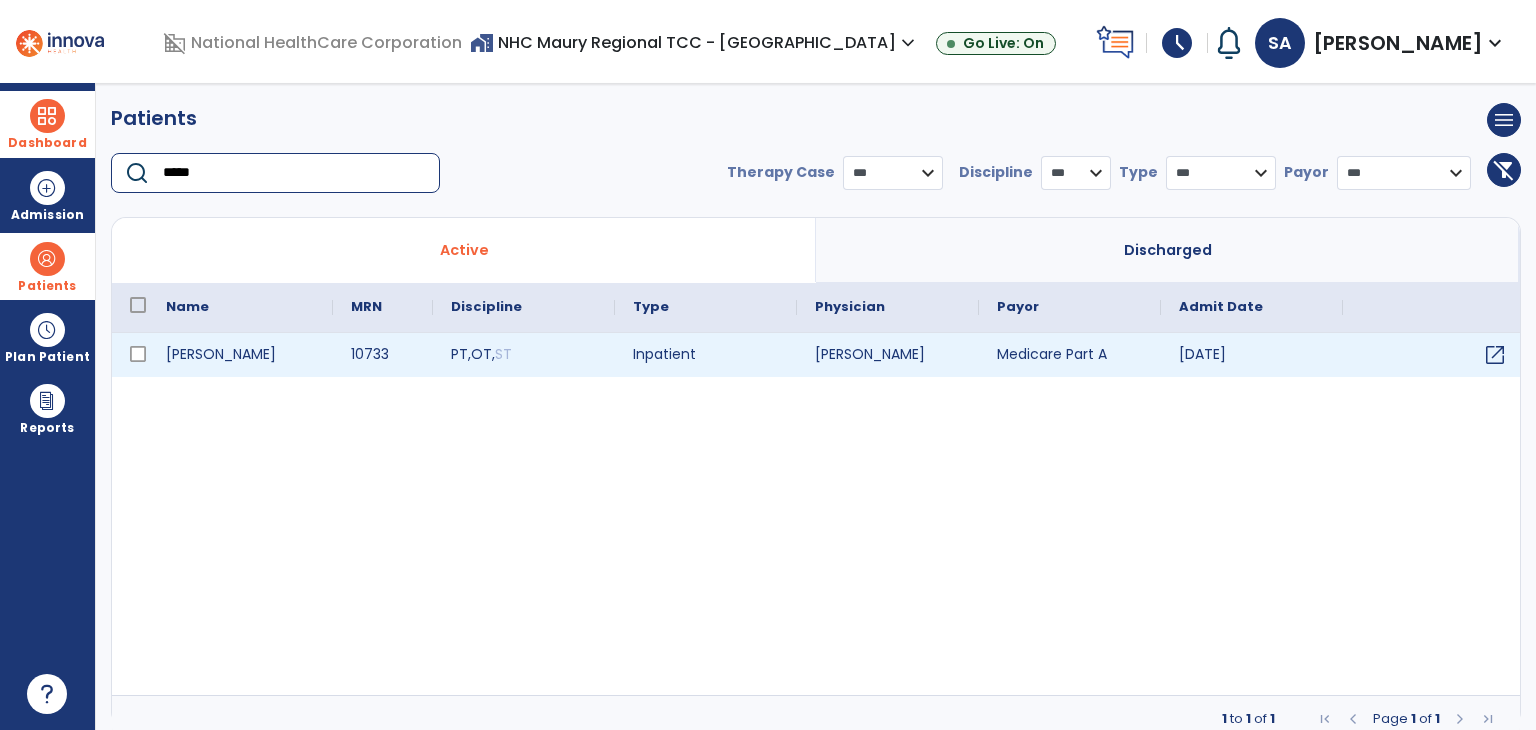 type on "*****" 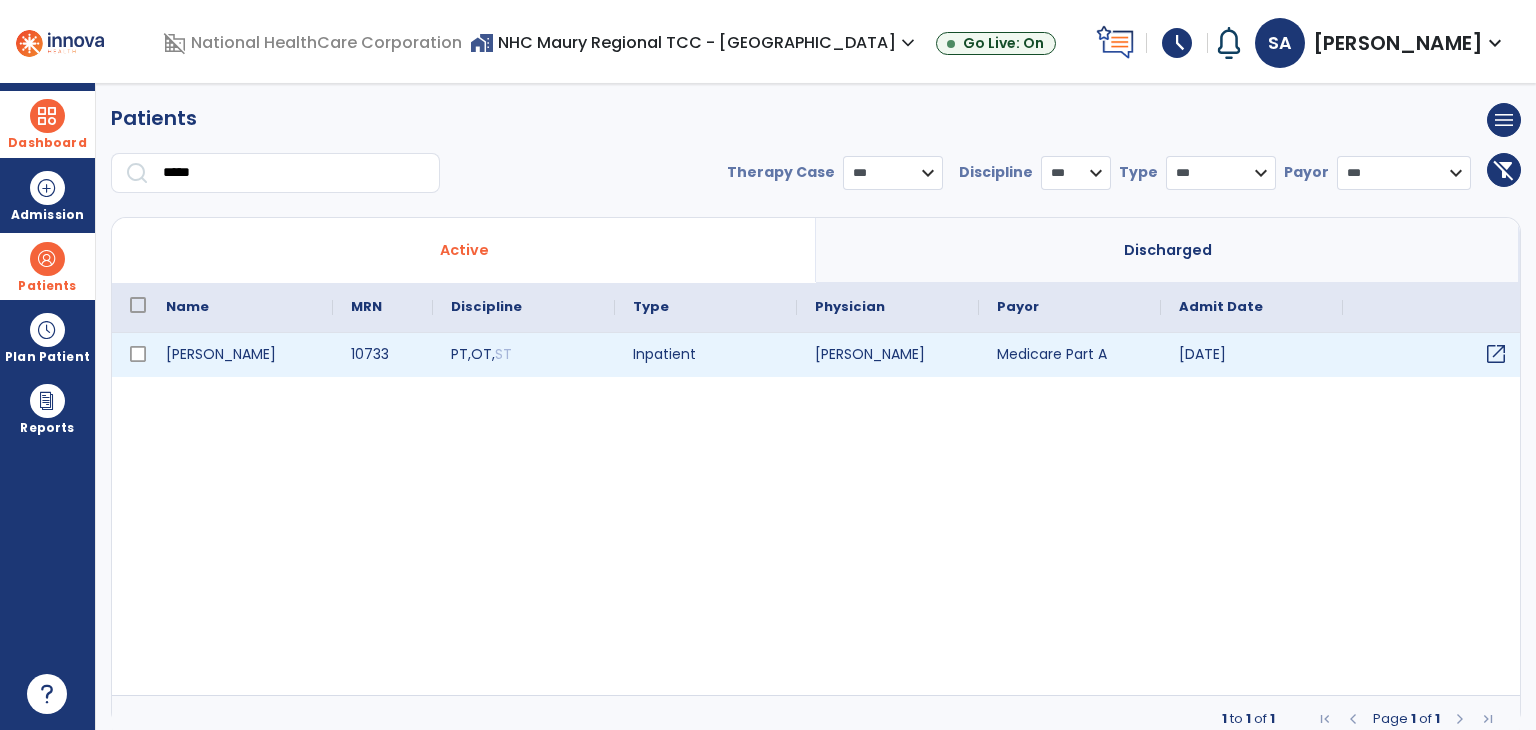 click on "open_in_new" at bounding box center [1496, 354] 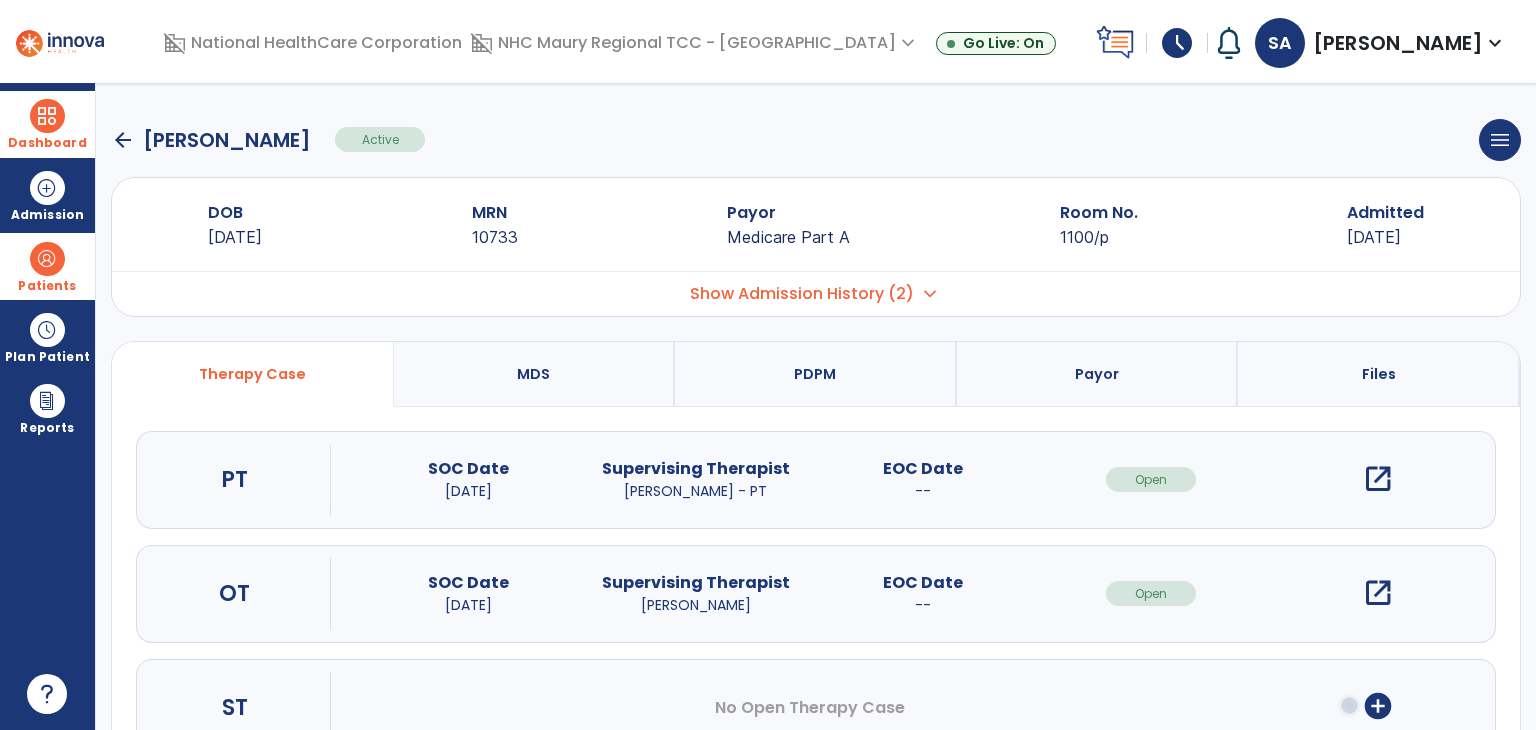 click on "open_in_new" at bounding box center [1378, 479] 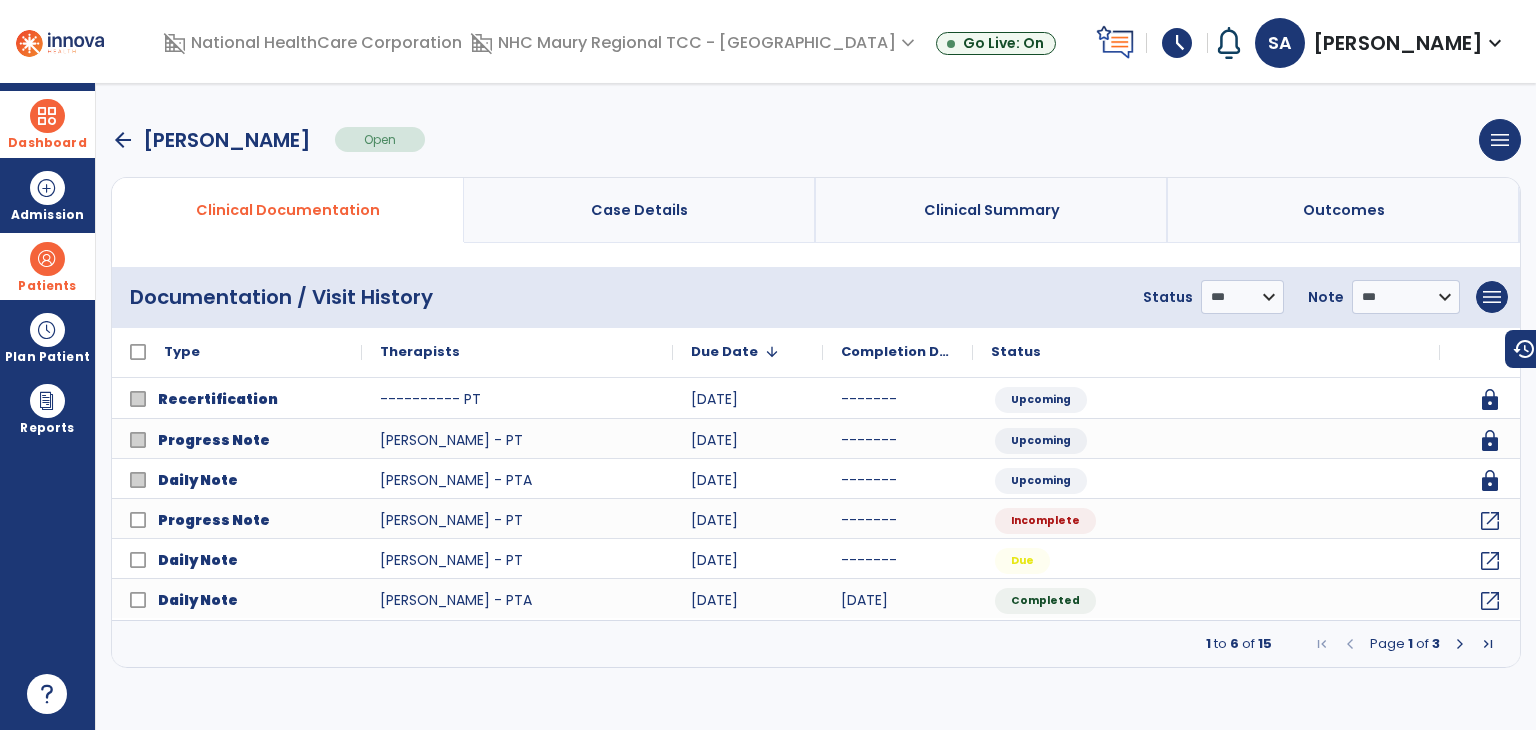 click at bounding box center (1460, 644) 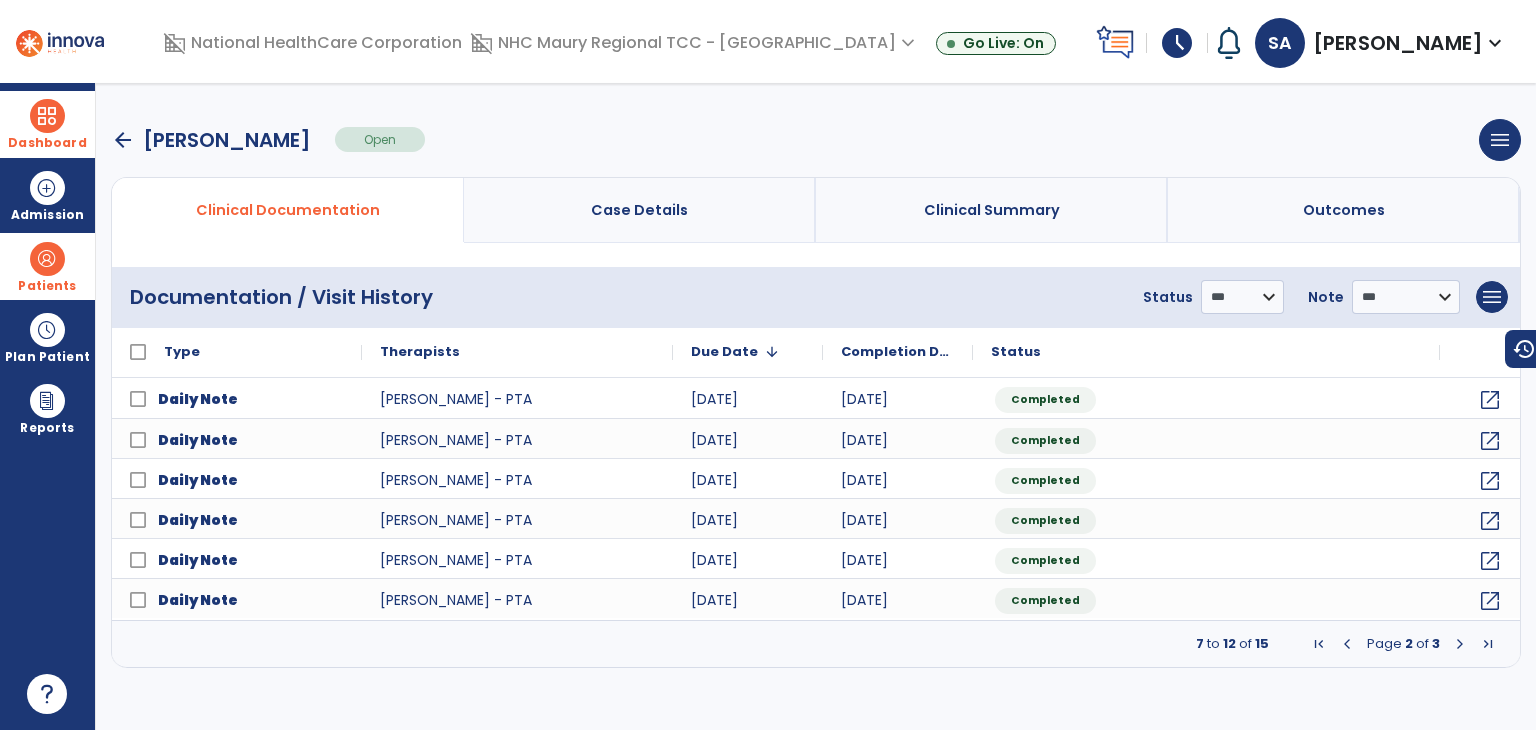 click at bounding box center (1460, 644) 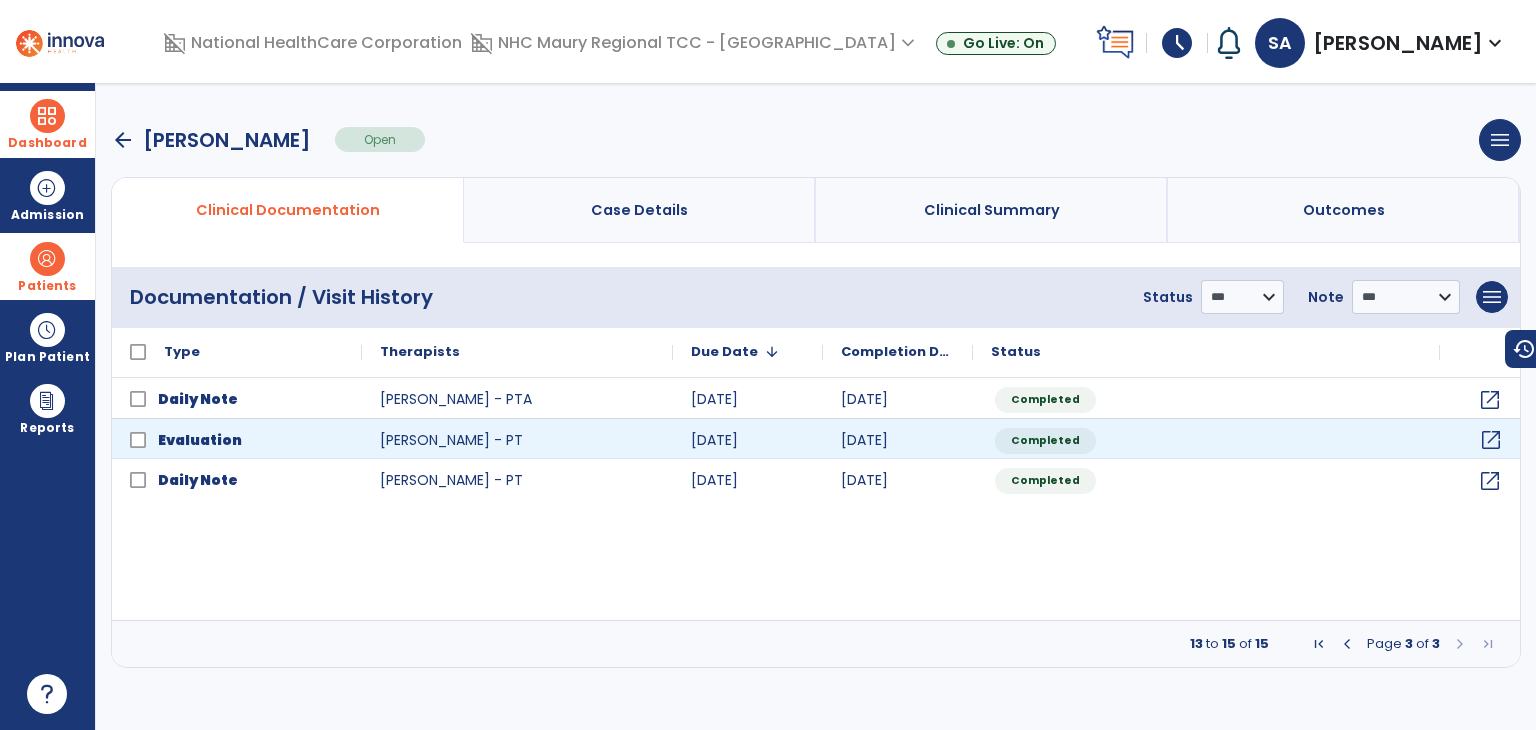 click on "open_in_new" 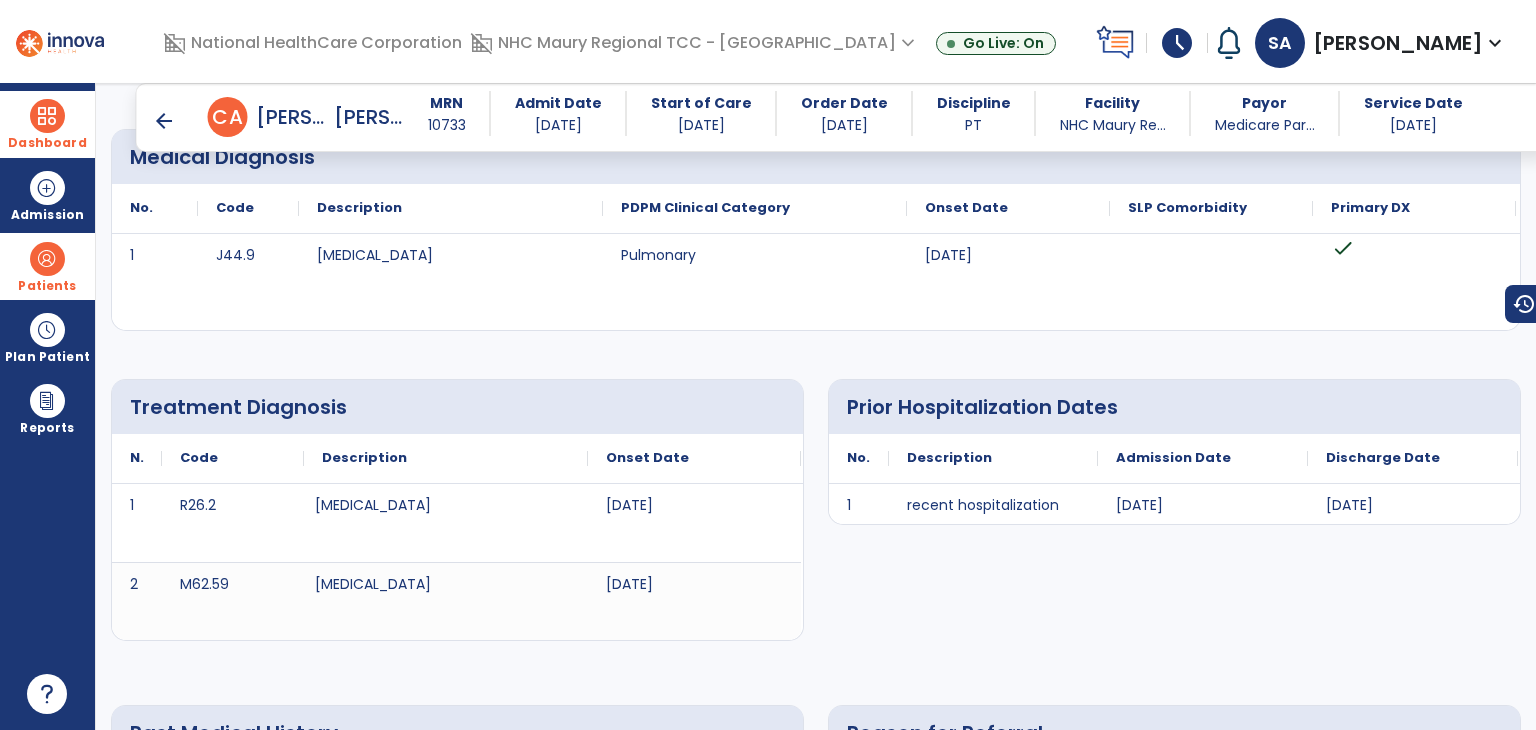 scroll, scrollTop: 0, scrollLeft: 0, axis: both 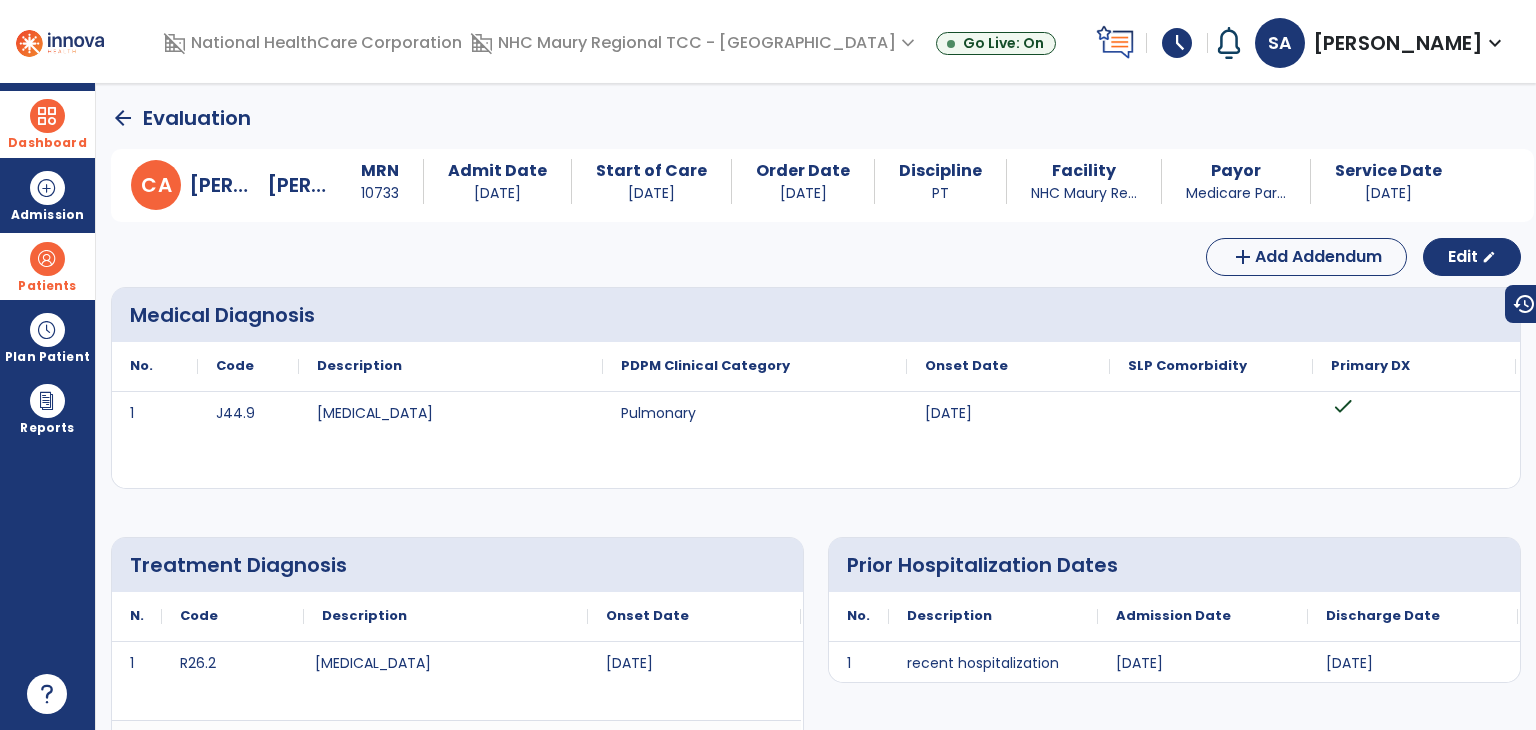 click on "arrow_back" 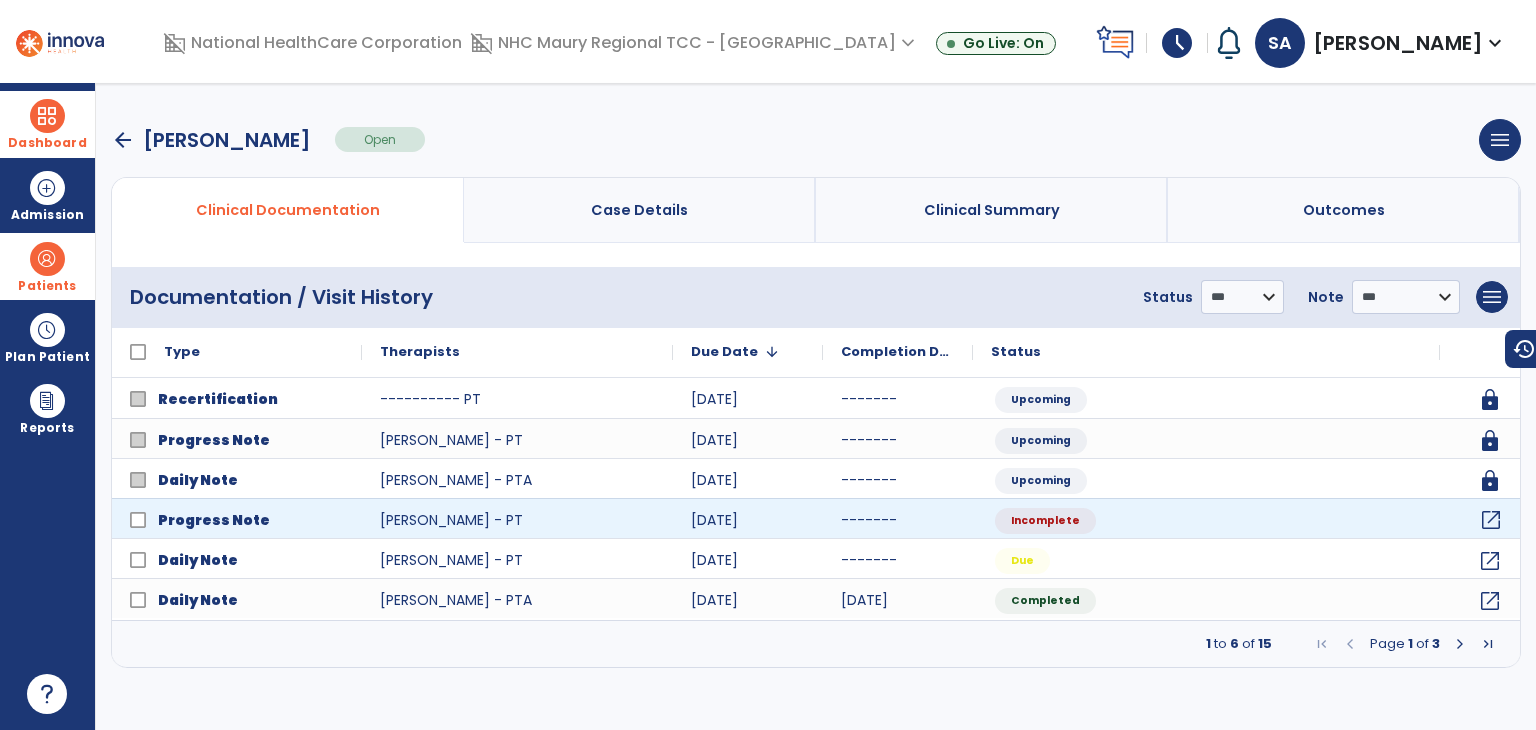 click on "open_in_new" 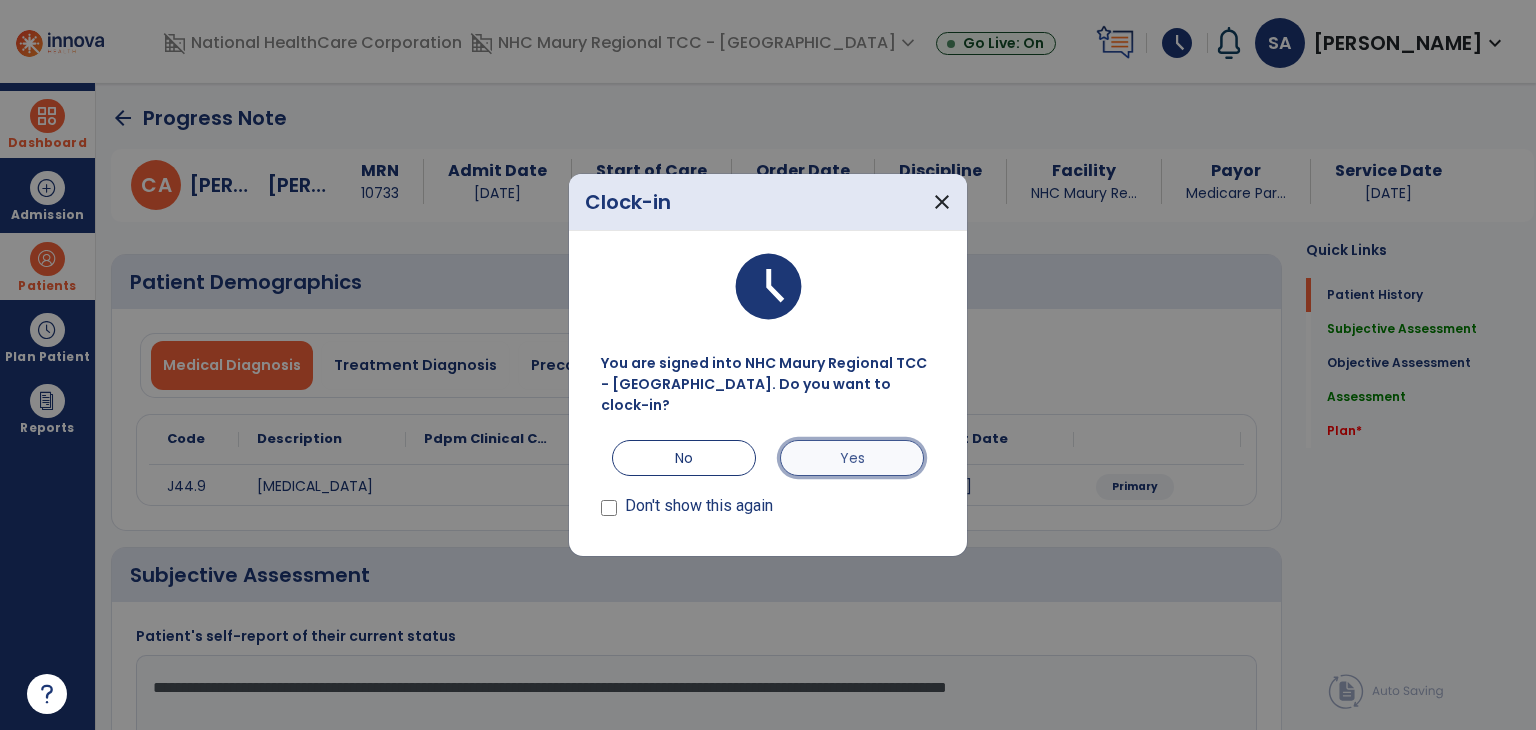 click on "Yes" at bounding box center (852, 458) 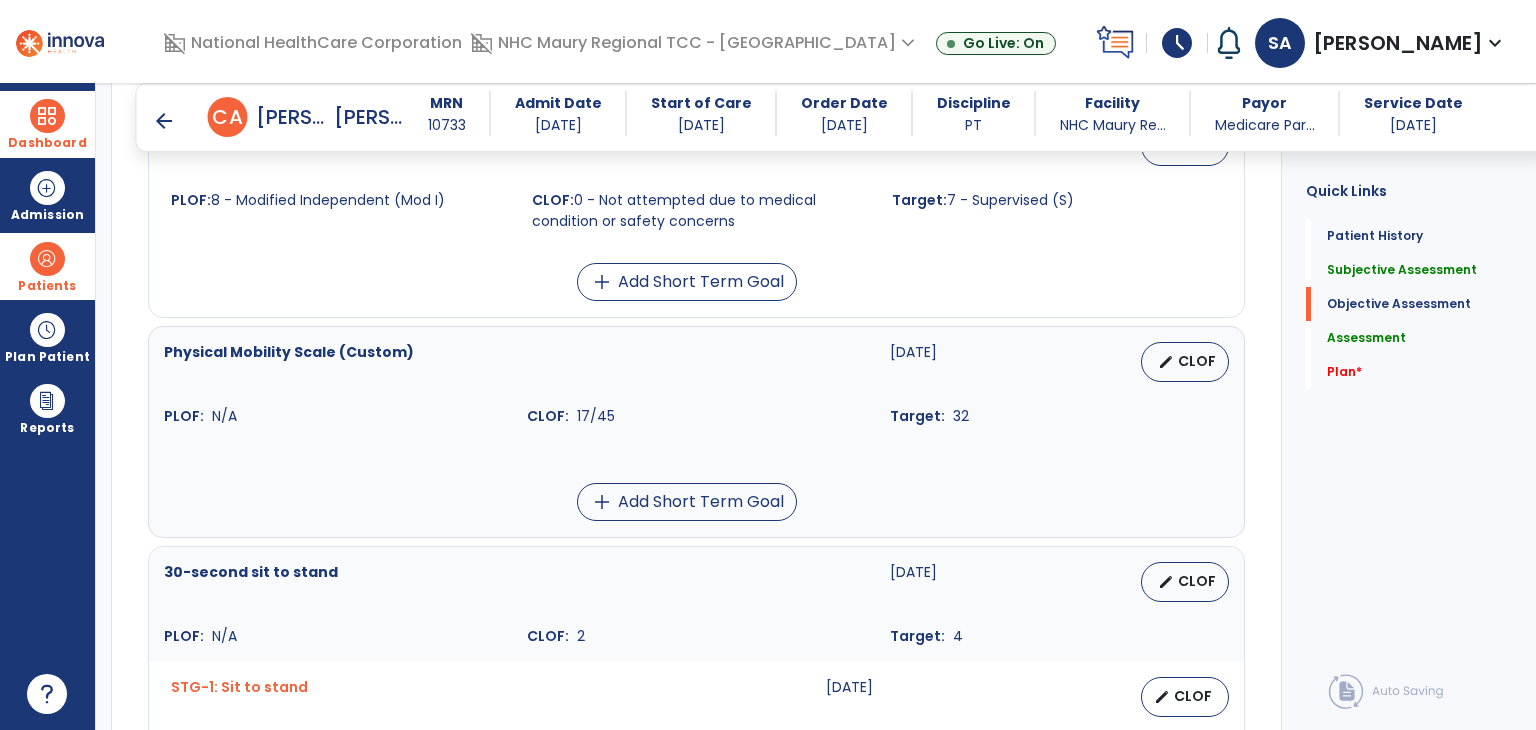 scroll, scrollTop: 1488, scrollLeft: 0, axis: vertical 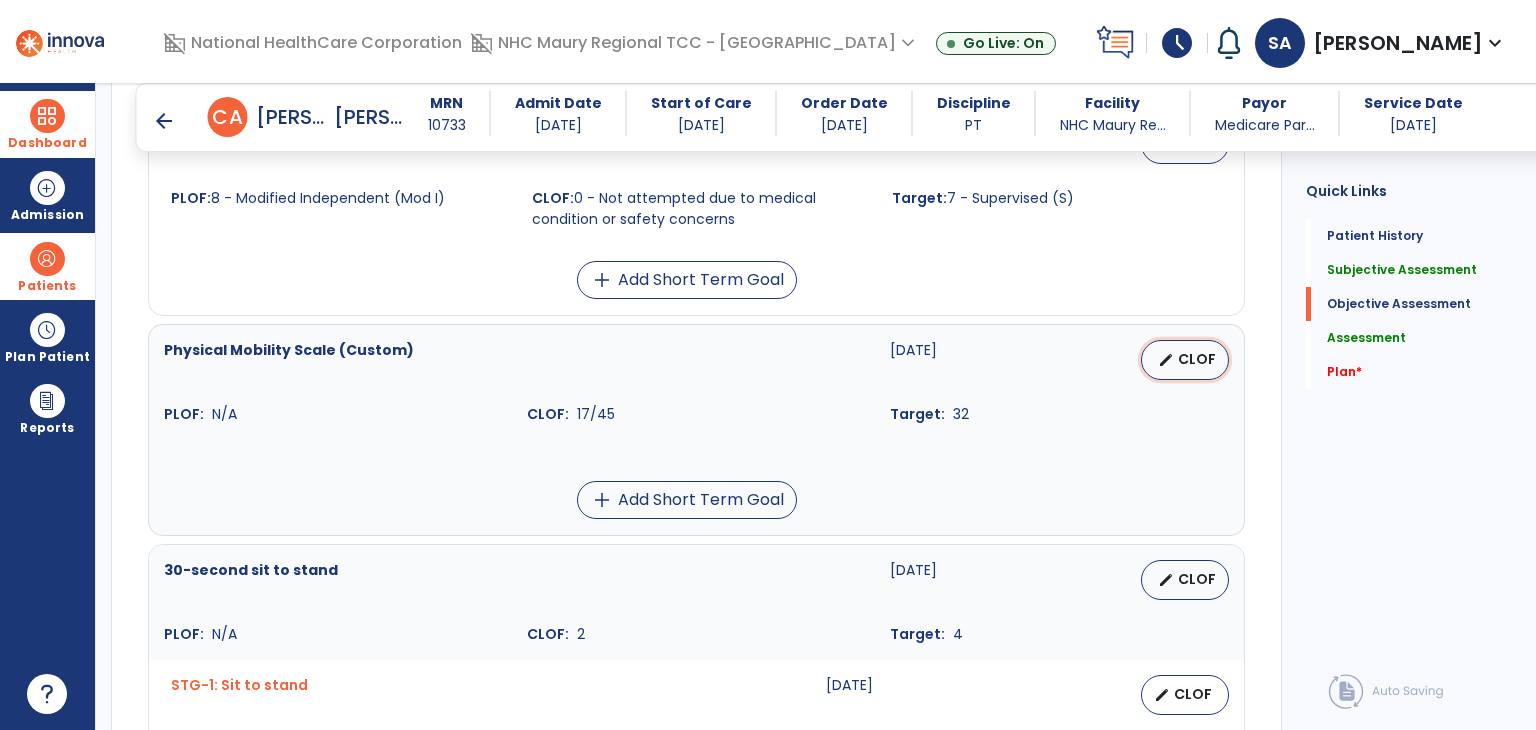 click on "edit" at bounding box center [1166, 360] 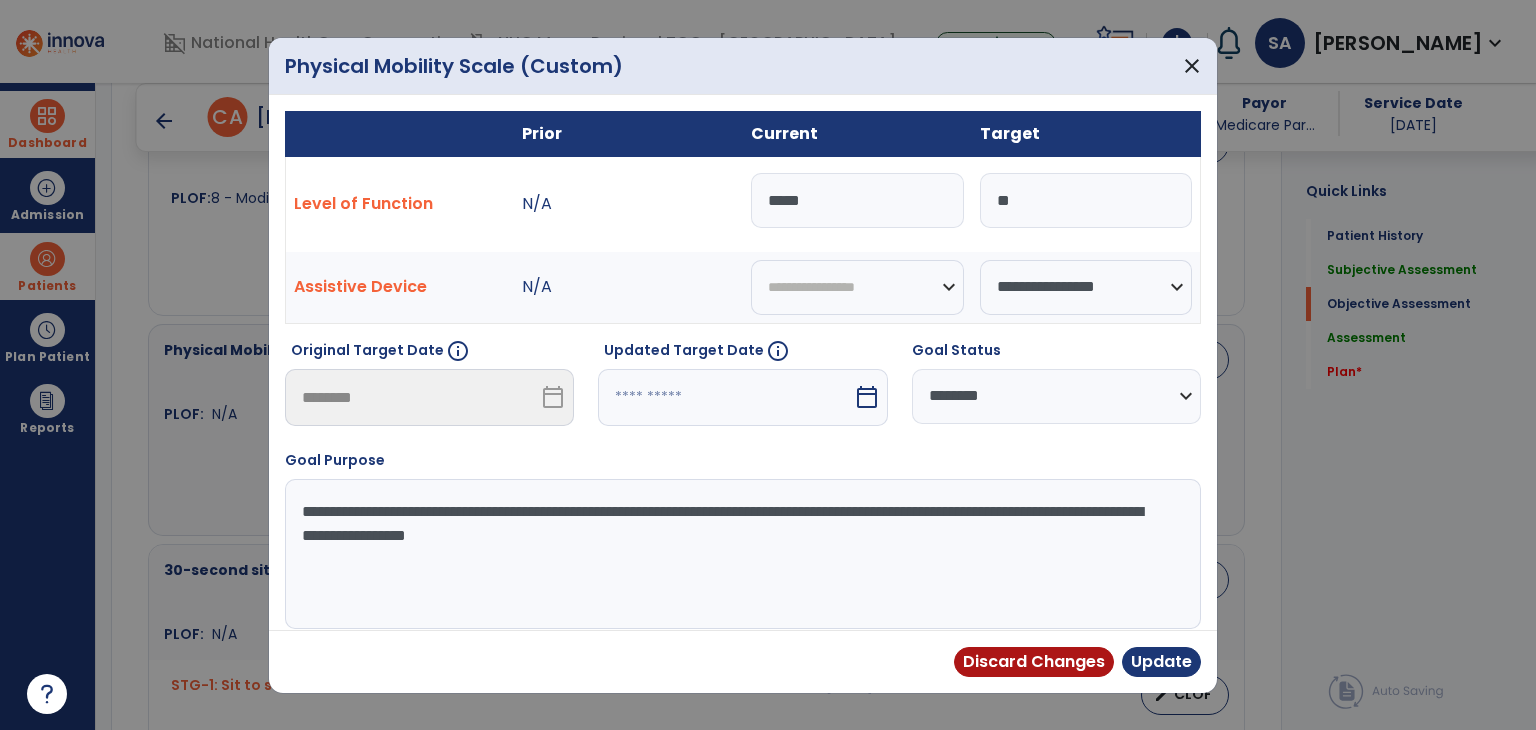 click on "*****" at bounding box center [857, 200] 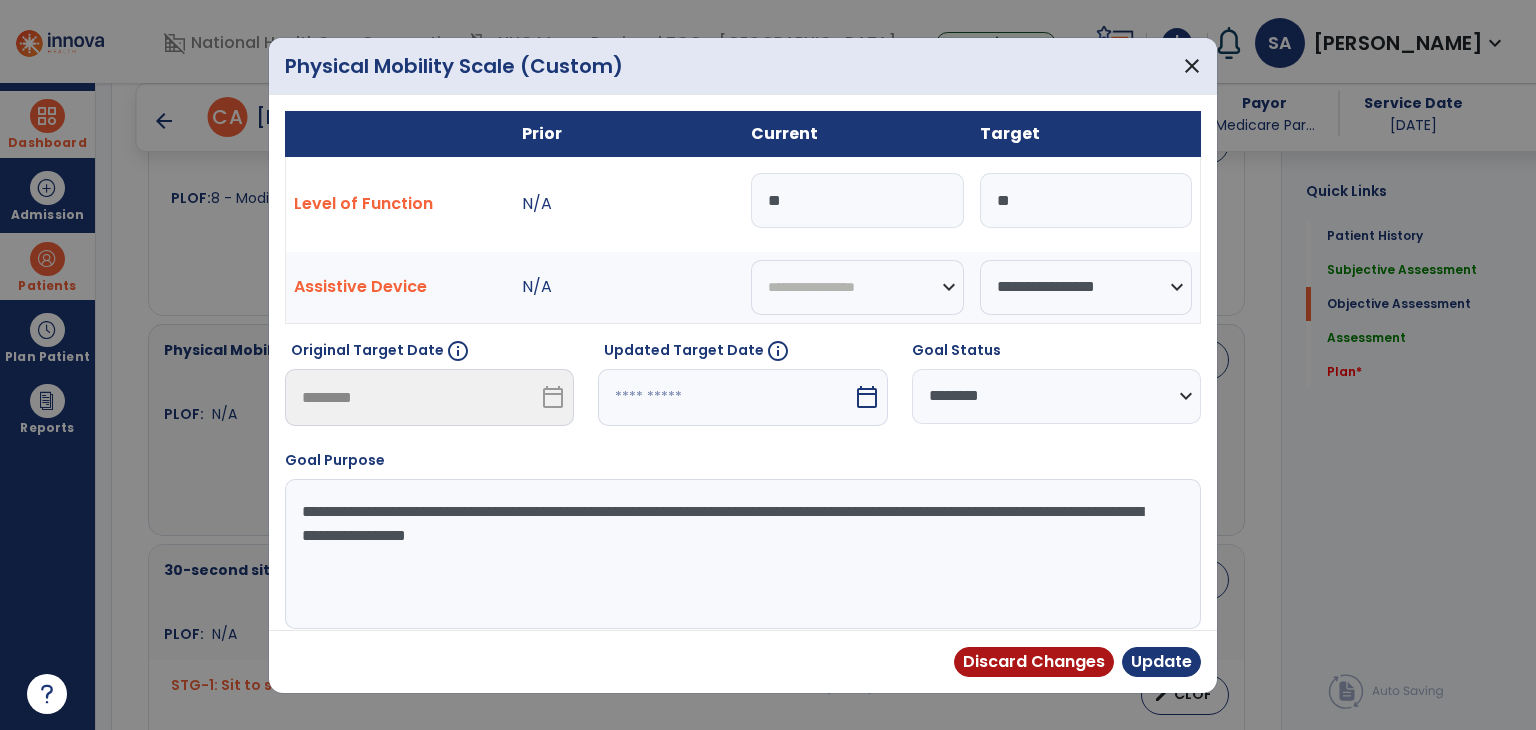 type on "*" 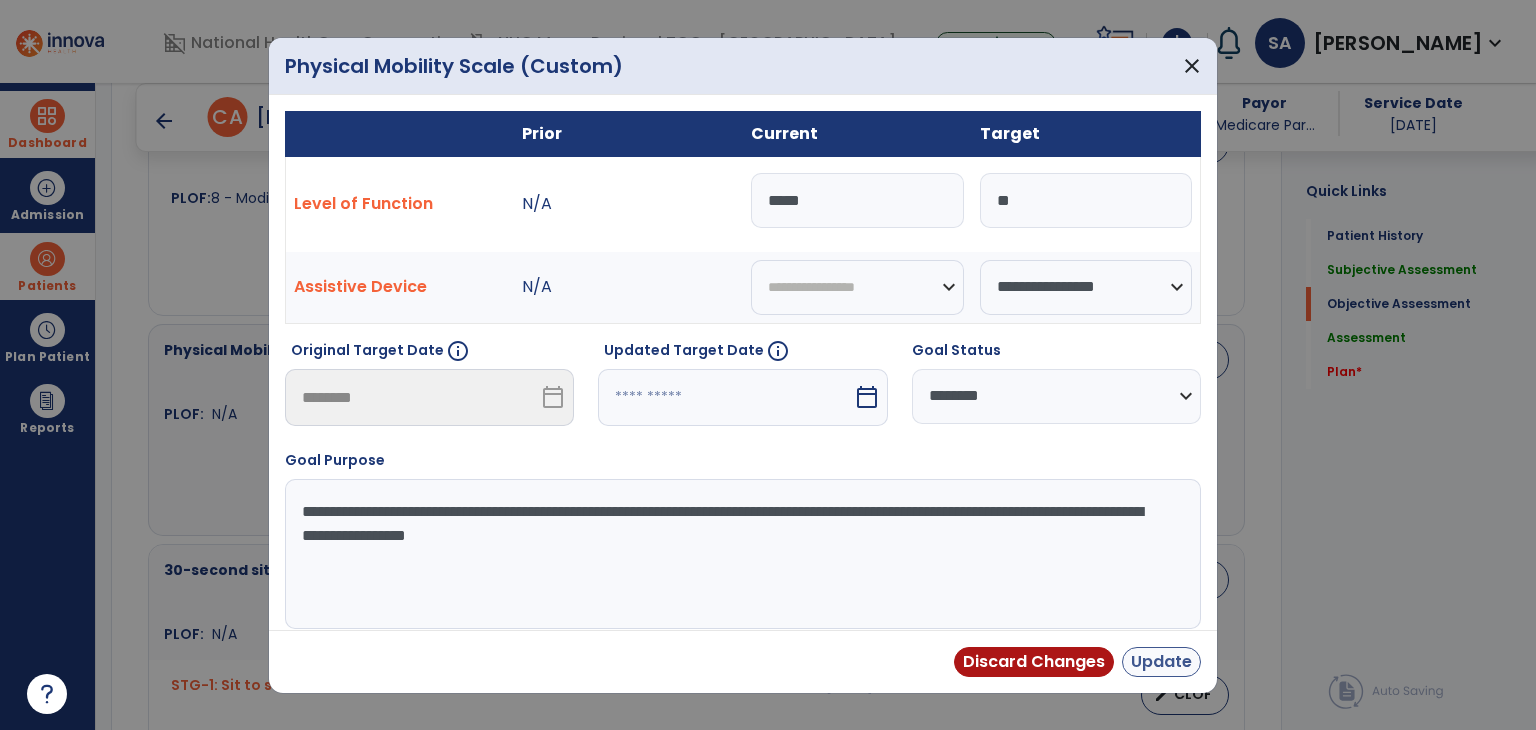 type on "*****" 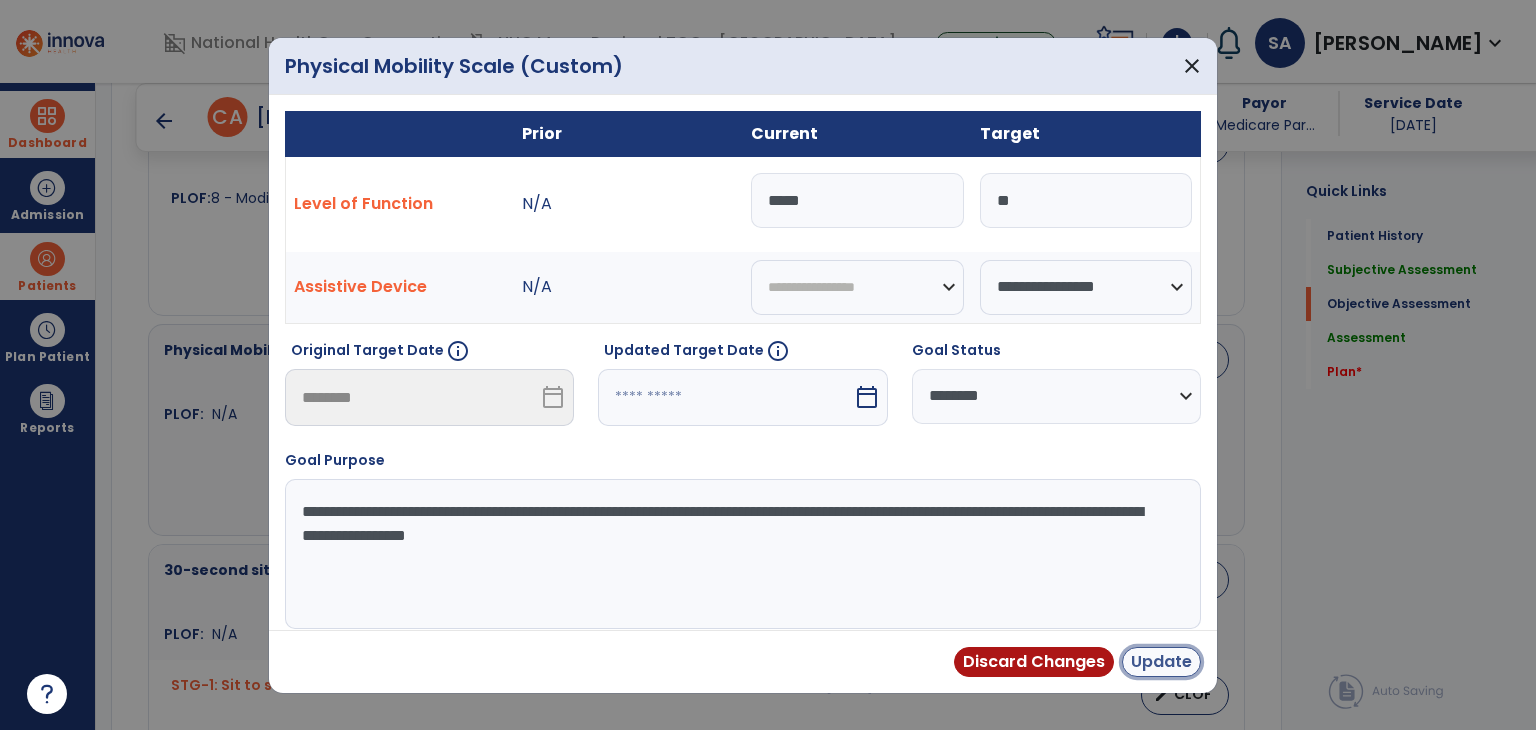 click on "Update" at bounding box center [1161, 662] 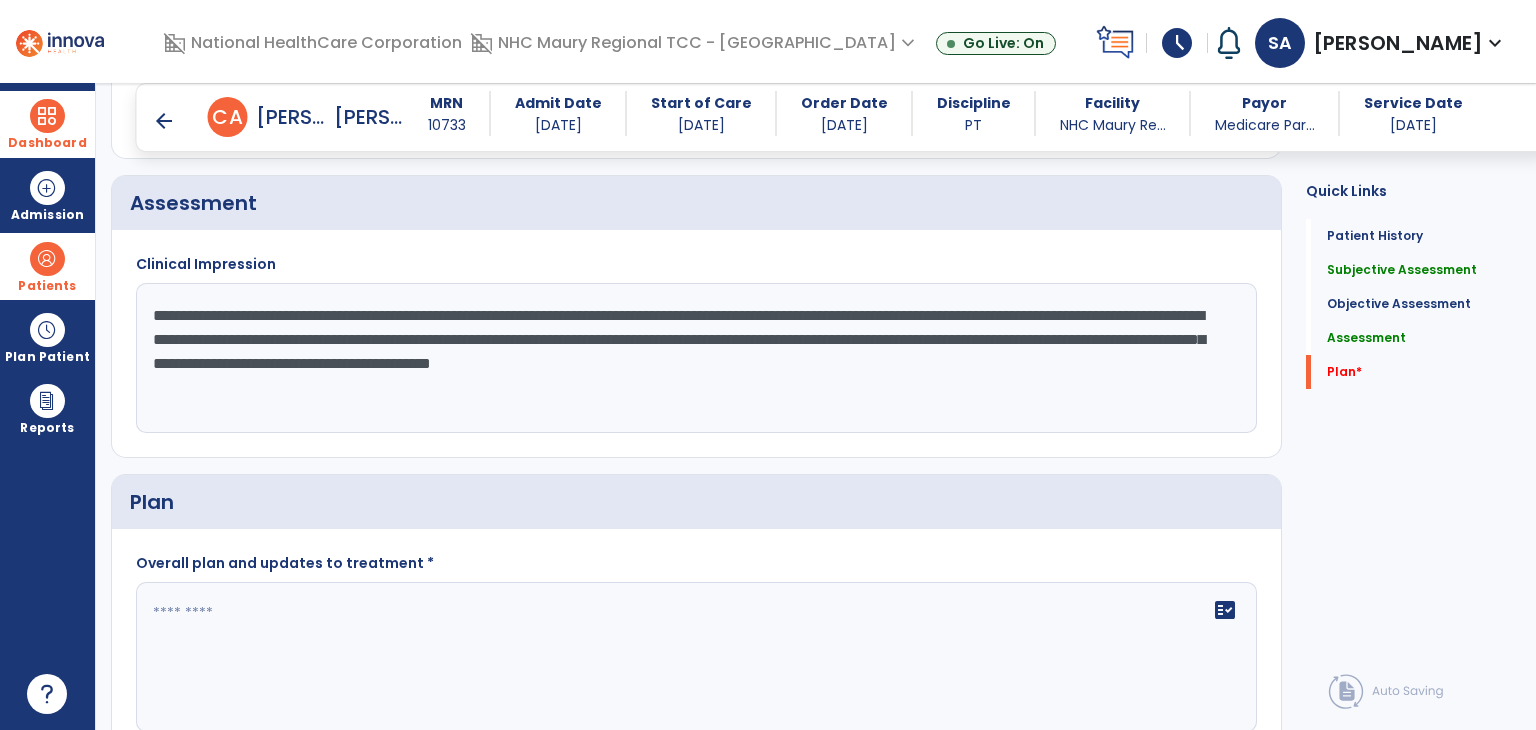 scroll, scrollTop: 2323, scrollLeft: 0, axis: vertical 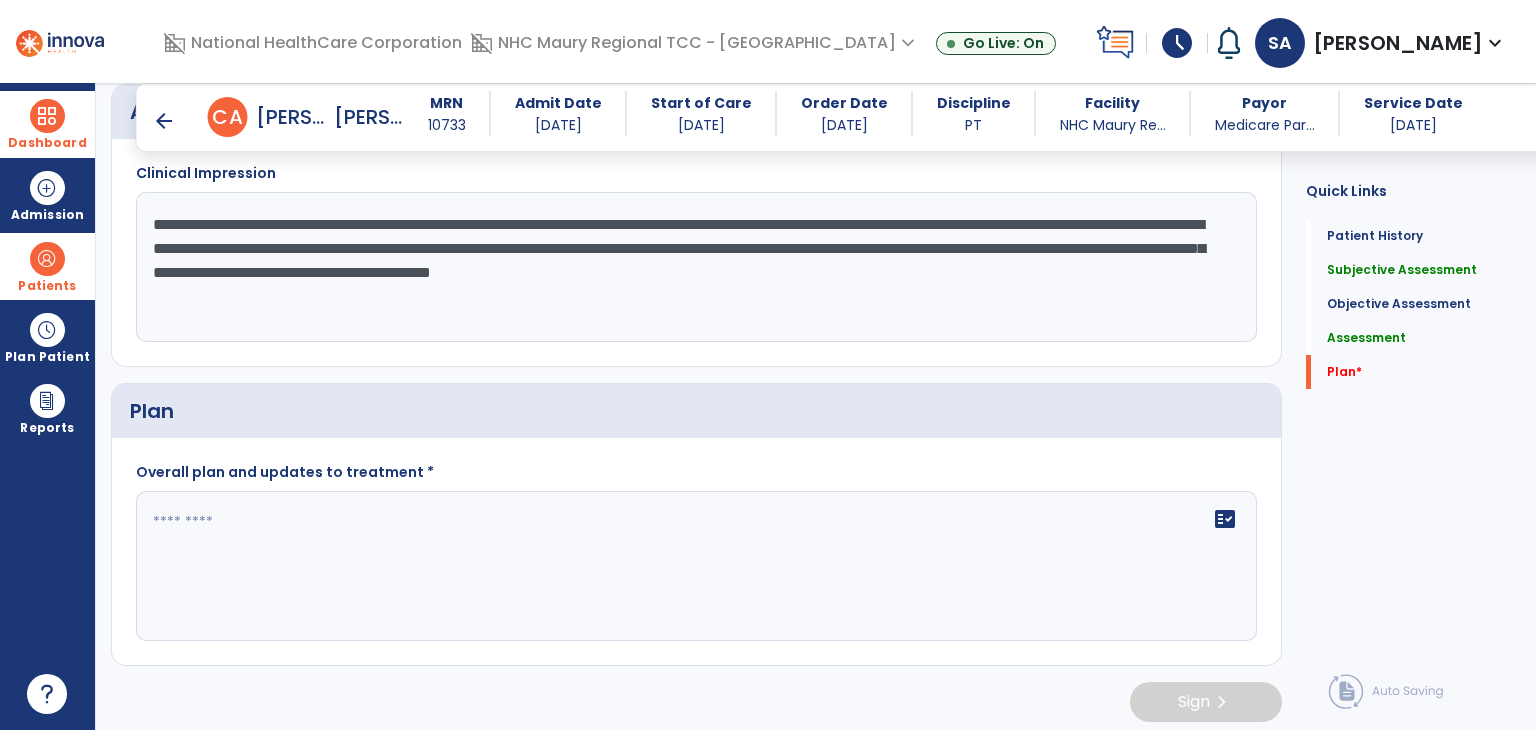 click on "**********" 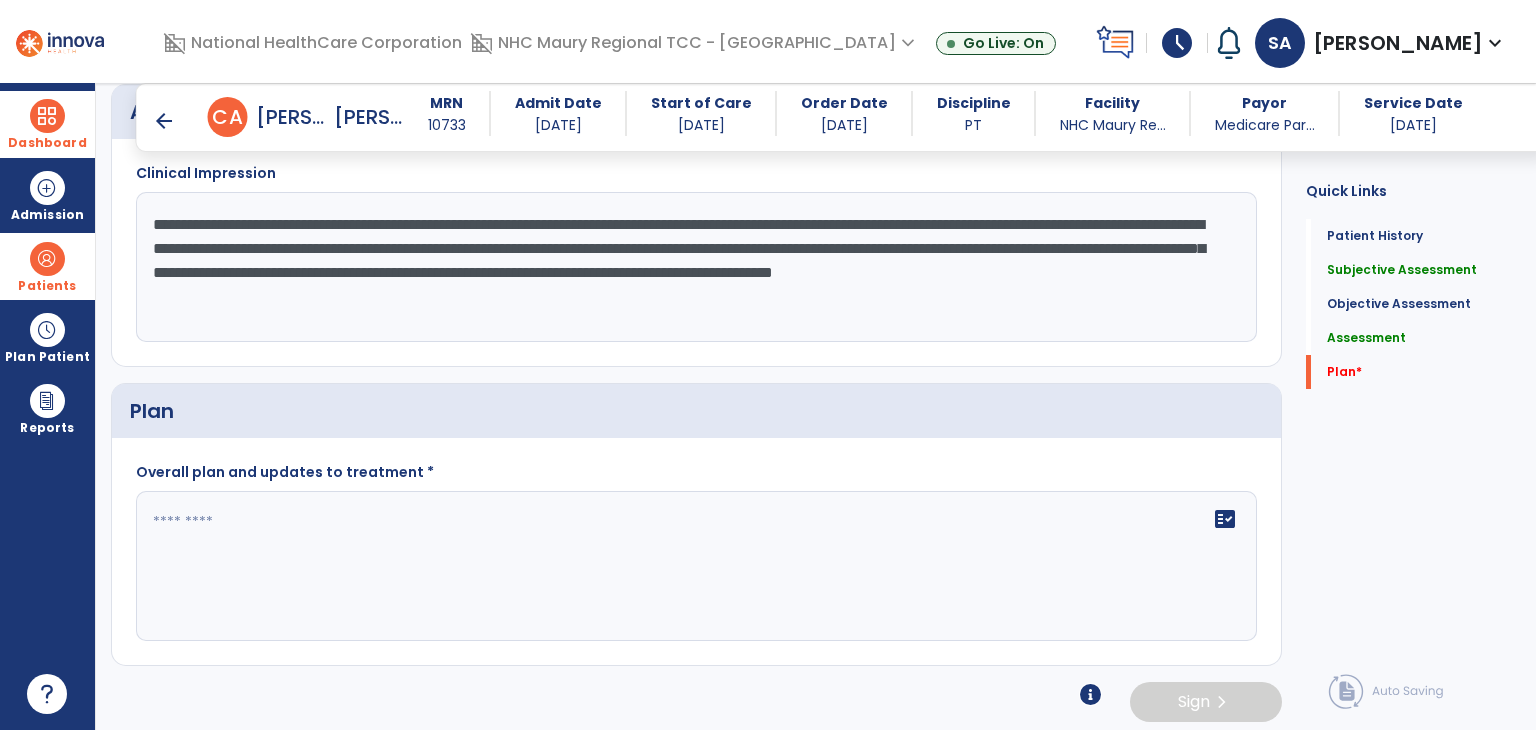 click on "Plan" 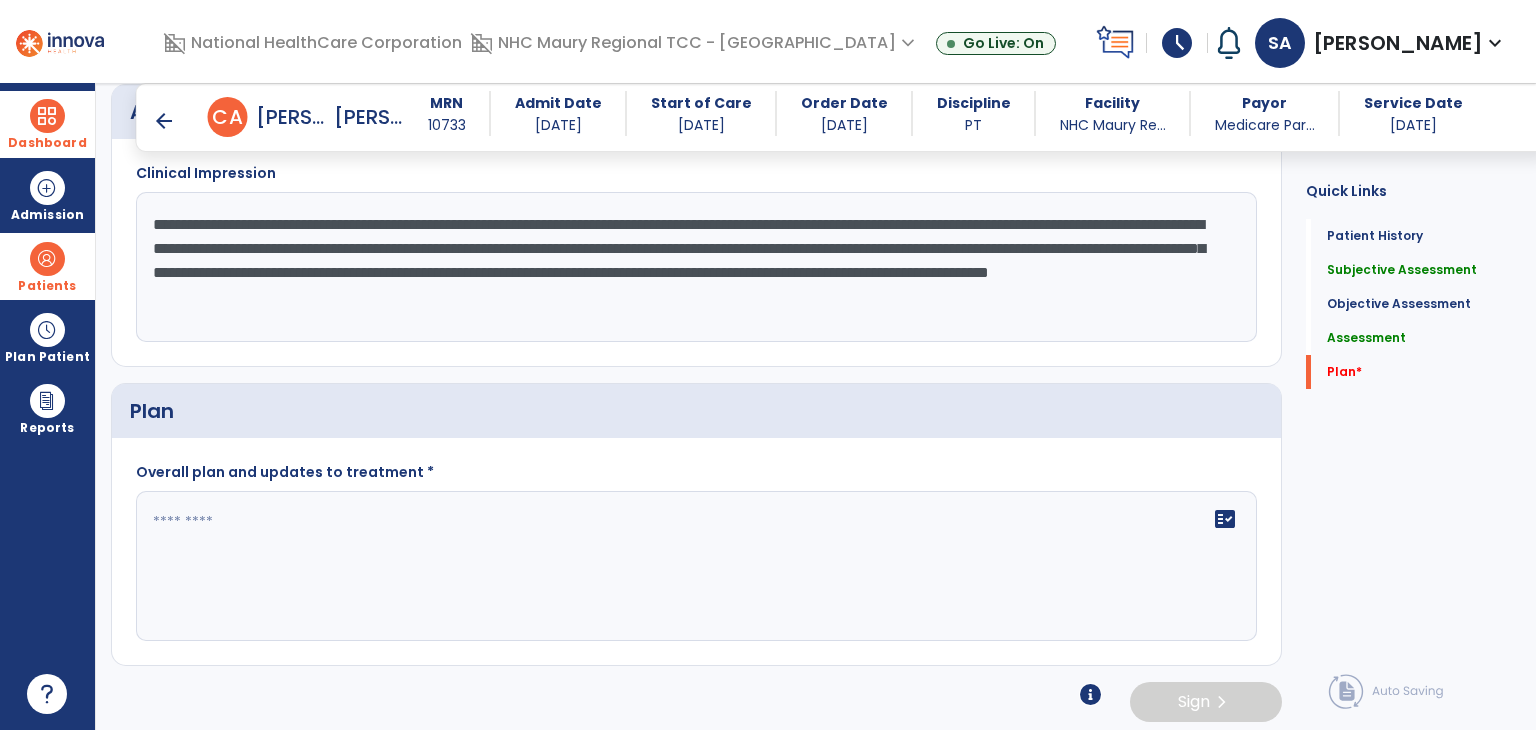 type on "**********" 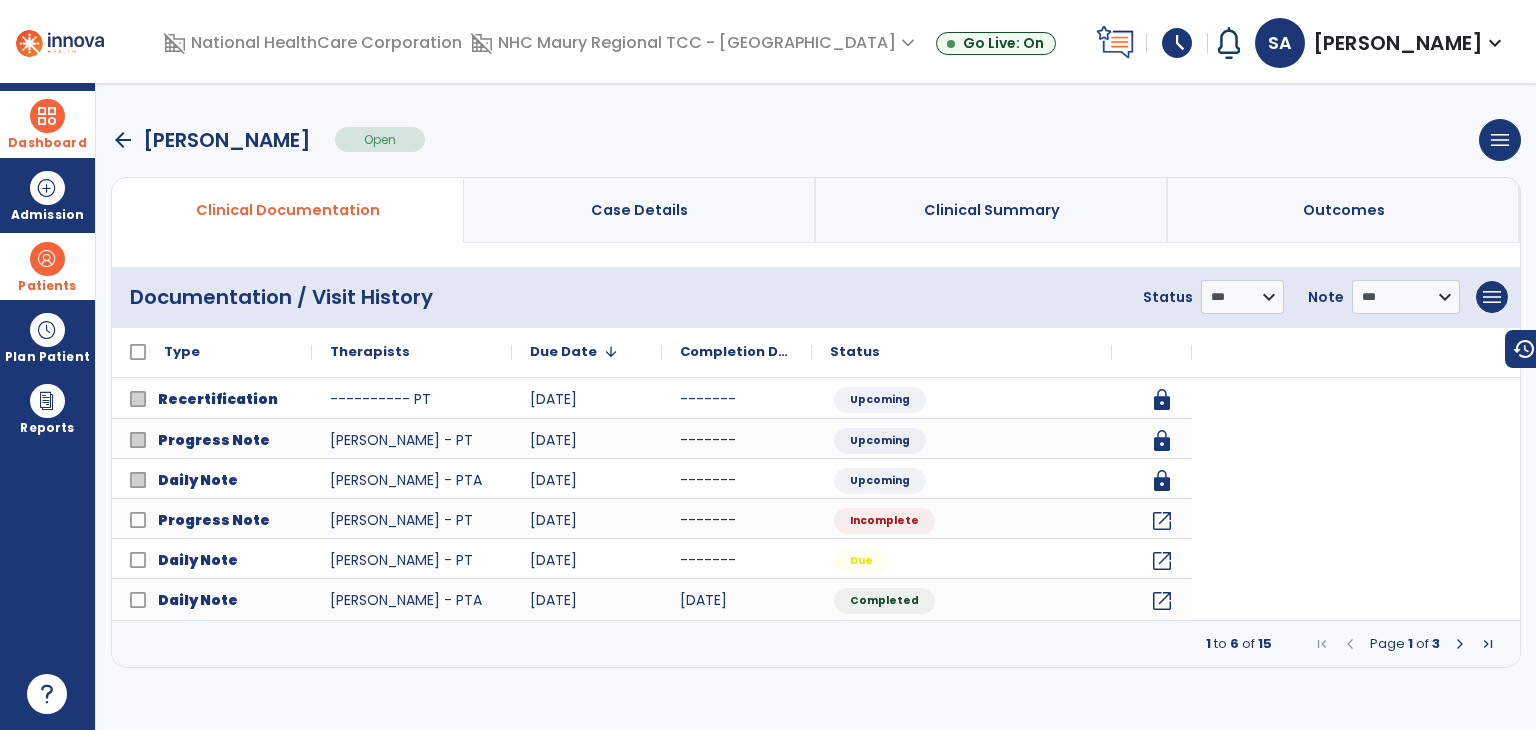 scroll, scrollTop: 0, scrollLeft: 0, axis: both 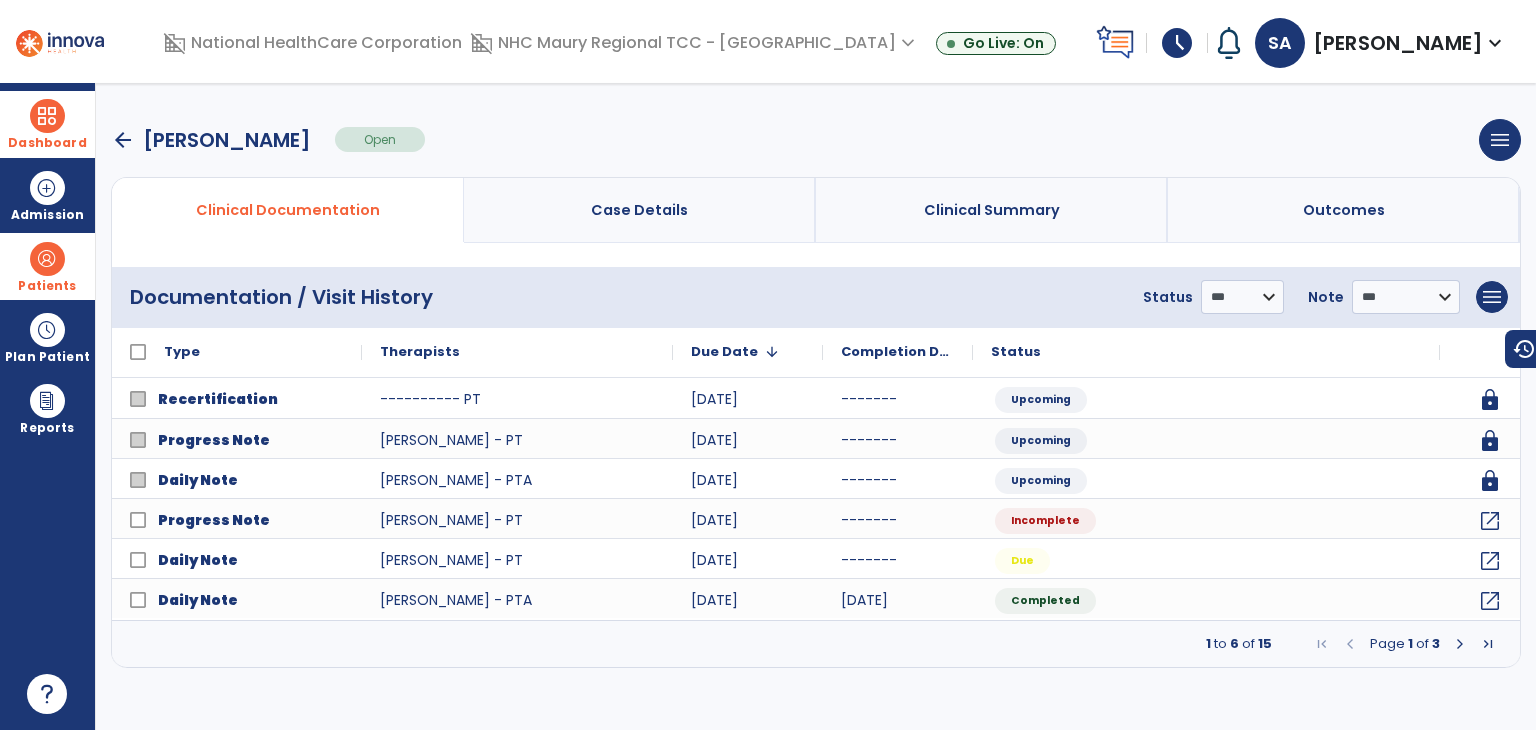 click on "Dashboard" at bounding box center (47, 124) 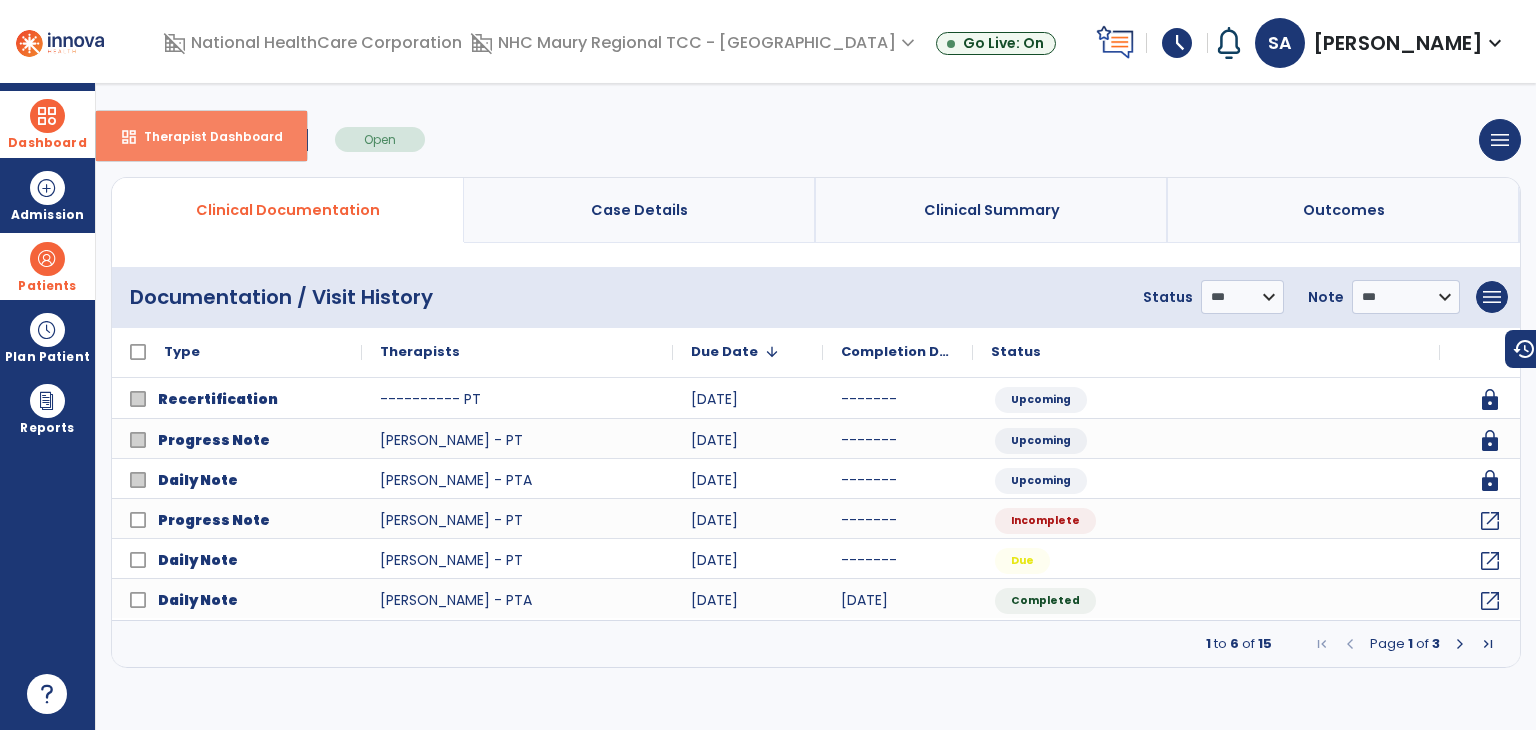 click on "Therapist Dashboard" at bounding box center [205, 136] 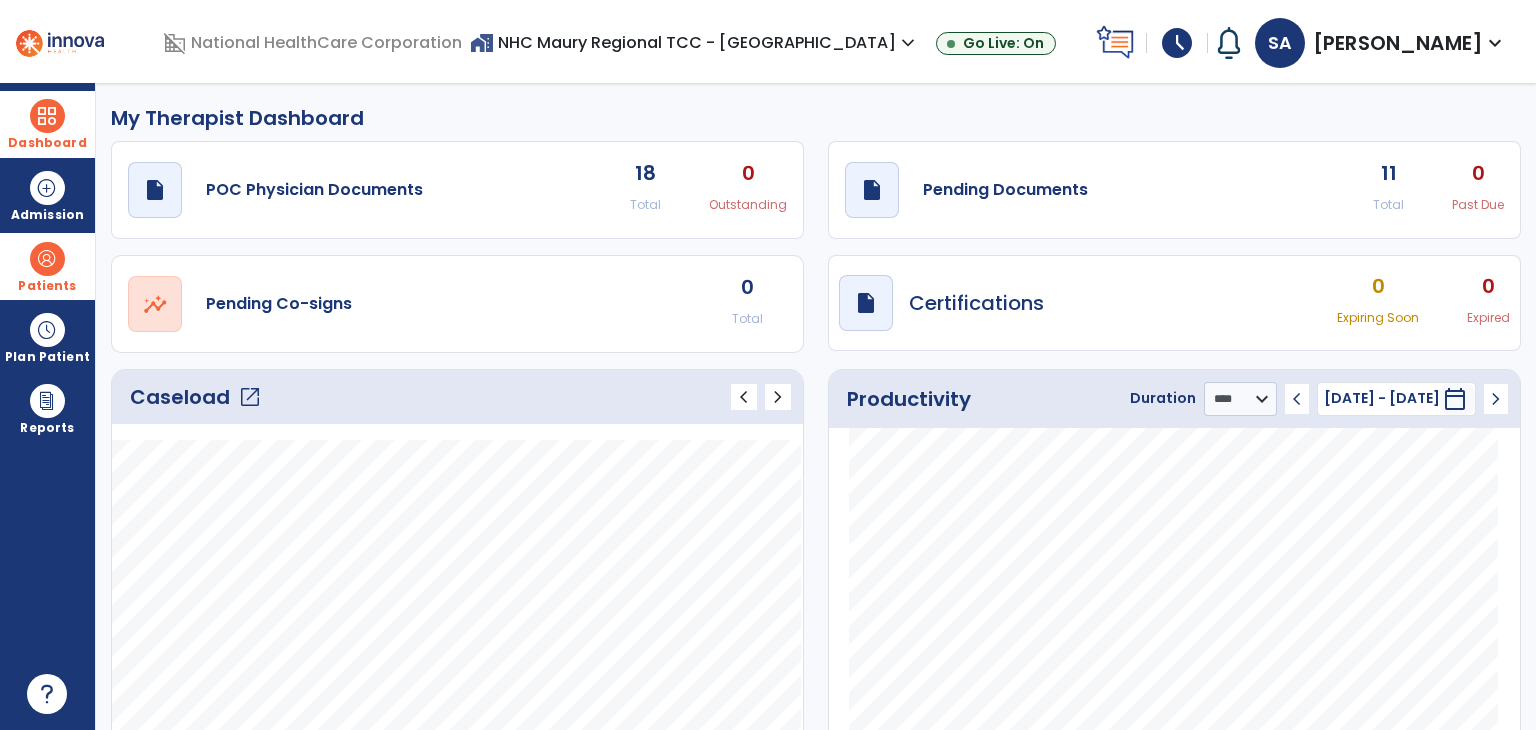 click on "open_in_new" 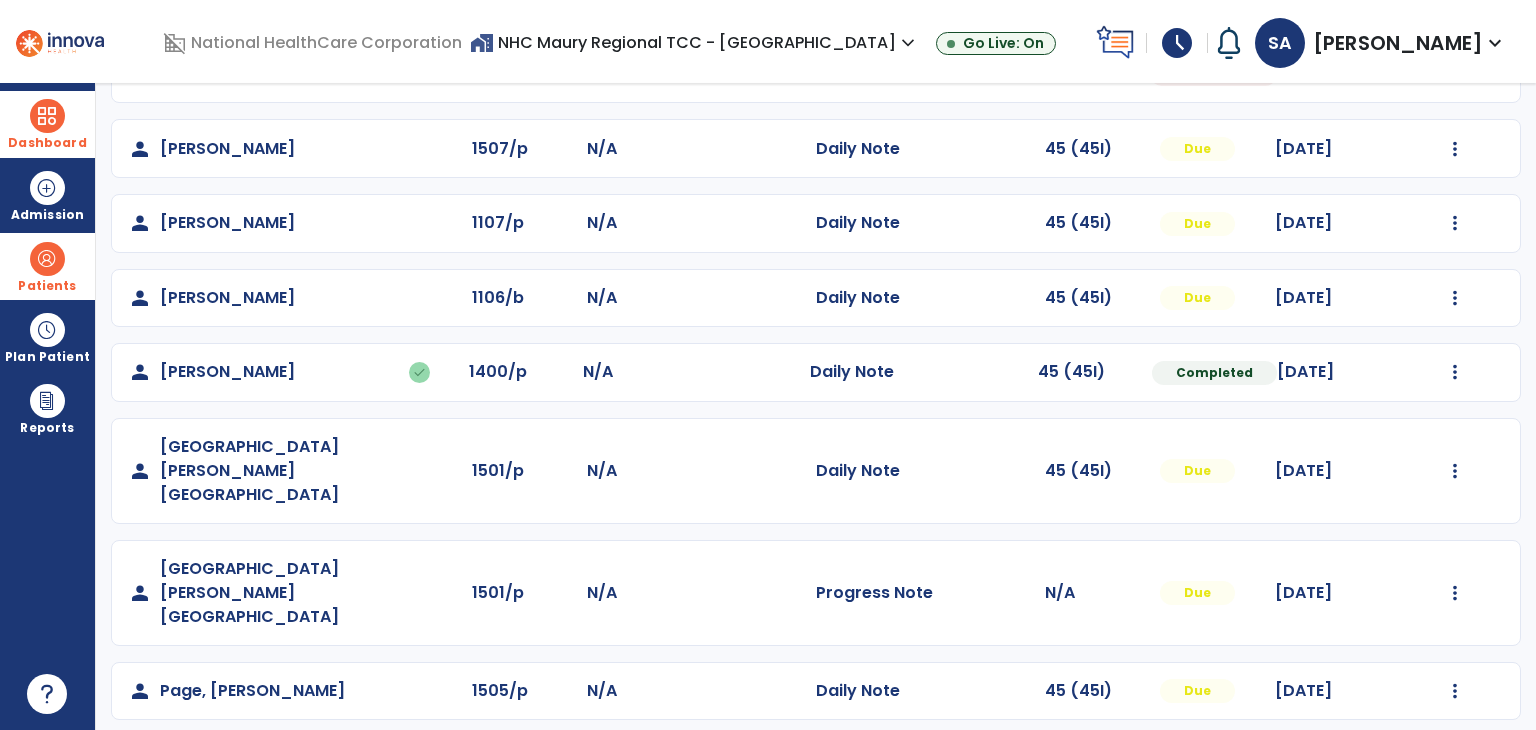scroll, scrollTop: 364, scrollLeft: 0, axis: vertical 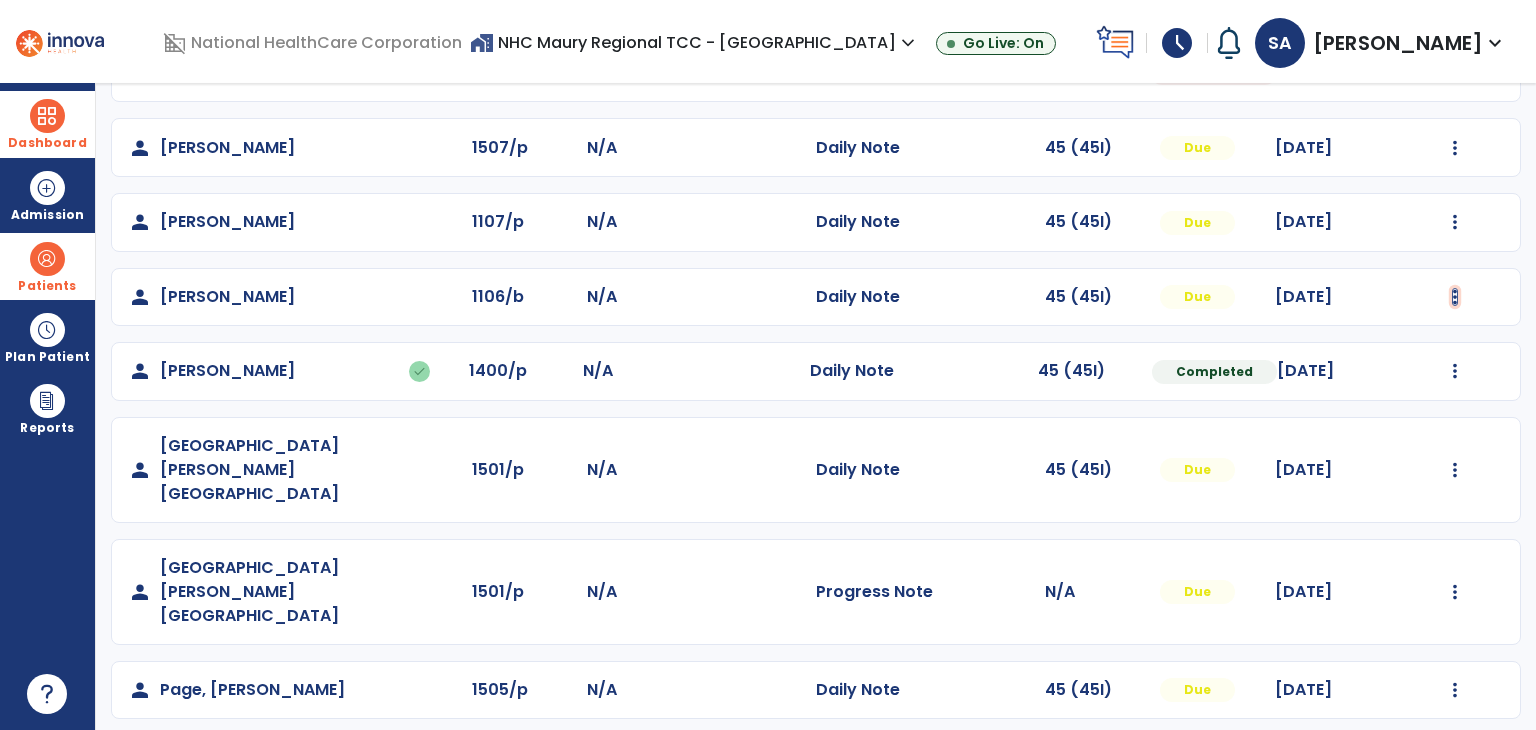 click at bounding box center (1455, -76) 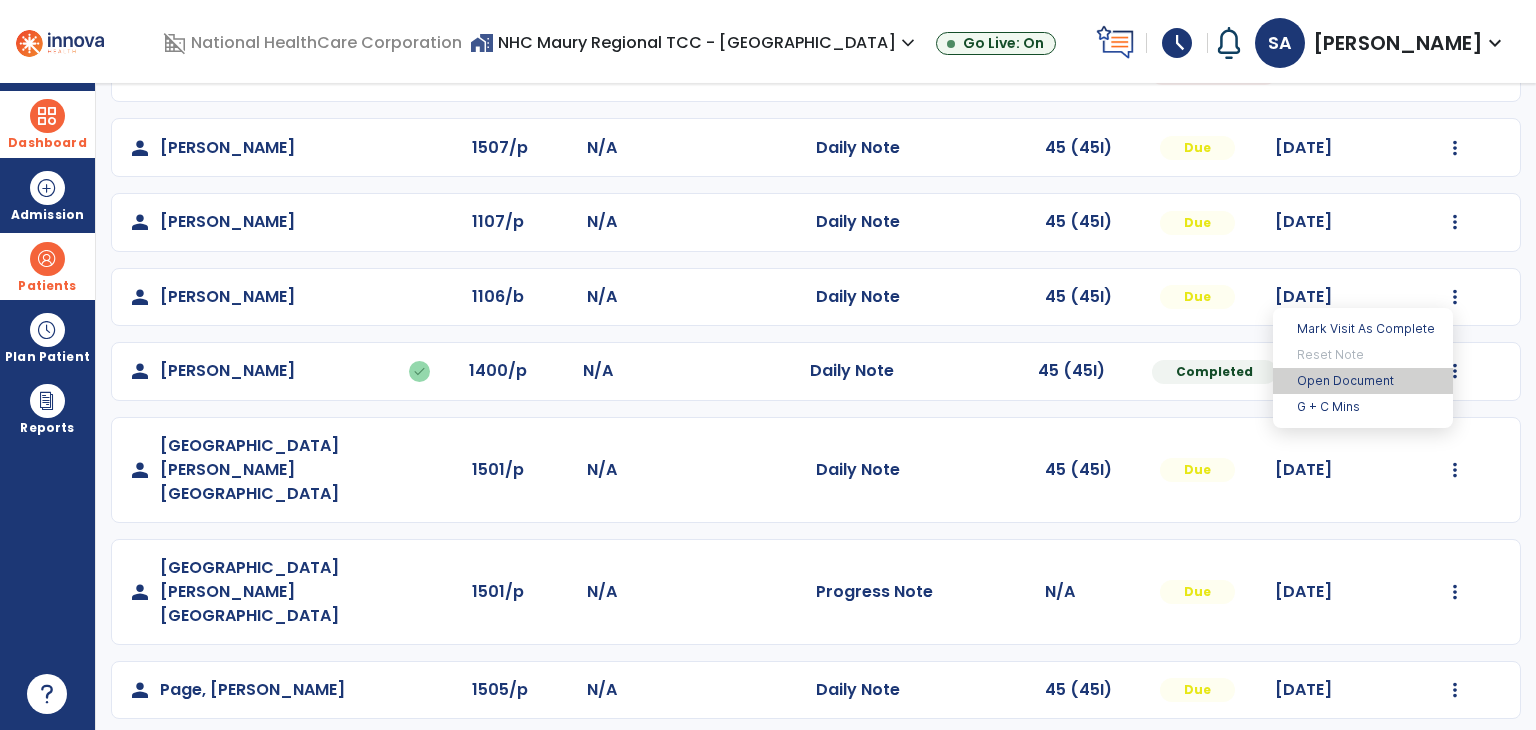 click on "Open Document" at bounding box center (1363, 381) 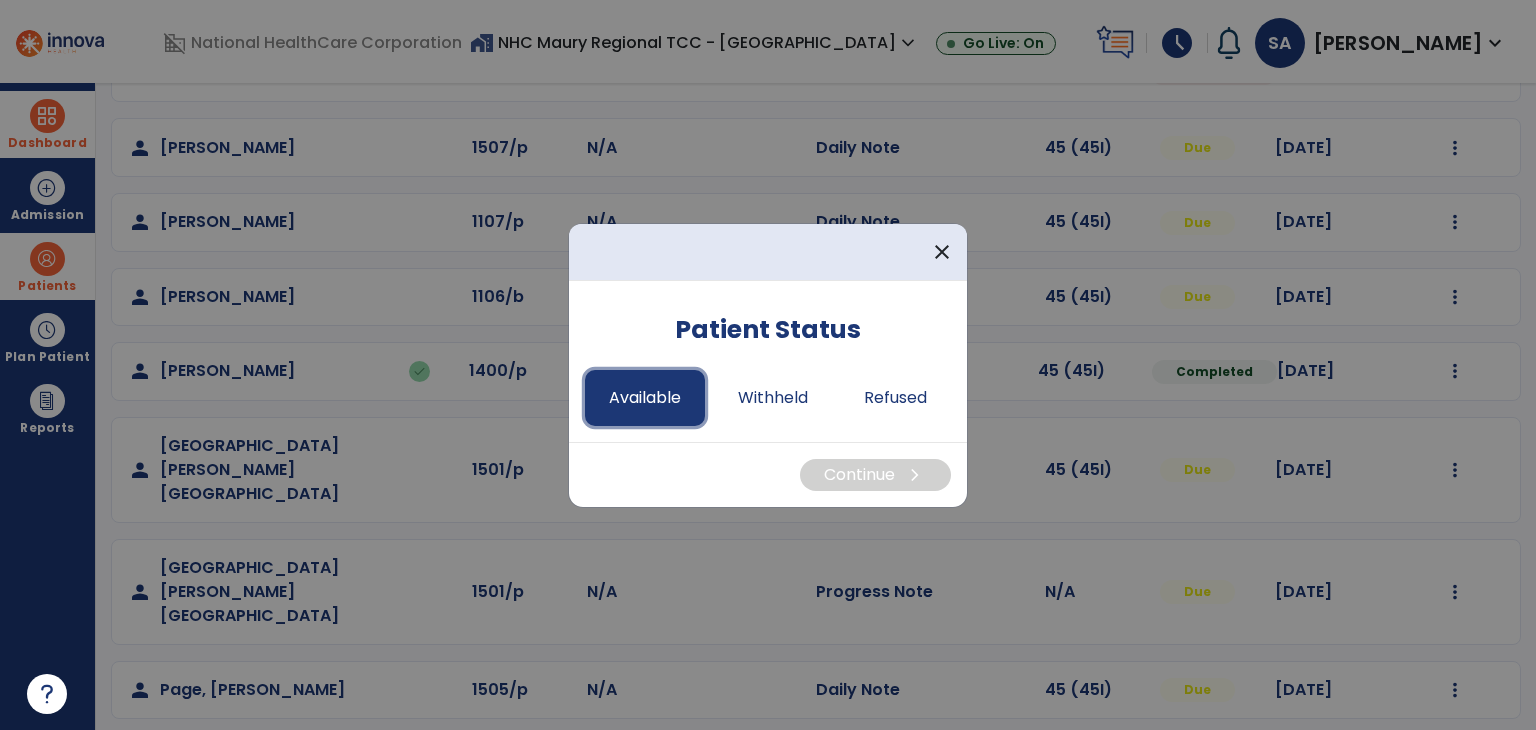 click on "Available" at bounding box center (645, 398) 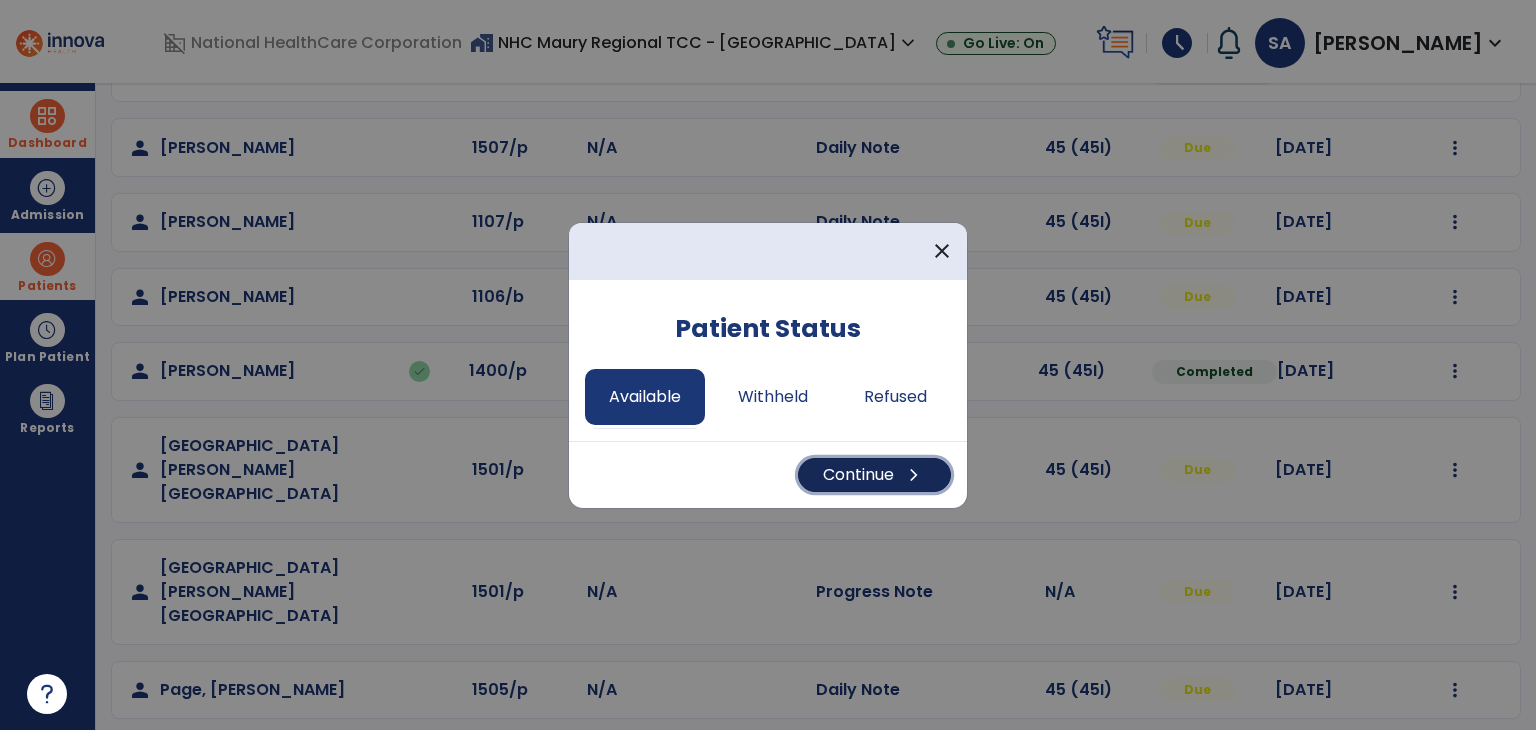 click on "Continue   chevron_right" at bounding box center (874, 475) 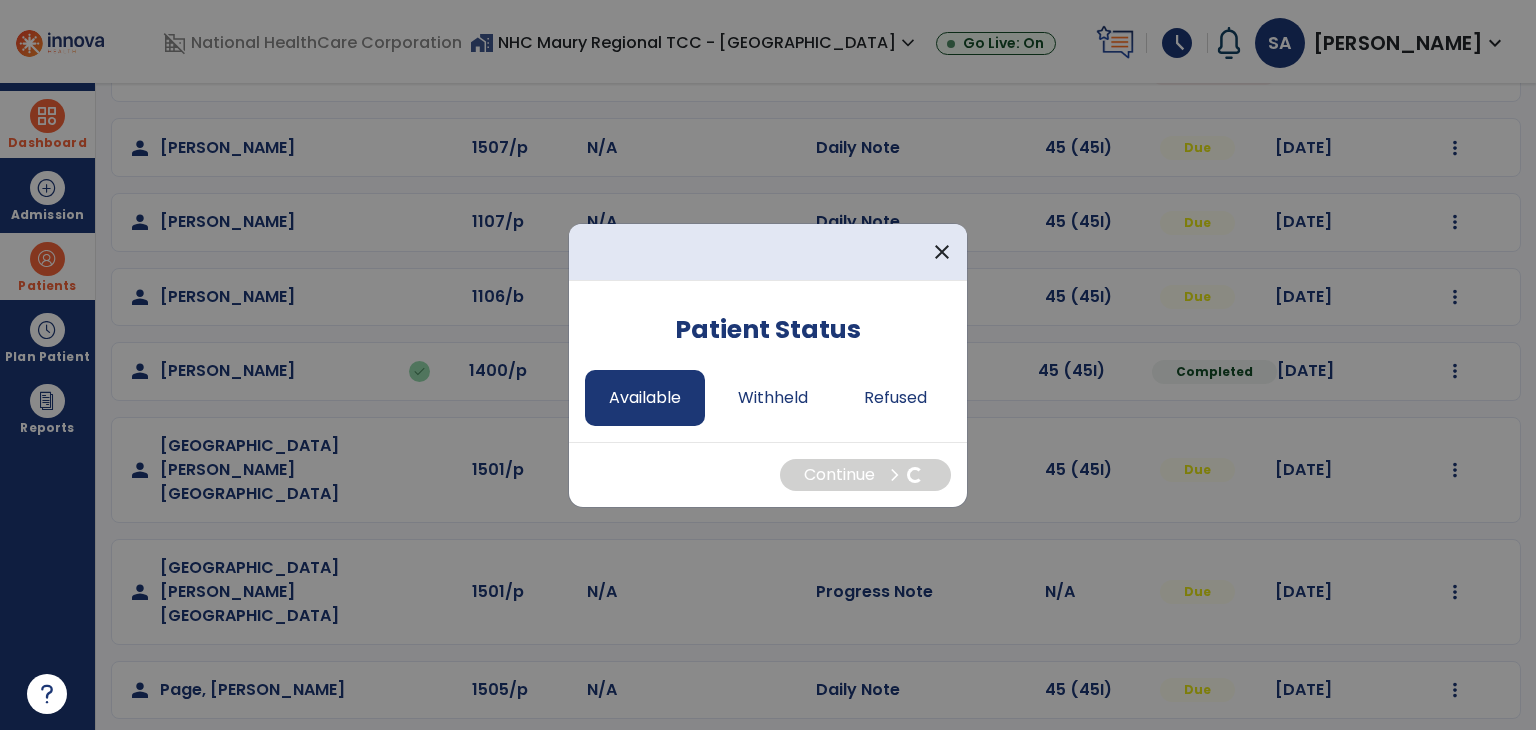 select on "*" 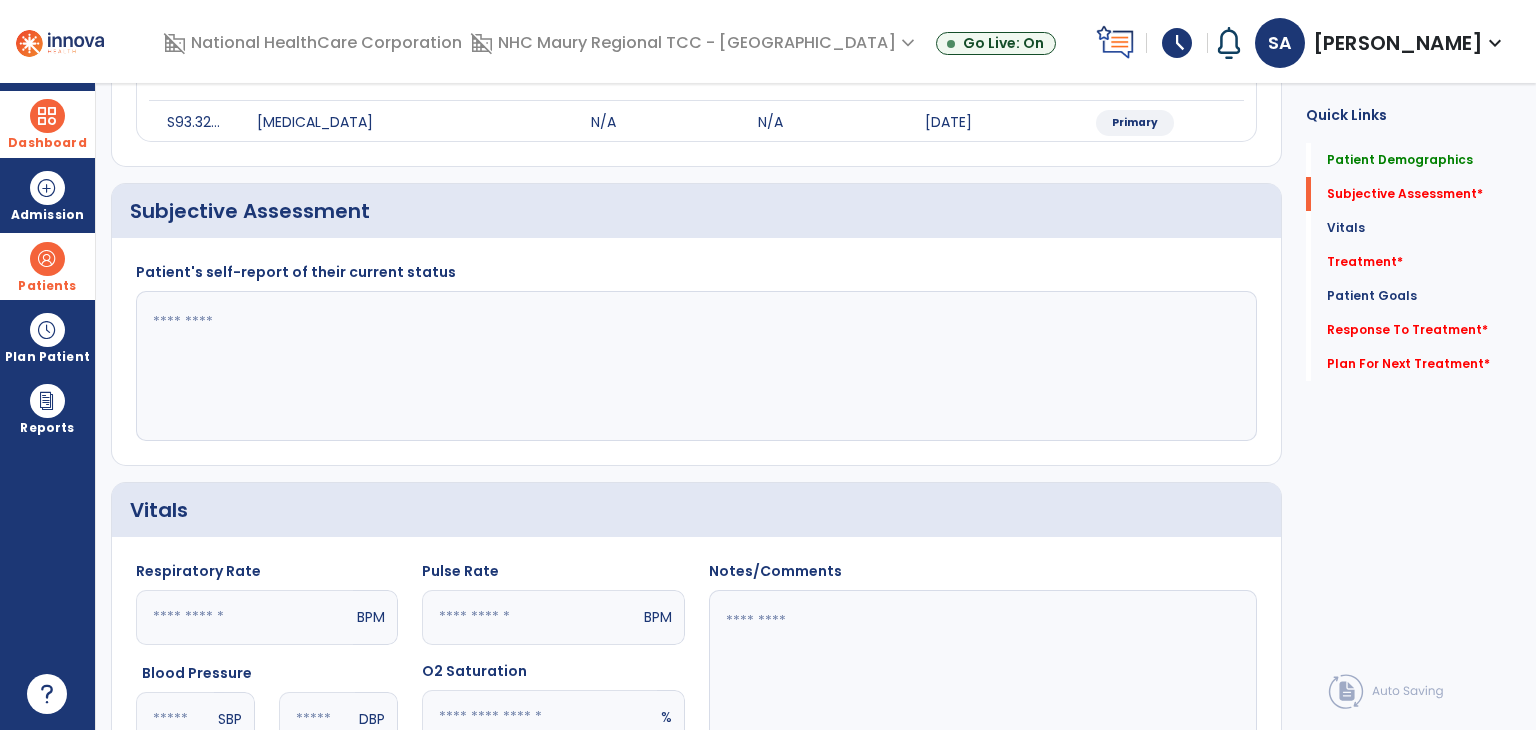 click 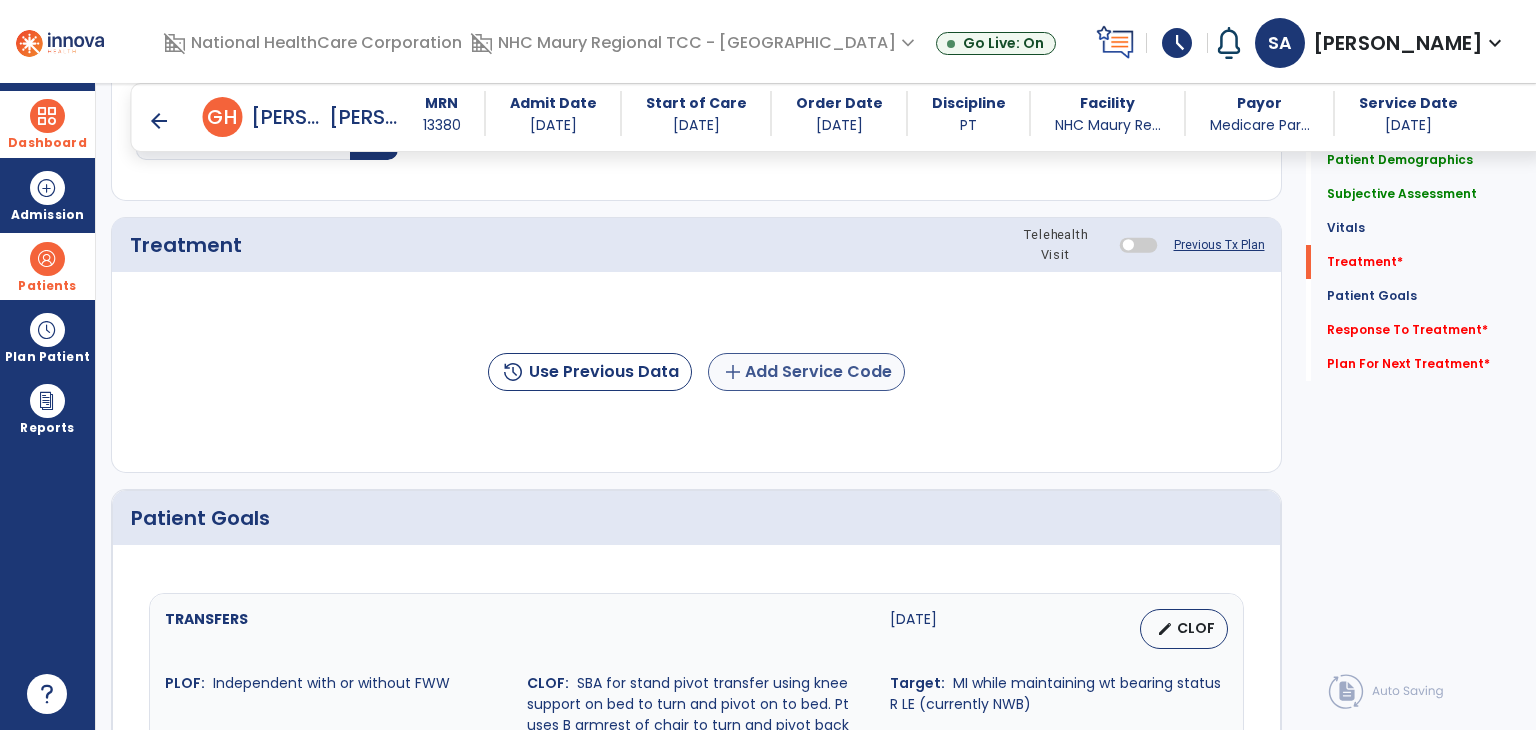 scroll, scrollTop: 1032, scrollLeft: 0, axis: vertical 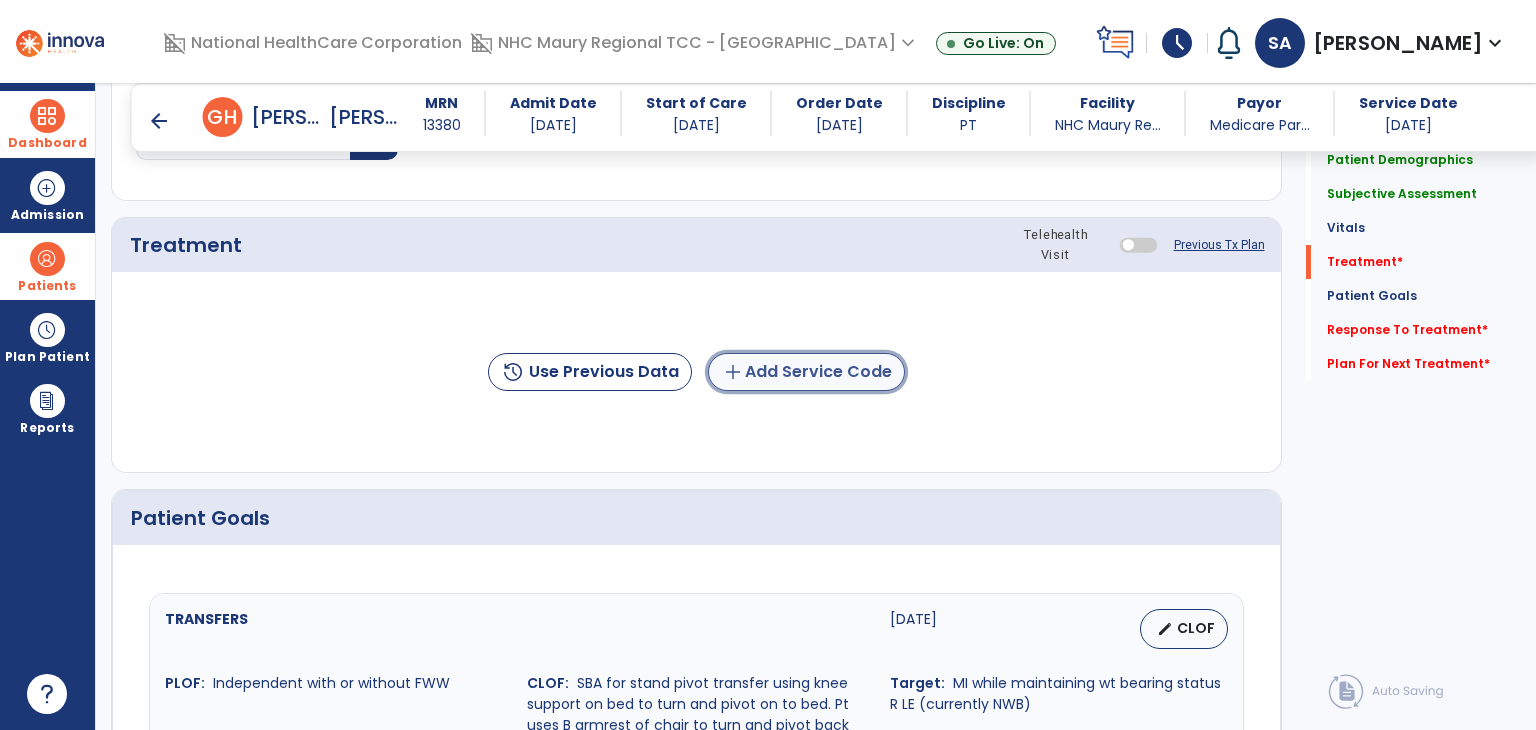 click on "add  Add Service Code" 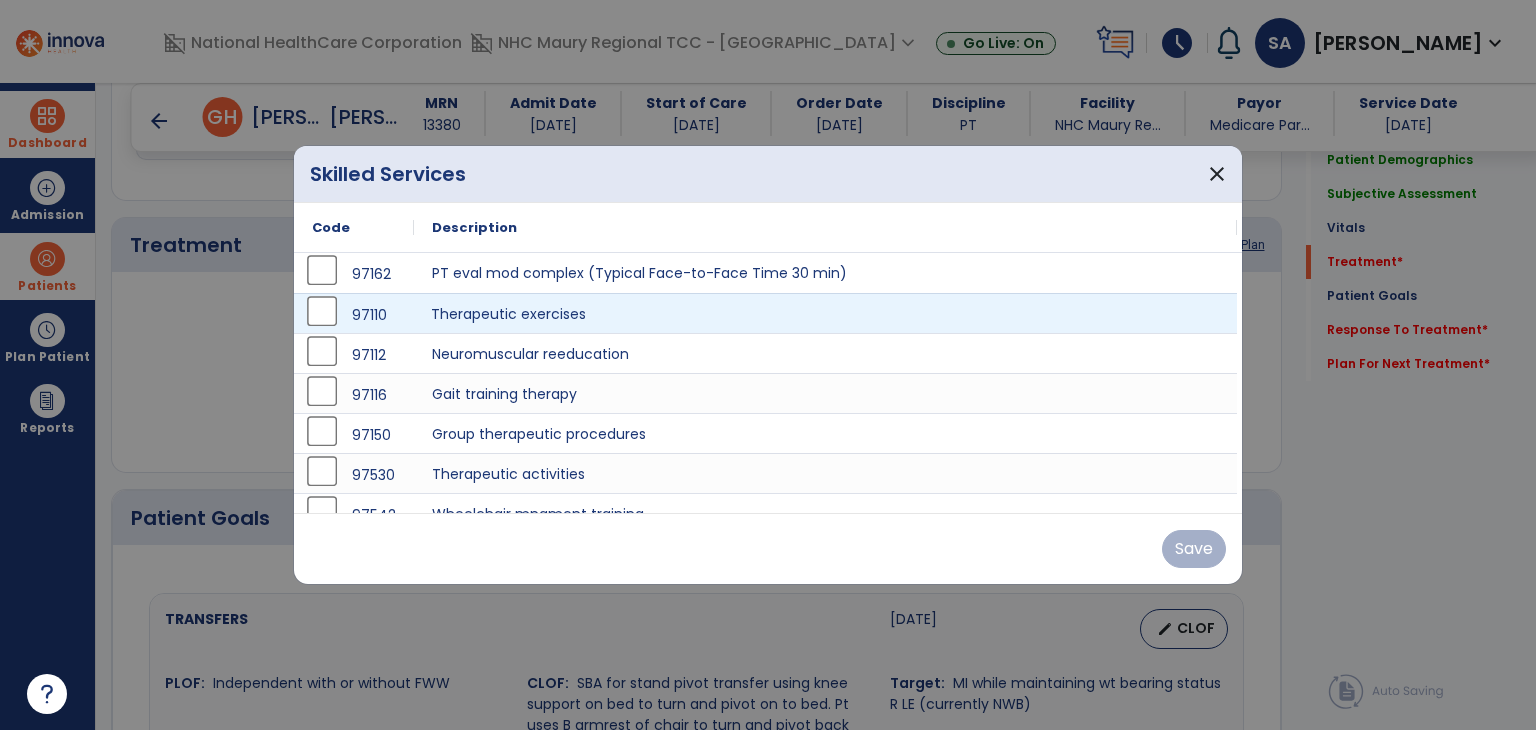 click on "Therapeutic exercises" at bounding box center [825, 313] 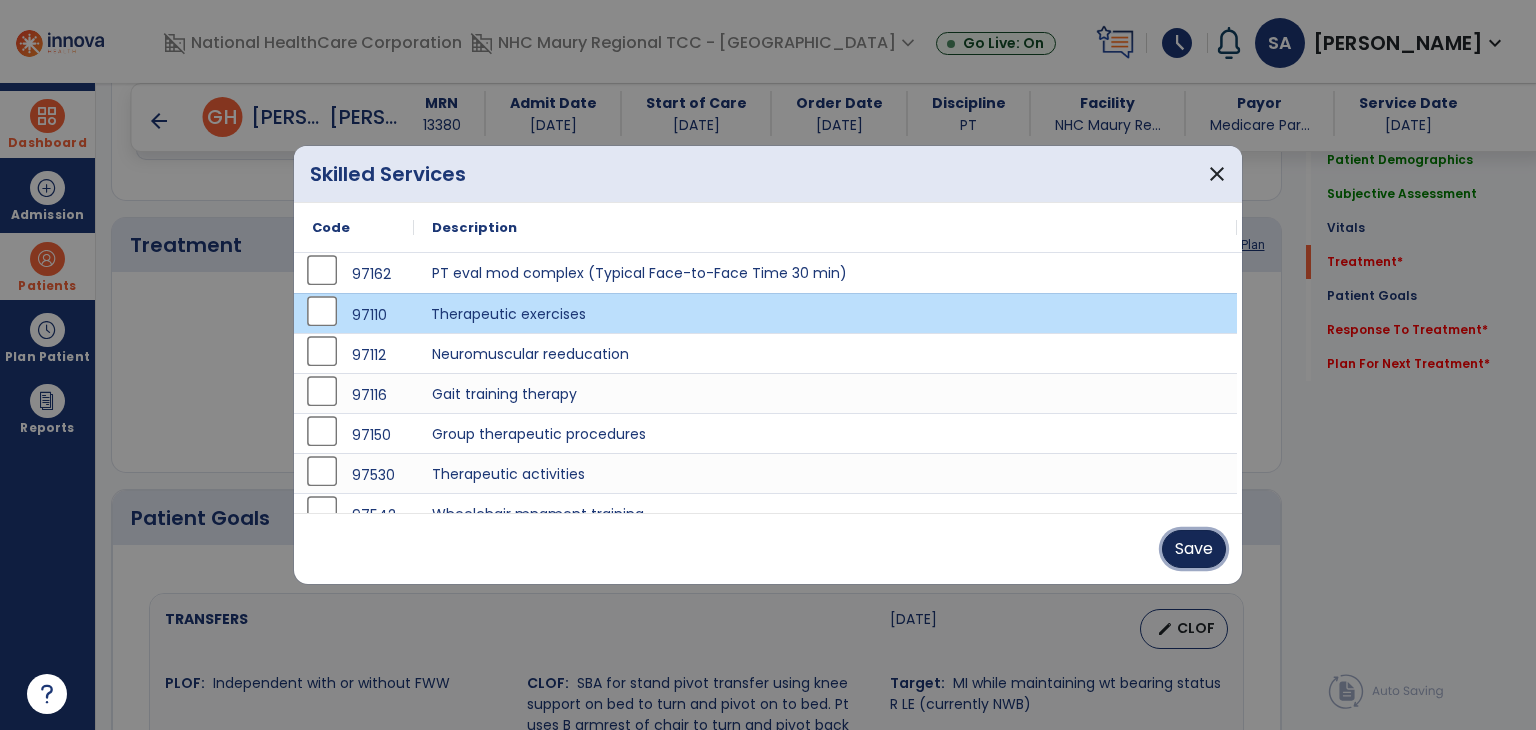 click on "Save" at bounding box center (1194, 549) 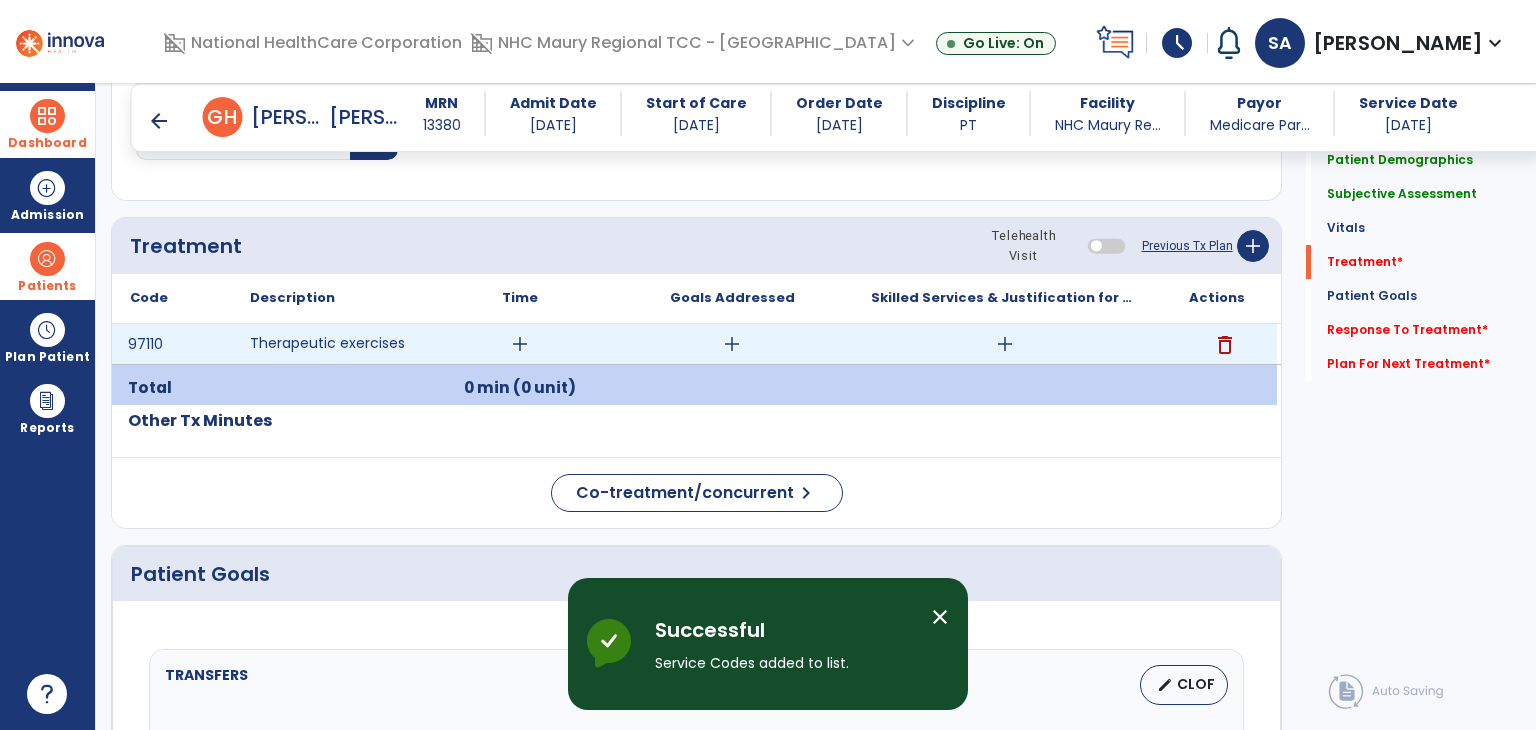 click on "add" at bounding box center (1005, 344) 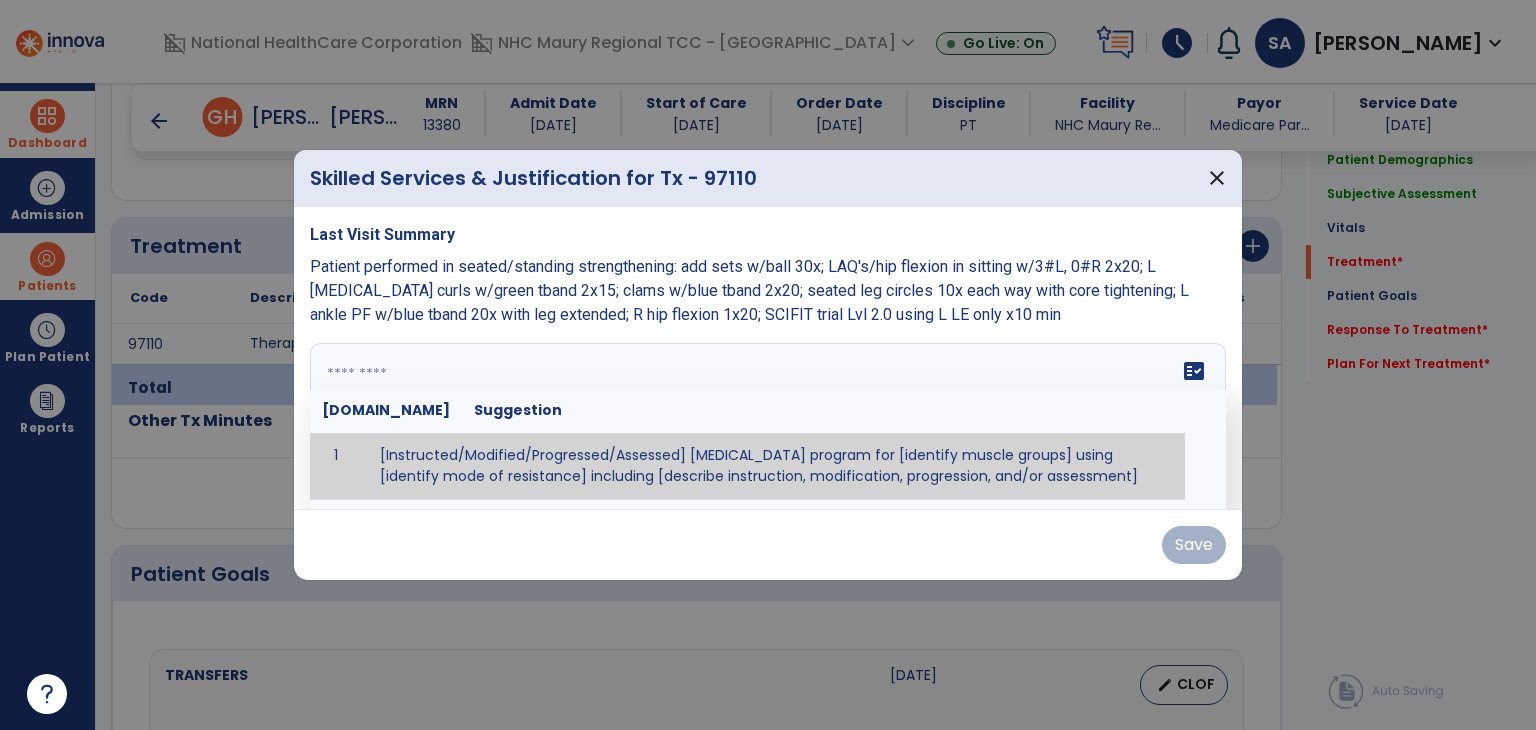 click at bounding box center (766, 418) 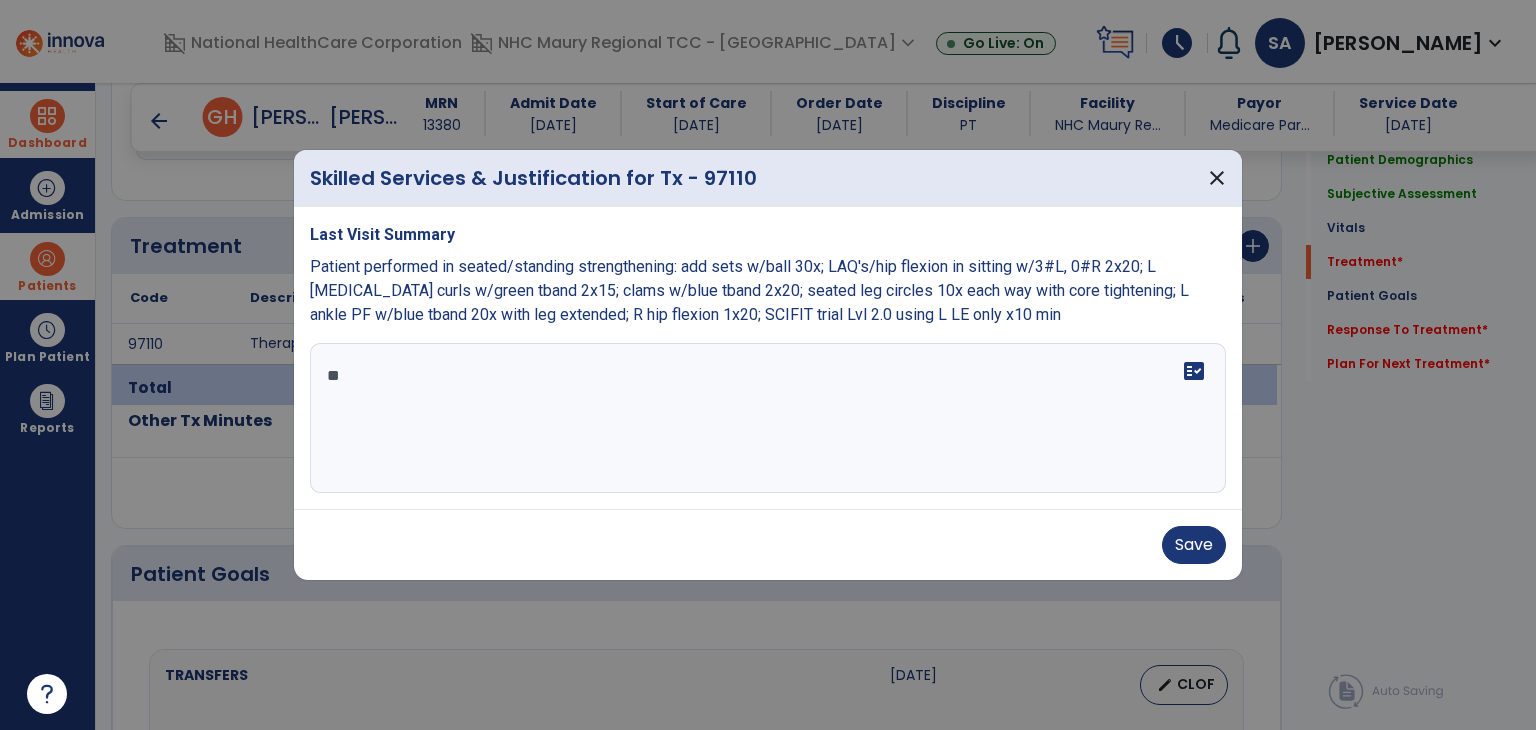 type on "*" 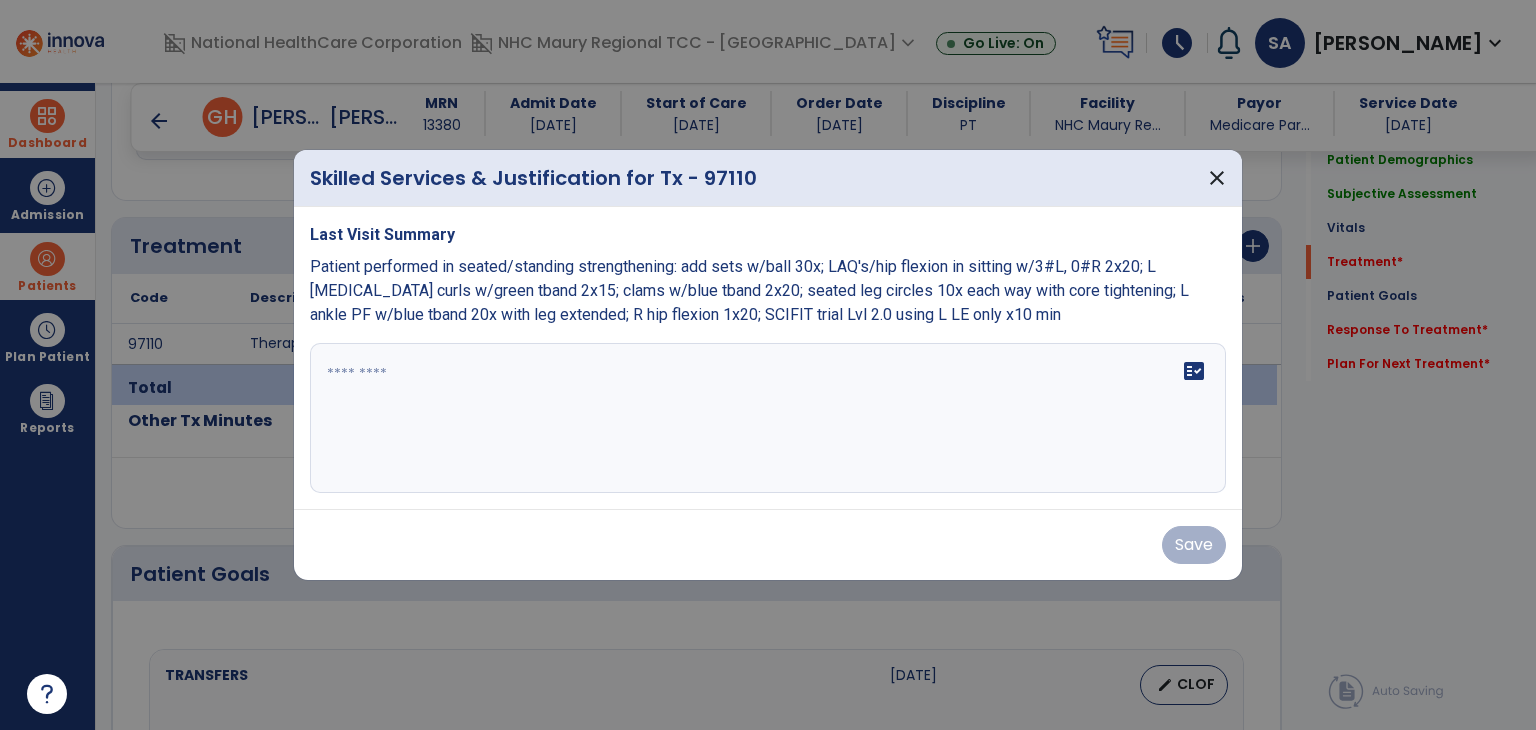 click on "Last Visit Summary Patient performed in seated/standing strengthening: add sets w/ball 30x; LAQ's/hip flexion in sitting w/3#L, 0#R 2x20; L [MEDICAL_DATA] curls w/green tband 2x15; clams w/blue tband 2x20; seated leg circles 10x each way with core tightening; L ankle PF w/blue tband 20x with leg extended; R hip flexion 1x20; SCIFIT trial Lvl 2.0 using L LE only x10 min   fact_check" at bounding box center [768, 358] 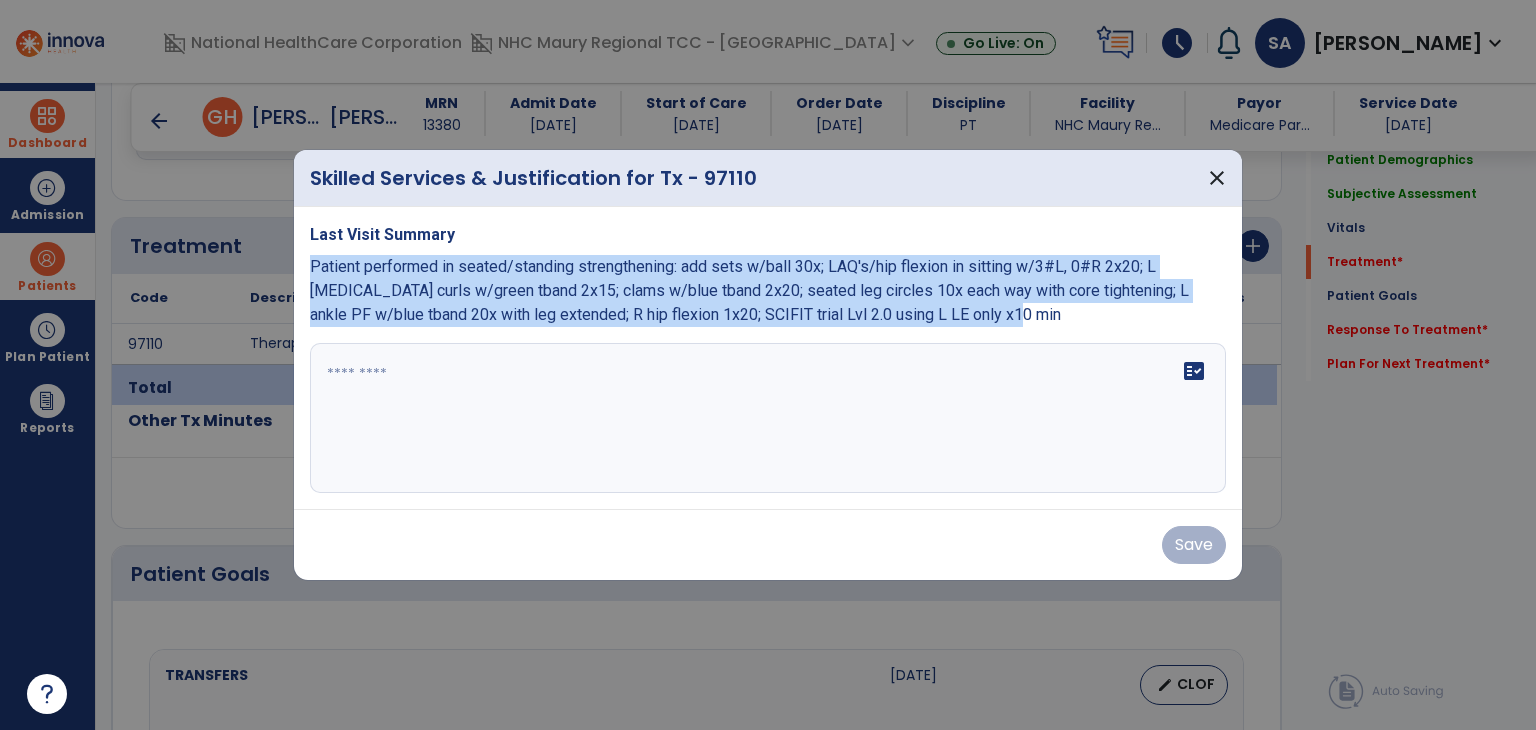 drag, startPoint x: 307, startPoint y: 257, endPoint x: 891, endPoint y: 316, distance: 586.9727 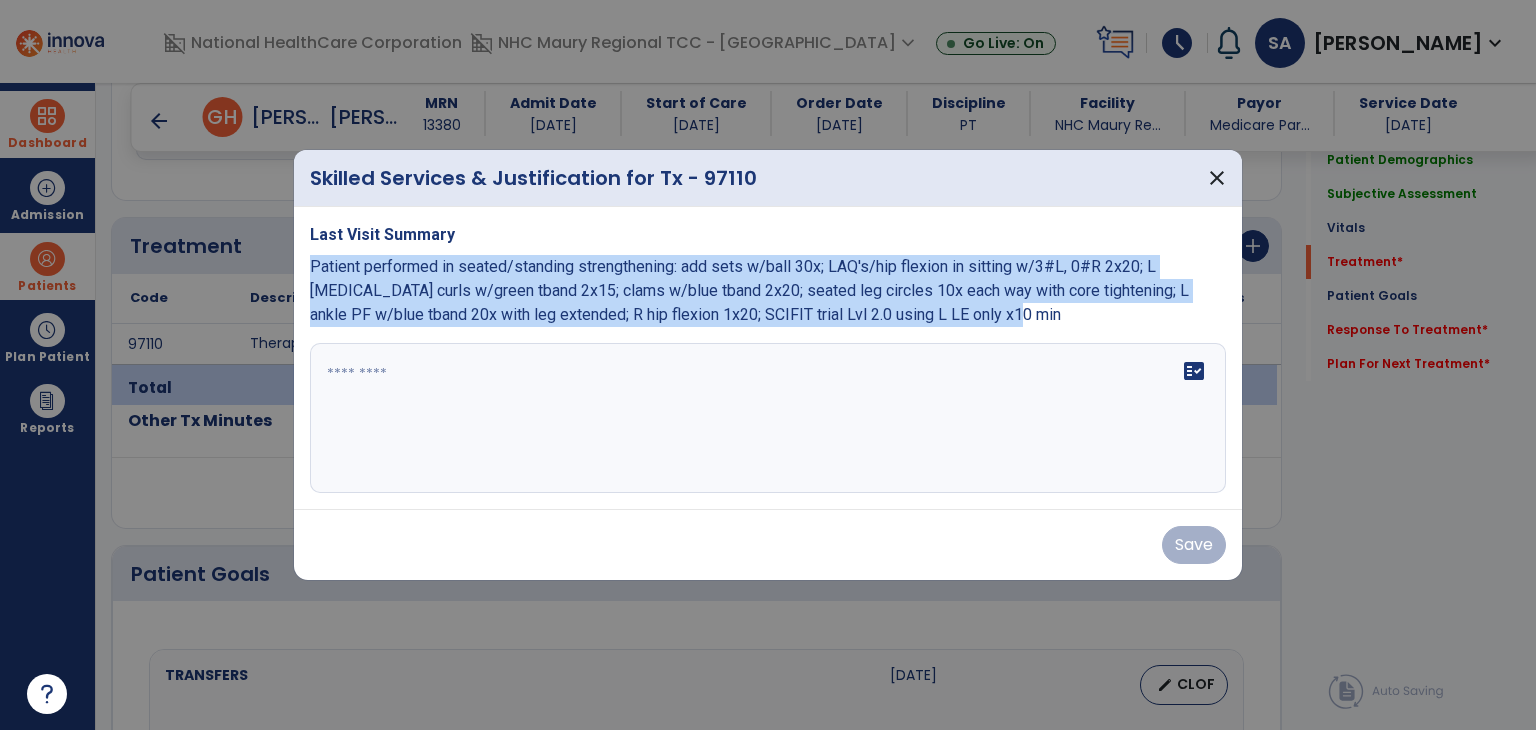 click on "Last Visit Summary Patient performed in seated/standing strengthening: add sets w/ball 30x; LAQ's/hip flexion in sitting w/3#L, 0#R 2x20; L [MEDICAL_DATA] curls w/green tband 2x15; clams w/blue tband 2x20; seated leg circles 10x each way with core tightening; L ankle PF w/blue tband 20x with leg extended; R hip flexion 1x20; SCIFIT trial Lvl 2.0 using L LE only x10 min   fact_check" at bounding box center [768, 358] 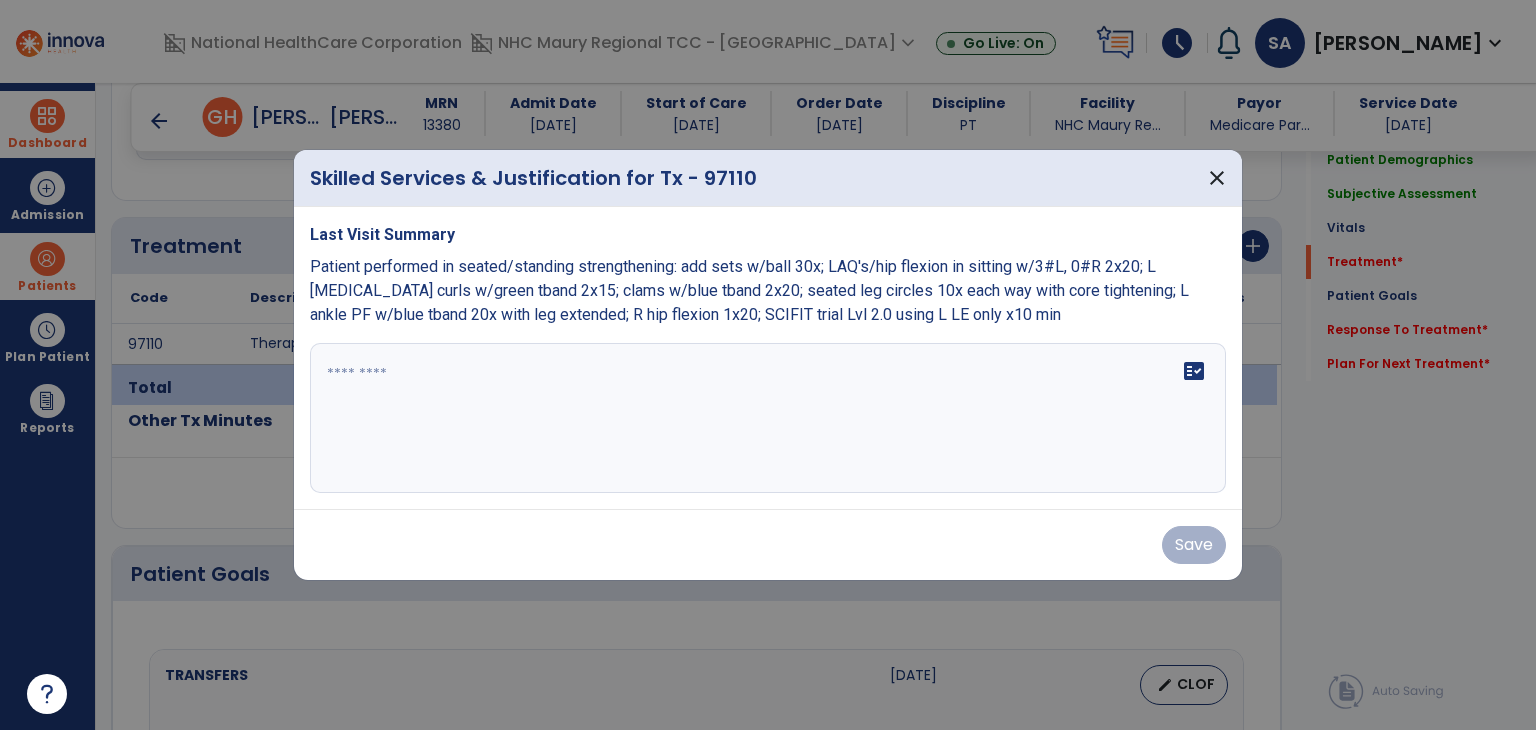 click at bounding box center [768, 418] 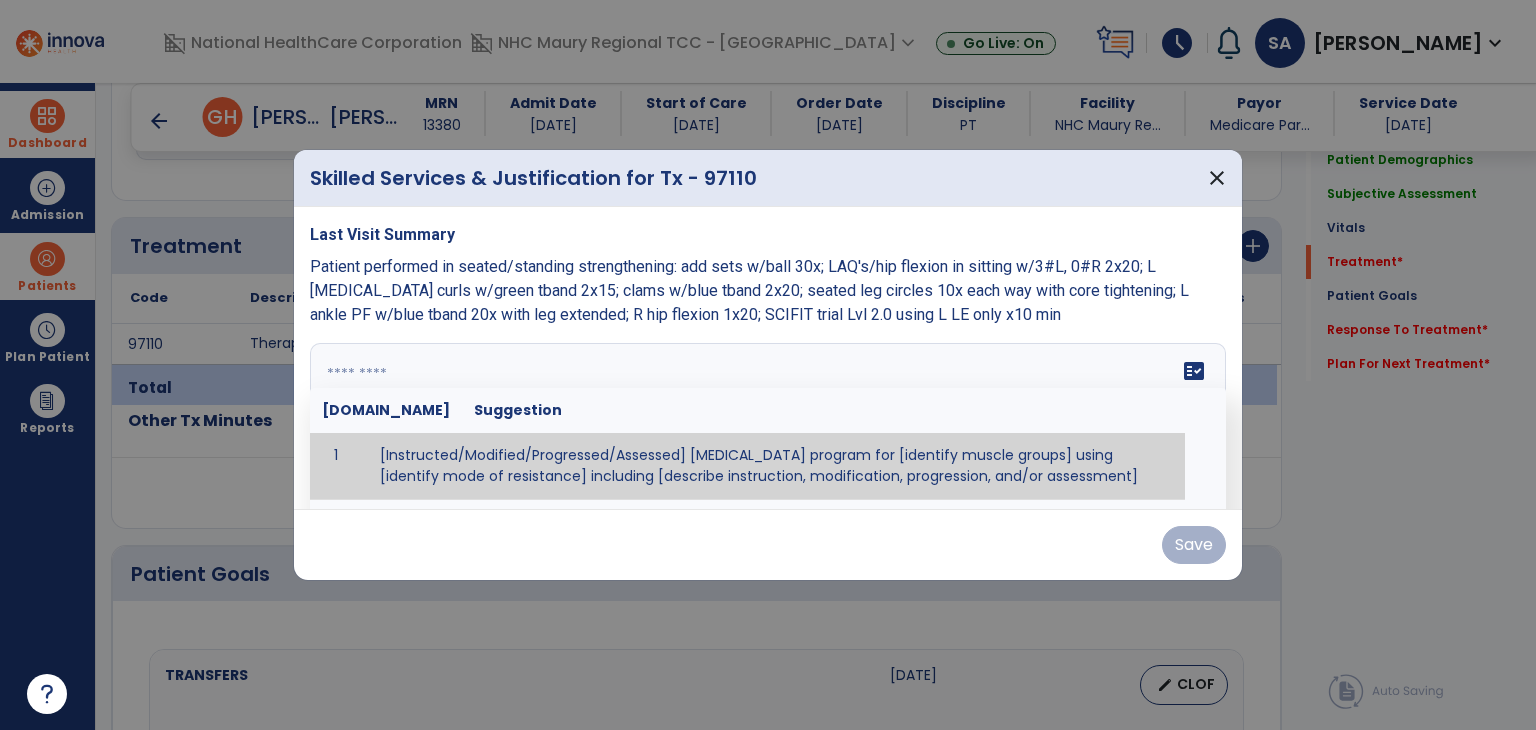 paste on "**********" 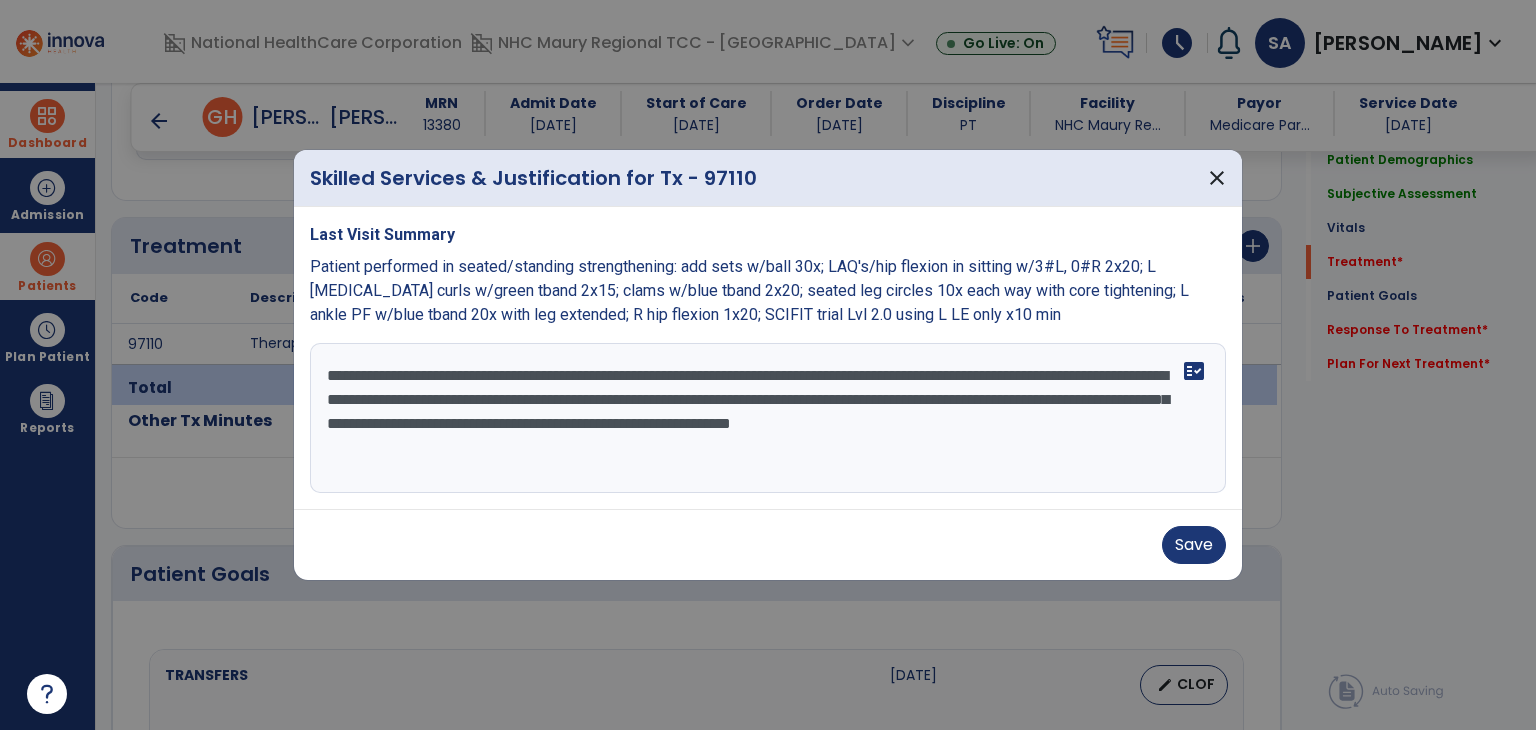 click on "**********" at bounding box center (768, 418) 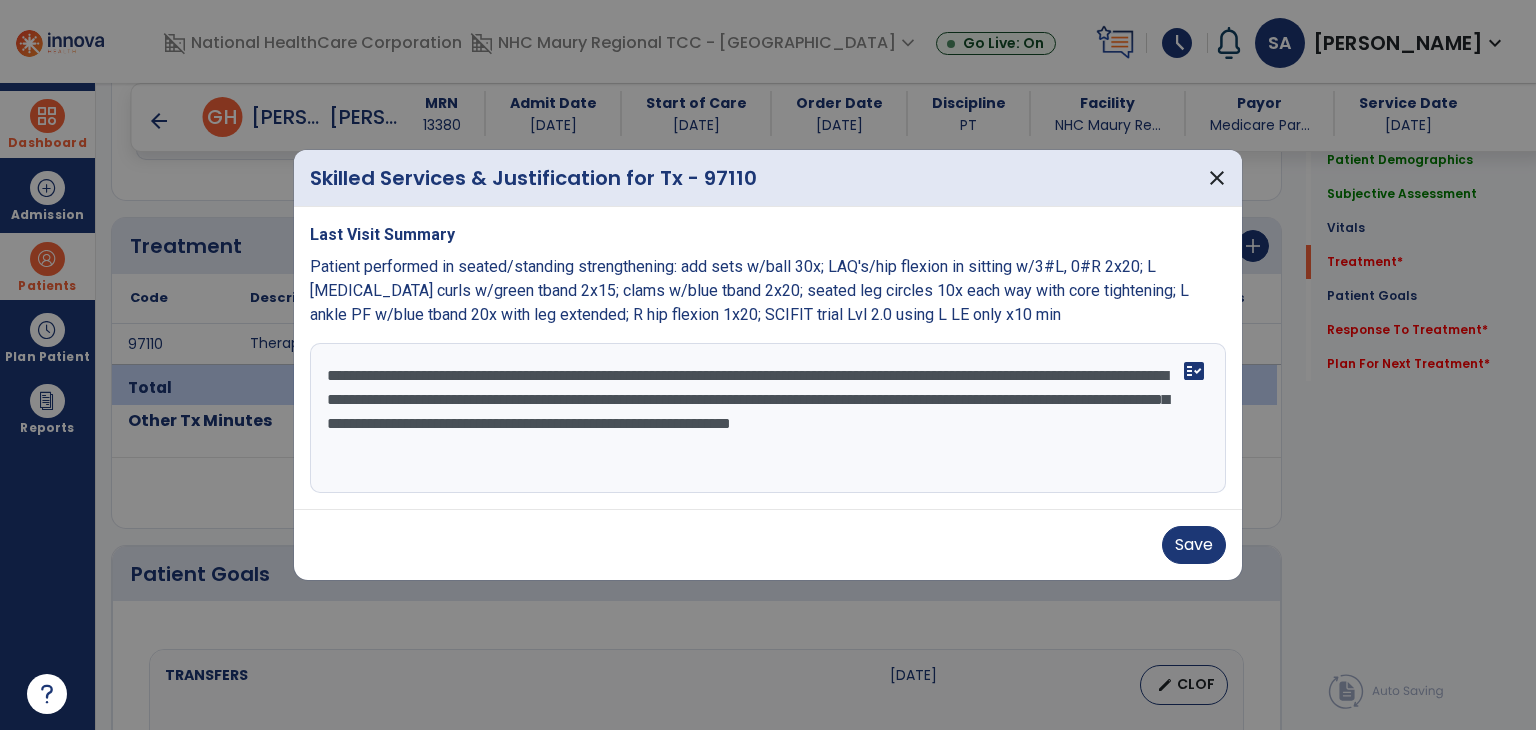 click on "**********" at bounding box center [768, 418] 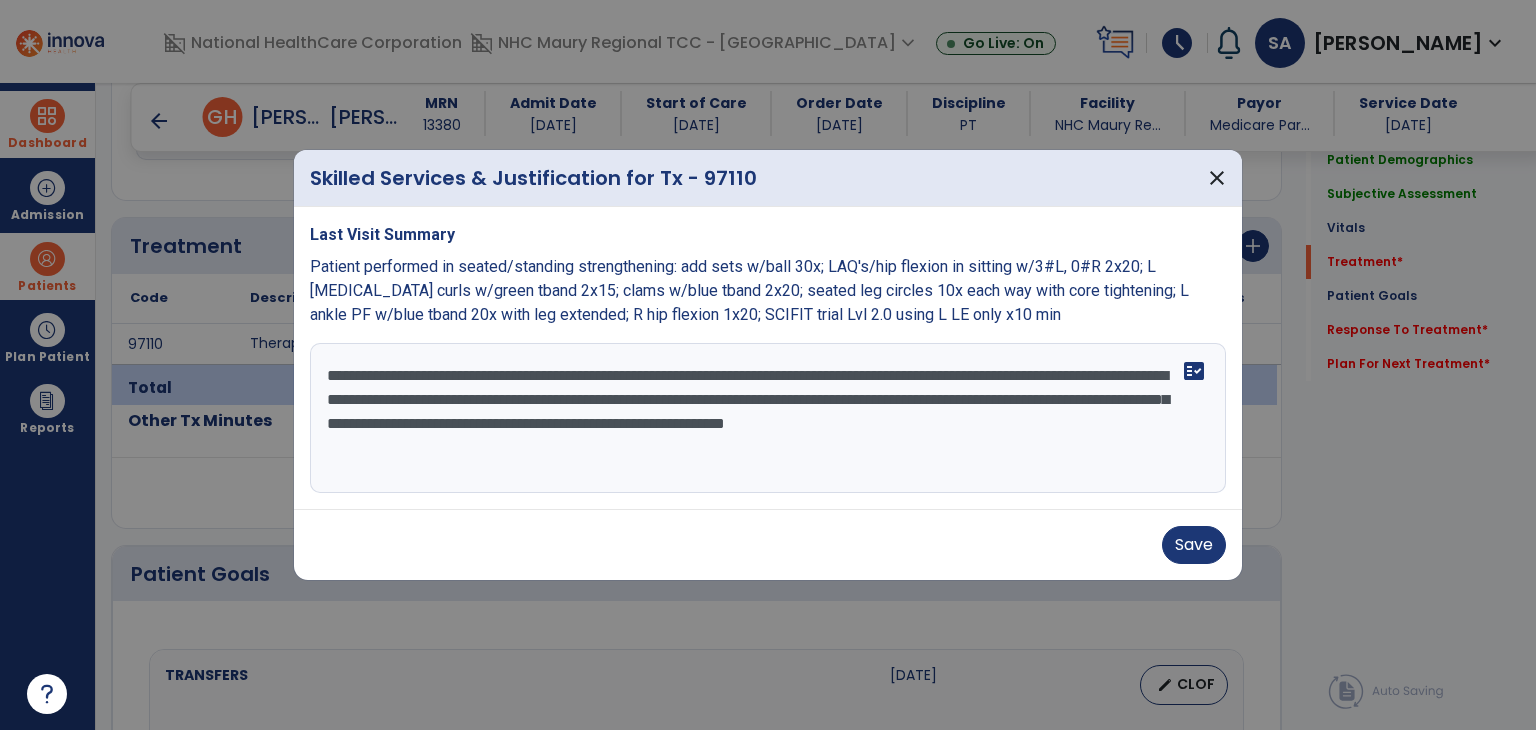 type on "**********" 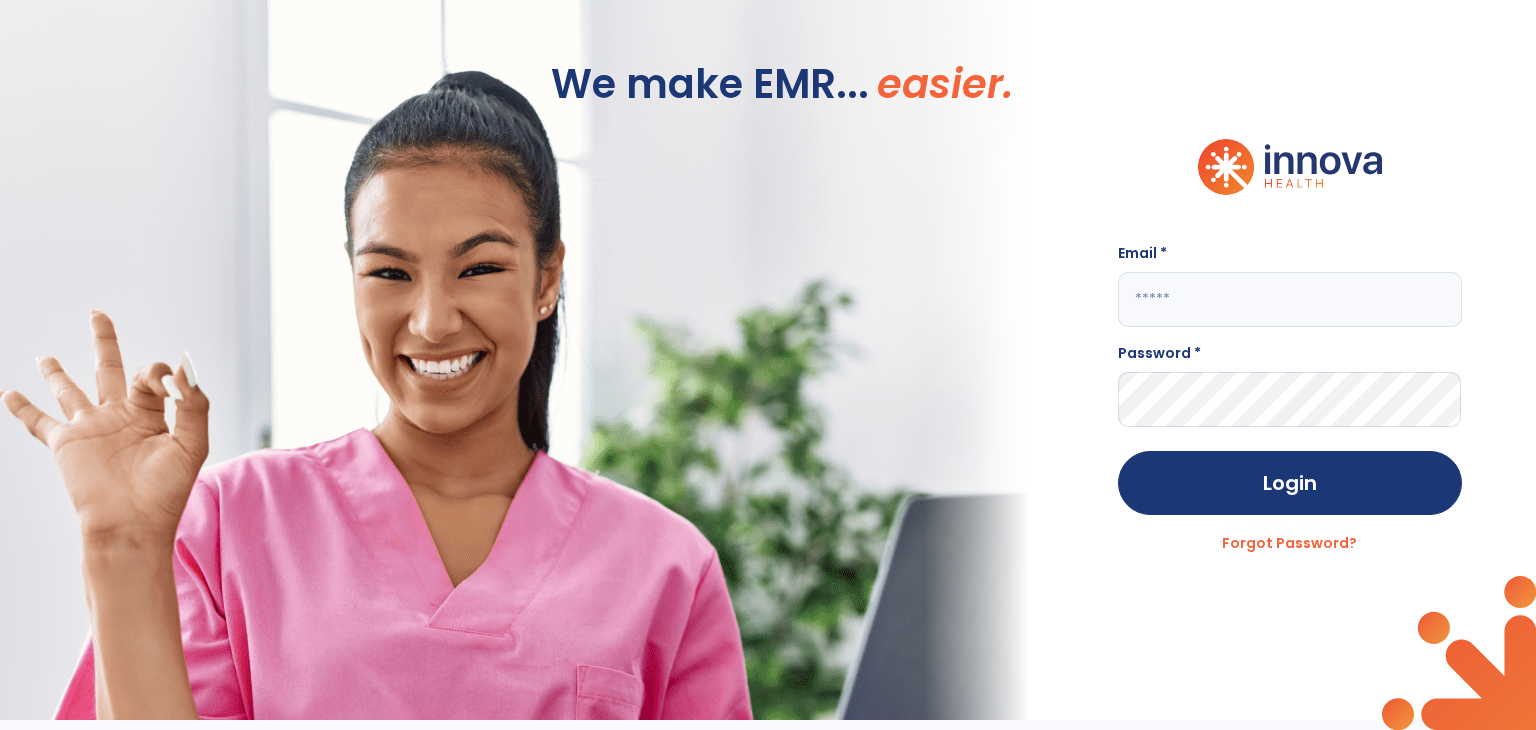 type on "**********" 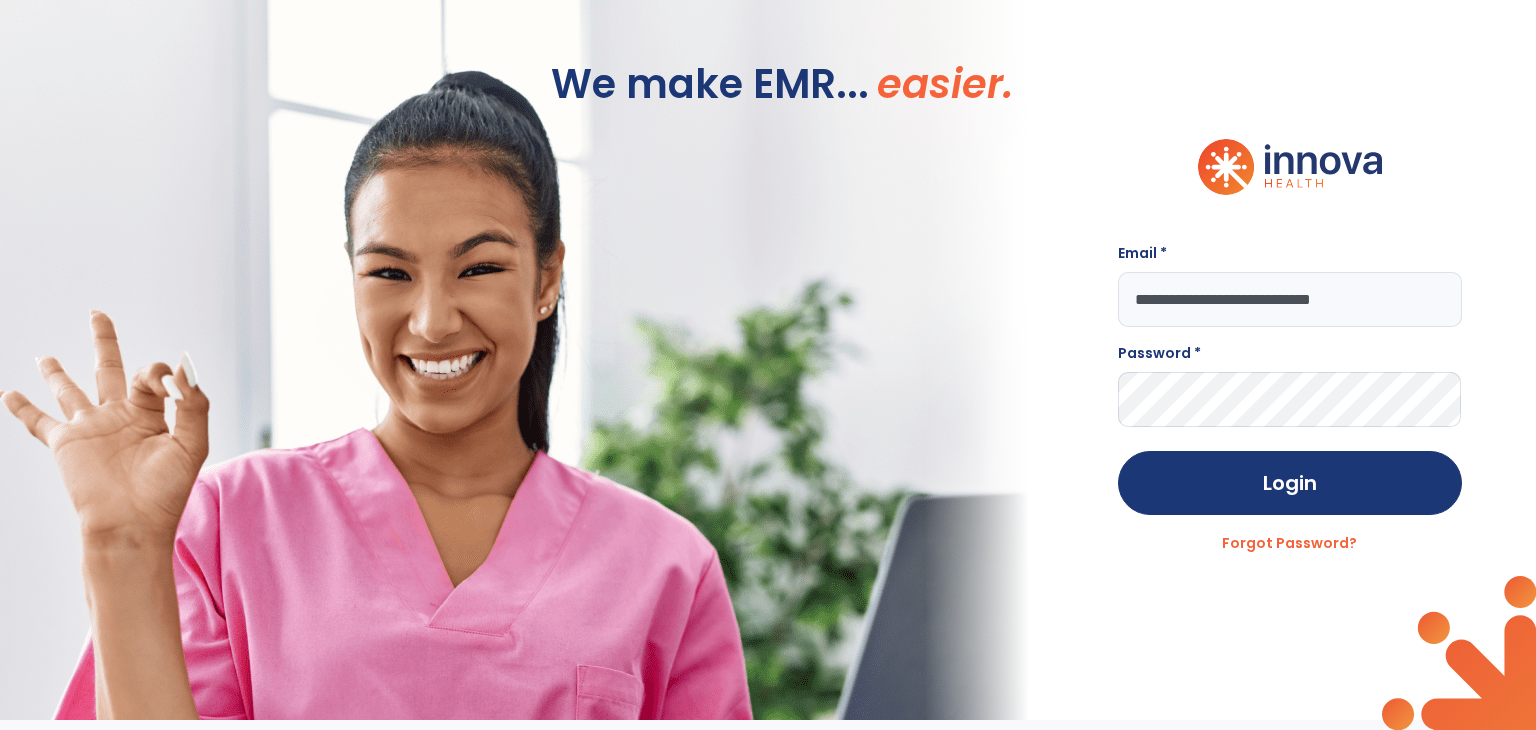 scroll, scrollTop: 0, scrollLeft: 0, axis: both 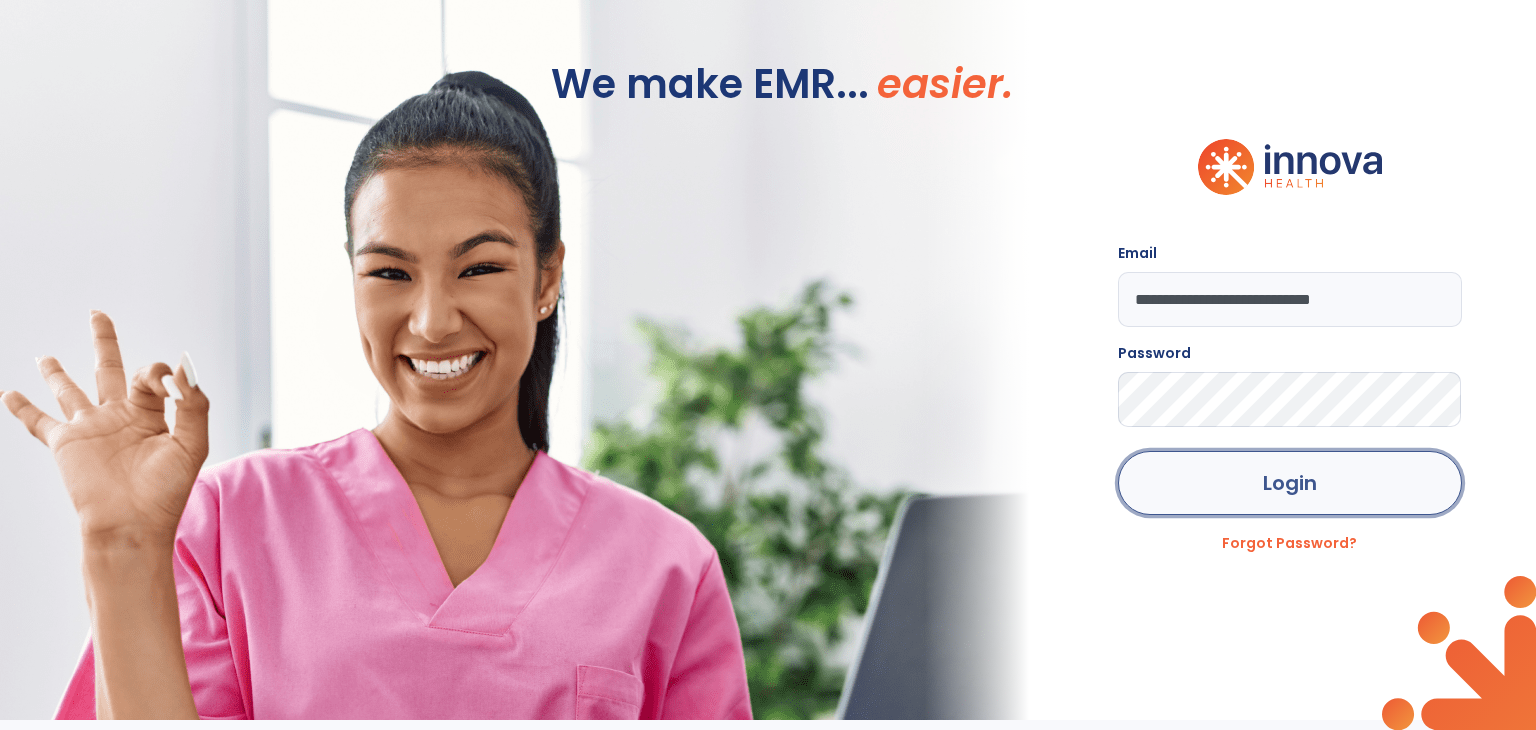 click on "Login" 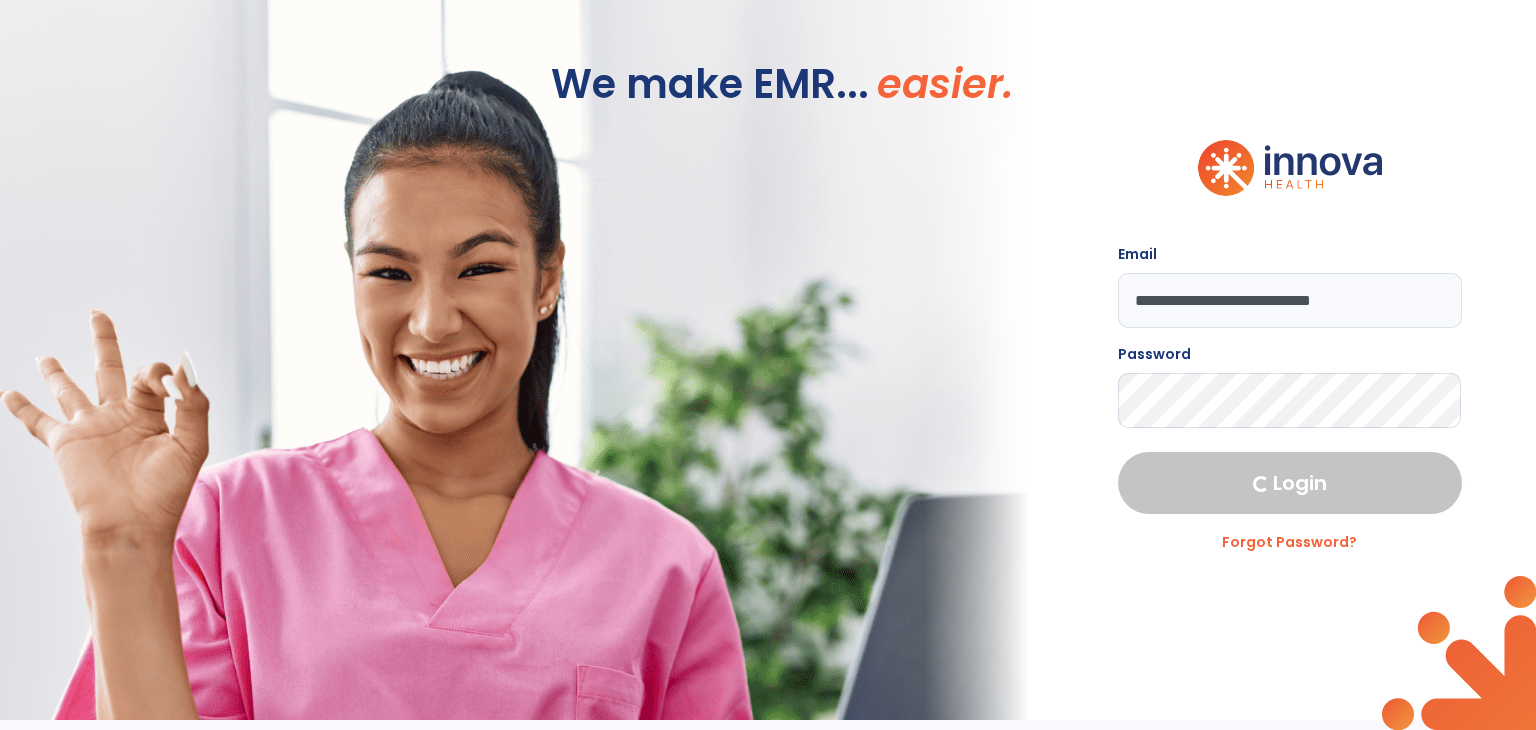 select on "****" 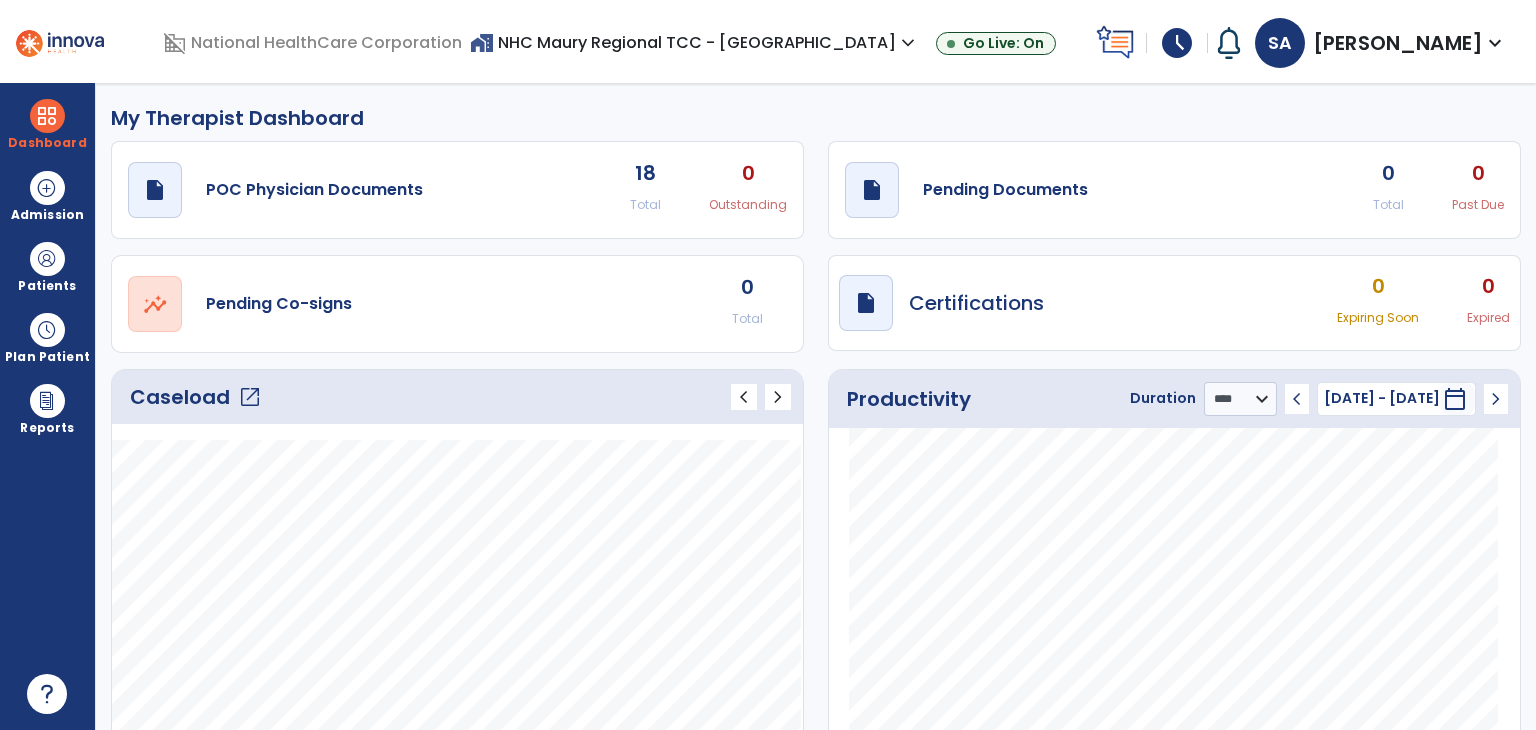 click on "open_in_new" 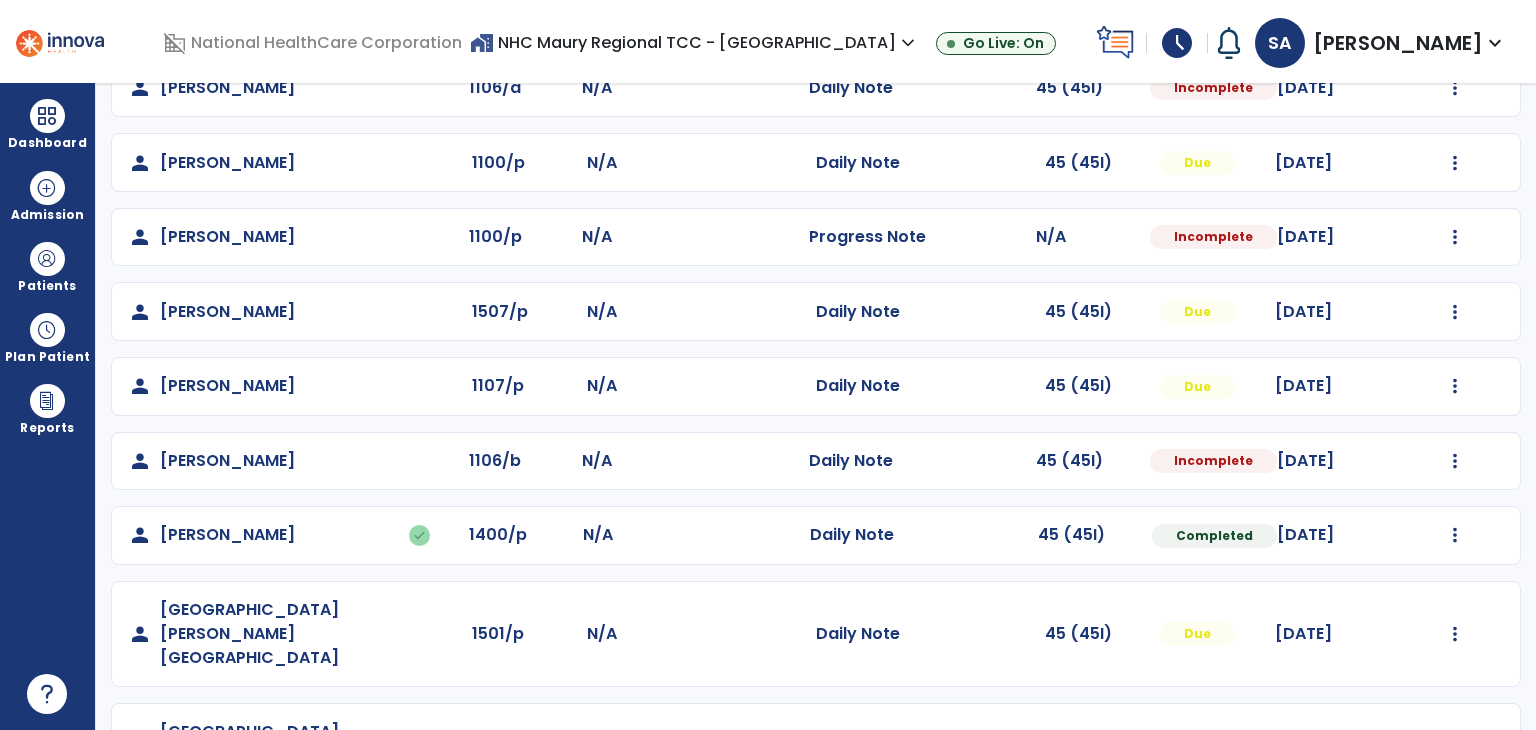 scroll, scrollTop: 206, scrollLeft: 0, axis: vertical 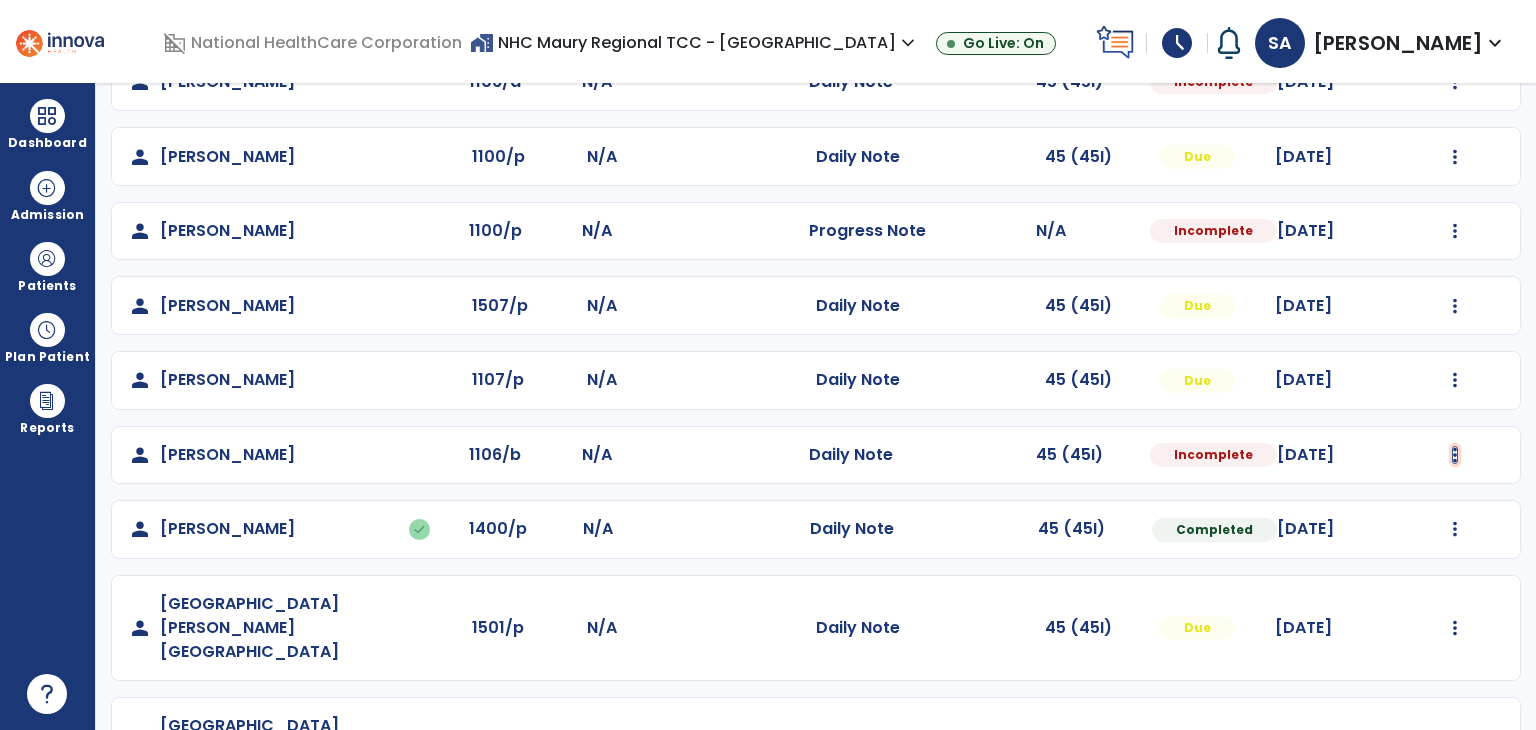click at bounding box center (1455, 82) 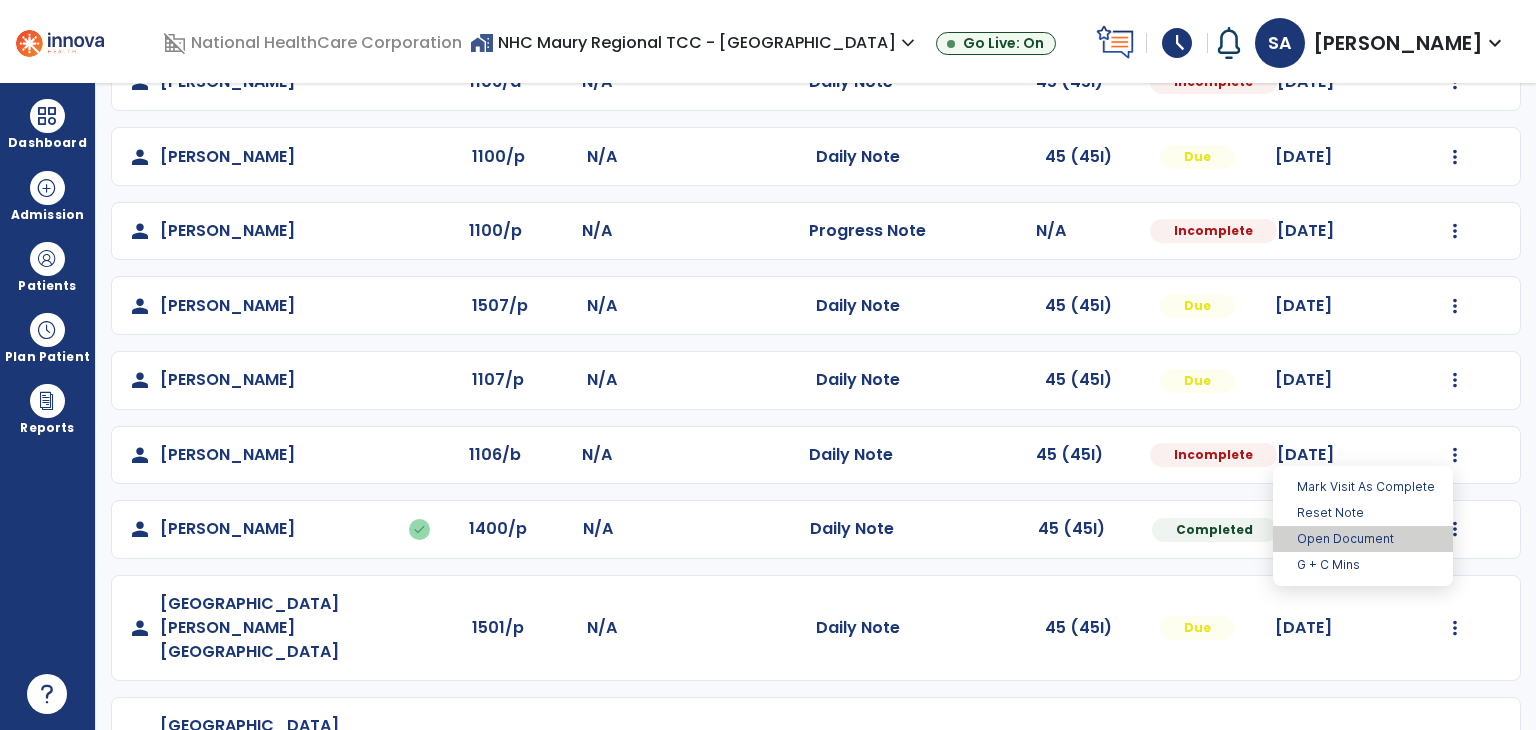 click on "Open Document" at bounding box center [1363, 539] 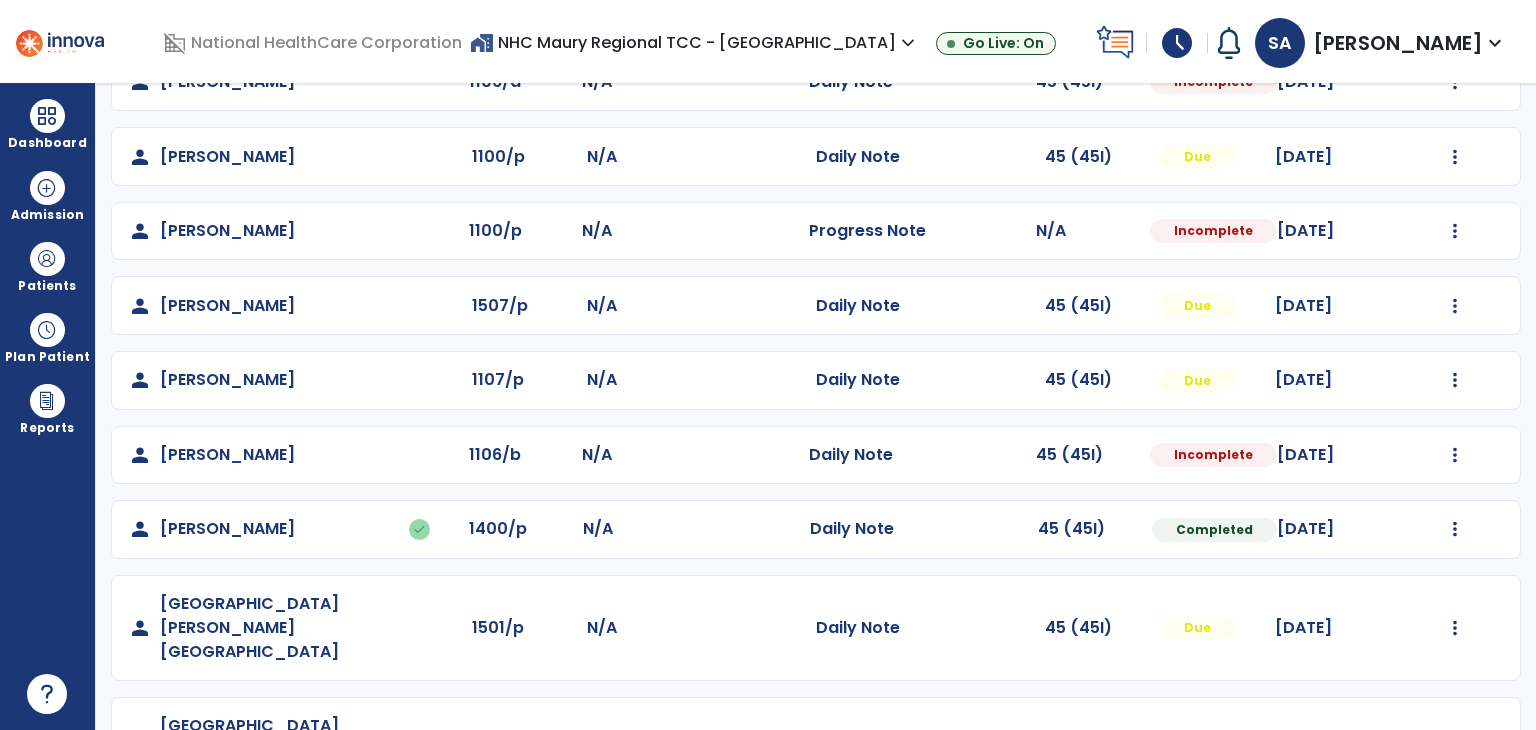 select on "*" 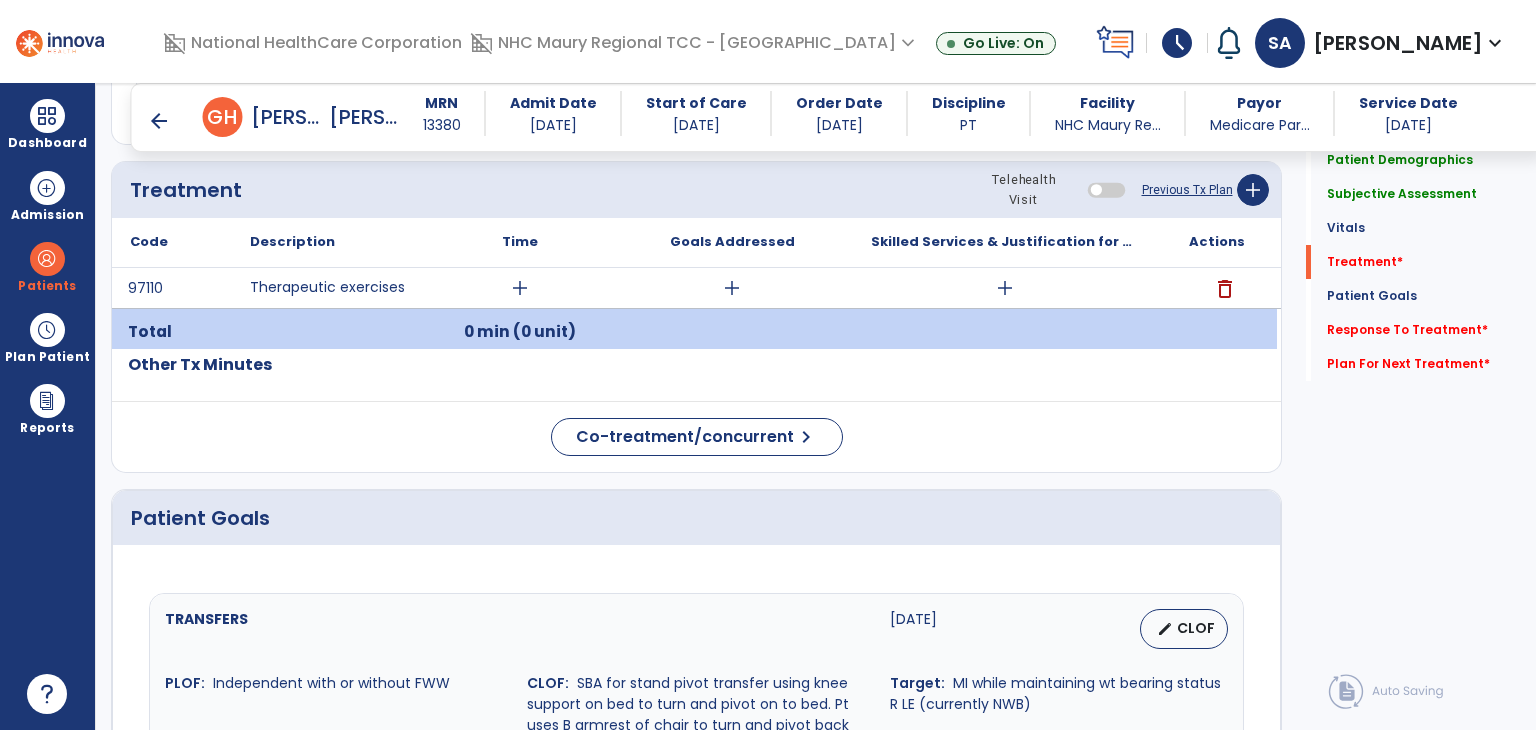 scroll, scrollTop: 1088, scrollLeft: 0, axis: vertical 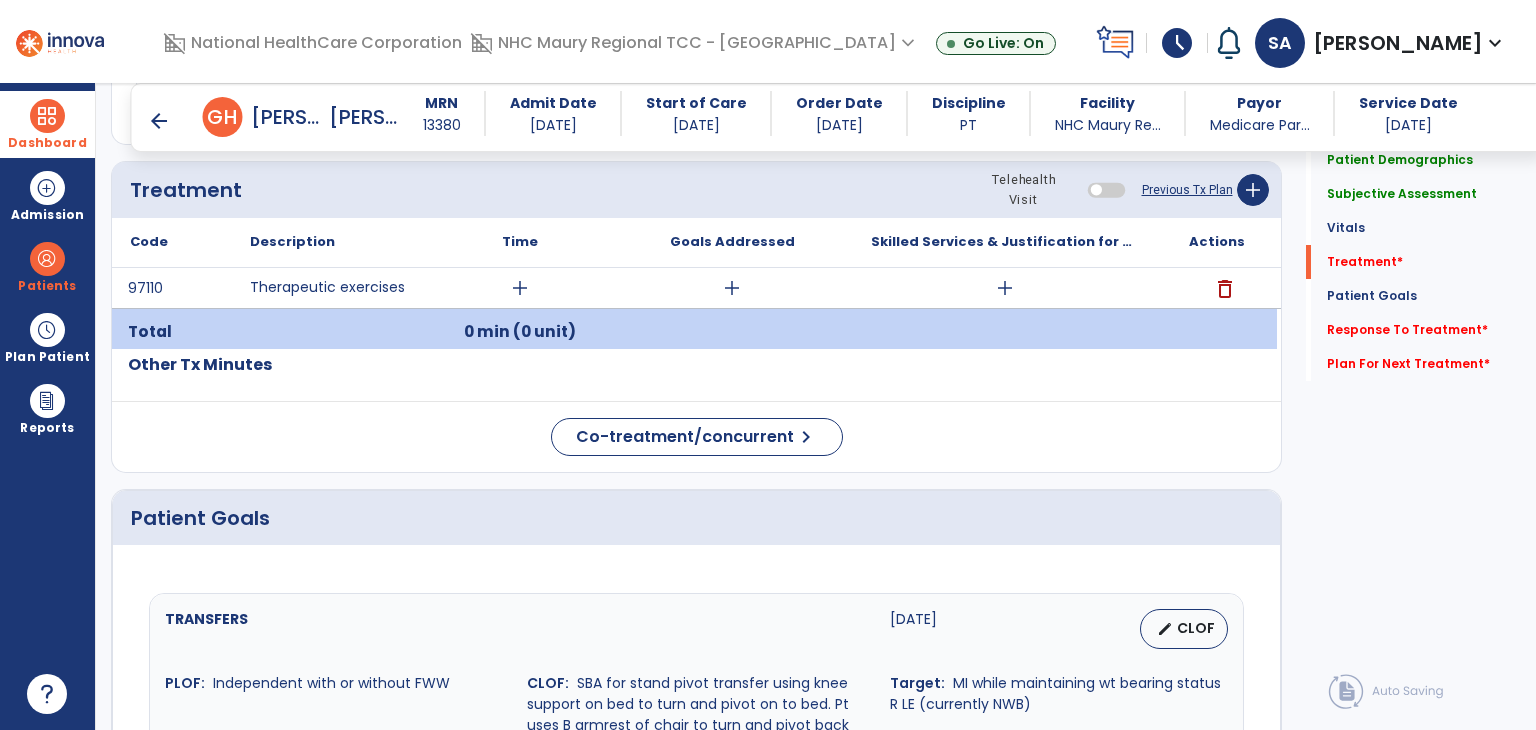 click at bounding box center [47, 116] 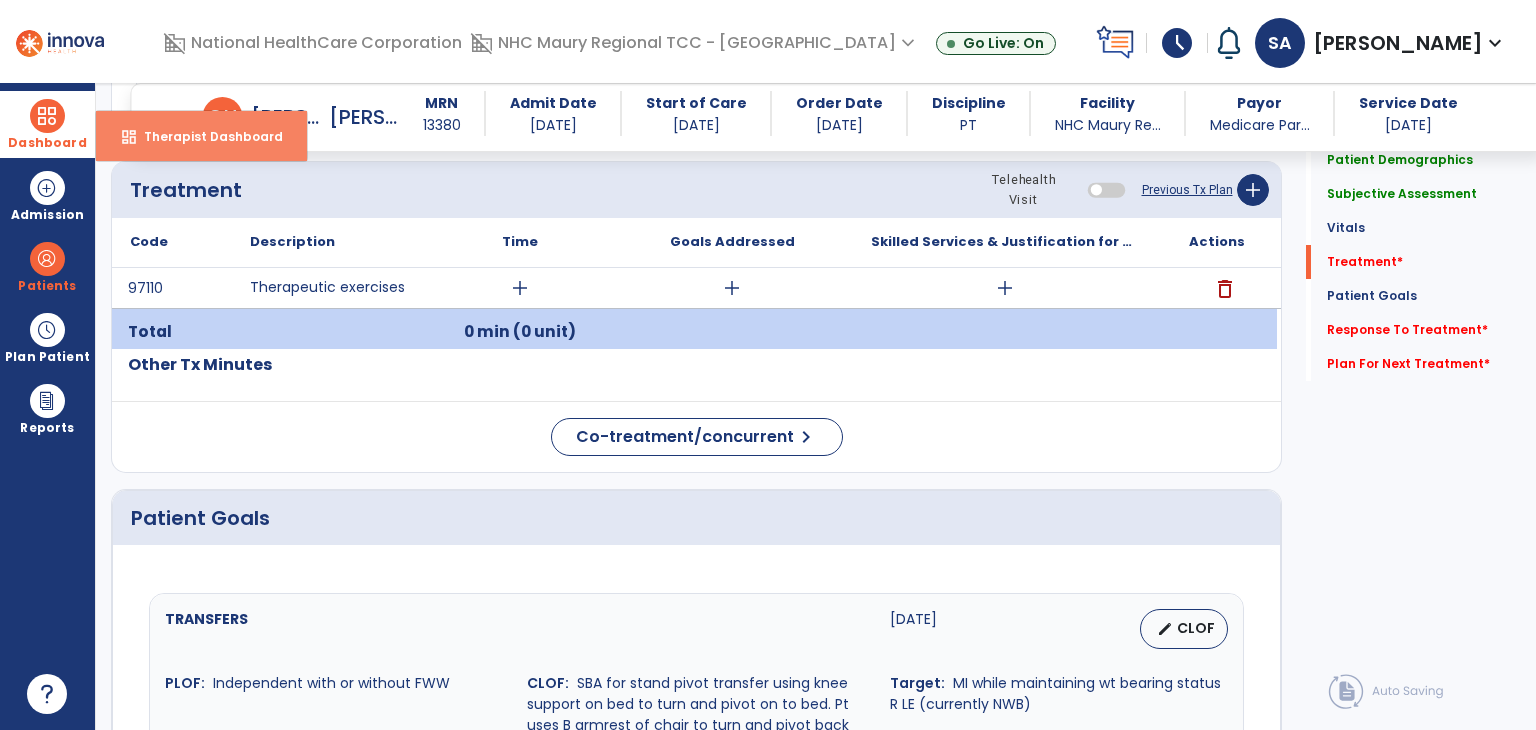 click on "dashboard  Therapist Dashboard" at bounding box center [201, 136] 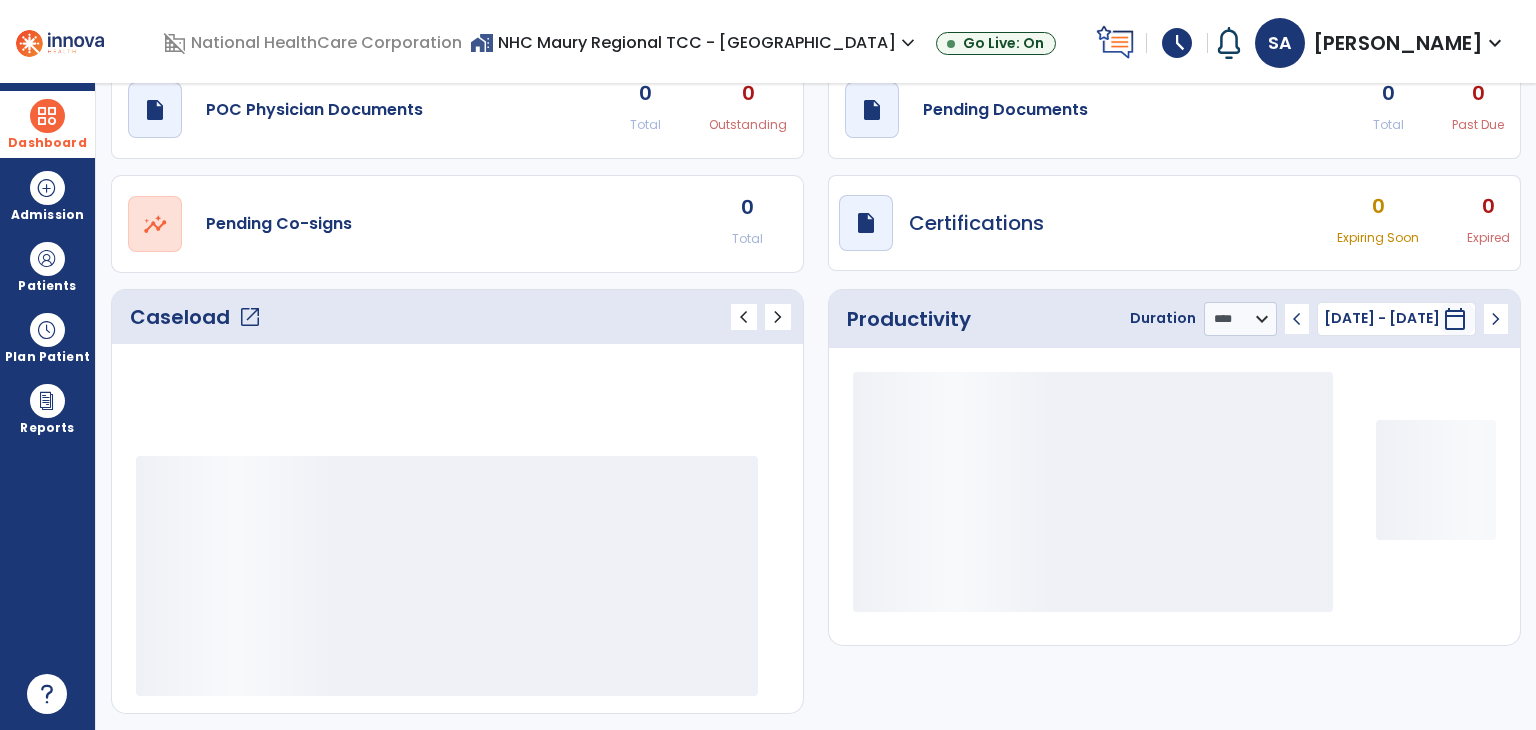 scroll, scrollTop: 77, scrollLeft: 0, axis: vertical 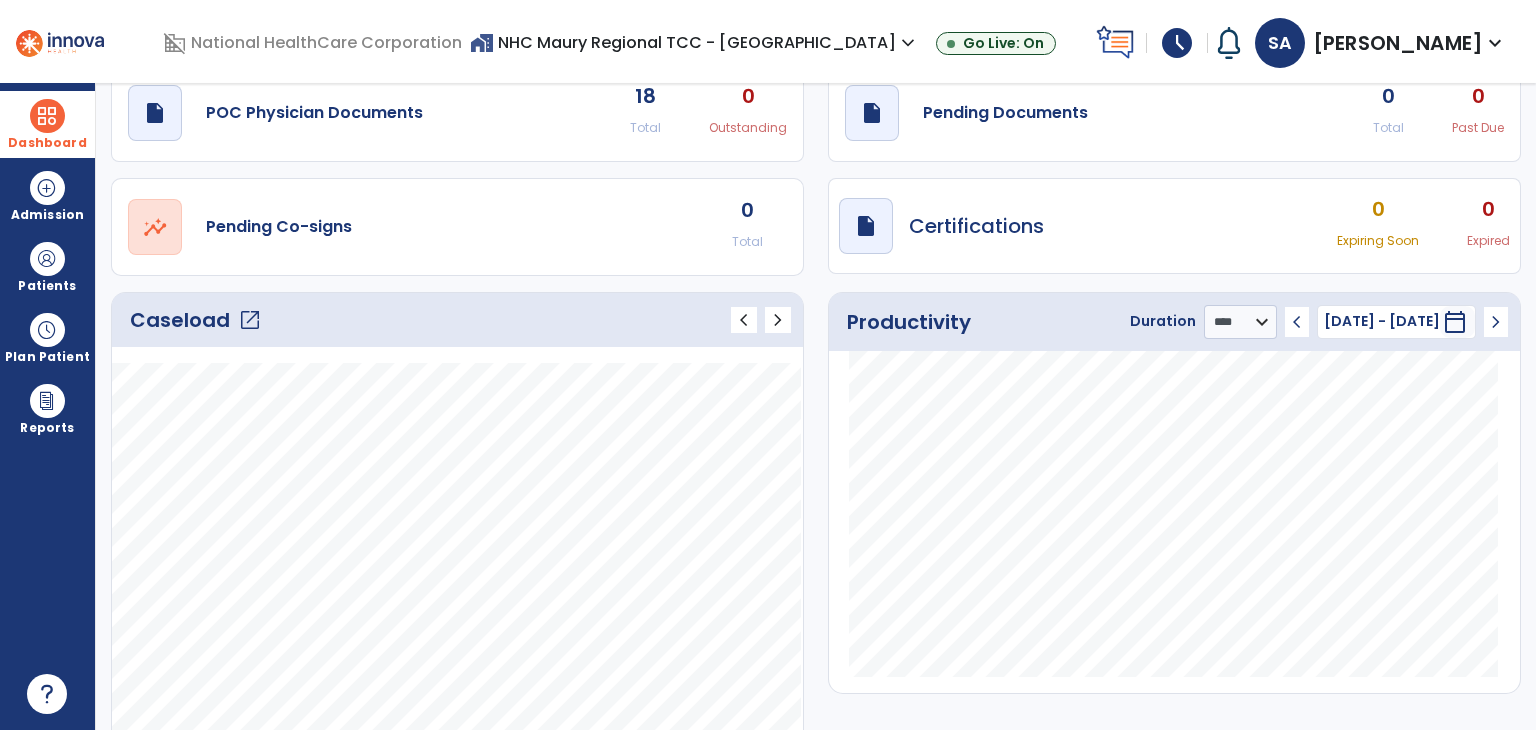 click on "open_in_new" 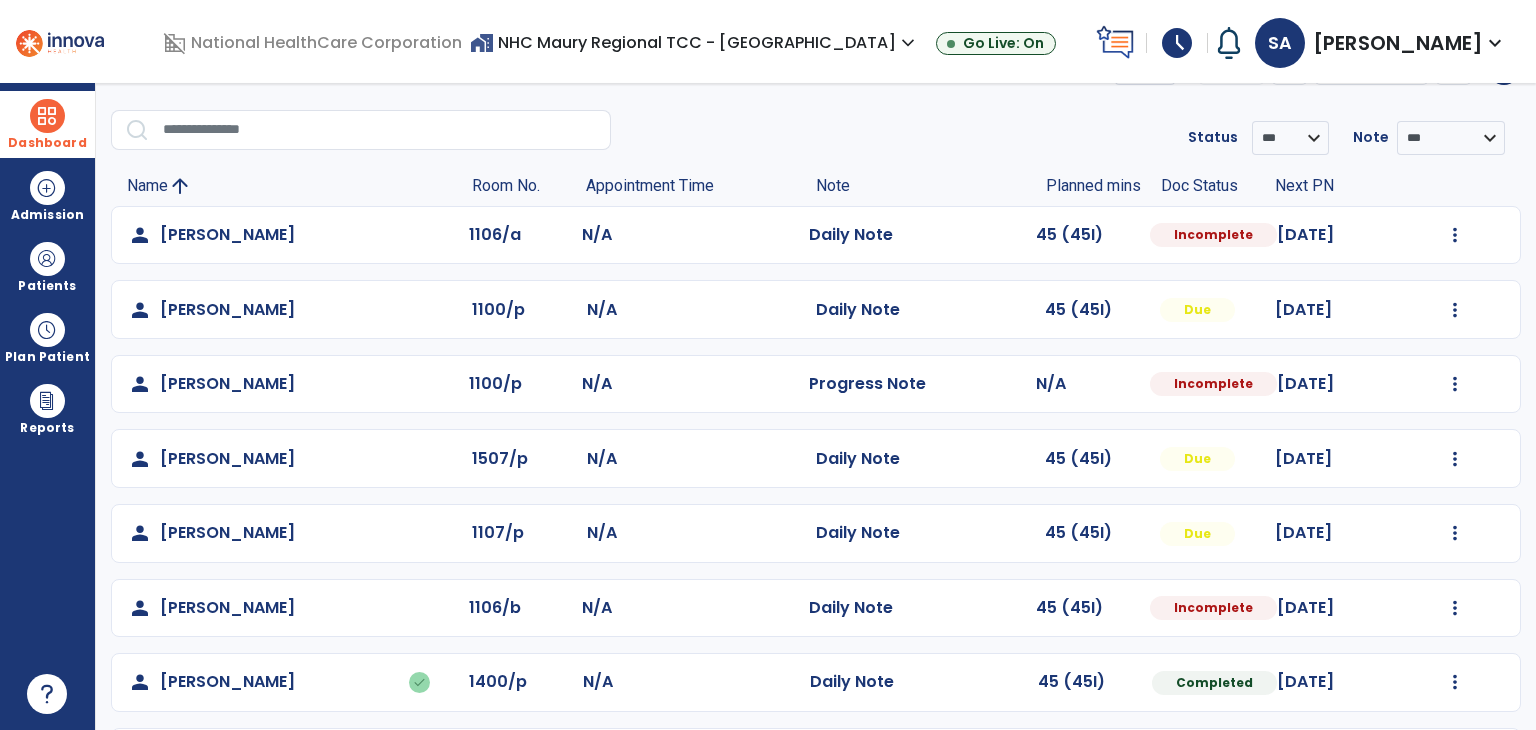scroll, scrollTop: 52, scrollLeft: 0, axis: vertical 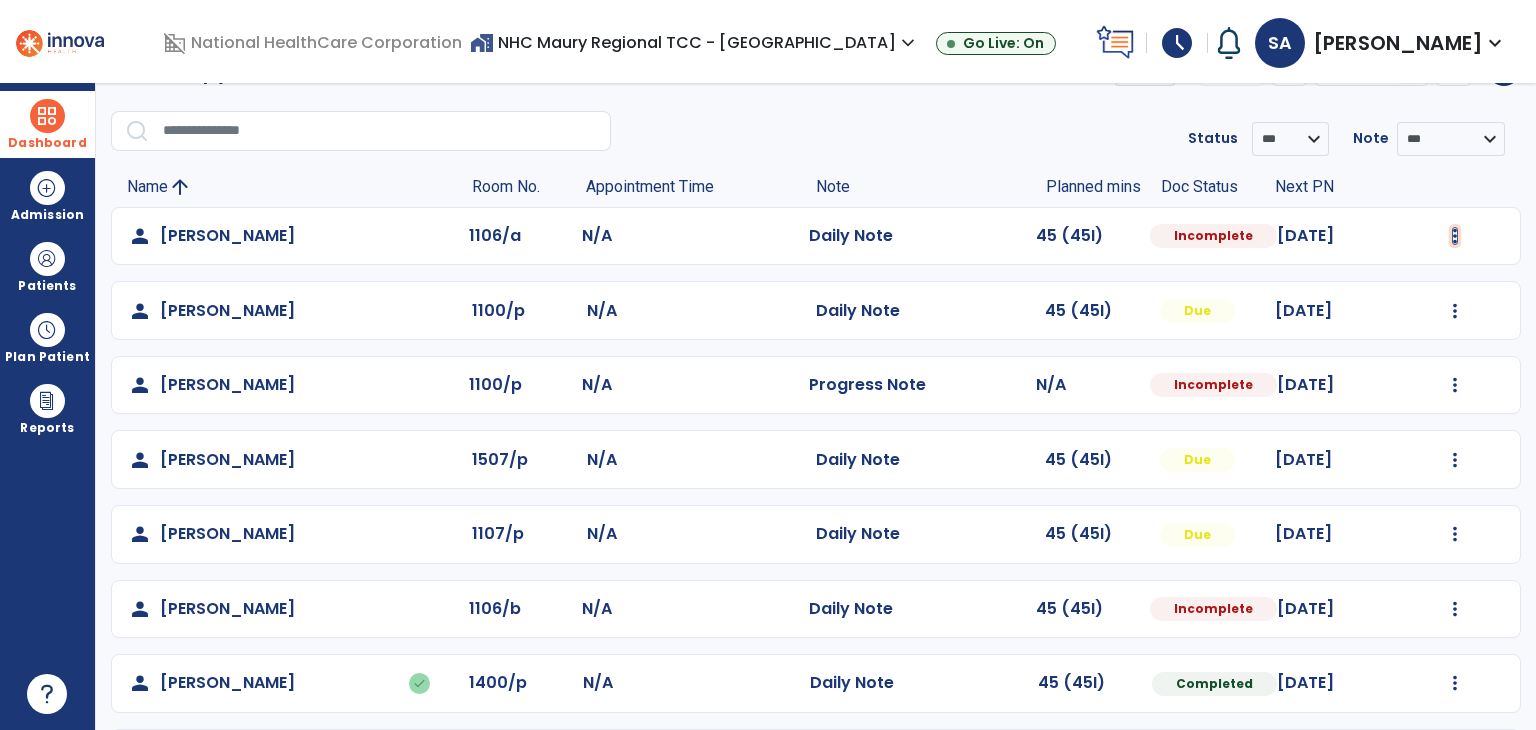 click at bounding box center [1455, 236] 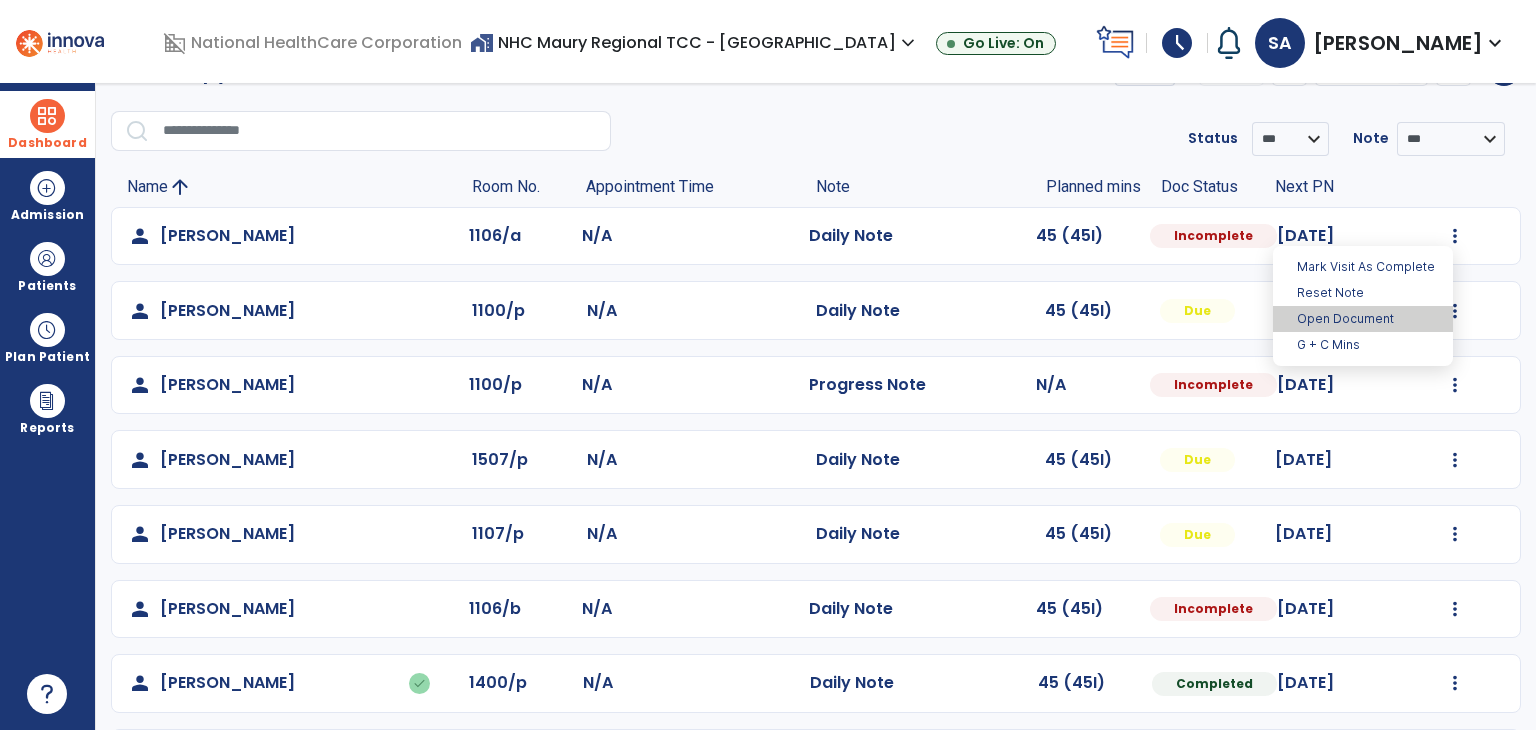 click on "Open Document" at bounding box center (1363, 319) 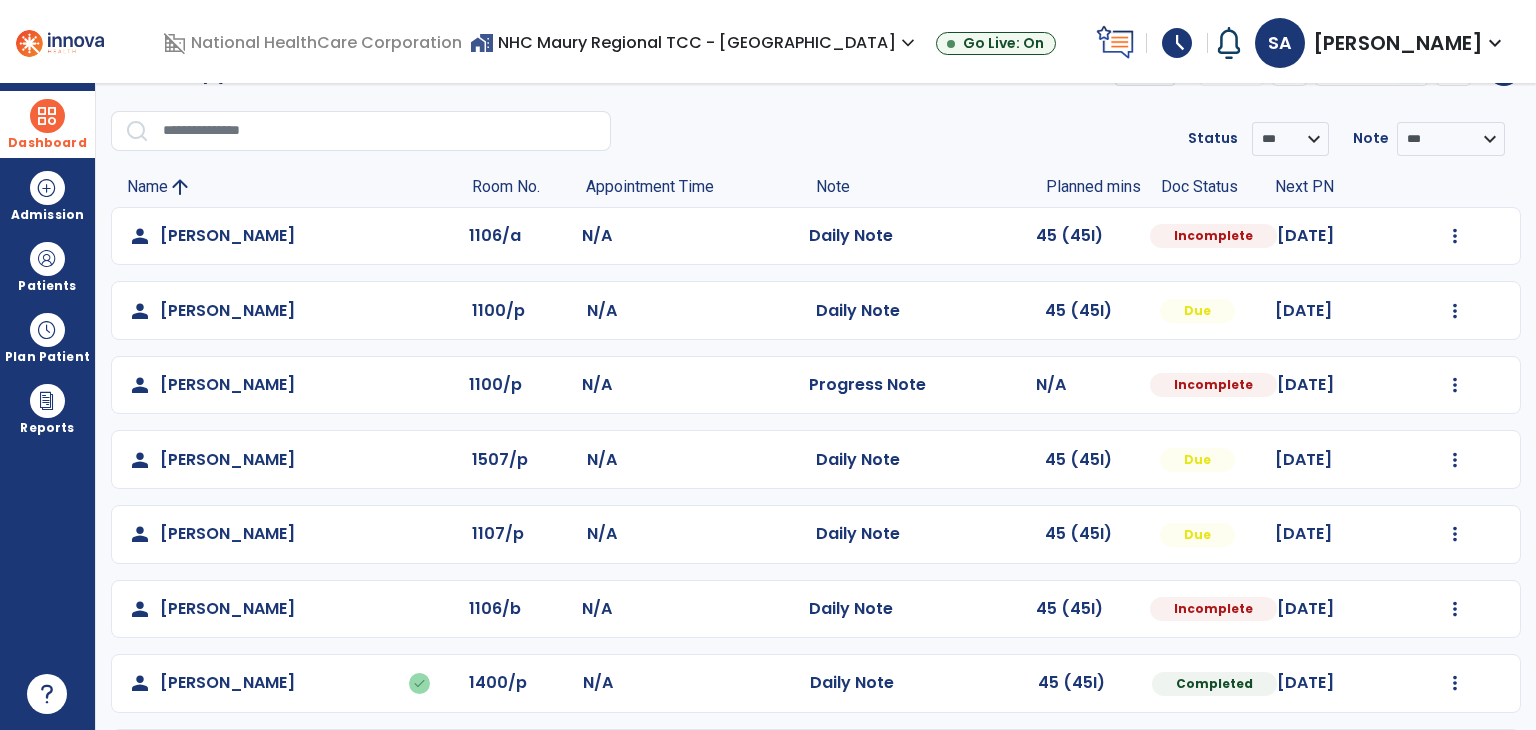 select on "*" 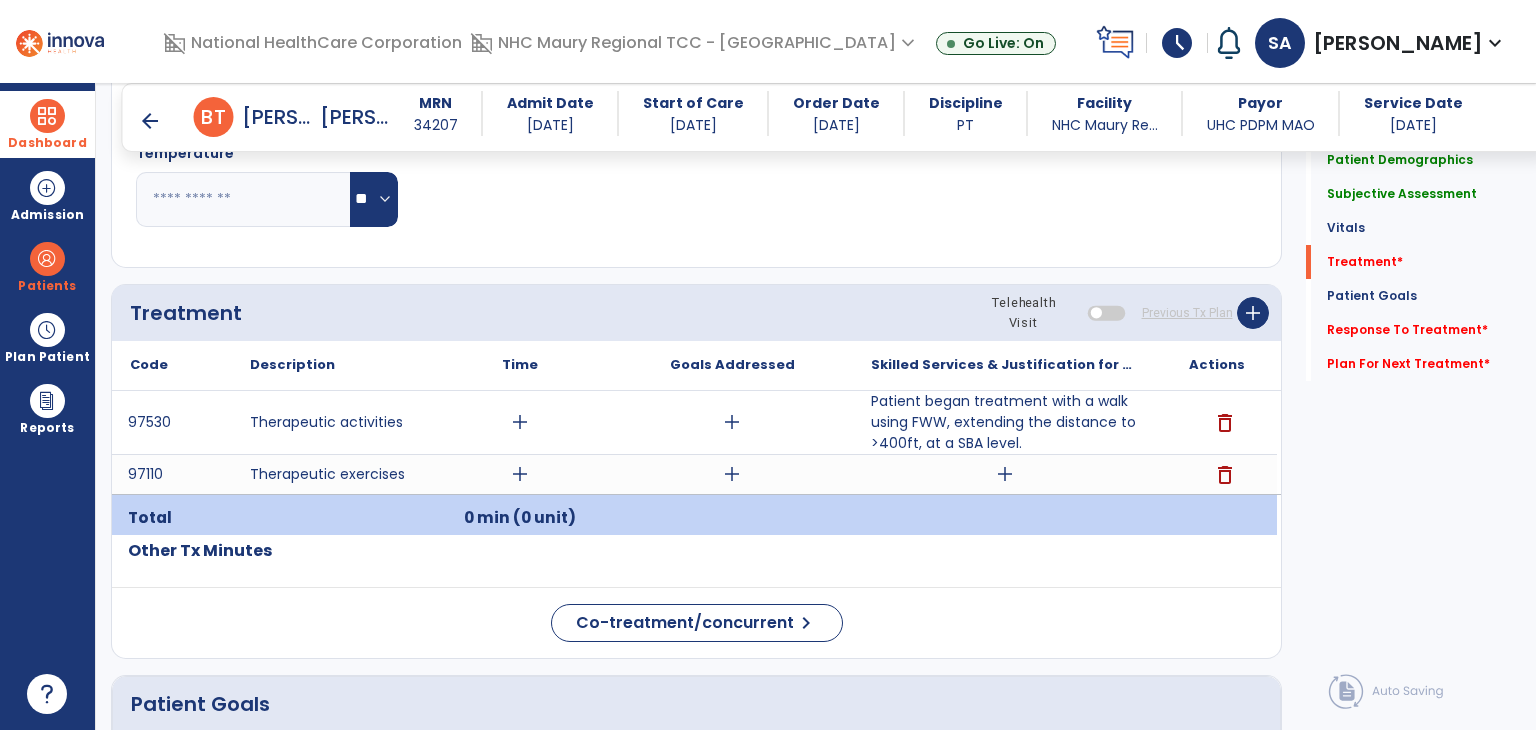 scroll, scrollTop: 976, scrollLeft: 0, axis: vertical 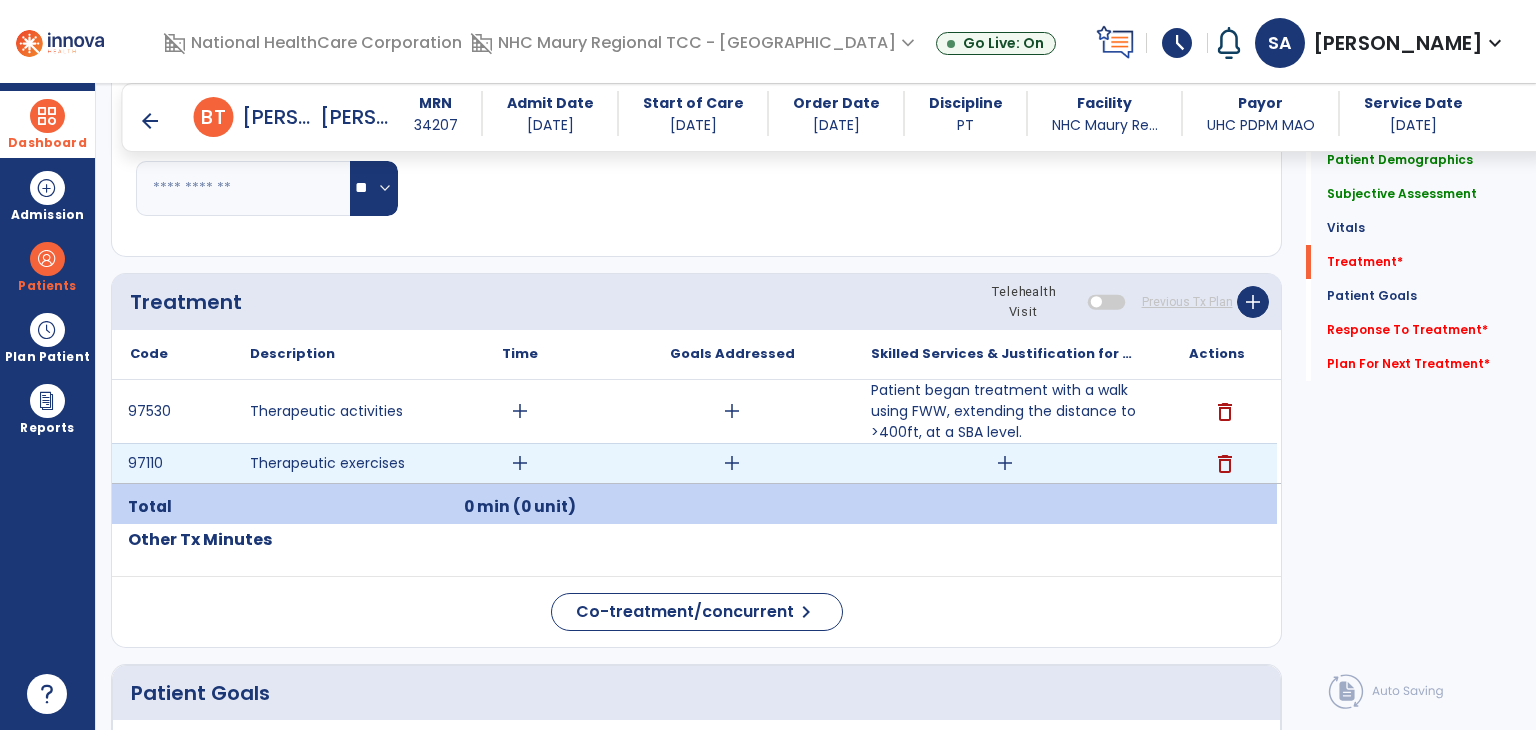 click on "add" at bounding box center [1005, 463] 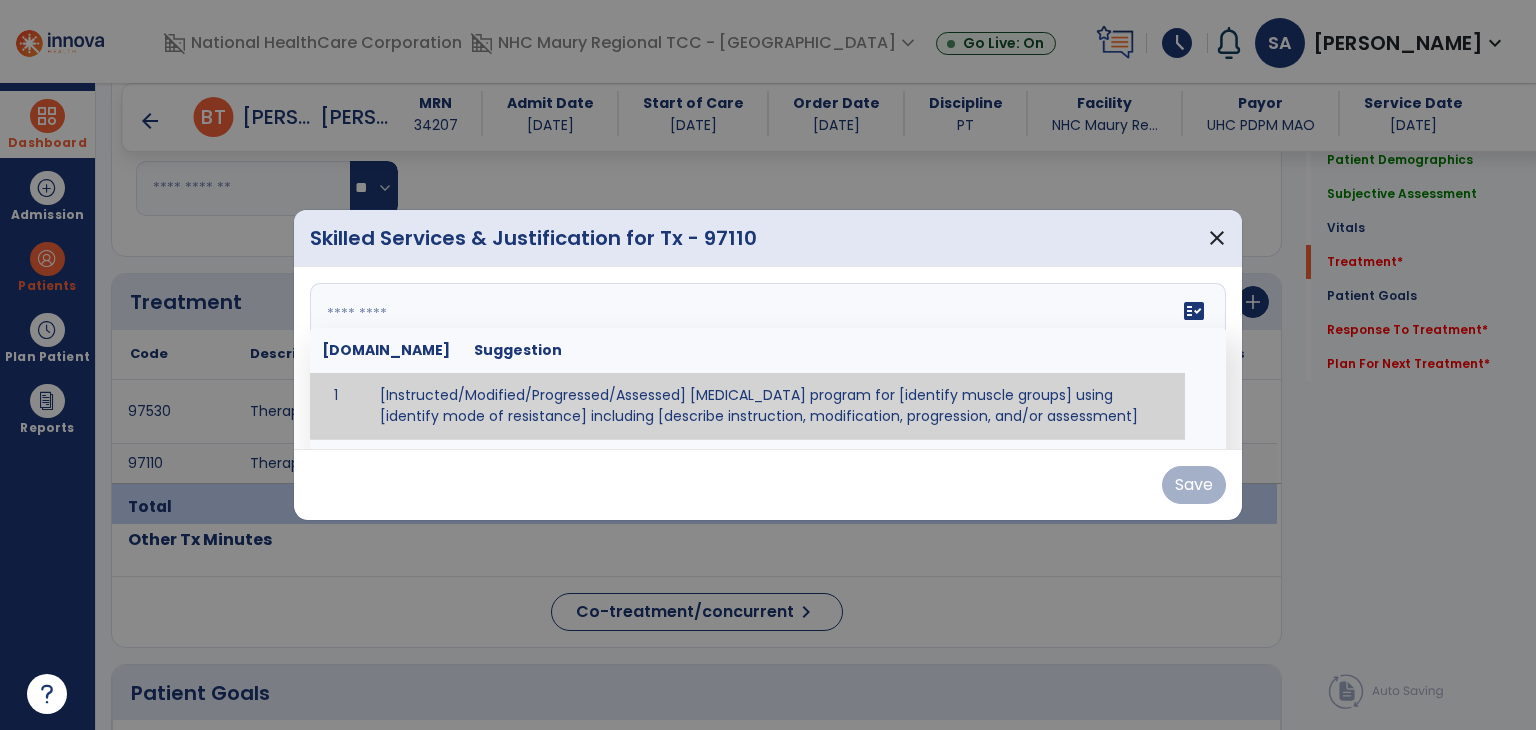 click on "fact_check  [DOMAIN_NAME] Suggestion 1 [Instructed/Modified/Progressed/Assessed] [MEDICAL_DATA] program for [identify muscle groups] using [identify mode of resistance] including [describe instruction, modification, progression, and/or assessment] 2 [Instructed/Modified/Progressed/Assessed] aerobic exercise program using [identify equipment/mode] including [describe instruction, modification,progression, and/or assessment] 3 [Instructed/Modified/Progressed/Assessed] [PROM/A/AROM/AROM] program for [identify joint movements] using [contract-relax, over-pressure, inhibitory techniques, other] 4 [Assessed/Tested] aerobic capacity with administration of [aerobic capacity test]" at bounding box center [768, 358] 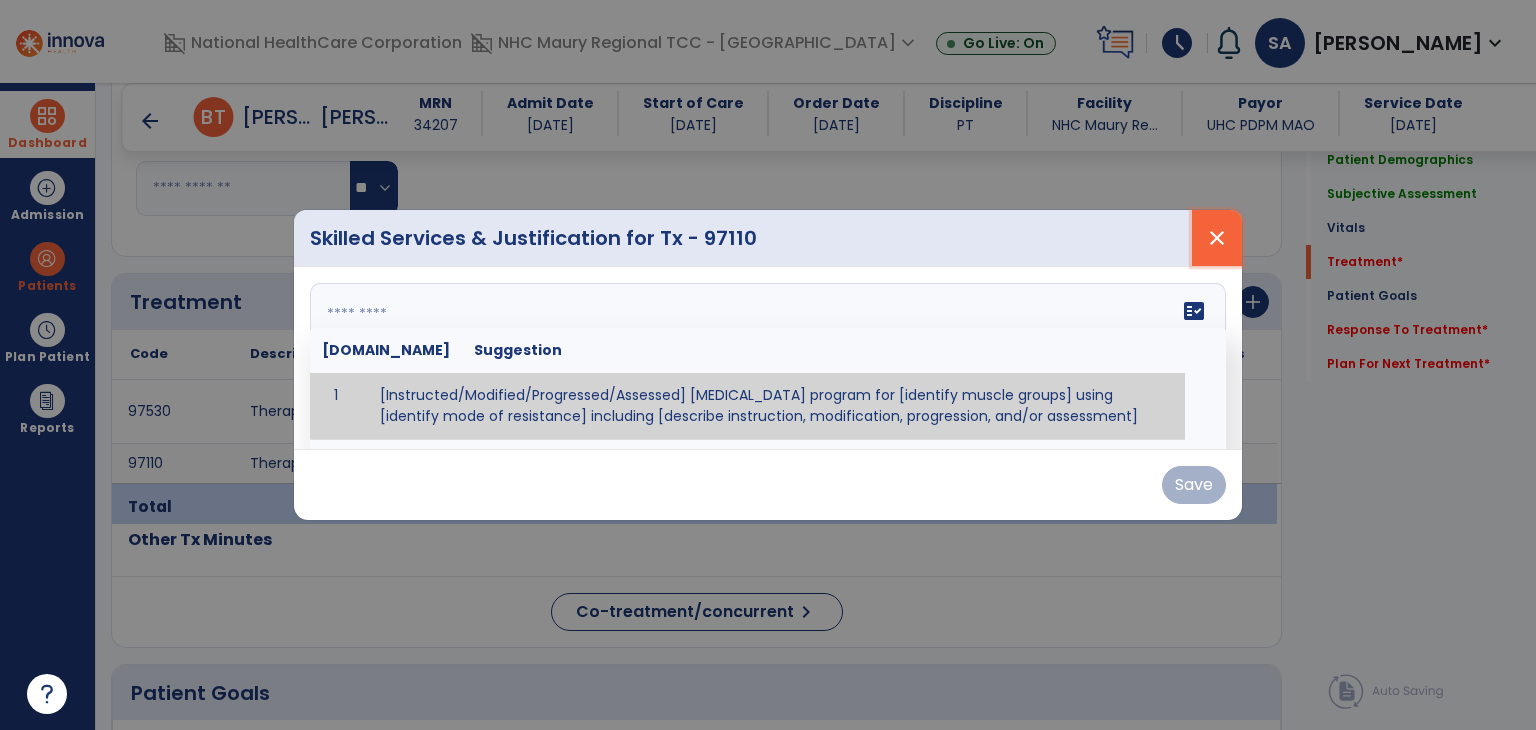 click on "close" at bounding box center [1217, 238] 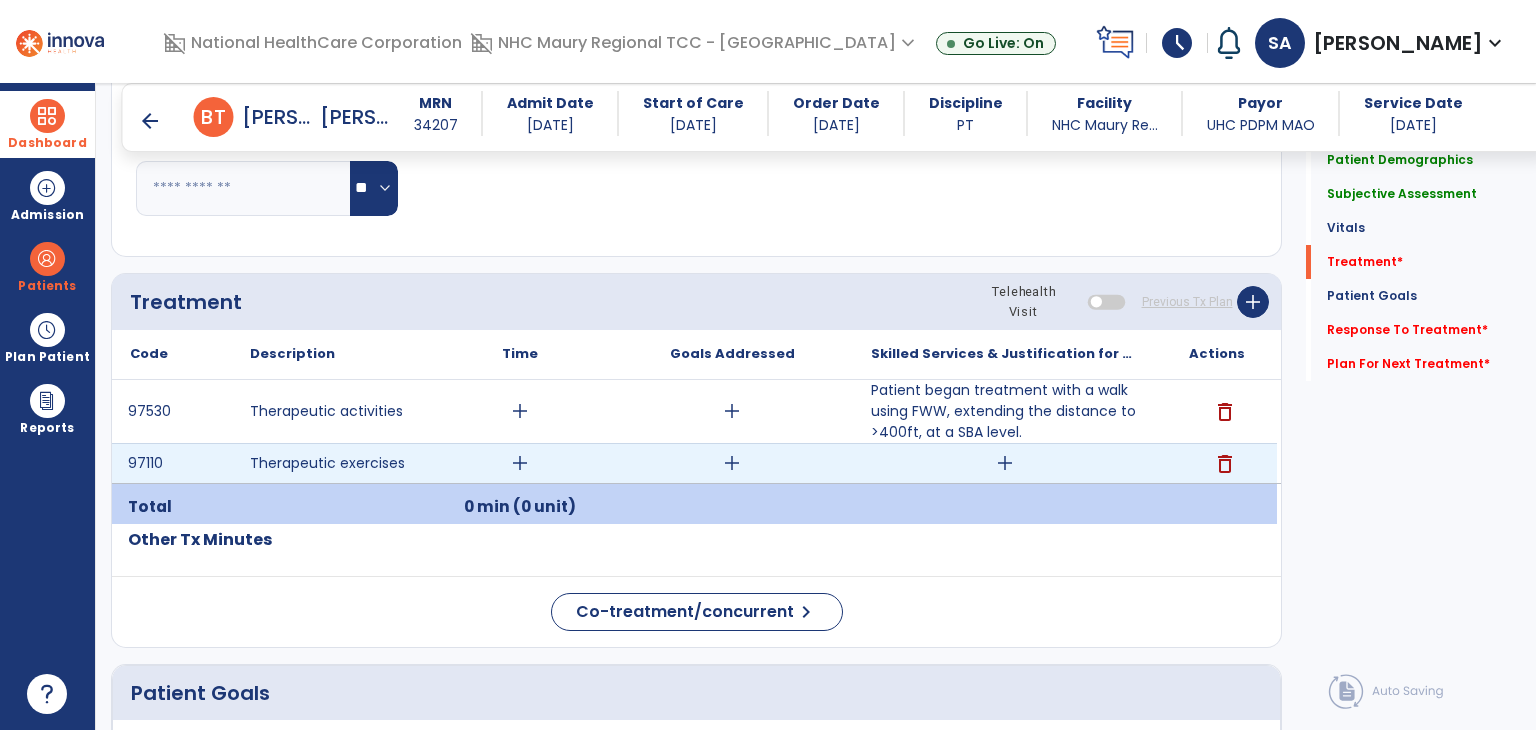 click on "add" at bounding box center (1005, 463) 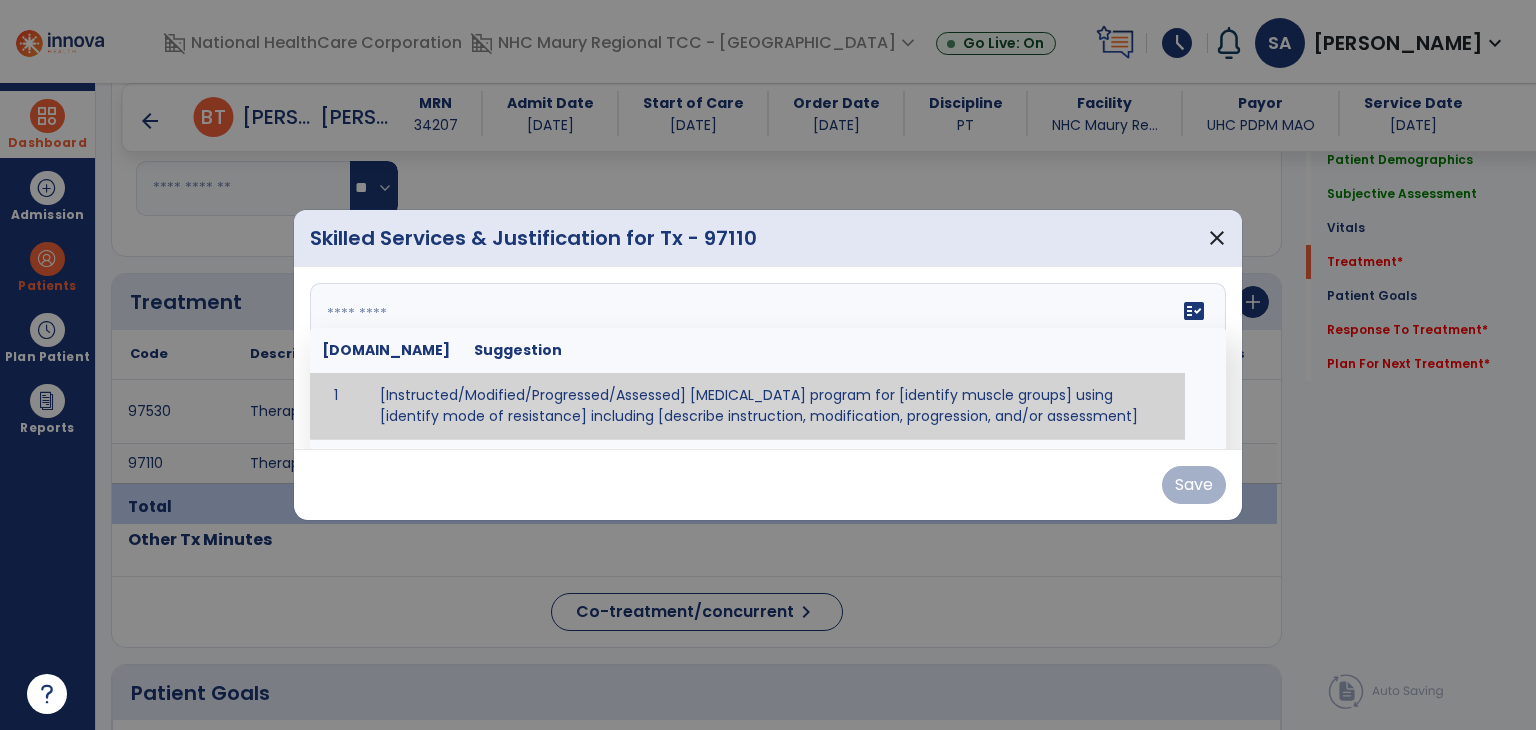 click on "fact_check  [DOMAIN_NAME] Suggestion 1 [Instructed/Modified/Progressed/Assessed] [MEDICAL_DATA] program for [identify muscle groups] using [identify mode of resistance] including [describe instruction, modification, progression, and/or assessment] 2 [Instructed/Modified/Progressed/Assessed] aerobic exercise program using [identify equipment/mode] including [describe instruction, modification,progression, and/or assessment] 3 [Instructed/Modified/Progressed/Assessed] [PROM/A/AROM/AROM] program for [identify joint movements] using [contract-relax, over-pressure, inhibitory techniques, other] 4 [Assessed/Tested] aerobic capacity with administration of [aerobic capacity test]" at bounding box center [768, 358] 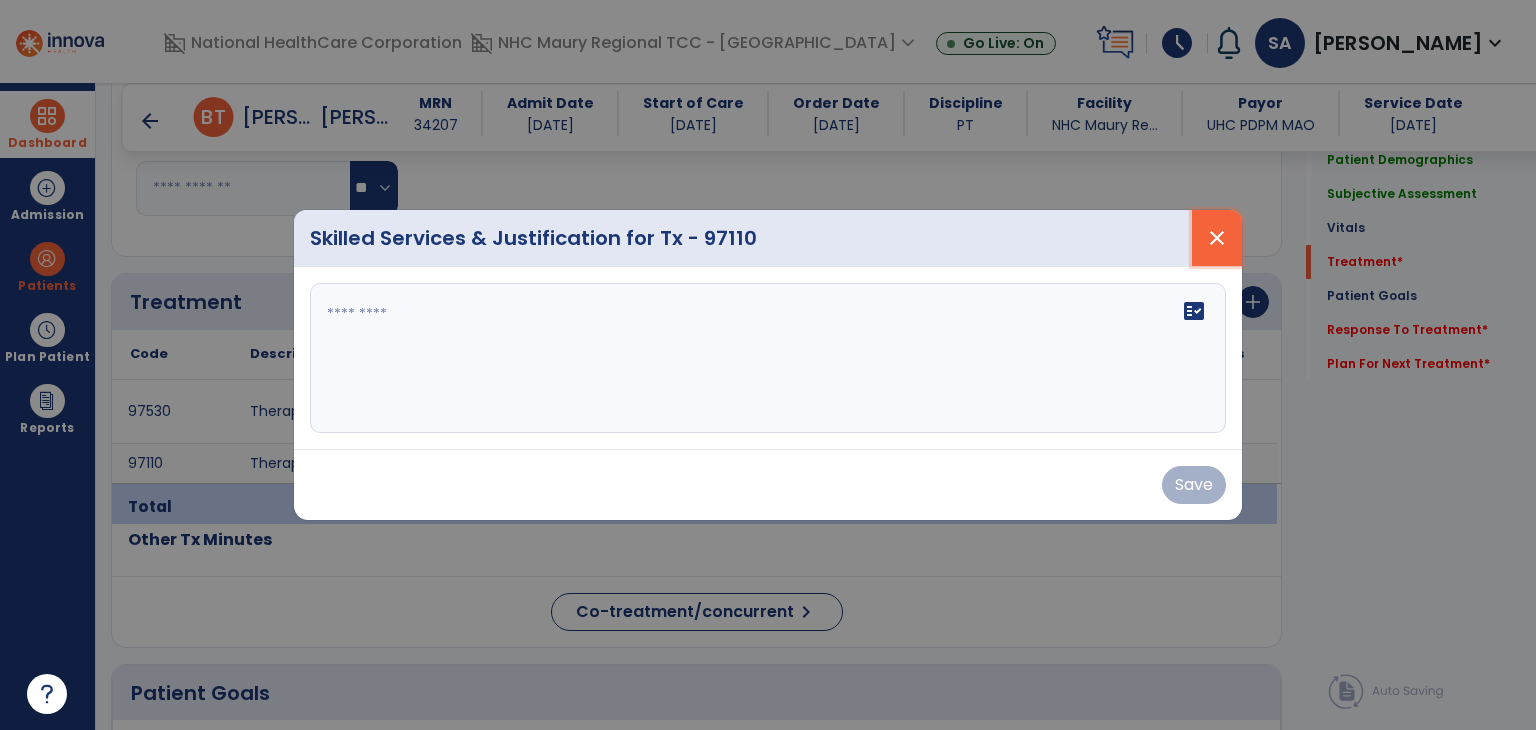 click on "close" at bounding box center [1217, 238] 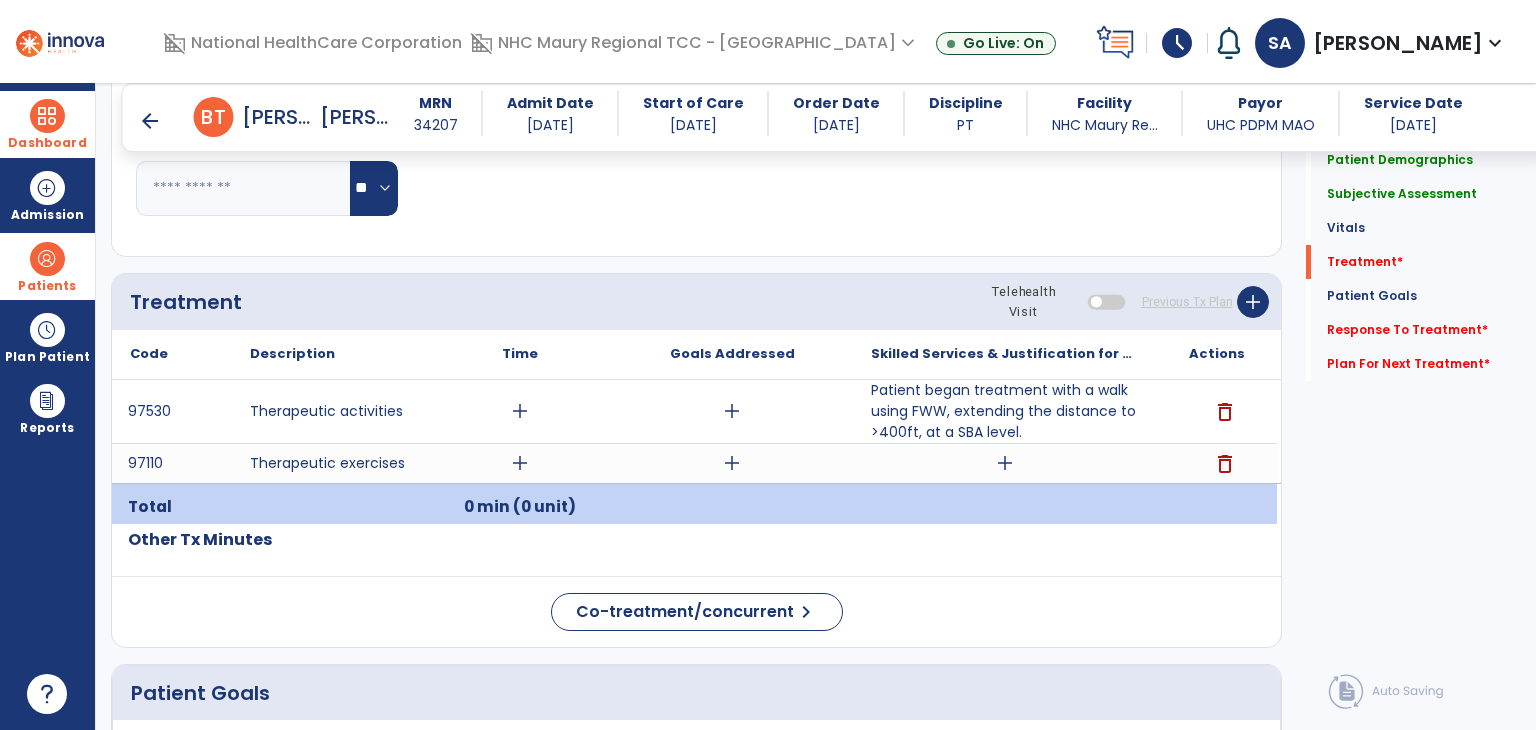 click at bounding box center [47, 259] 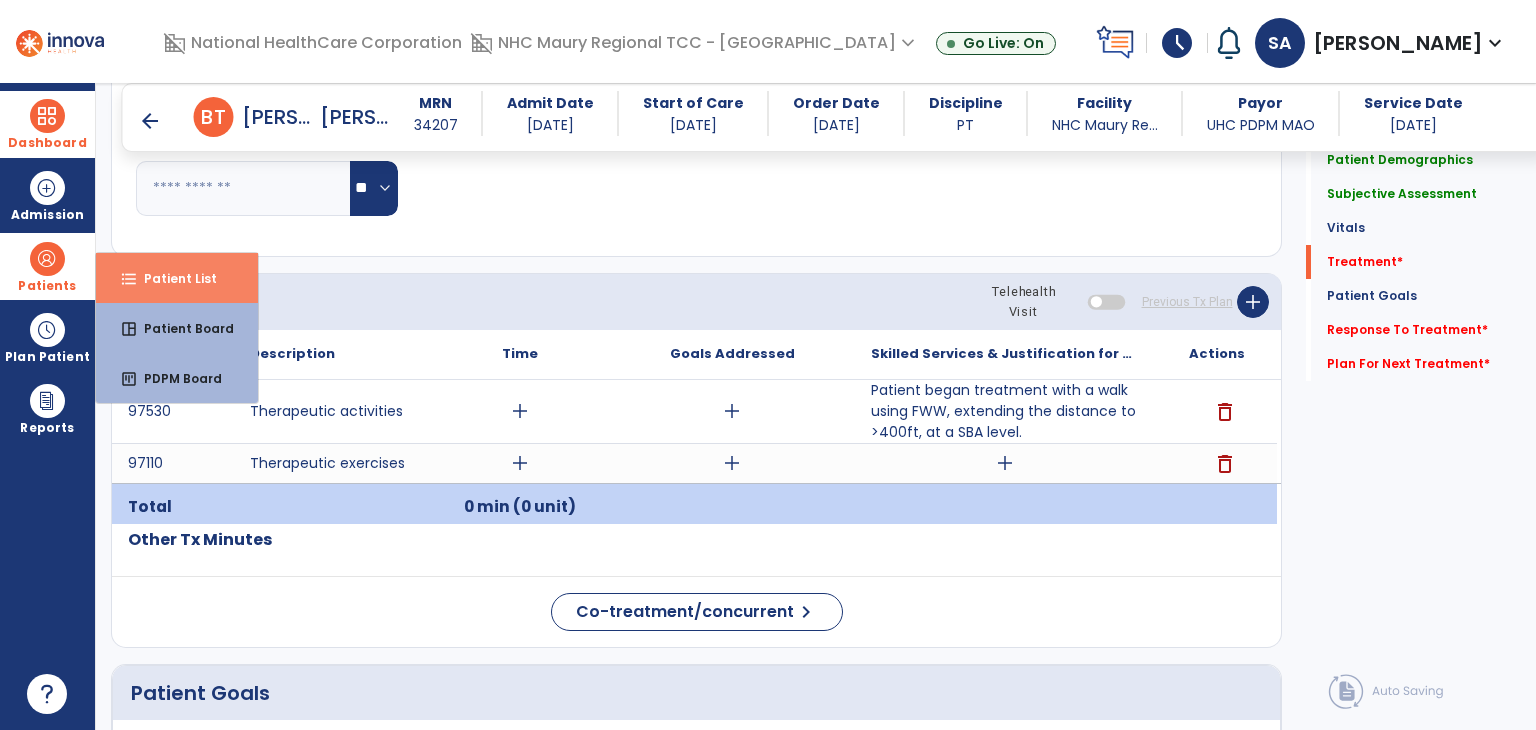 click on "format_list_bulleted  Patient List" at bounding box center [177, 278] 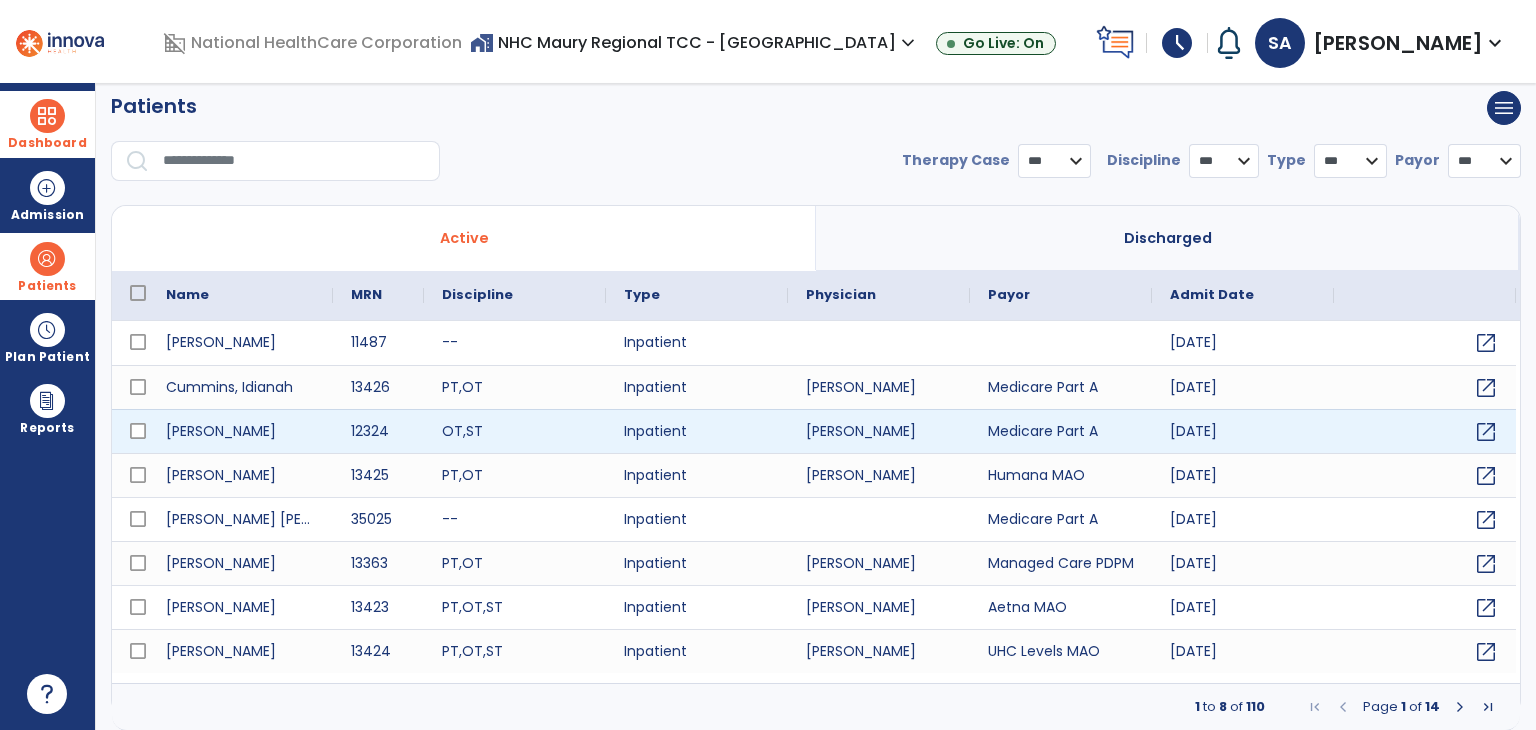 select on "***" 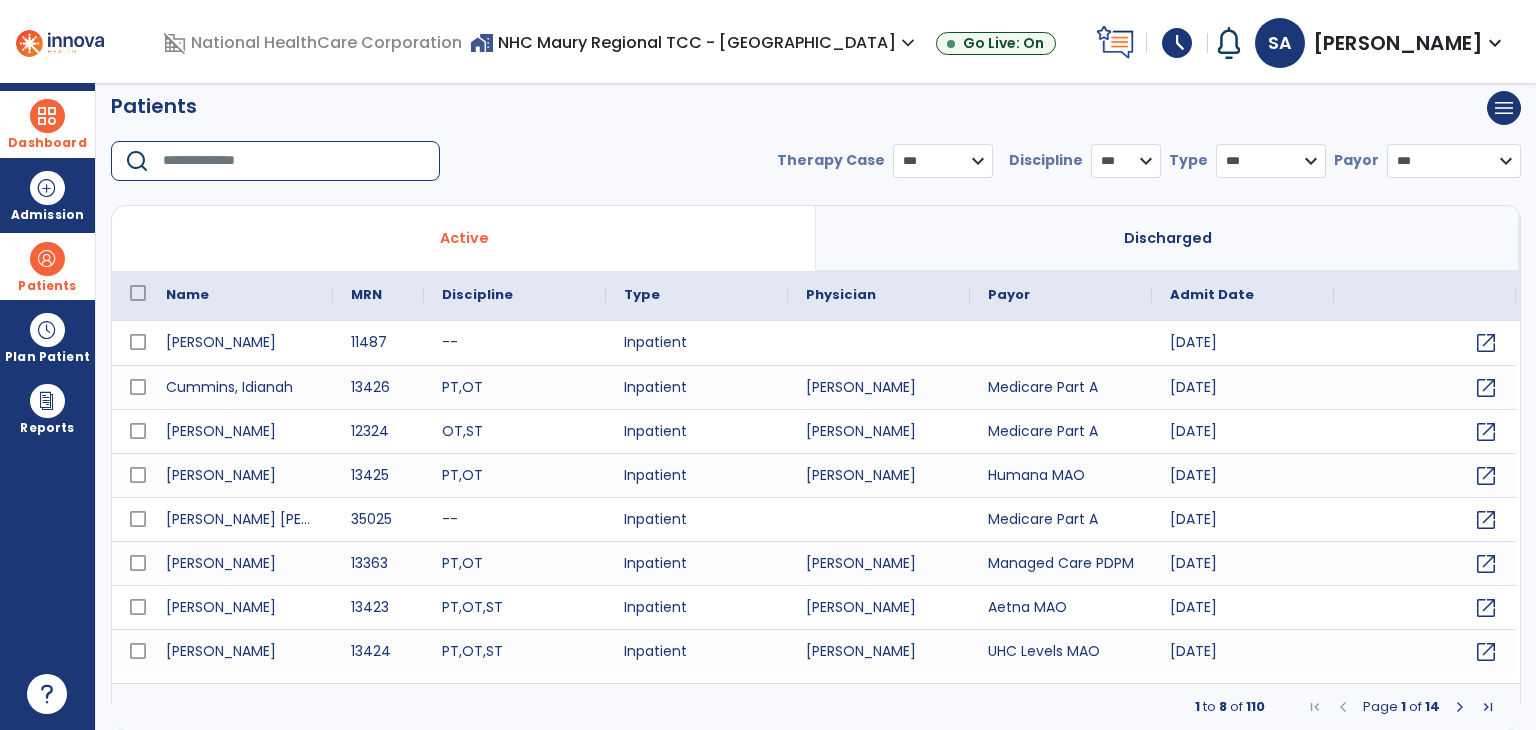 click at bounding box center [294, 161] 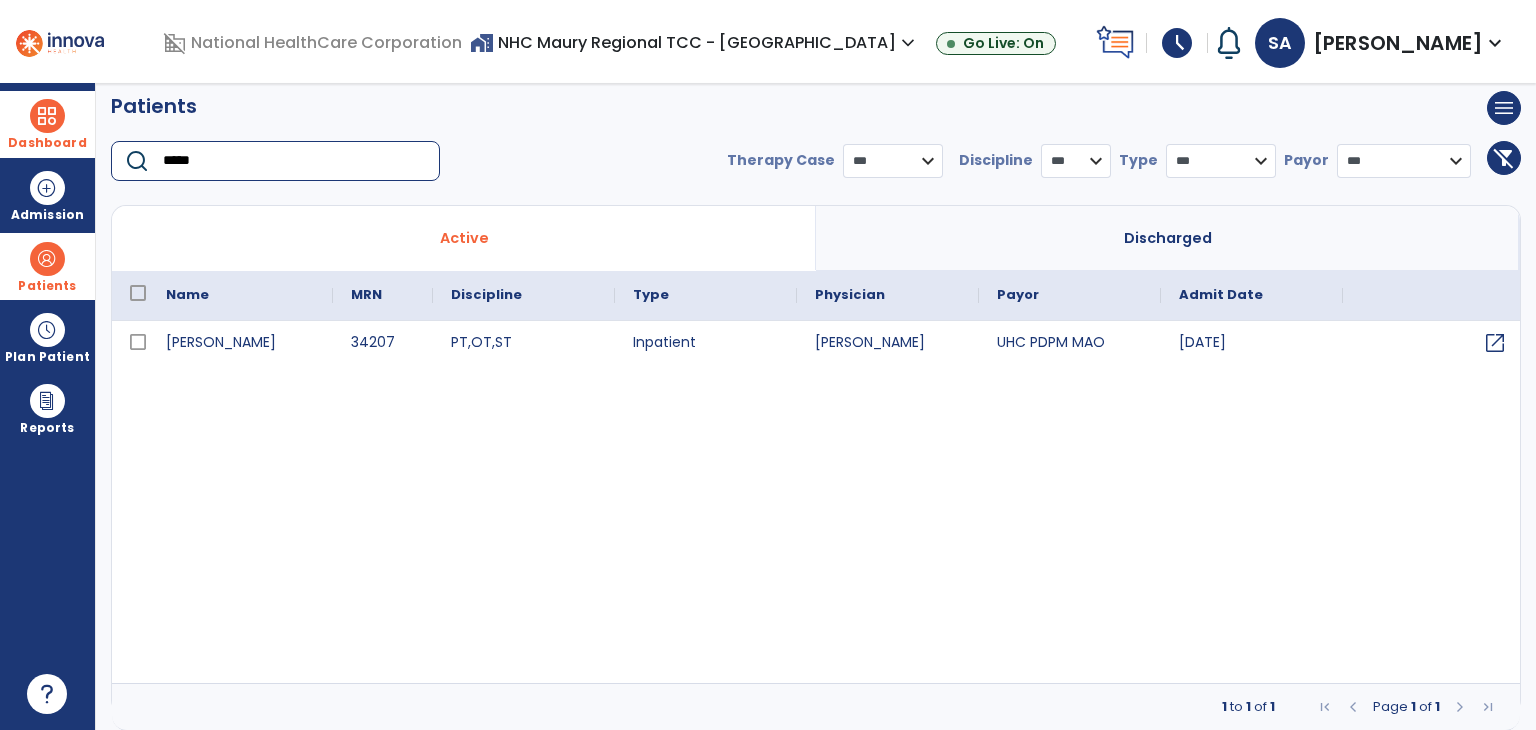type on "*****" 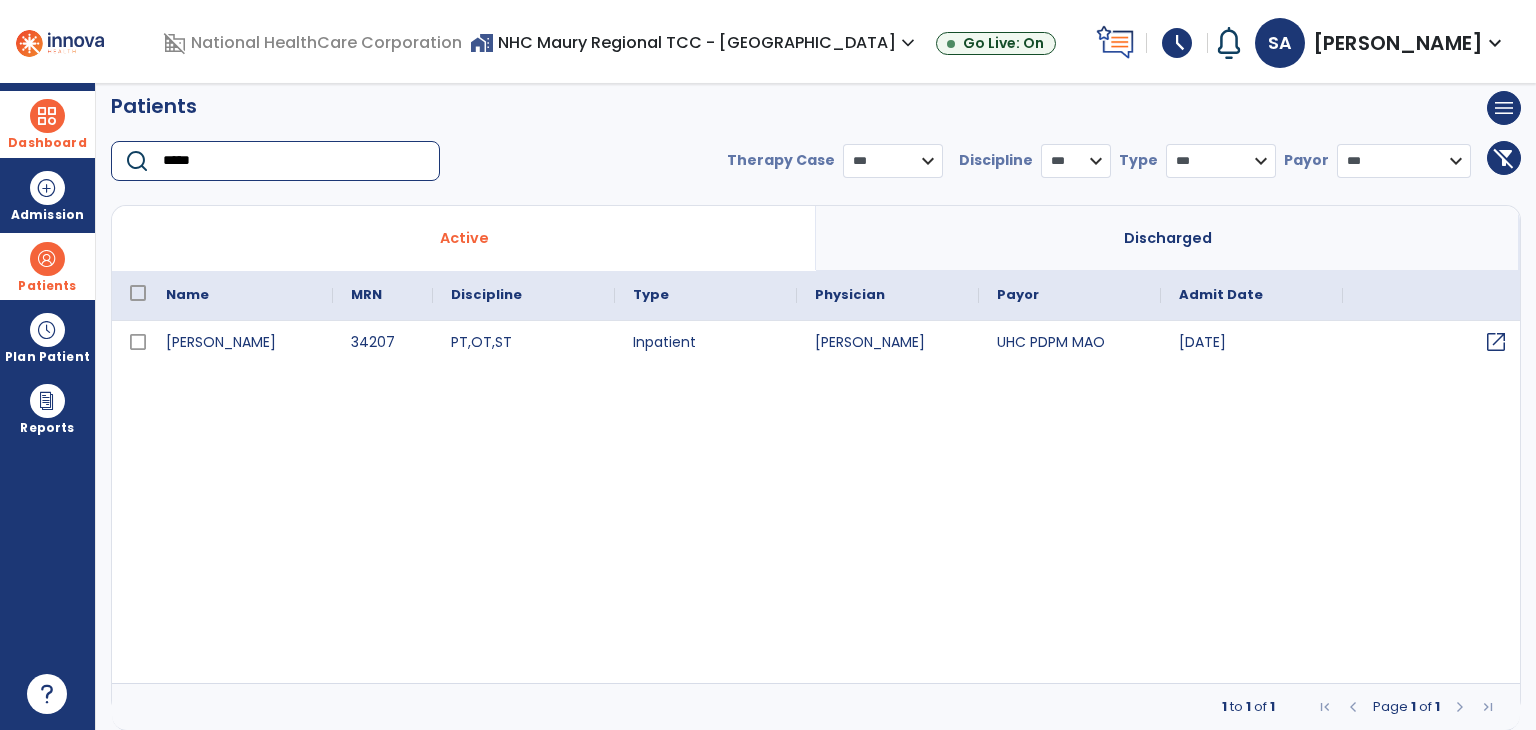 click on "open_in_new" at bounding box center [1496, 342] 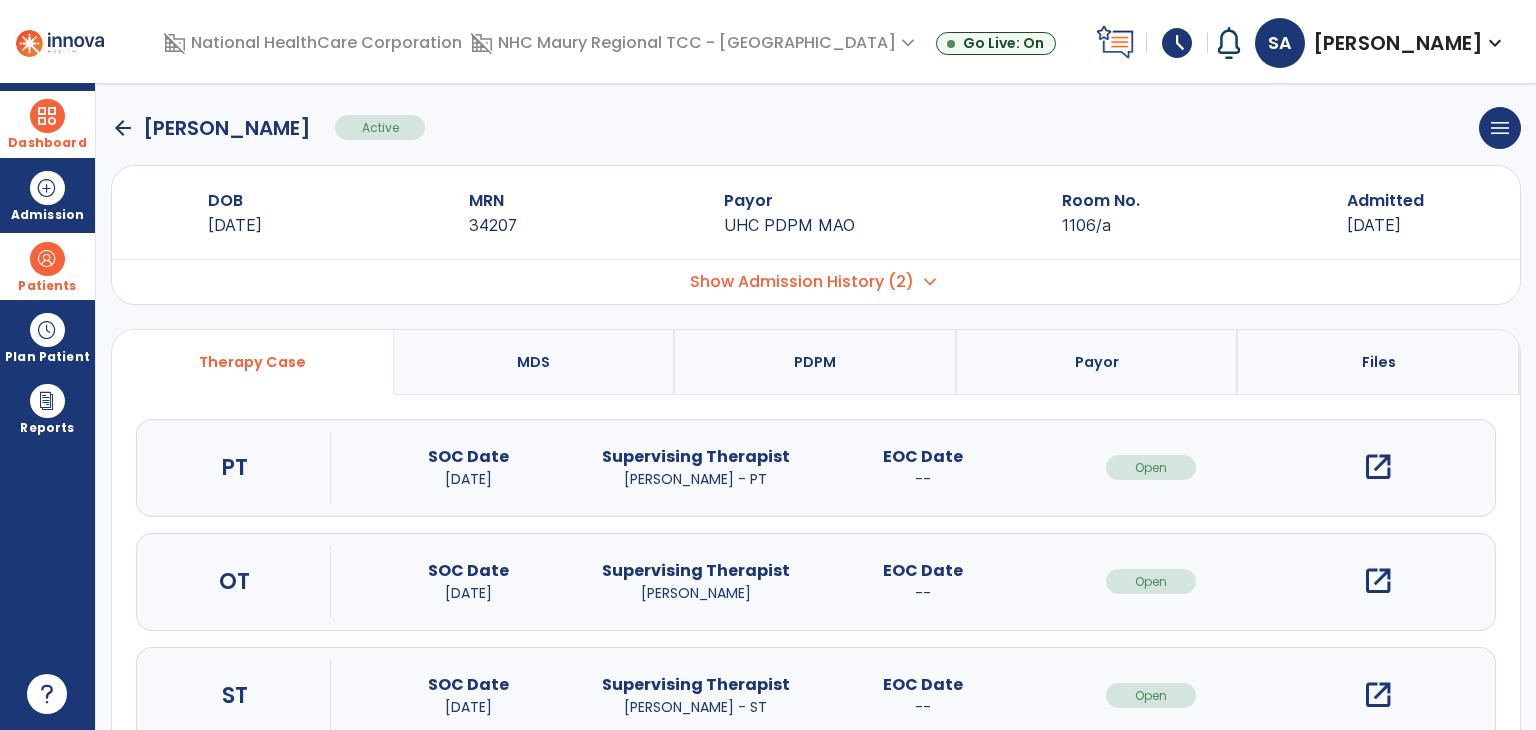 scroll, scrollTop: 0, scrollLeft: 0, axis: both 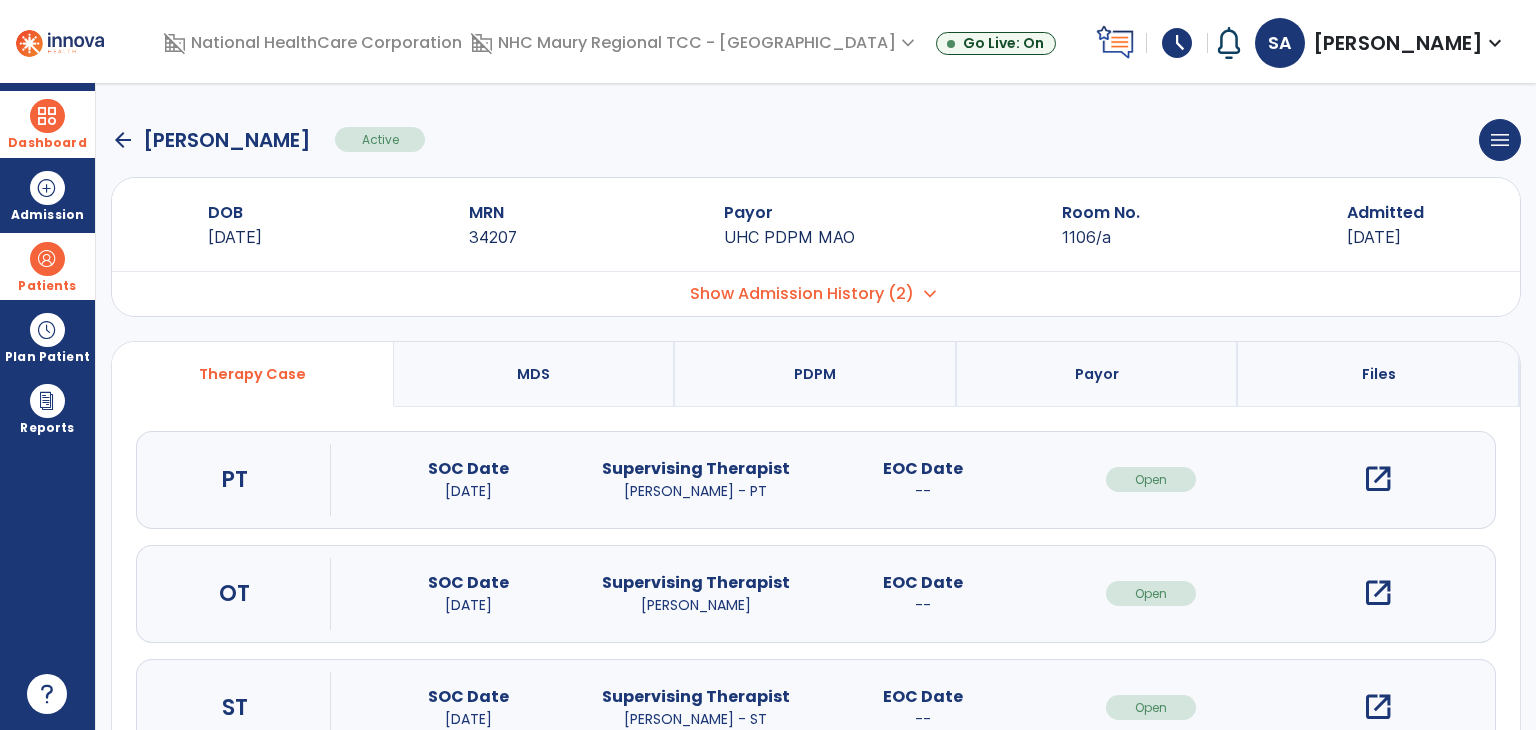 click on "open_in_new" at bounding box center [1378, 479] 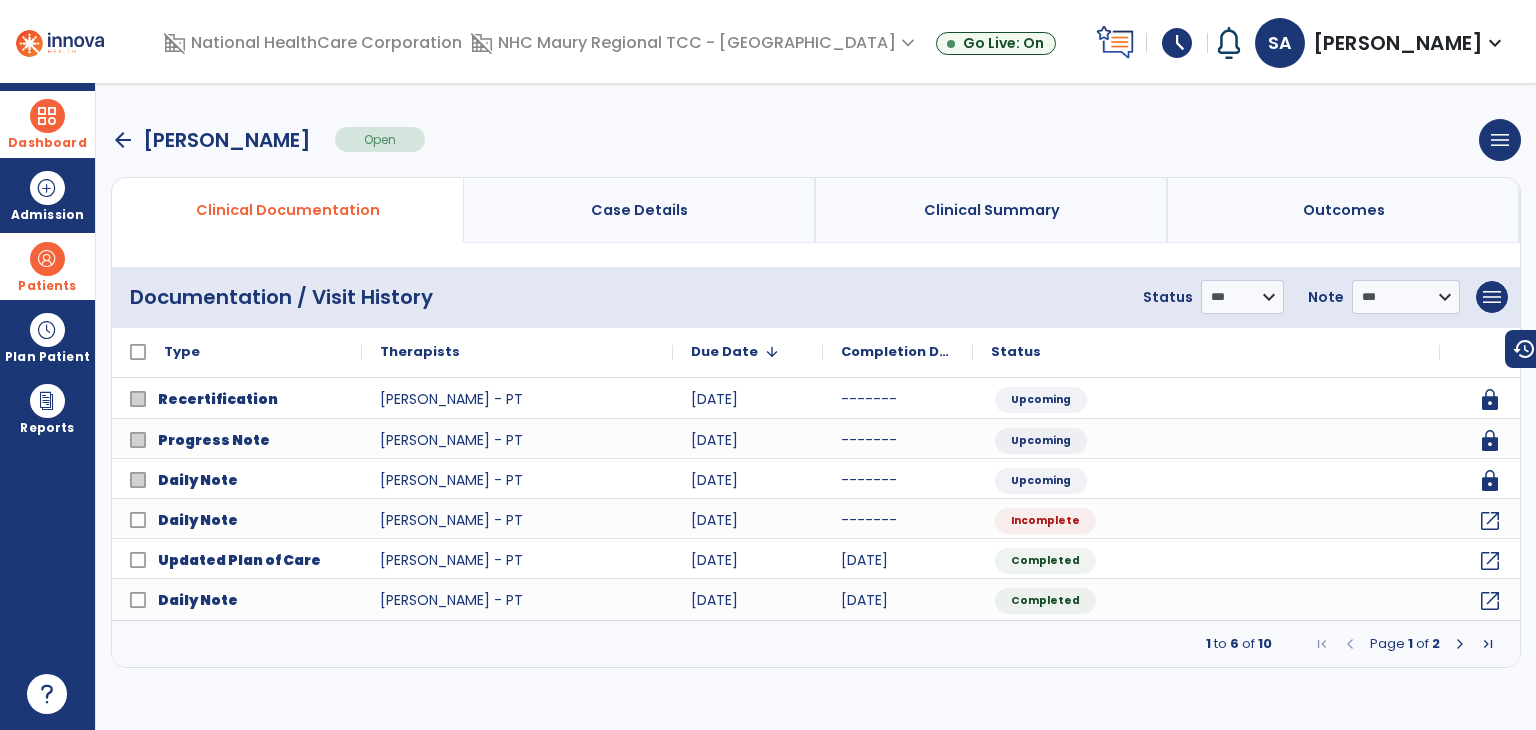 scroll, scrollTop: 0, scrollLeft: 0, axis: both 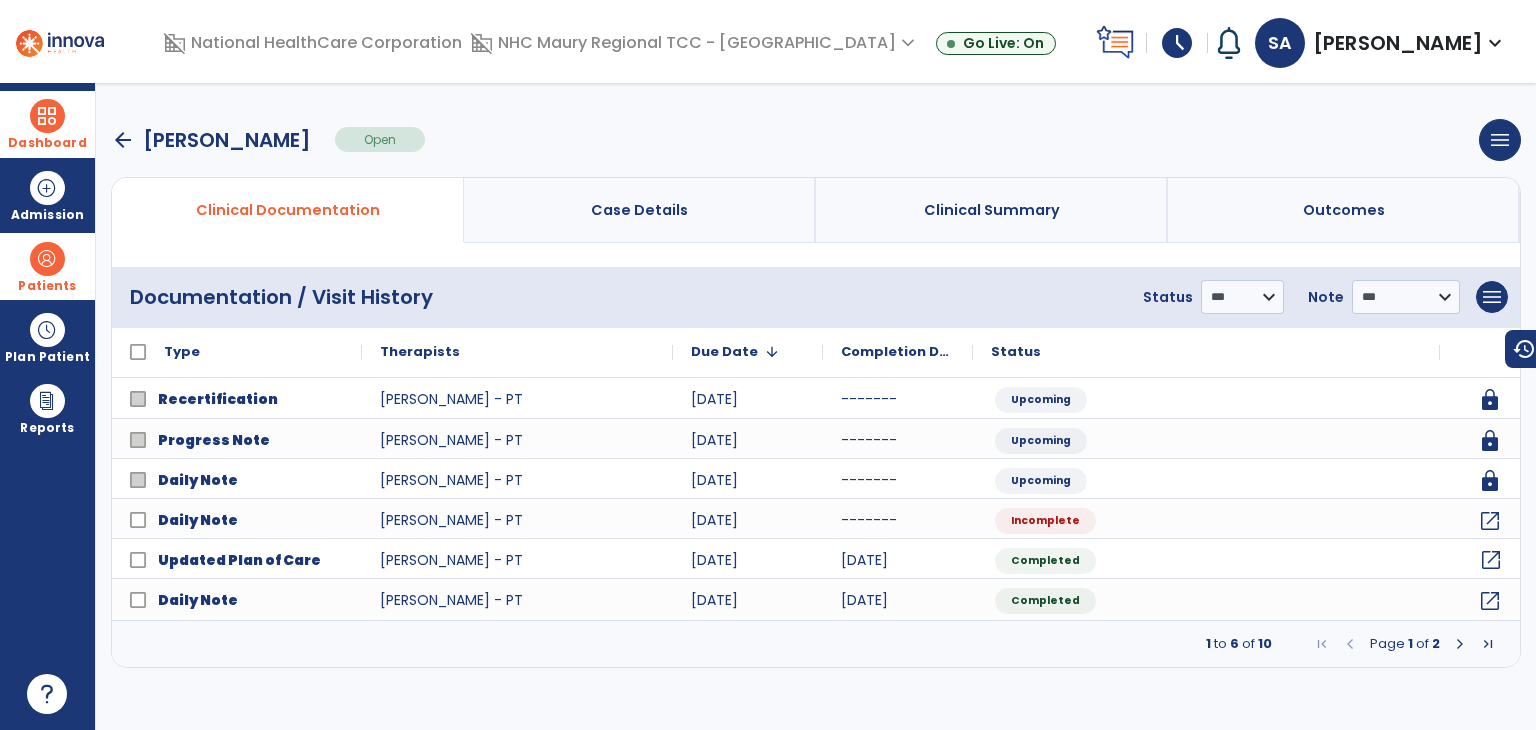 click on "open_in_new" 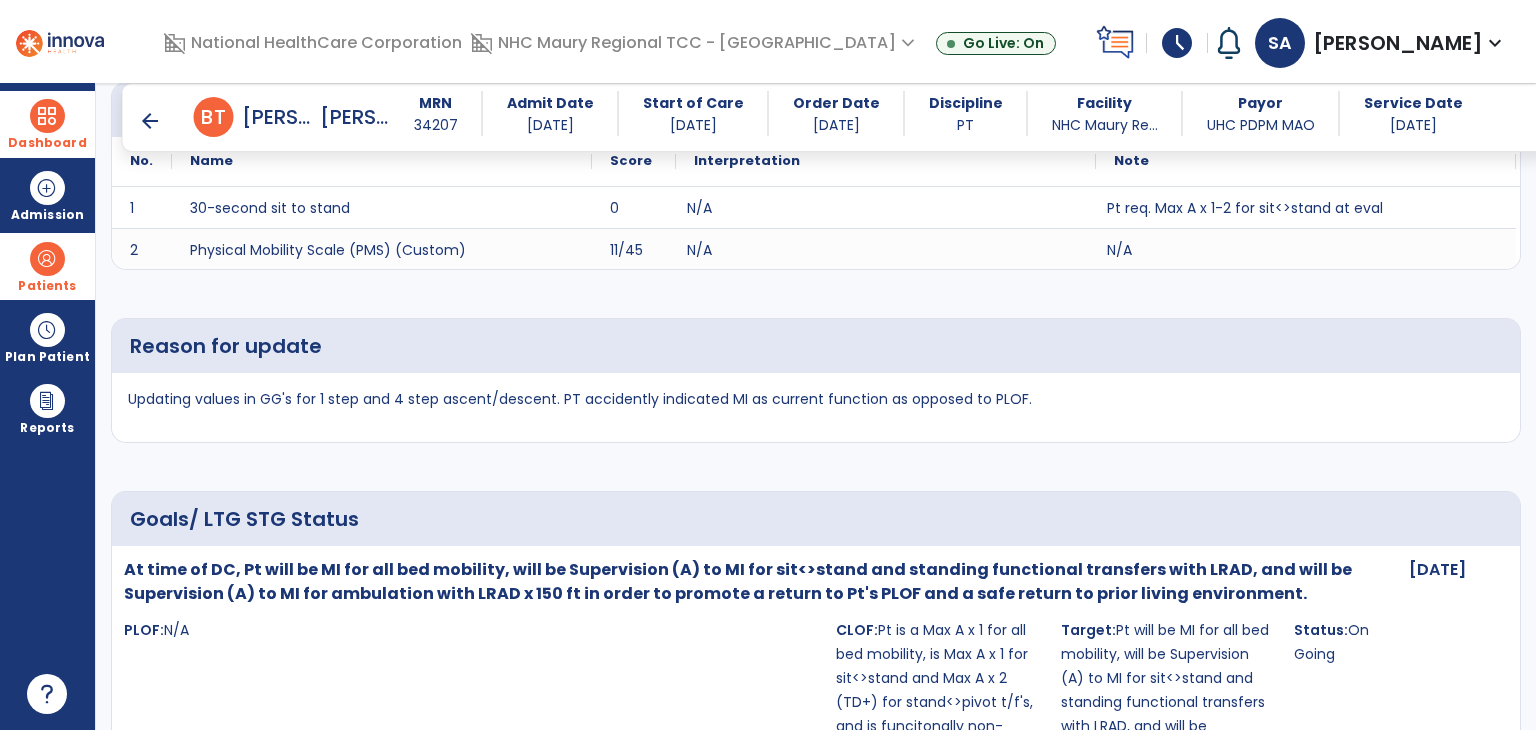 scroll, scrollTop: 2580, scrollLeft: 0, axis: vertical 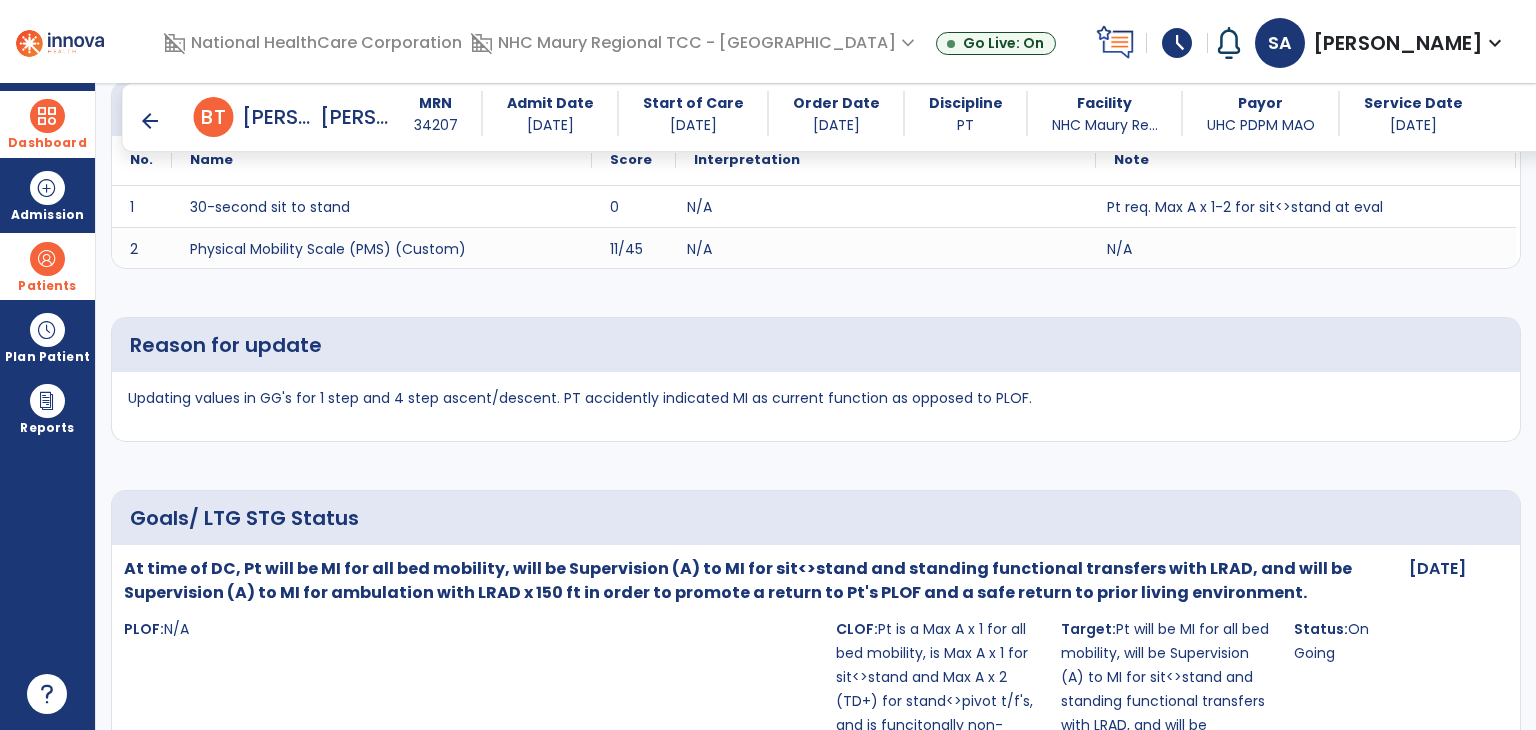 click on "arrow_back" at bounding box center [150, 121] 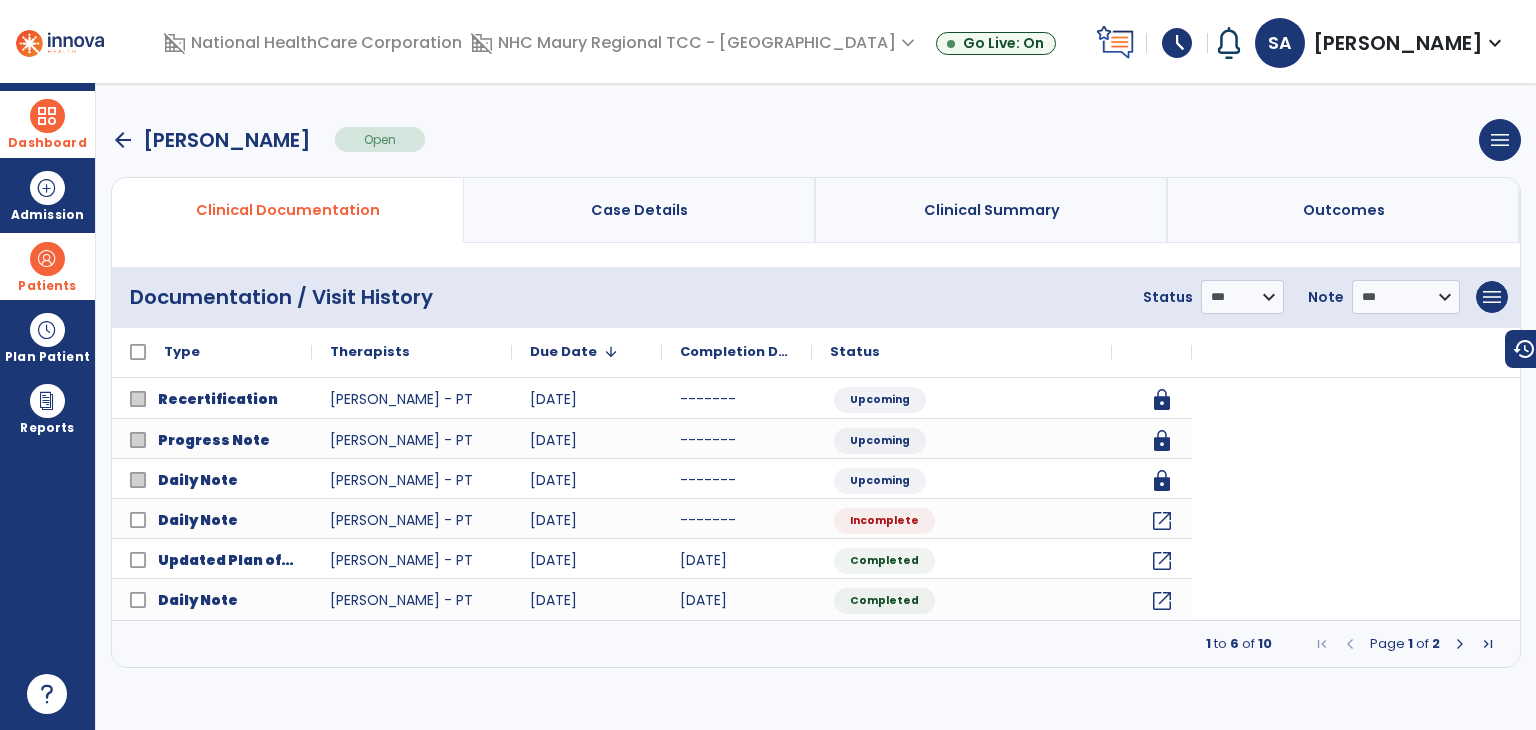 scroll, scrollTop: 0, scrollLeft: 0, axis: both 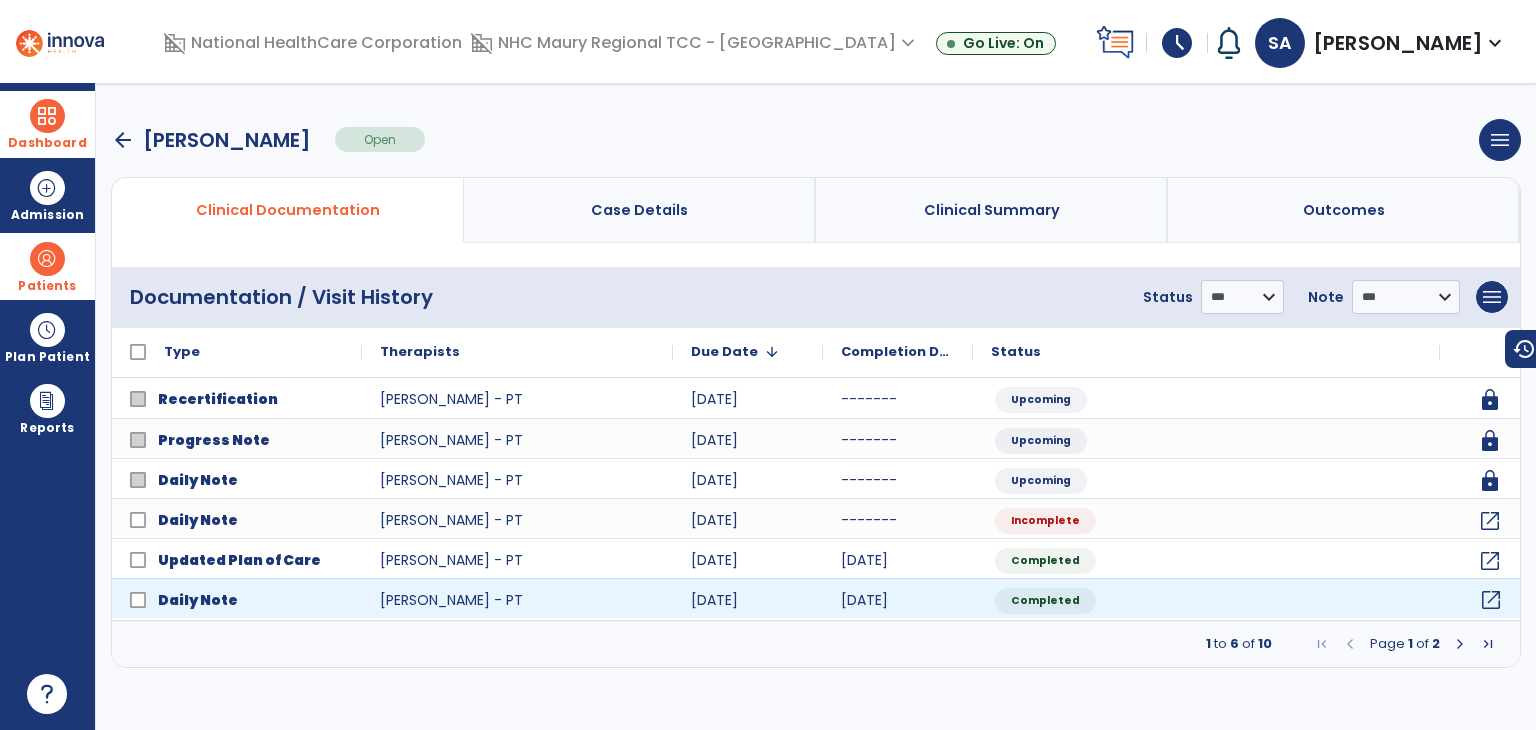 click on "open_in_new" 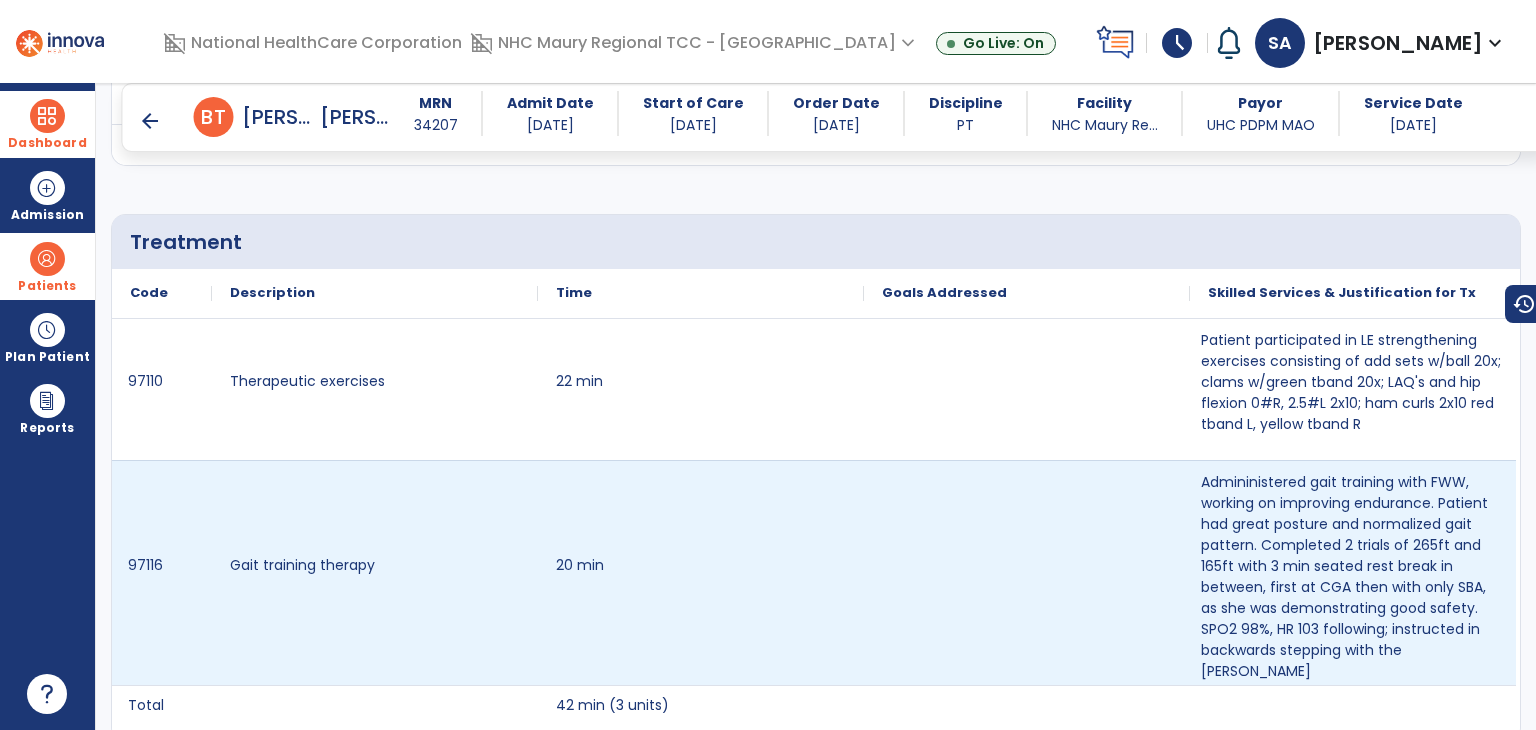 scroll, scrollTop: 1162, scrollLeft: 0, axis: vertical 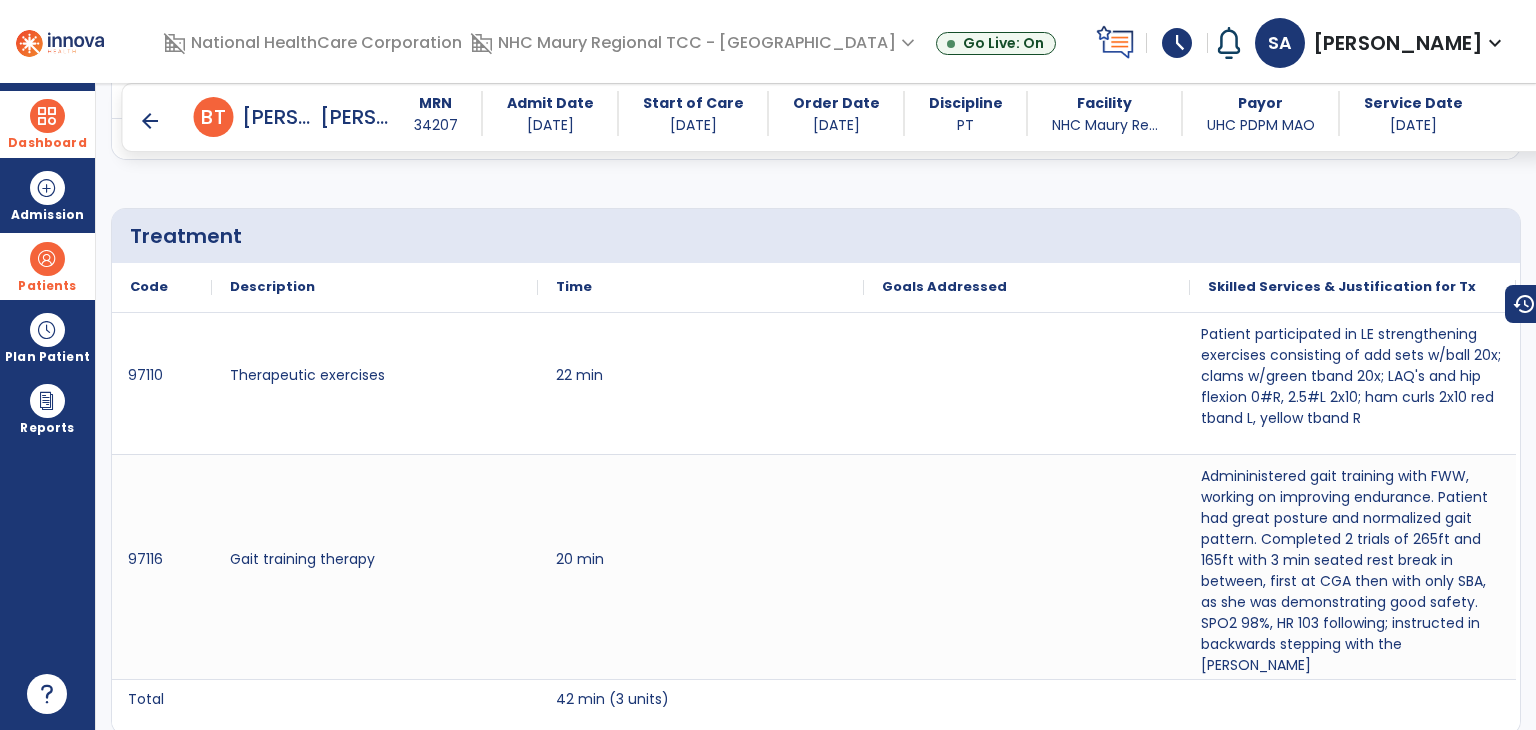click on "arrow_back" at bounding box center (150, 121) 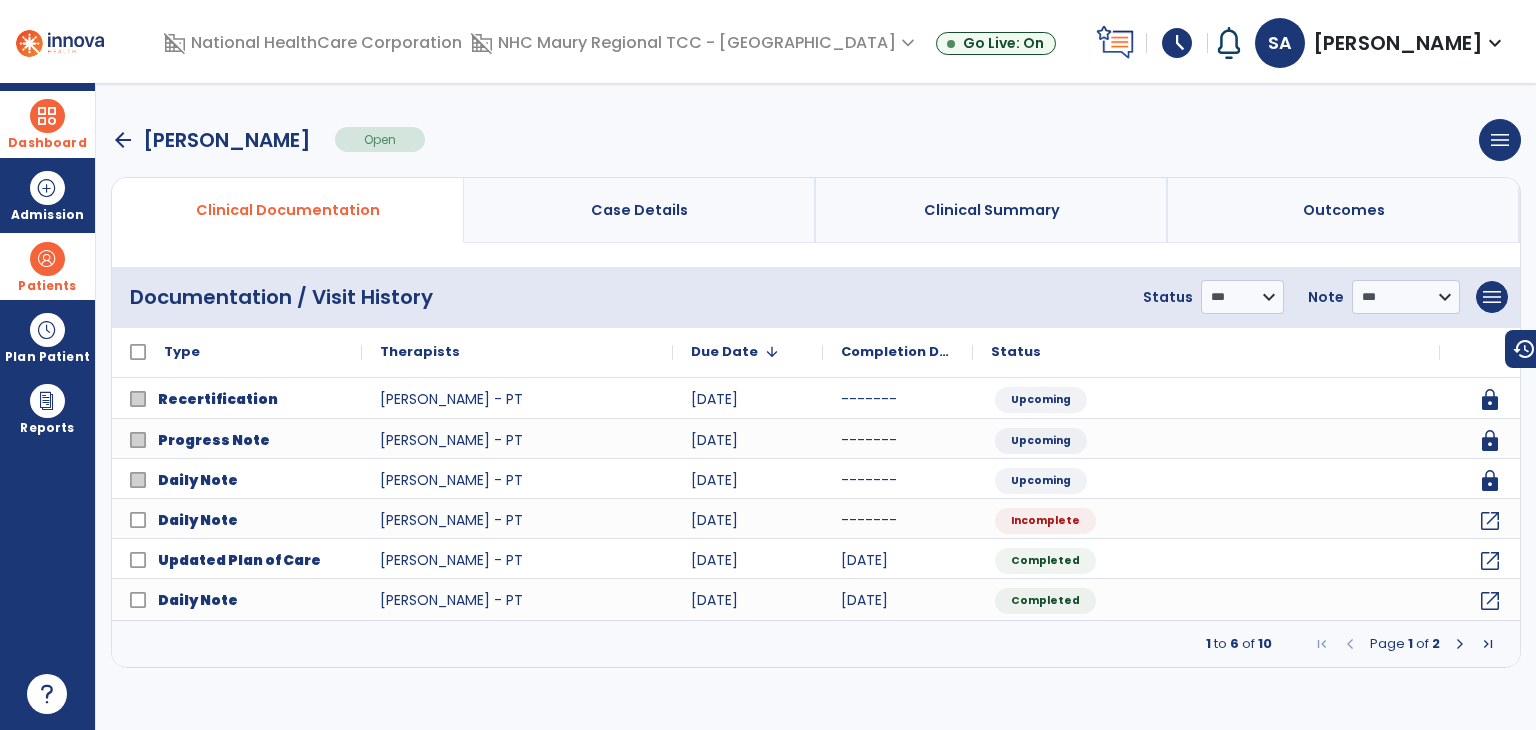 scroll, scrollTop: 0, scrollLeft: 0, axis: both 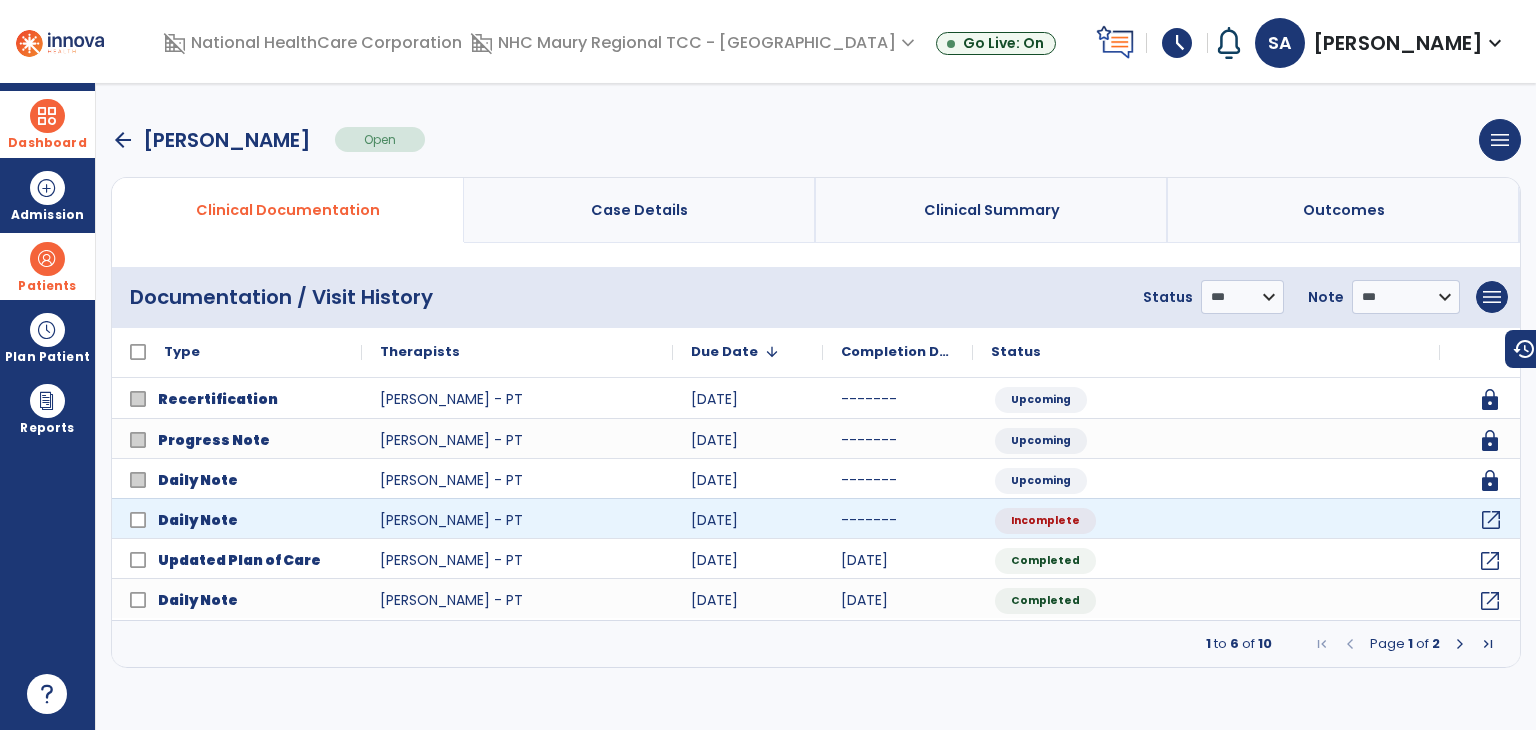 click on "open_in_new" 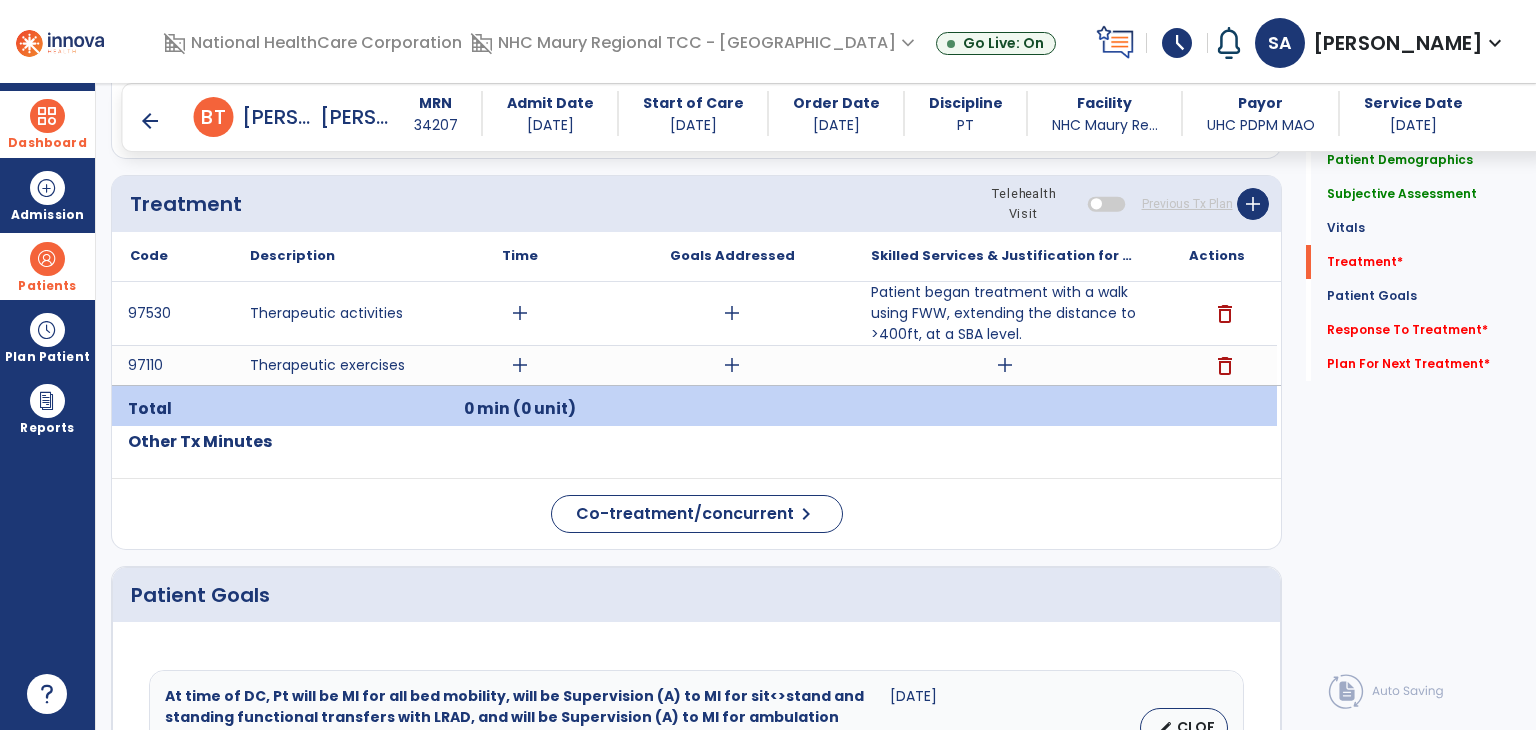 scroll, scrollTop: 1075, scrollLeft: 0, axis: vertical 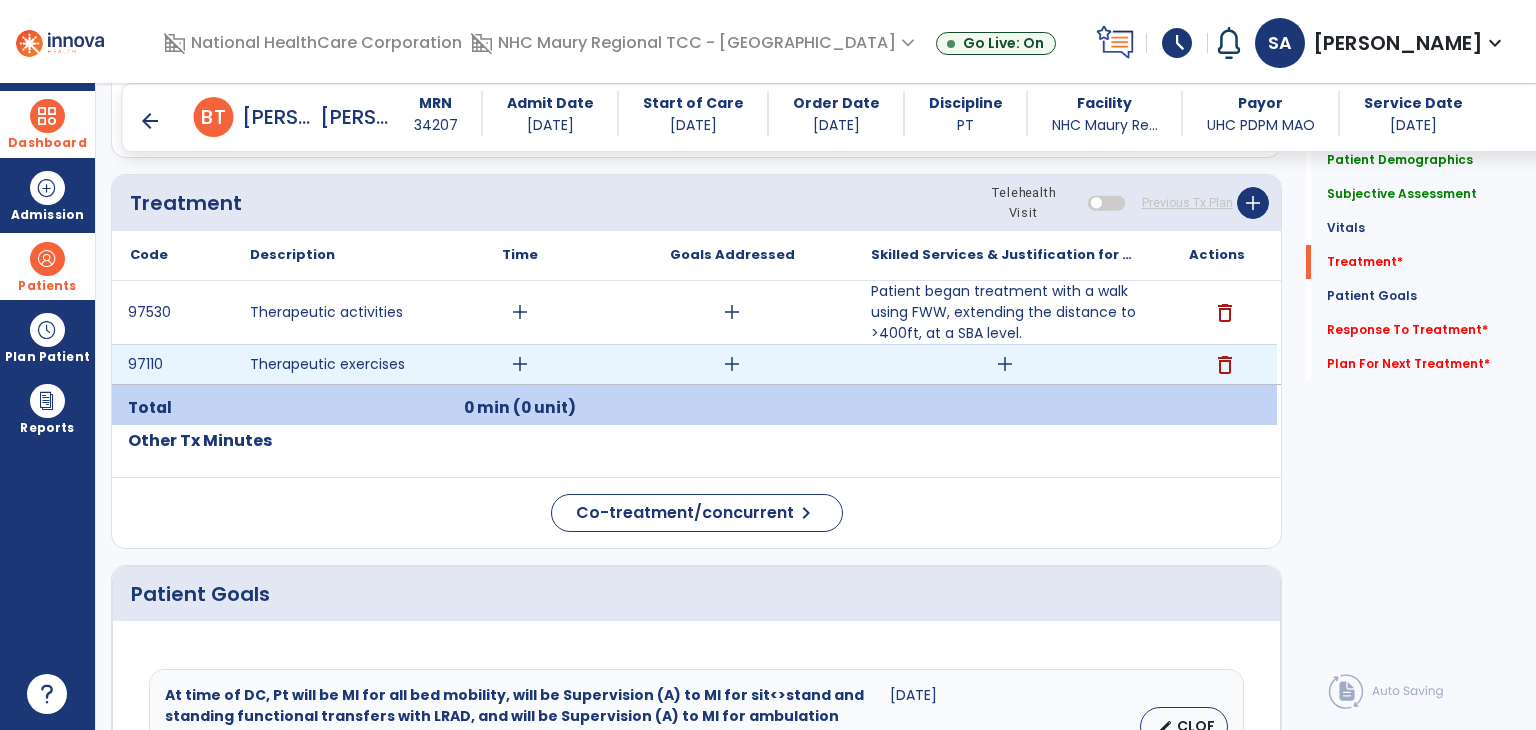 click on "add" at bounding box center (1005, 364) 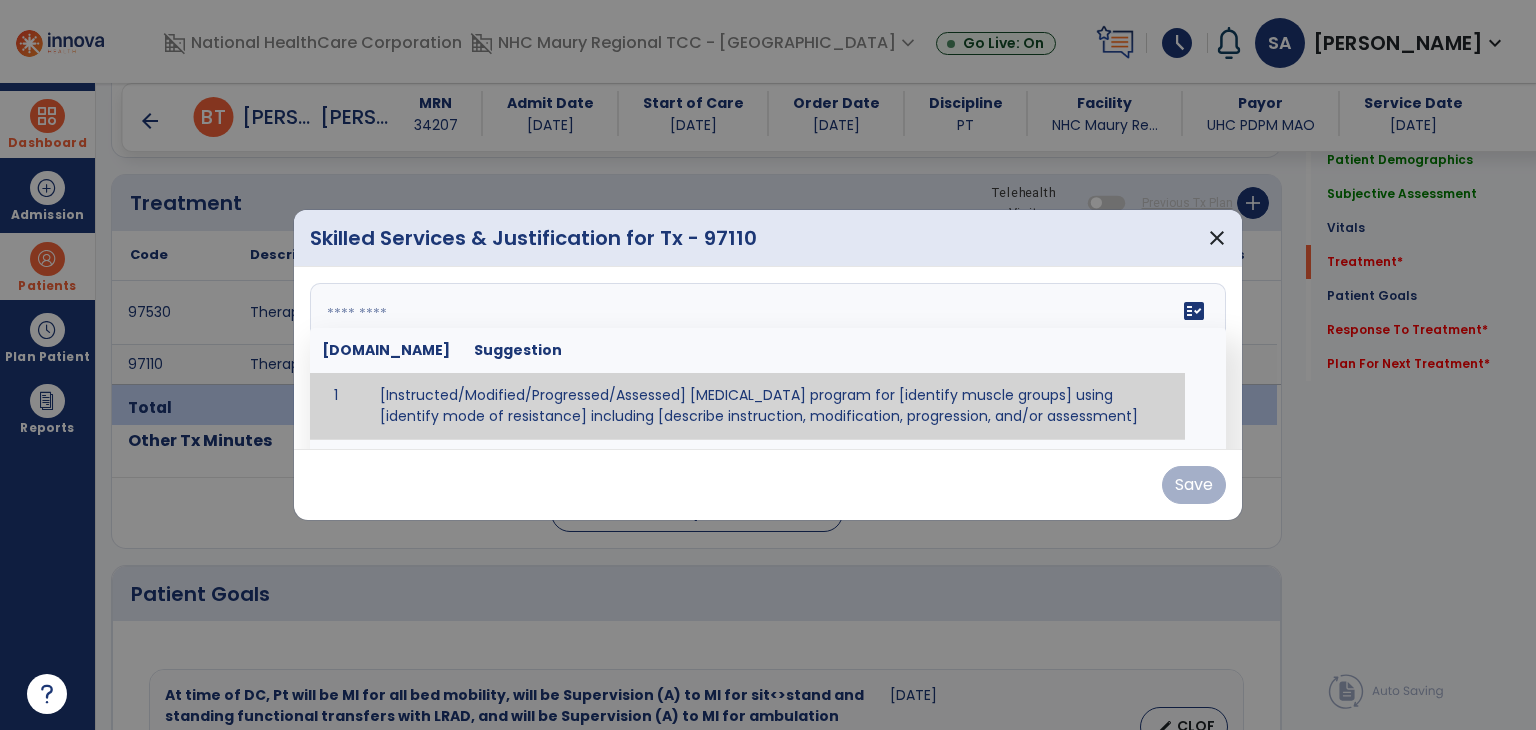 click on "fact_check  [DOMAIN_NAME] Suggestion 1 [Instructed/Modified/Progressed/Assessed] [MEDICAL_DATA] program for [identify muscle groups] using [identify mode of resistance] including [describe instruction, modification, progression, and/or assessment] 2 [Instructed/Modified/Progressed/Assessed] aerobic exercise program using [identify equipment/mode] including [describe instruction, modification,progression, and/or assessment] 3 [Instructed/Modified/Progressed/Assessed] [PROM/A/AROM/AROM] program for [identify joint movements] using [contract-relax, over-pressure, inhibitory techniques, other] 4 [Assessed/Tested] aerobic capacity with administration of [aerobic capacity test]" at bounding box center [768, 358] 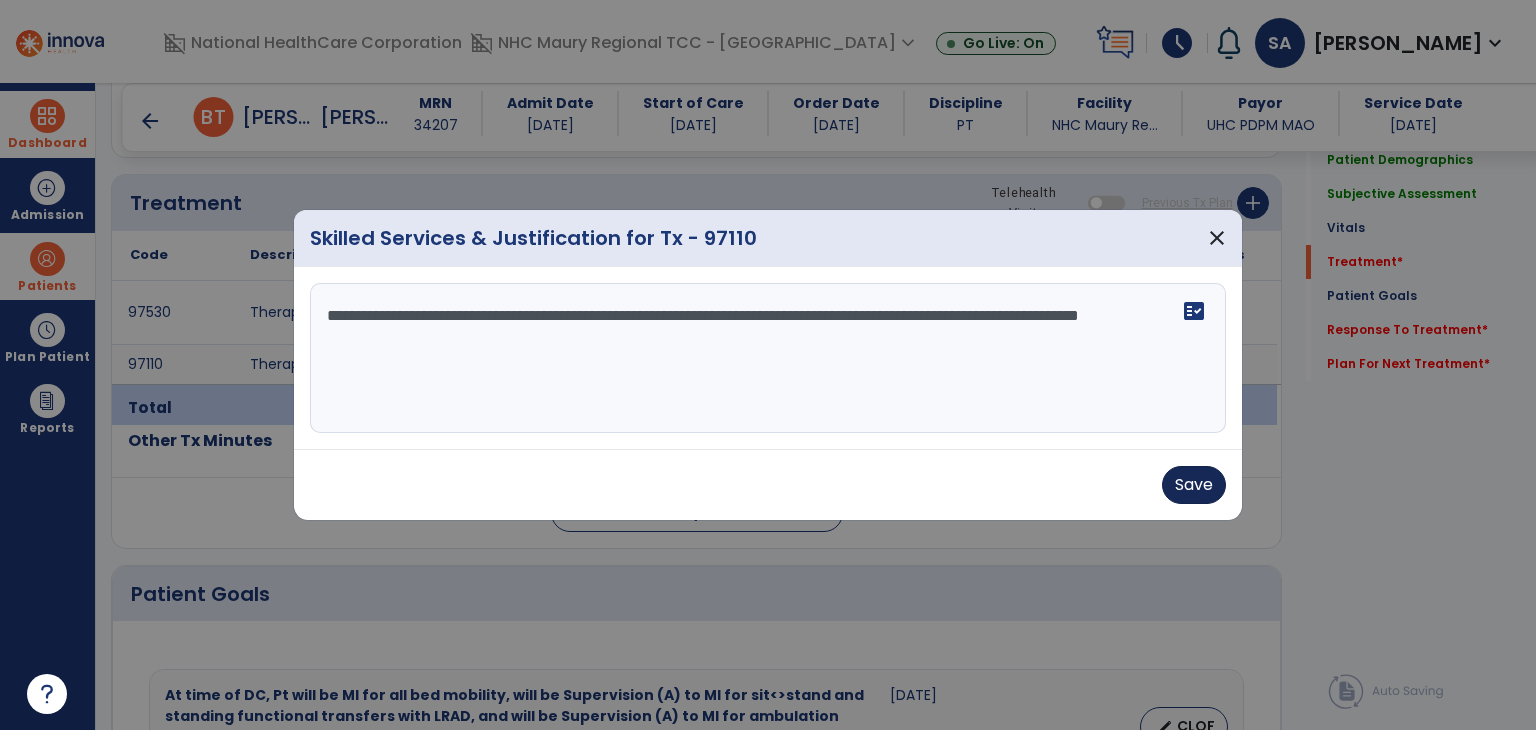type on "**********" 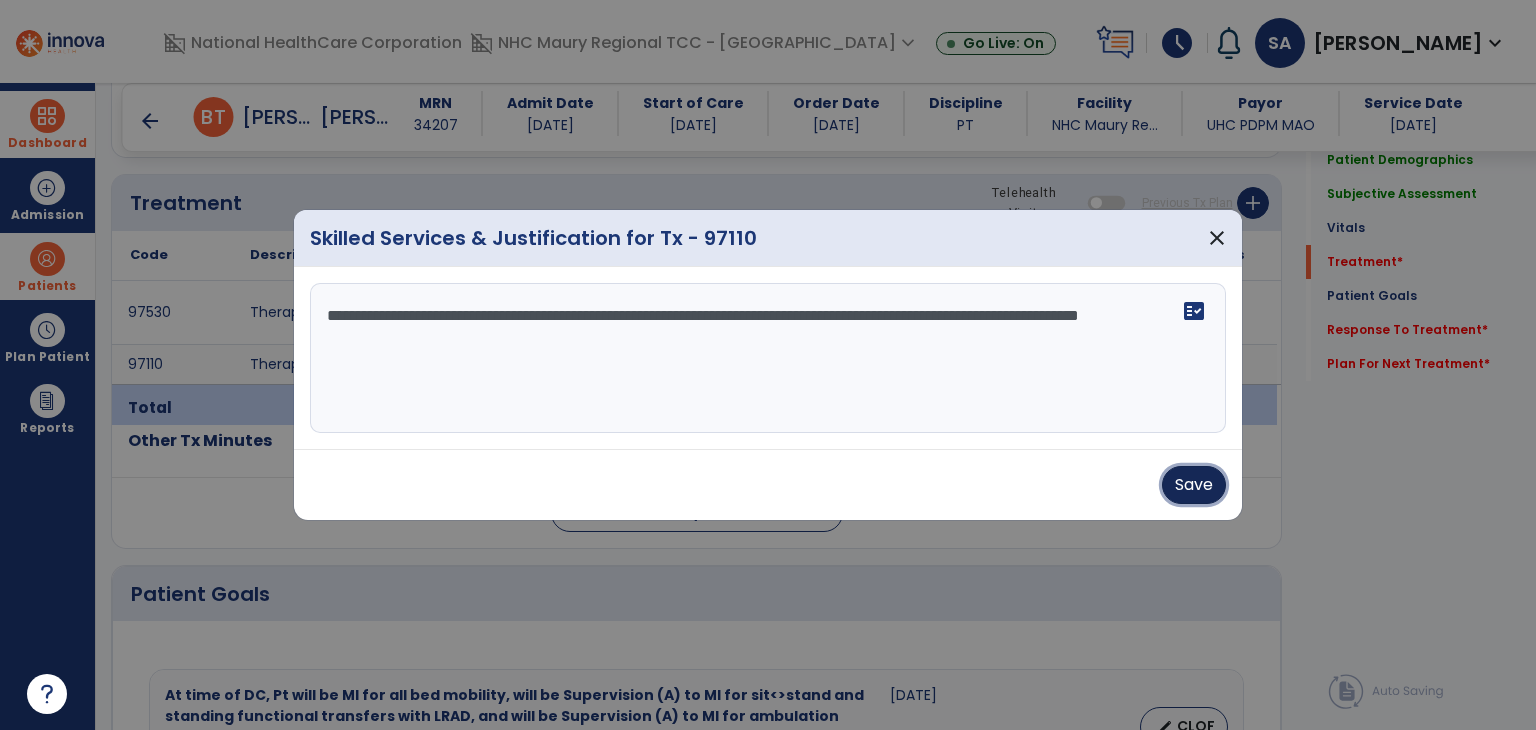 click on "Save" at bounding box center (1194, 485) 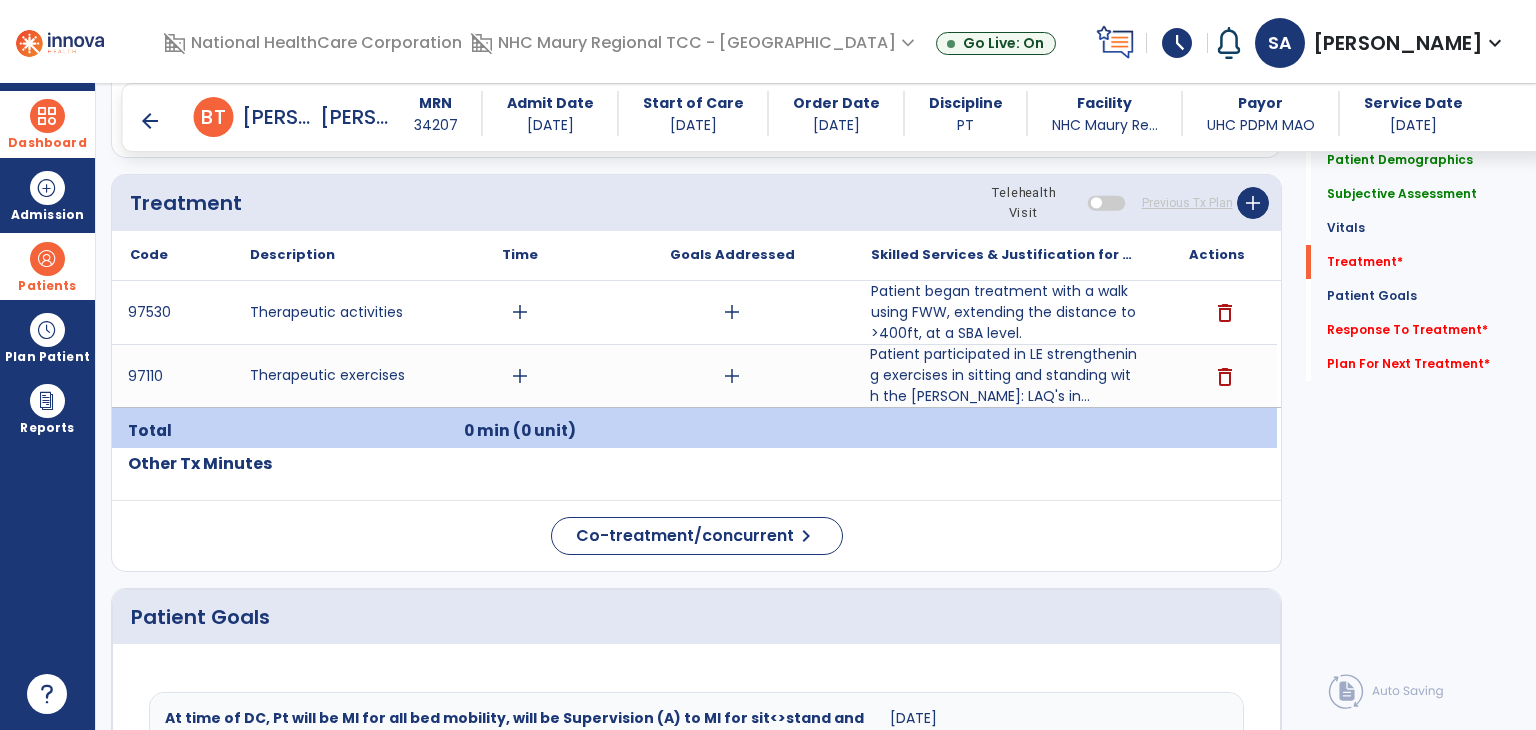 click on "Goals Addressed" at bounding box center (732, 255) 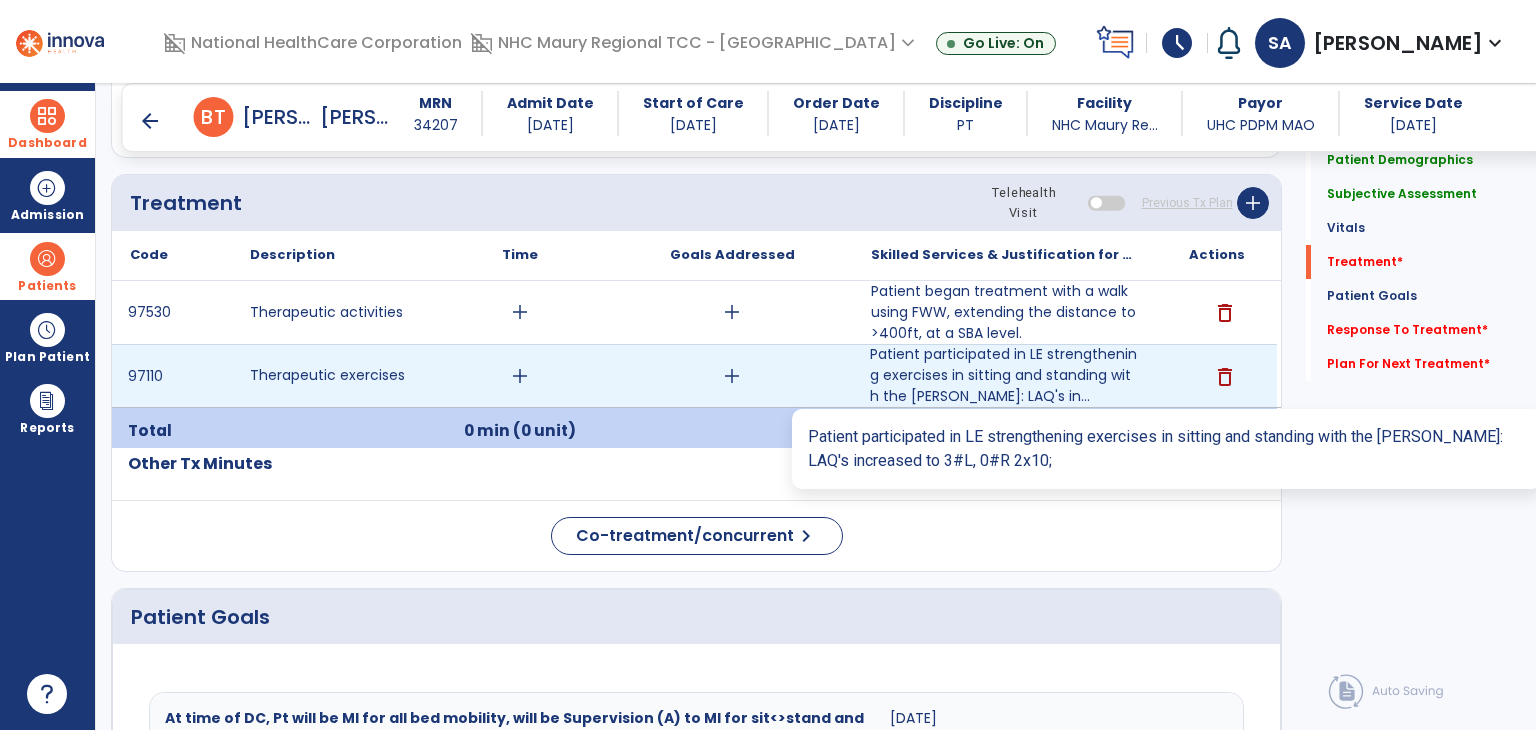 click on "Patient participated in LE strengthening exercises in sitting and standing with the [PERSON_NAME]: LAQ's in..." at bounding box center [1004, 375] 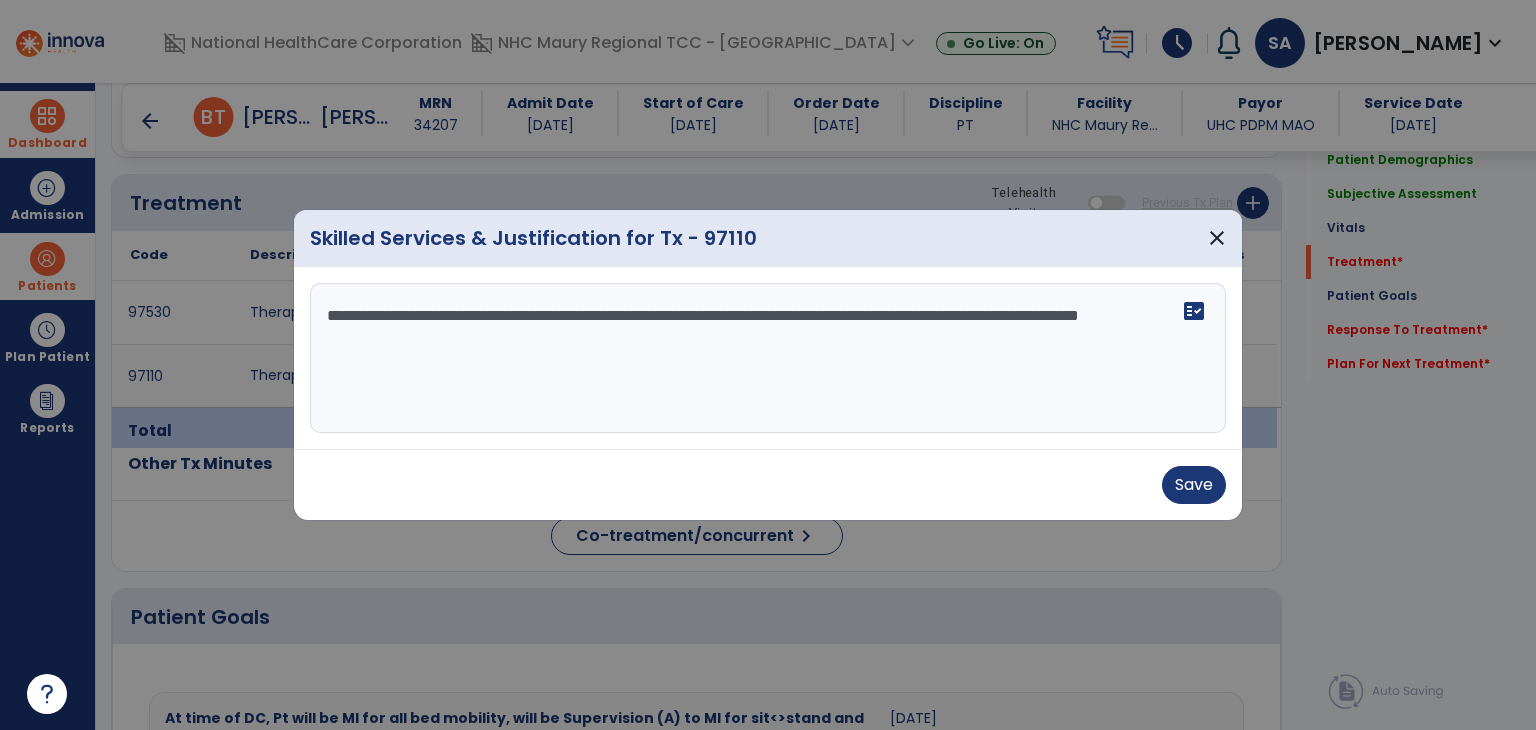 click on "**********" at bounding box center (768, 358) 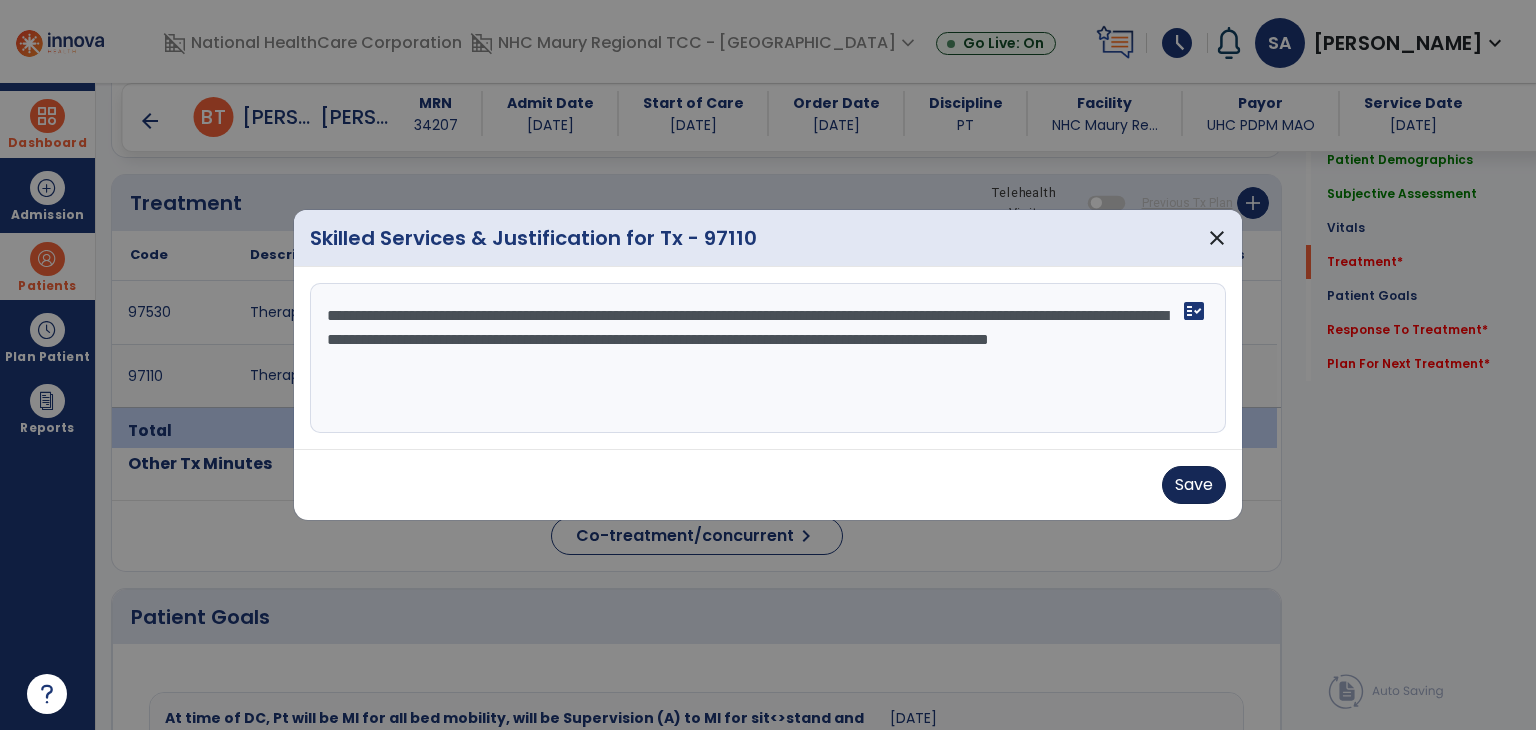 type on "**********" 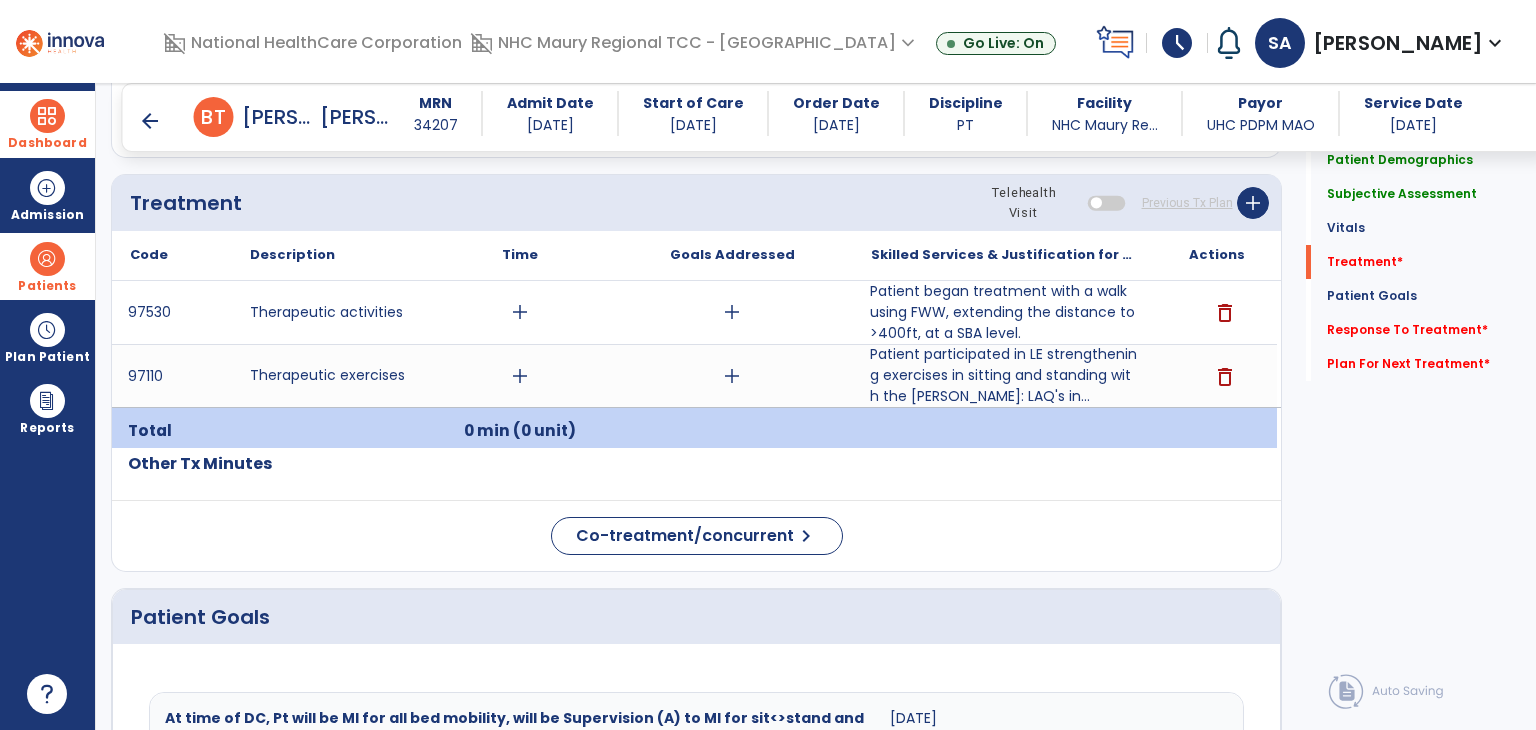 click on "Patient began treatment with a walk using FWW, extending the distance to >400ft, at a SBA level." at bounding box center (1004, 312) 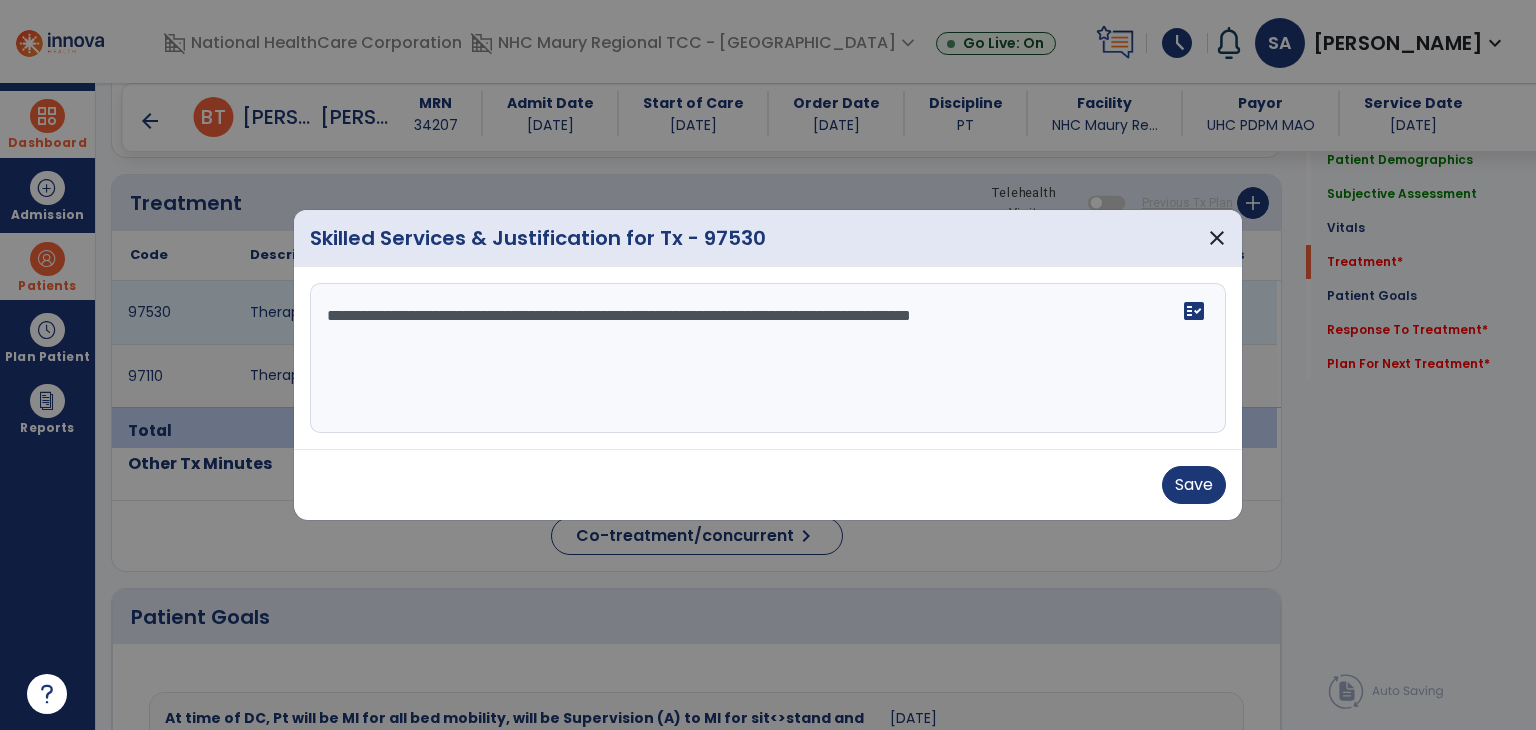 click on "**********" at bounding box center (768, 358) 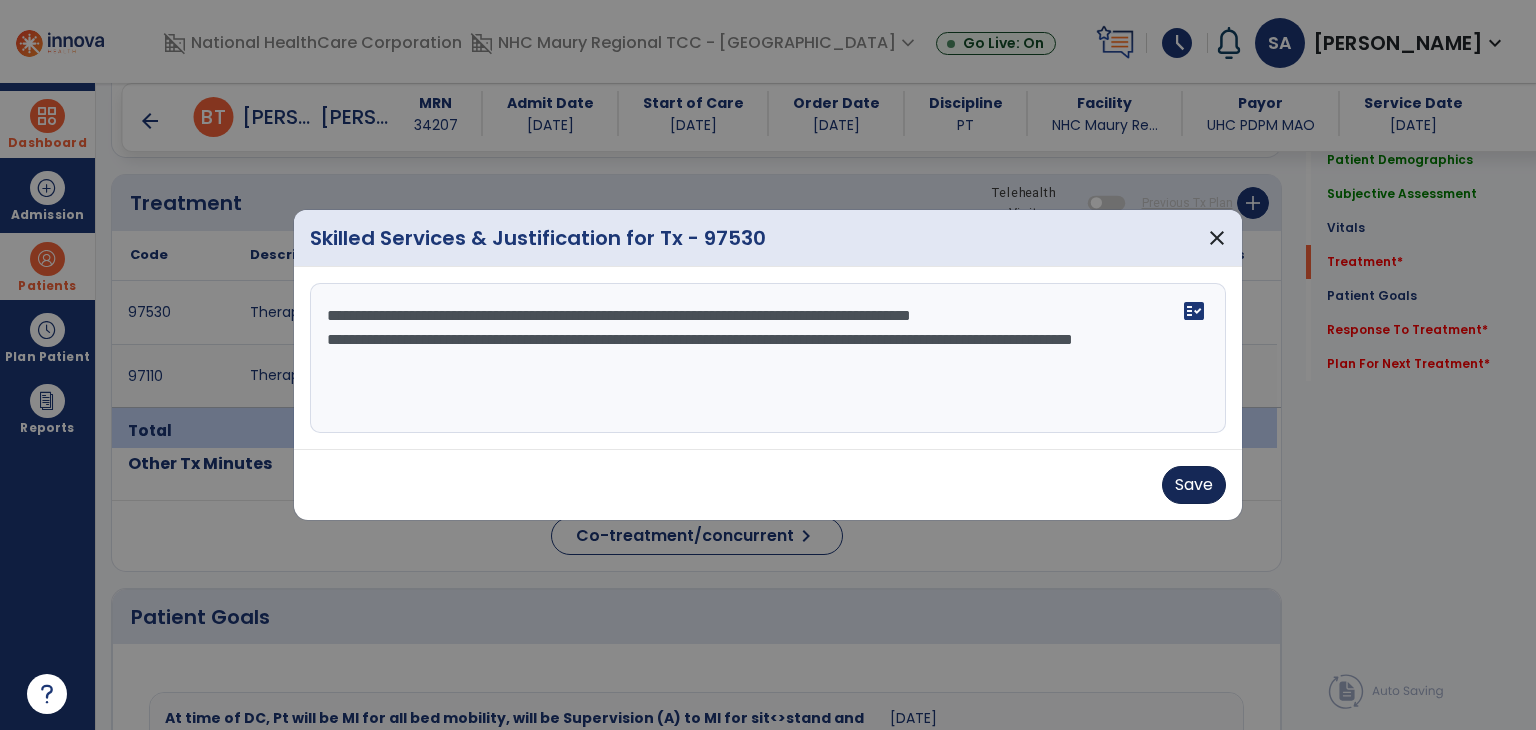 type on "**********" 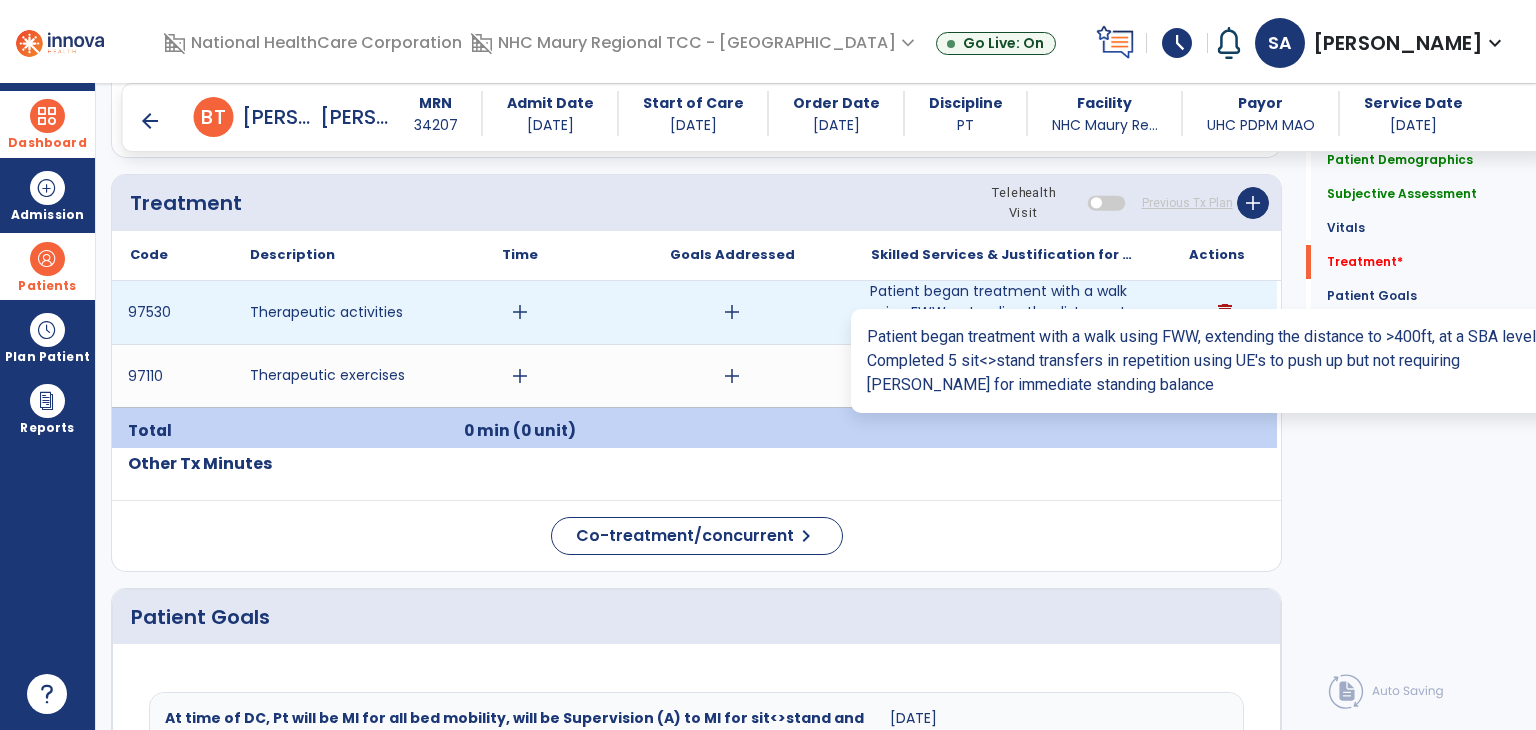 click on "Patient began treatment with a walk using FWW, extending the distance to >400ft, at a SBA level.
Co..." at bounding box center [1004, 312] 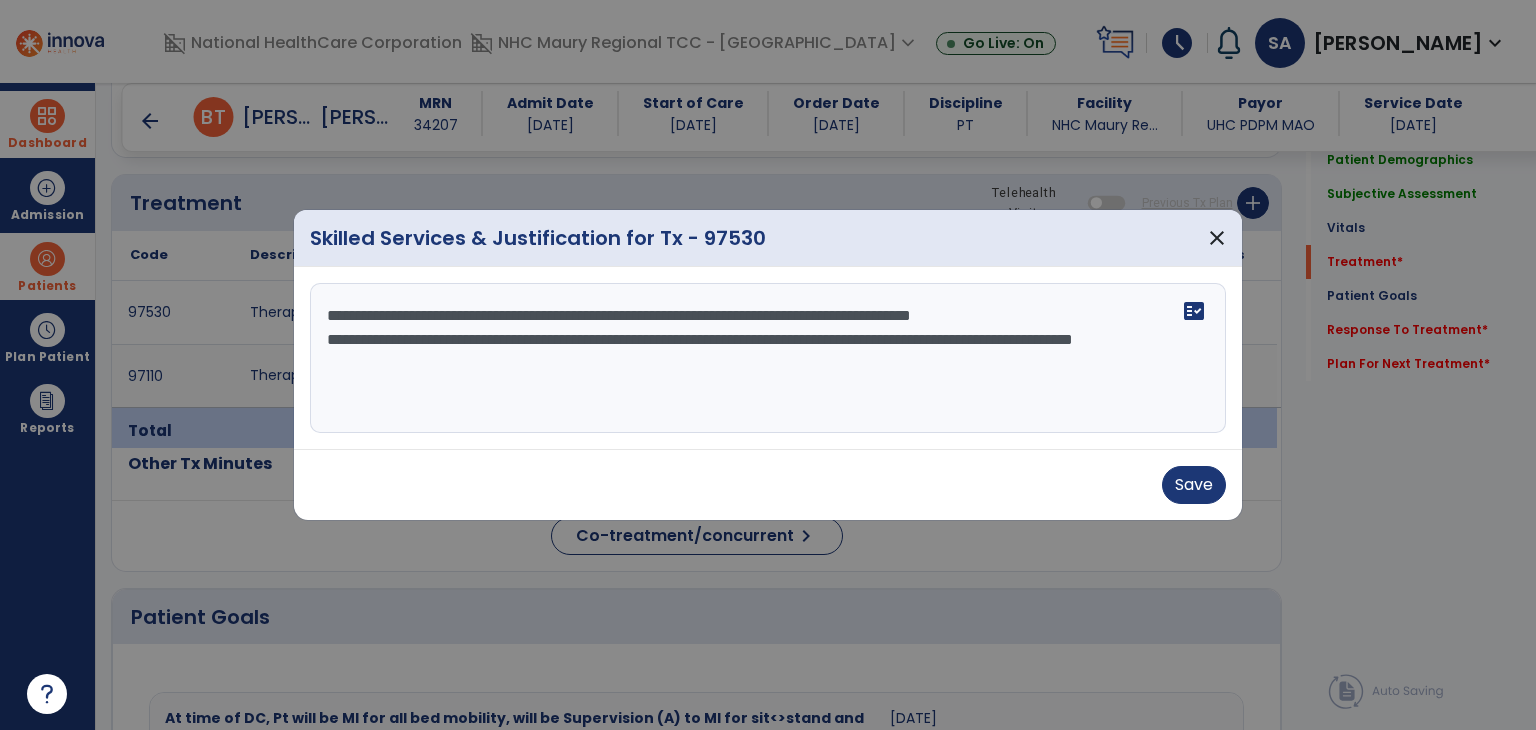 click on "**********" at bounding box center (768, 358) 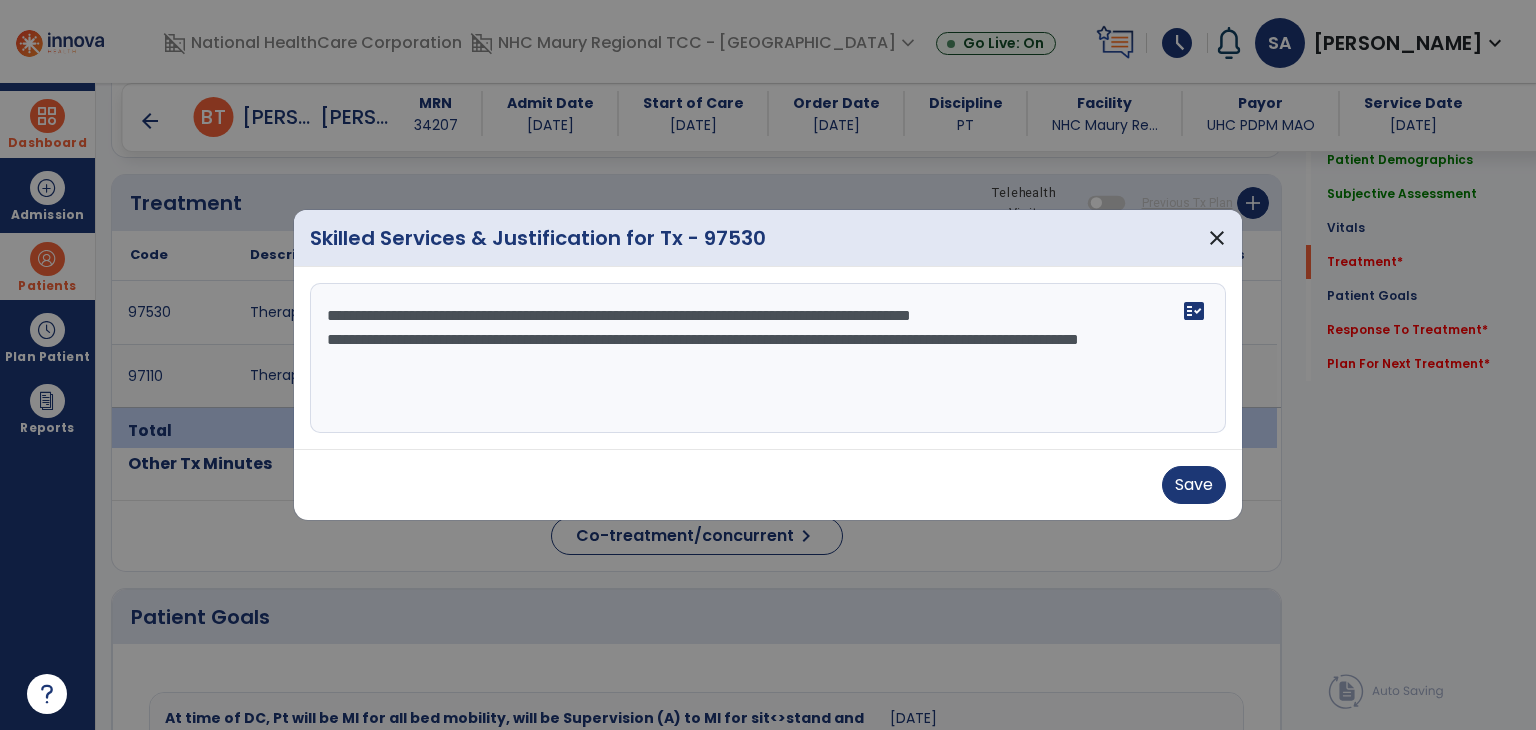 click on "**********" at bounding box center (768, 358) 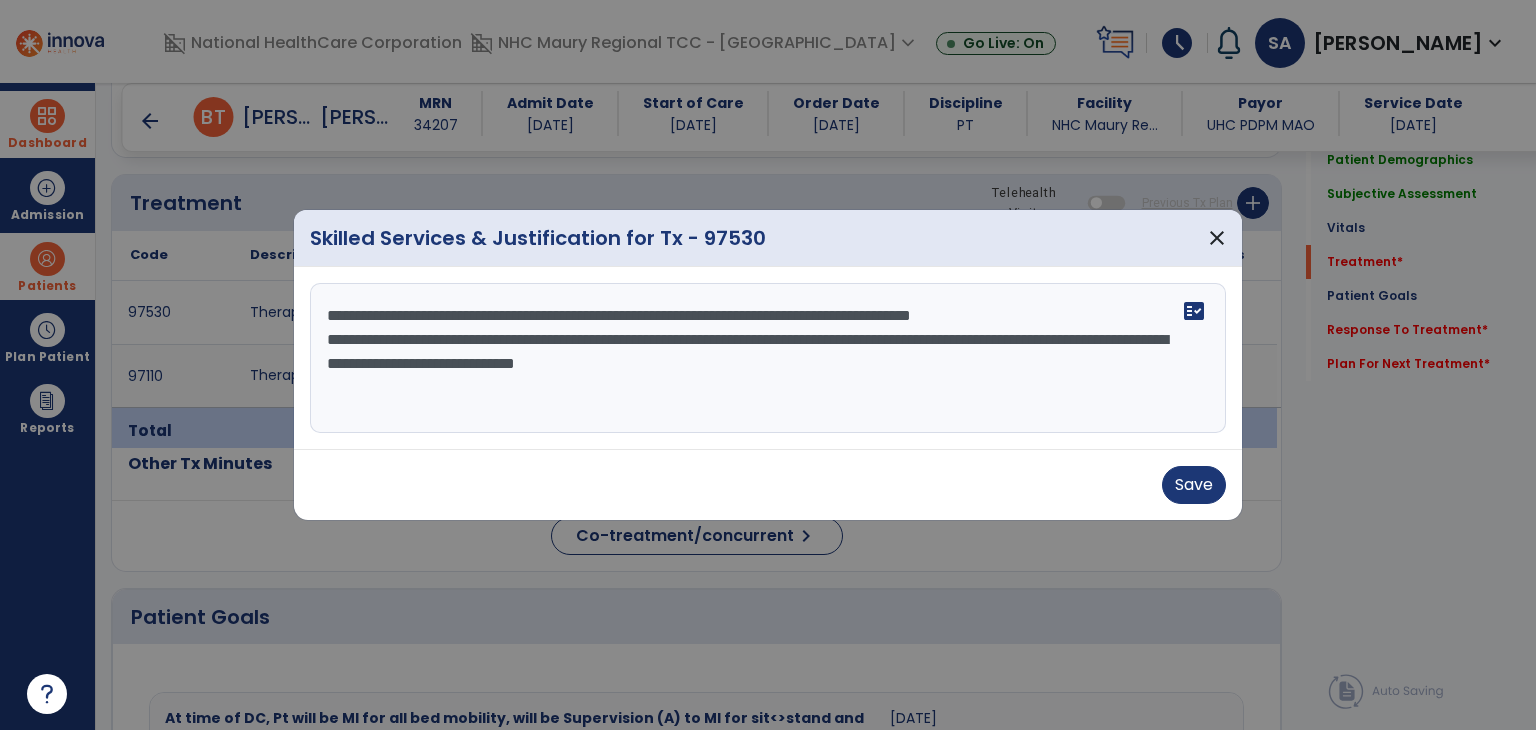 click on "**********" at bounding box center [768, 358] 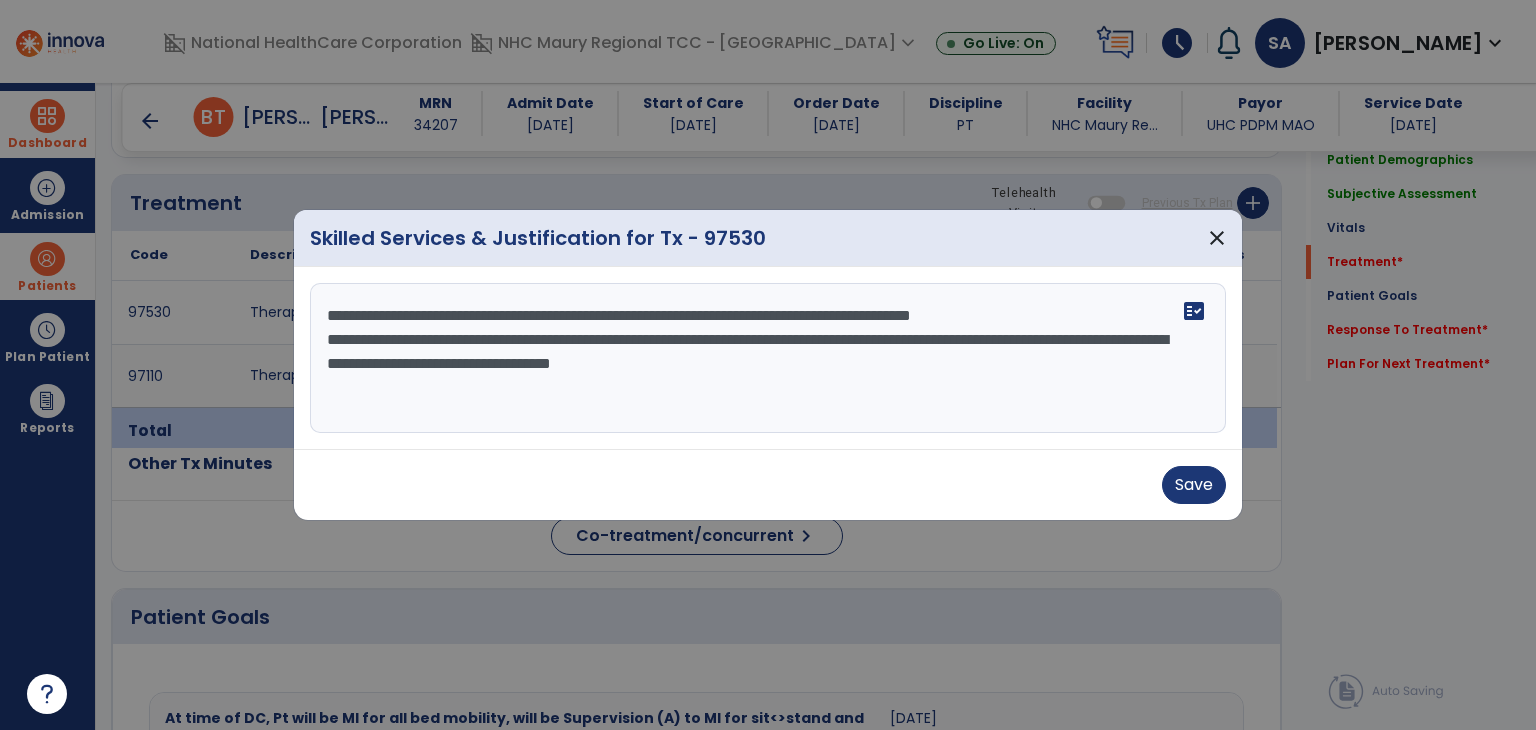 click on "**********" at bounding box center [768, 358] 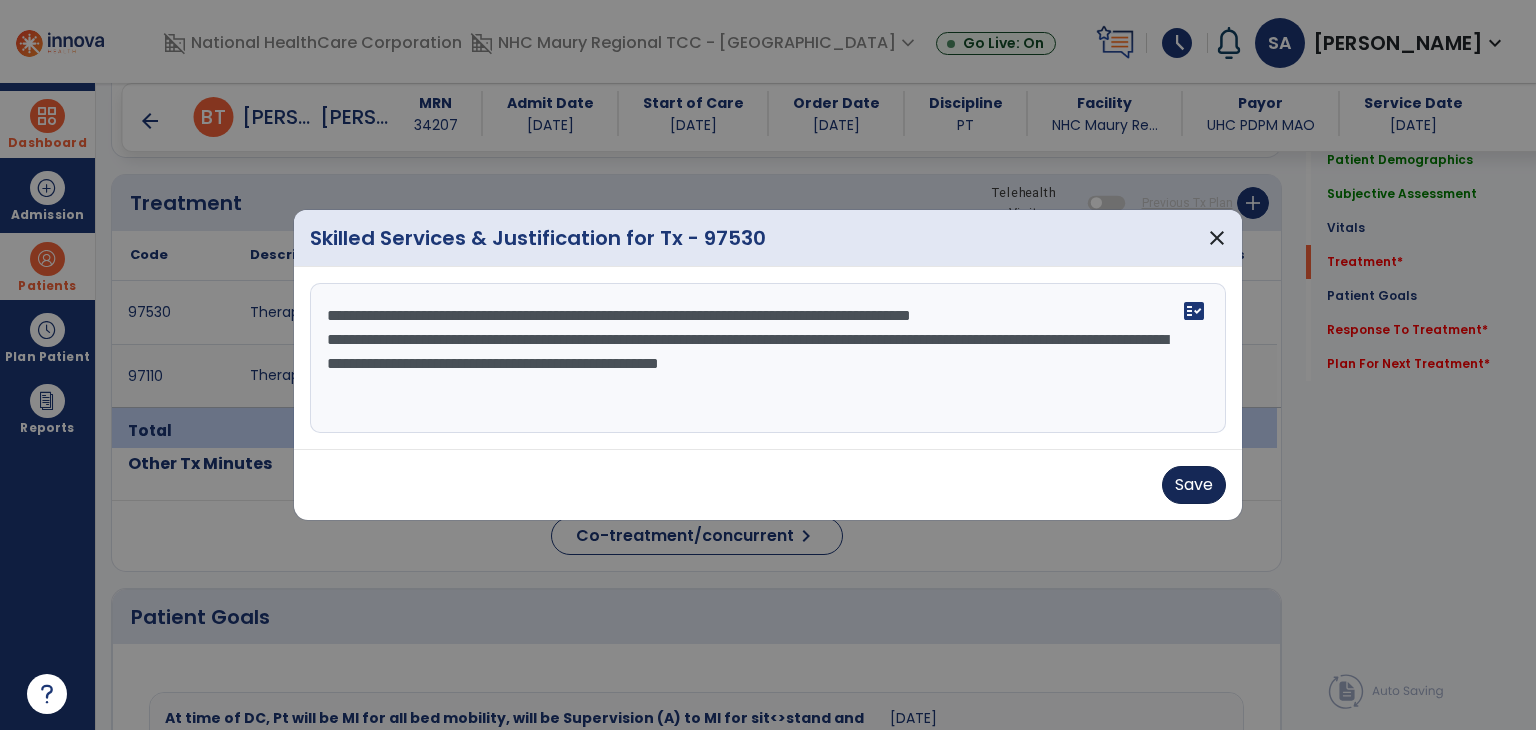 type on "**********" 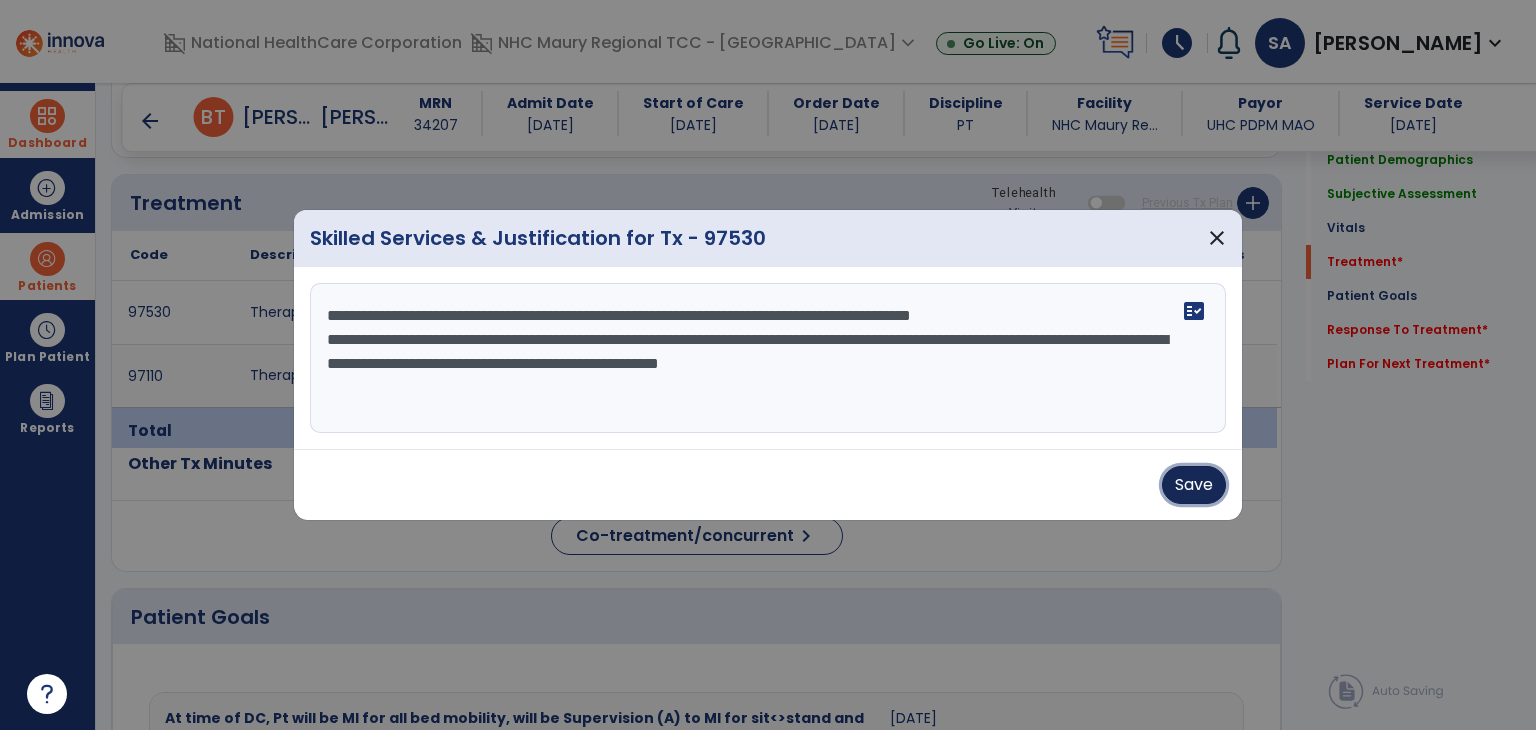 click on "Save" at bounding box center [1194, 485] 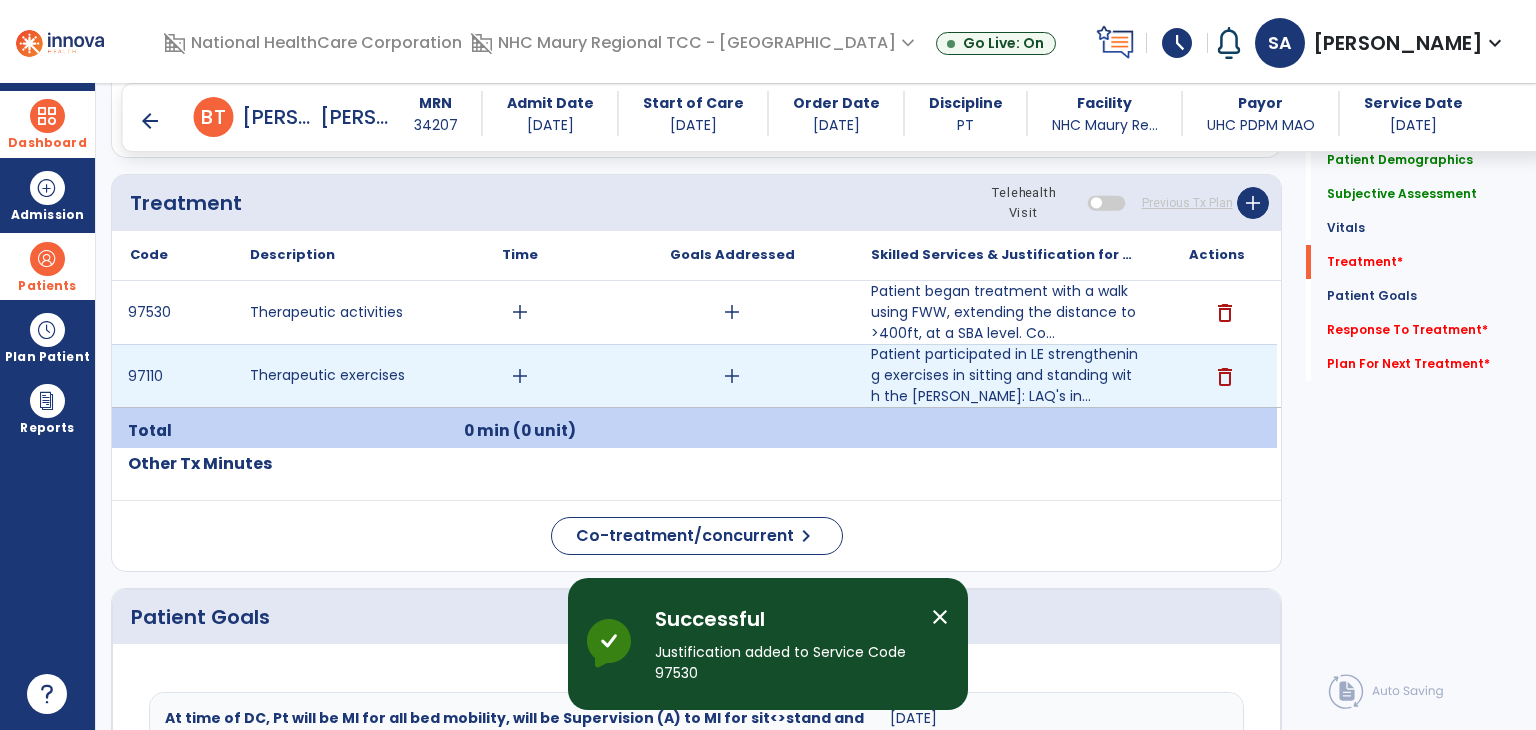 click on "add" at bounding box center [520, 376] 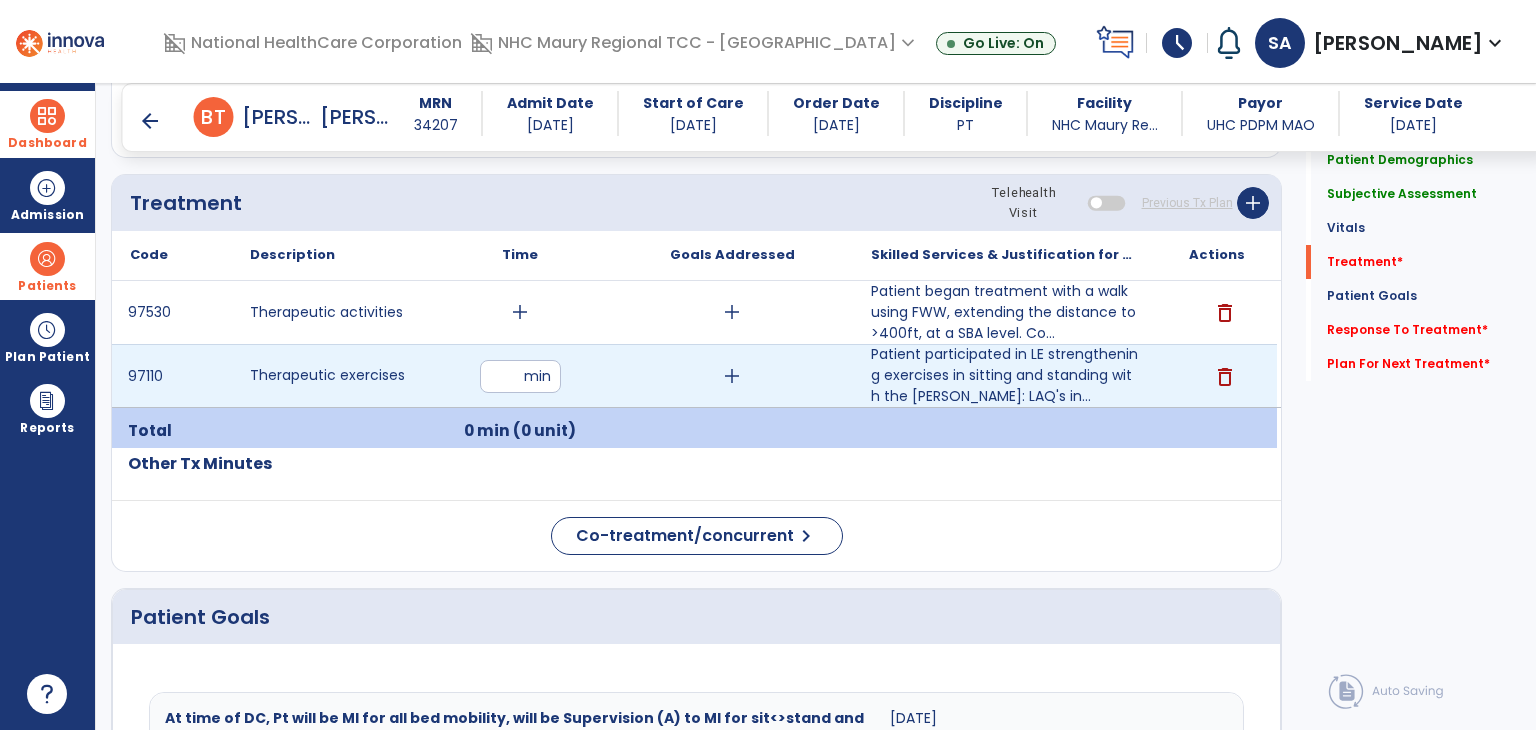 type on "**" 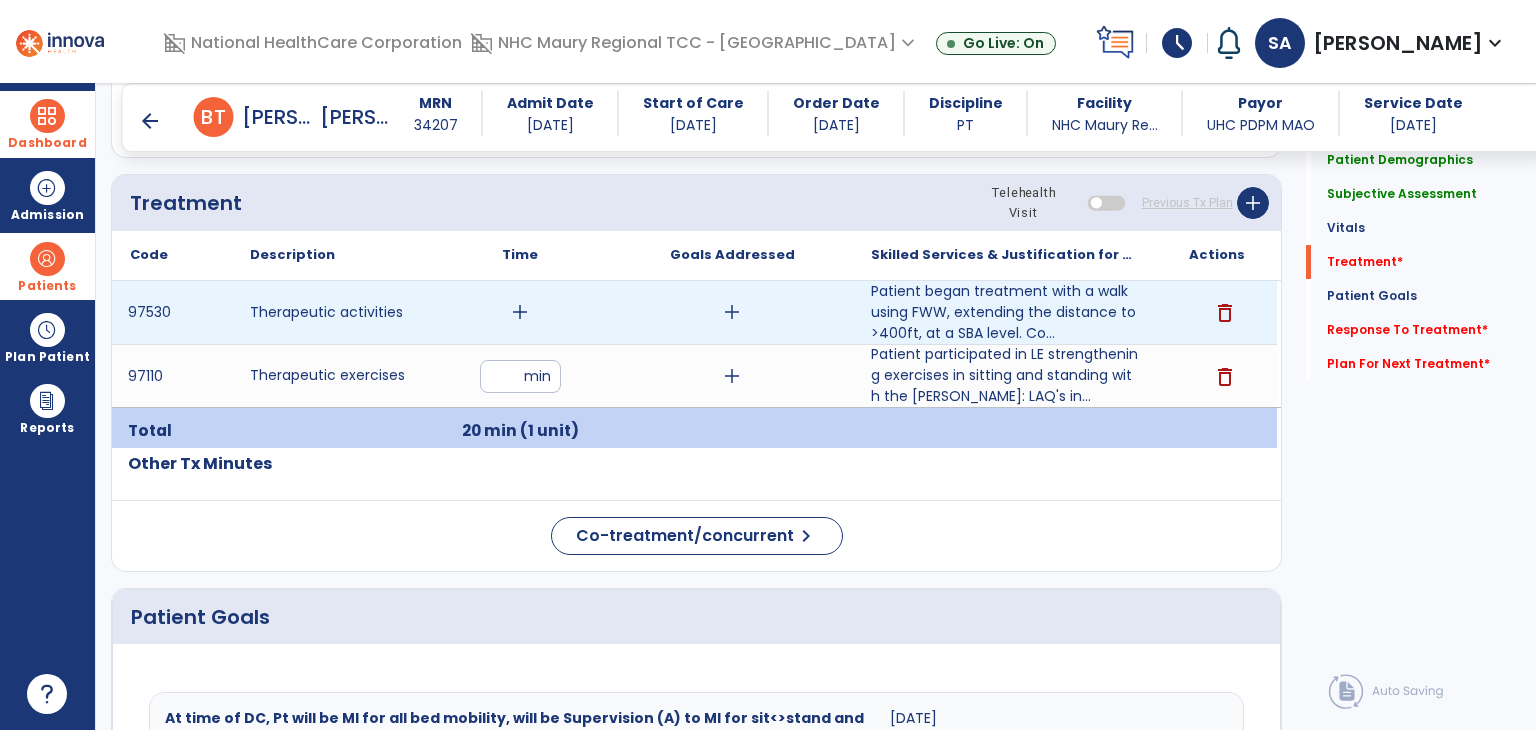 click on "add" at bounding box center (520, 312) 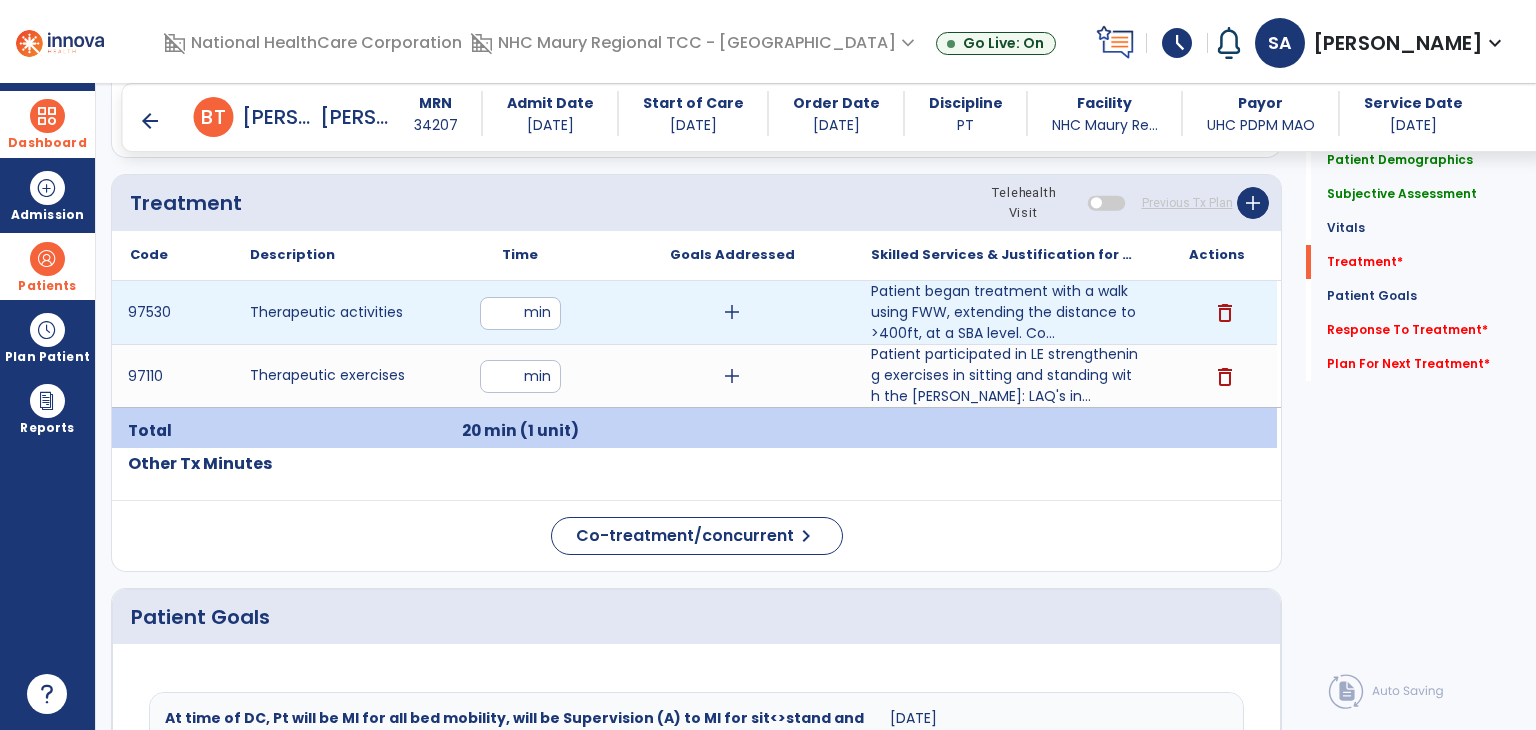 type on "**" 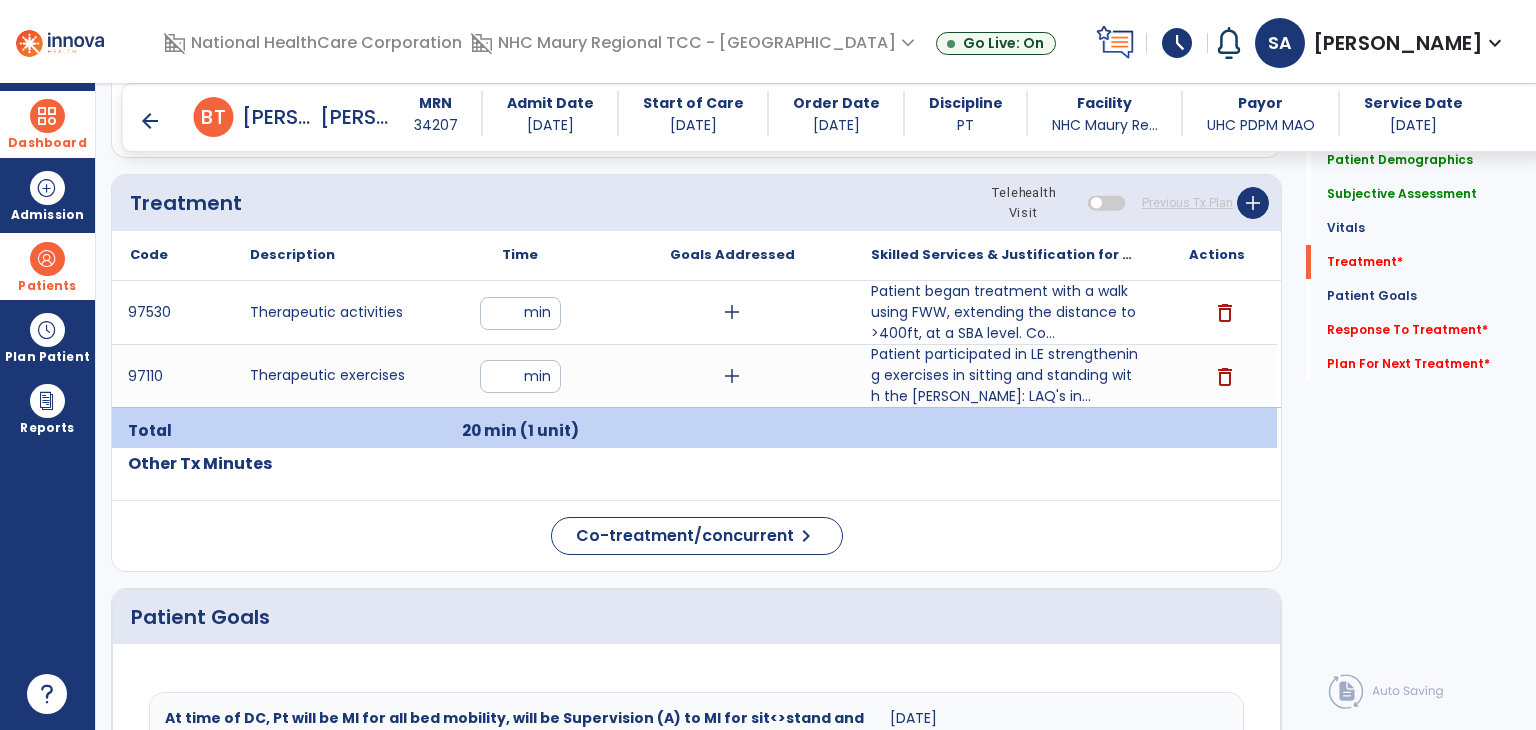 click on "Code
Description
Time" 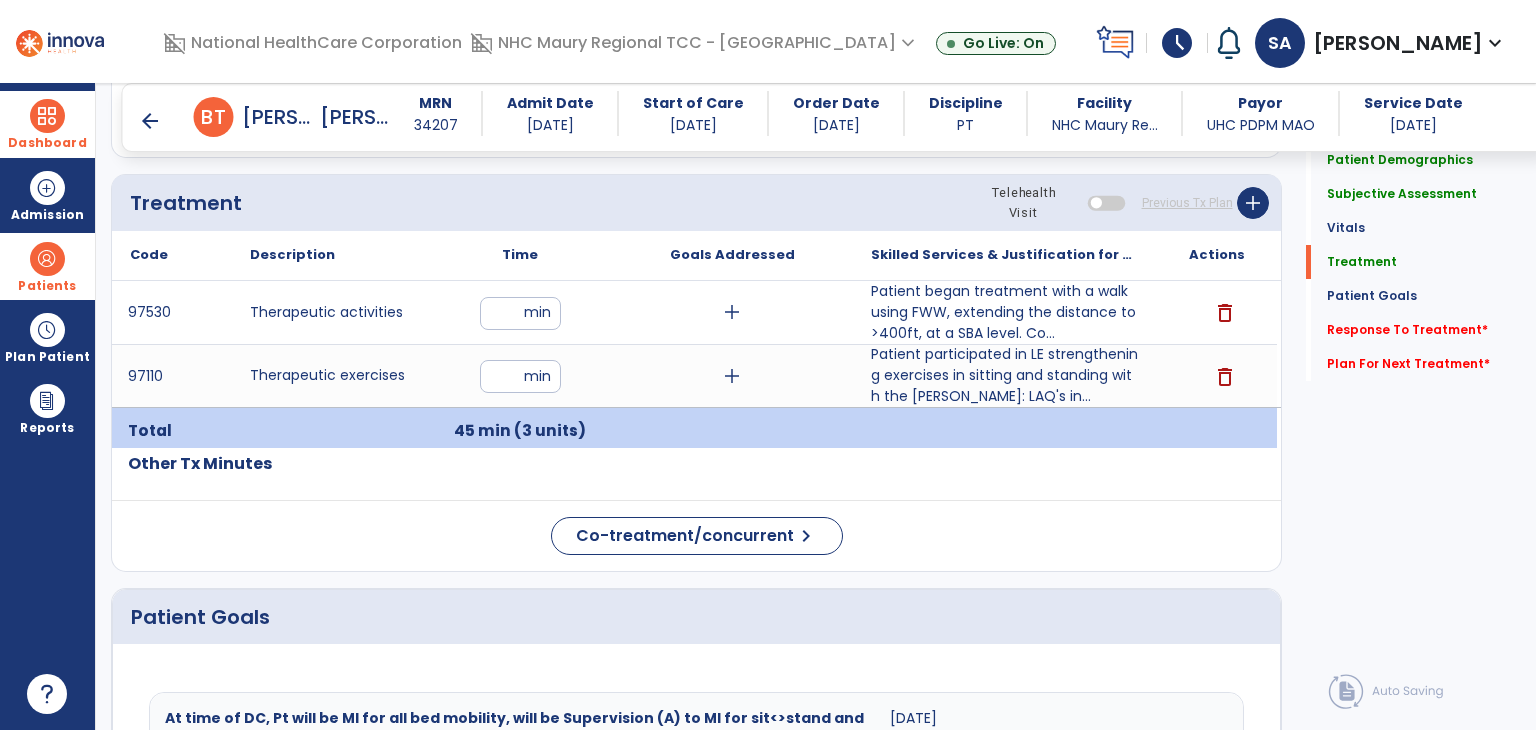 click on "arrow_back" at bounding box center (150, 121) 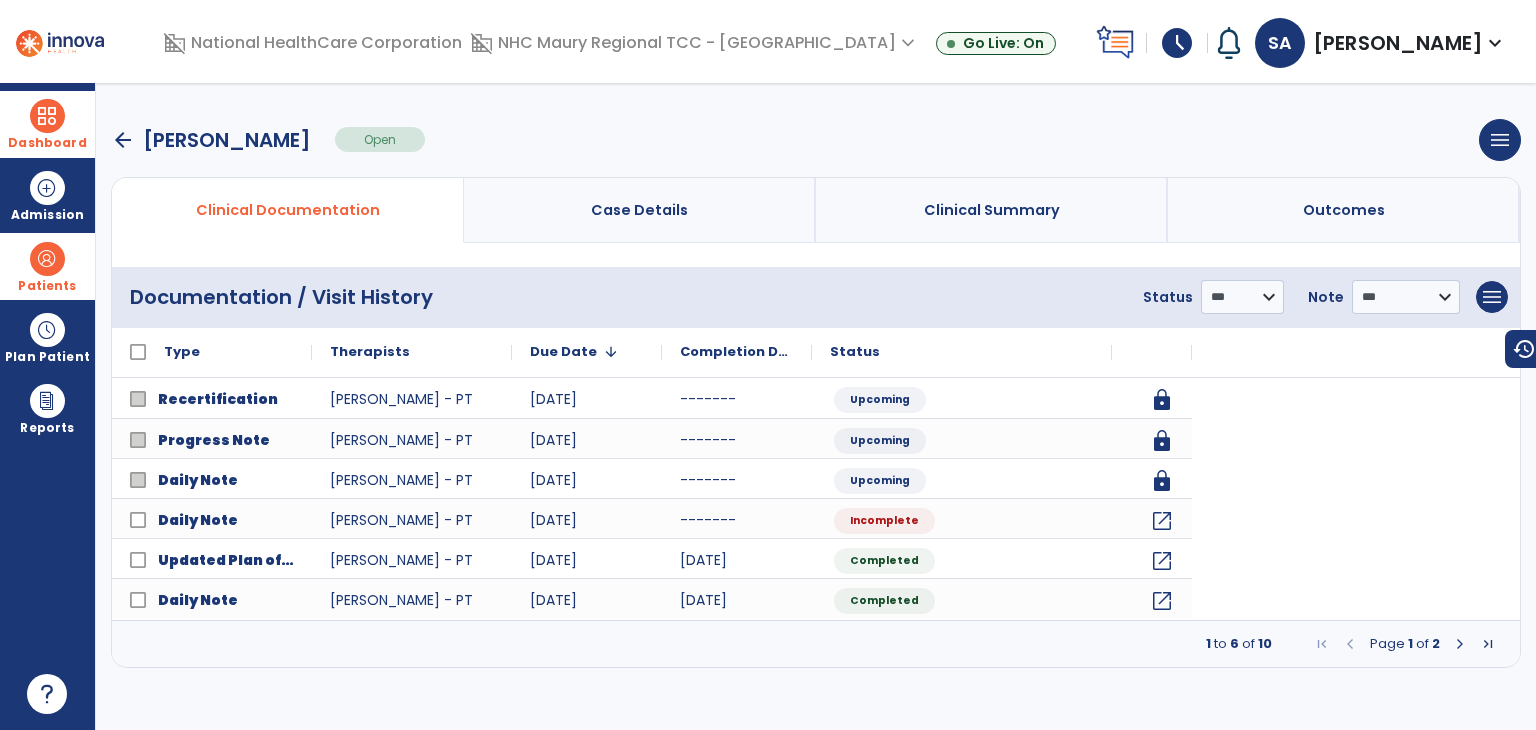 scroll, scrollTop: 0, scrollLeft: 0, axis: both 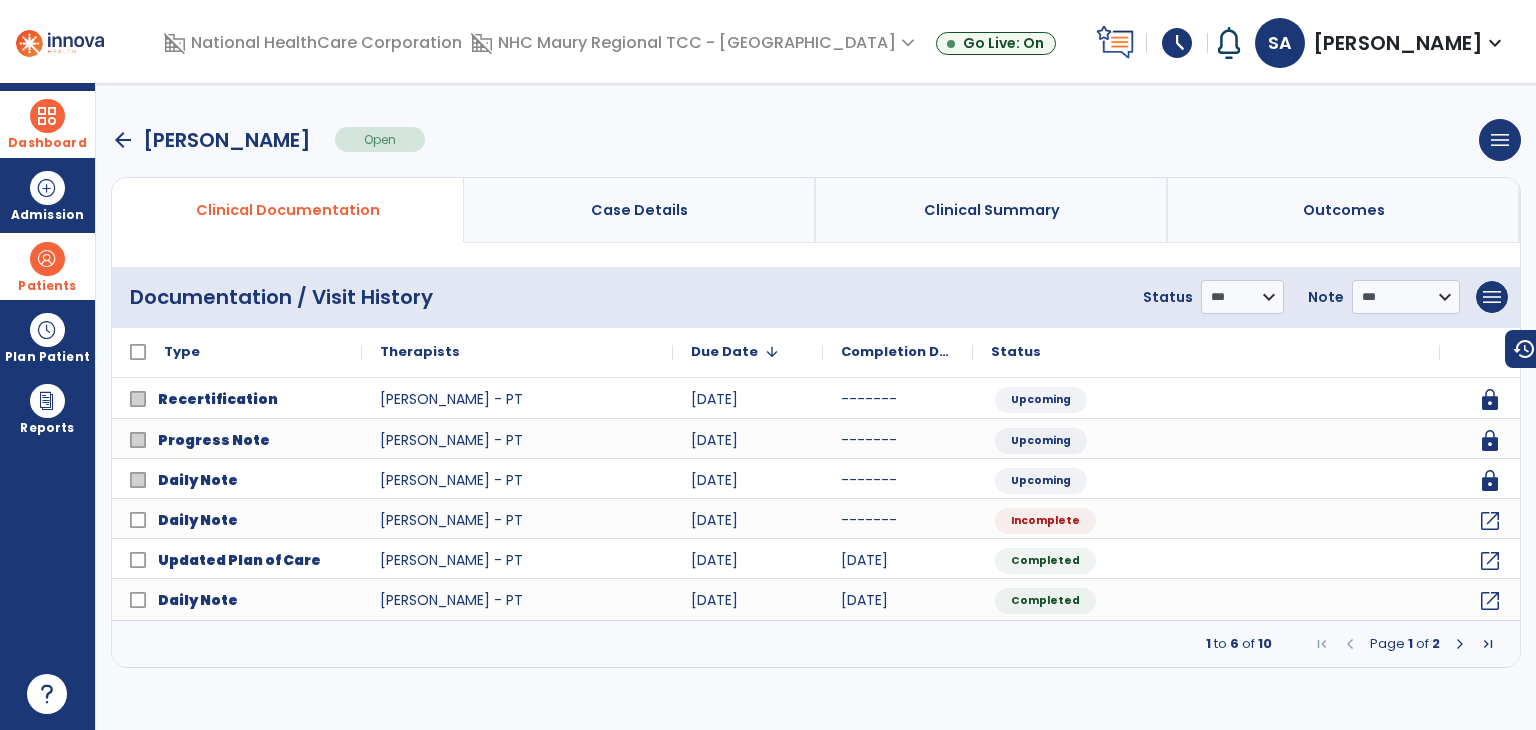 click at bounding box center [47, 116] 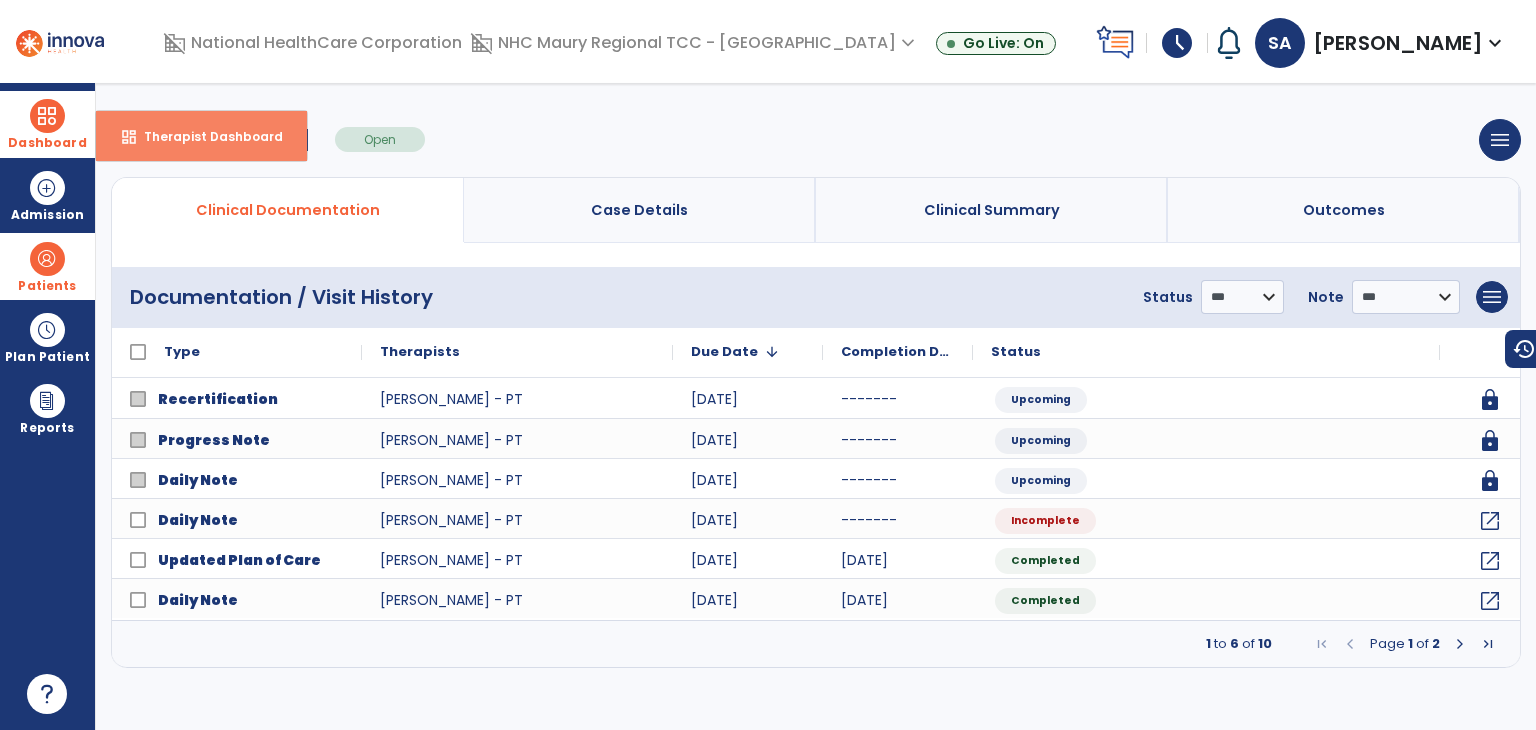 click on "Therapist Dashboard" at bounding box center (205, 136) 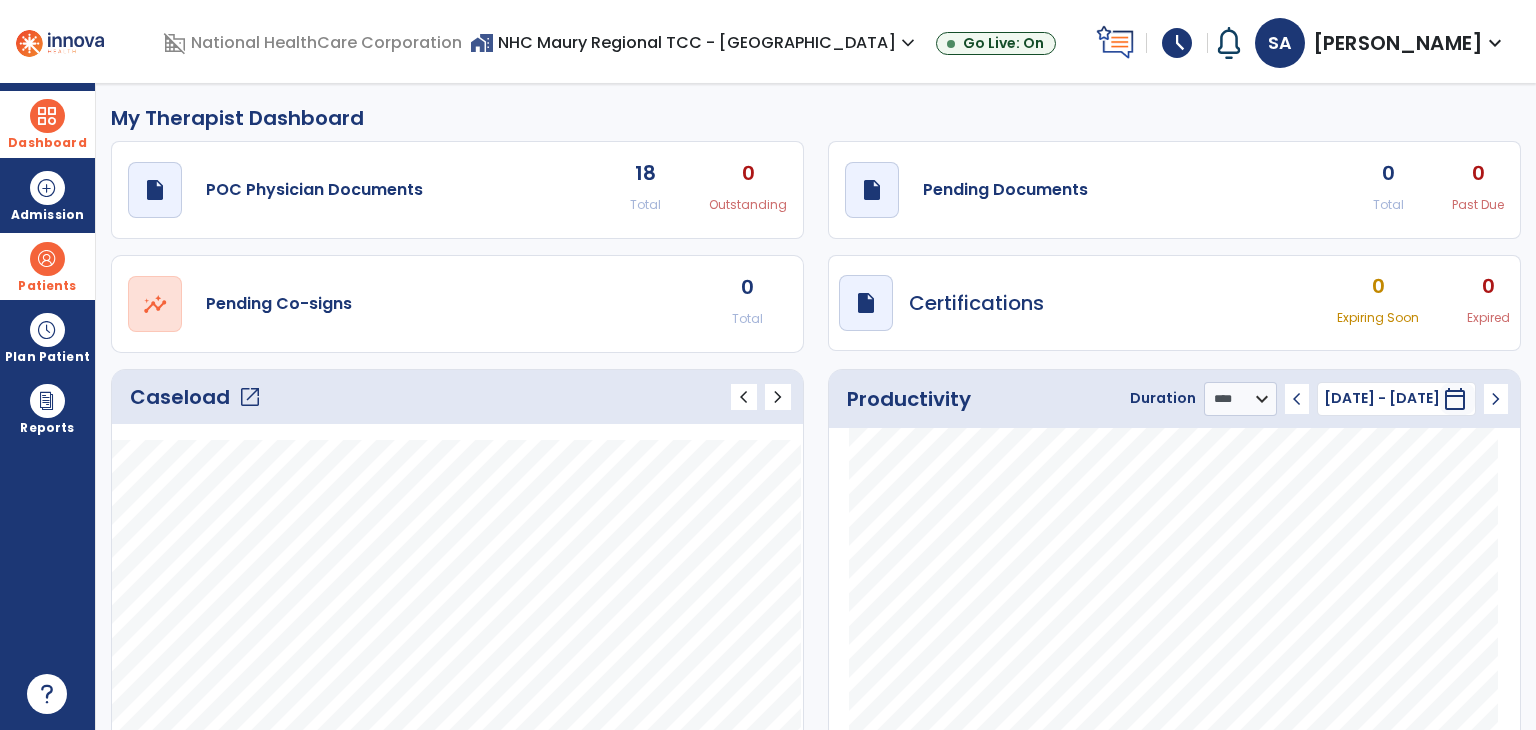 click on "open_in_new" 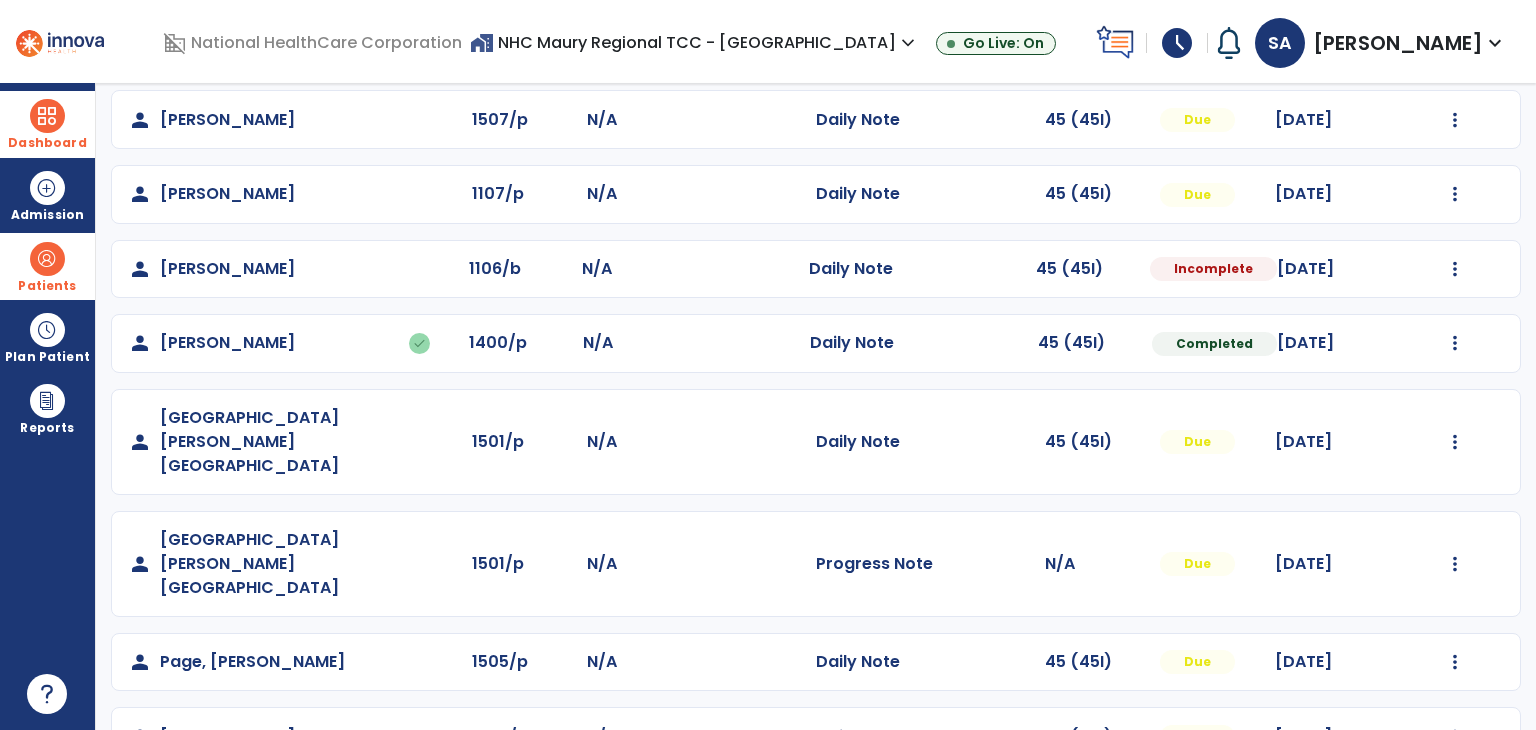 scroll, scrollTop: 408, scrollLeft: 0, axis: vertical 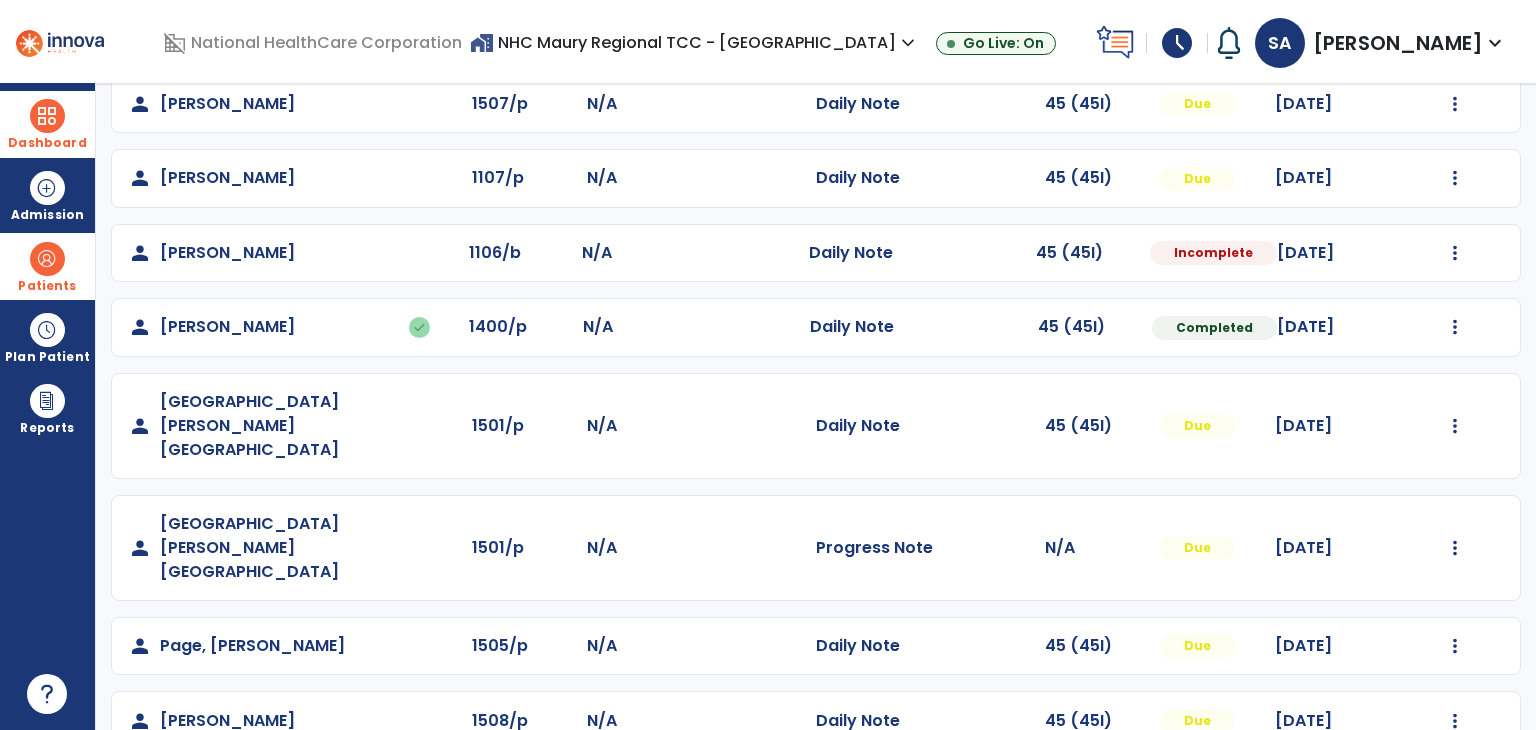click at bounding box center (47, 259) 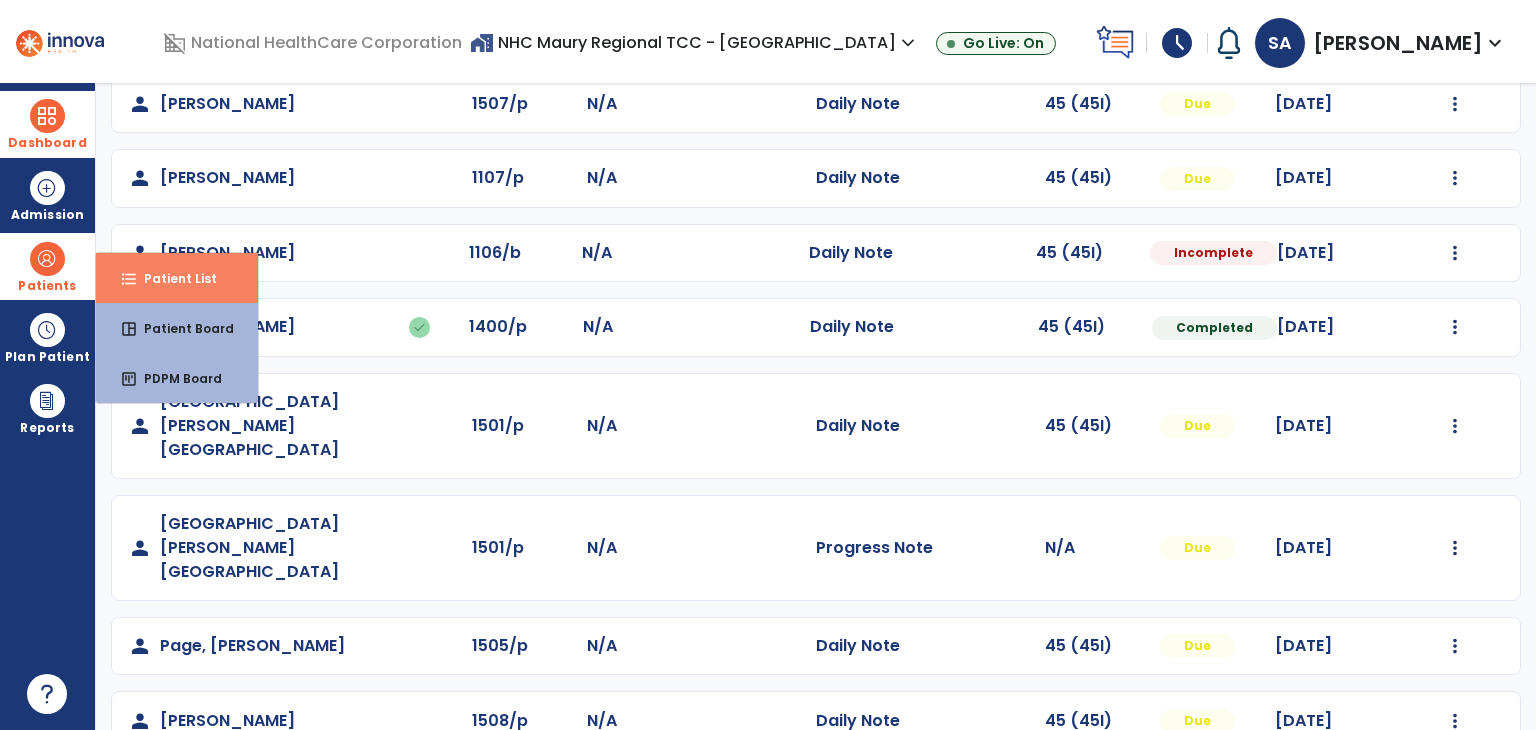 click on "format_list_bulleted  Patient List" at bounding box center [177, 278] 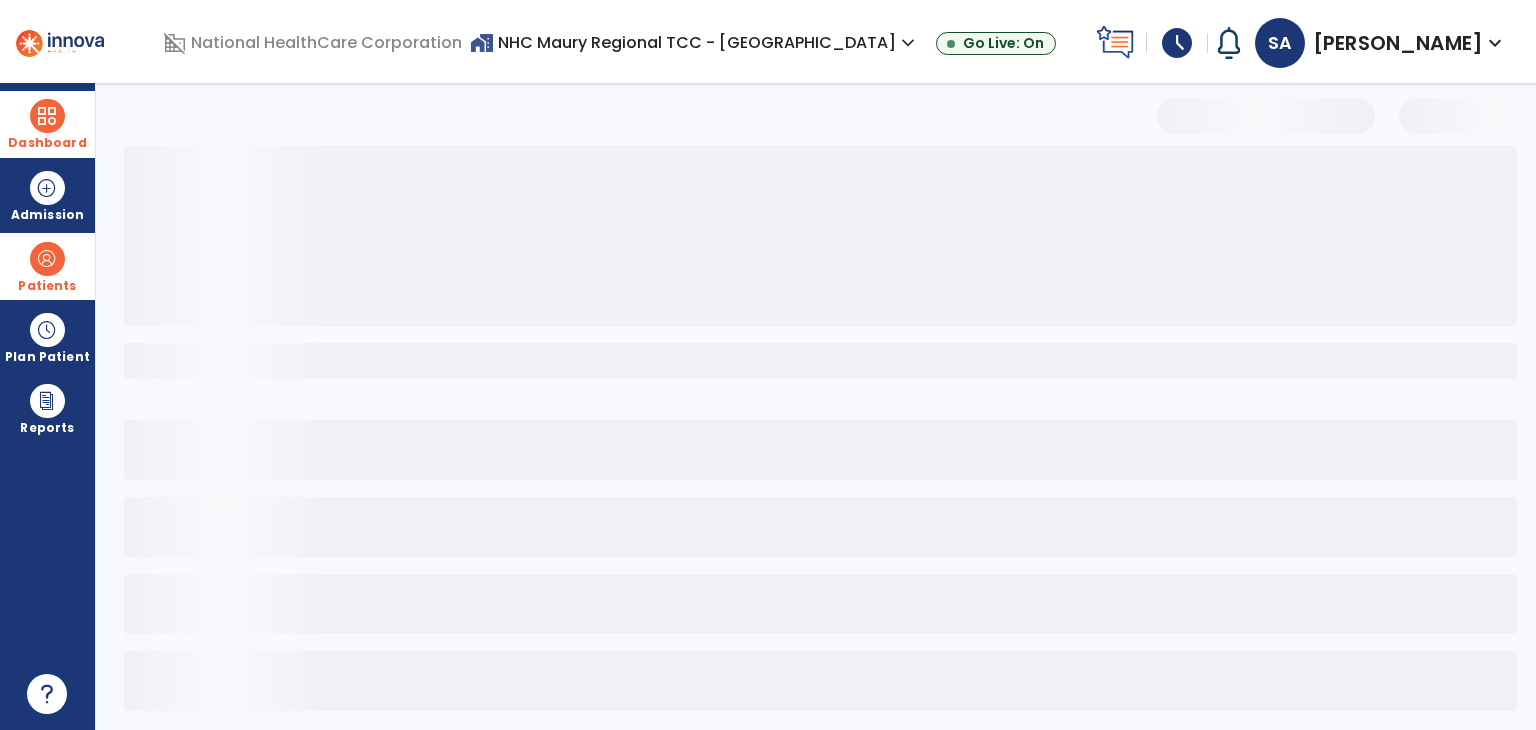 scroll, scrollTop: 12, scrollLeft: 0, axis: vertical 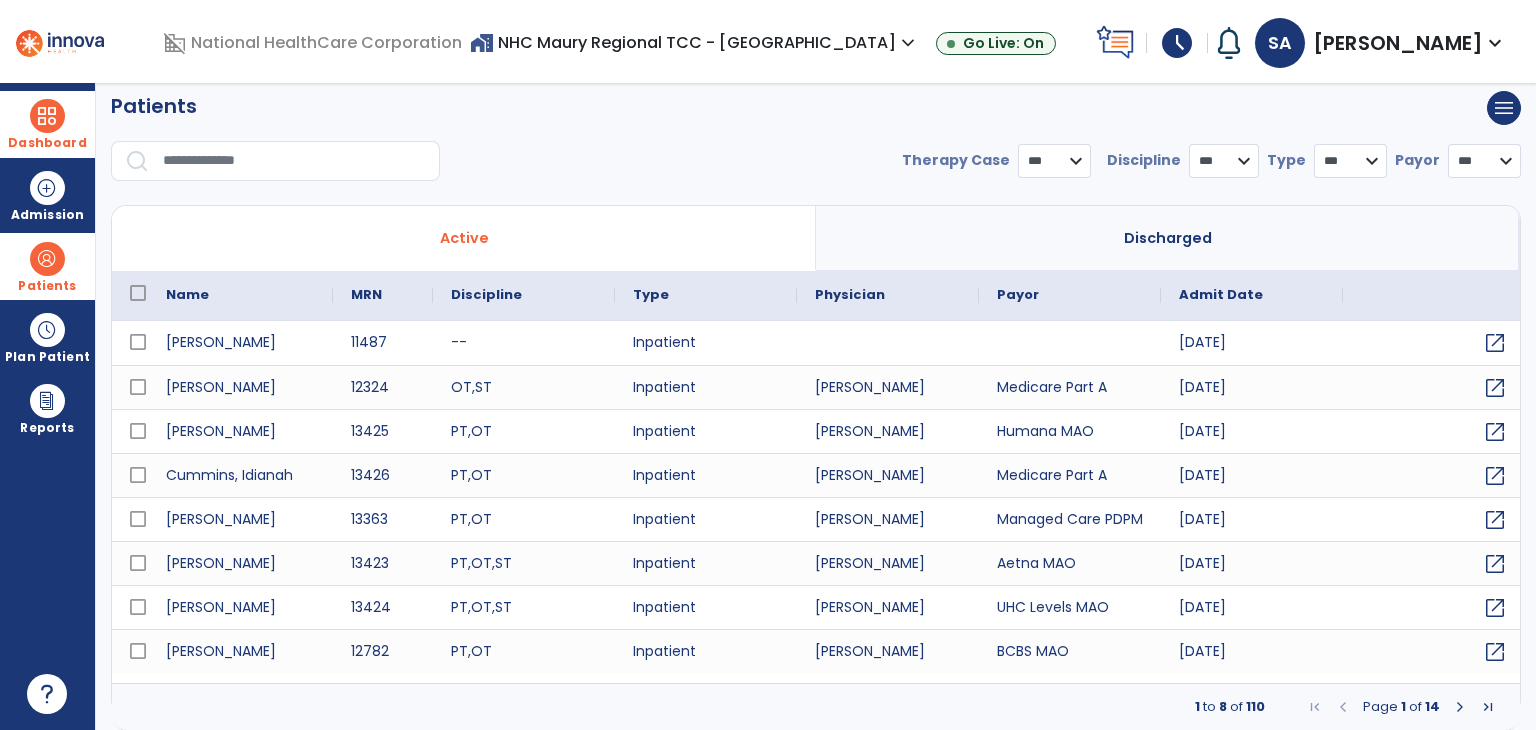select on "***" 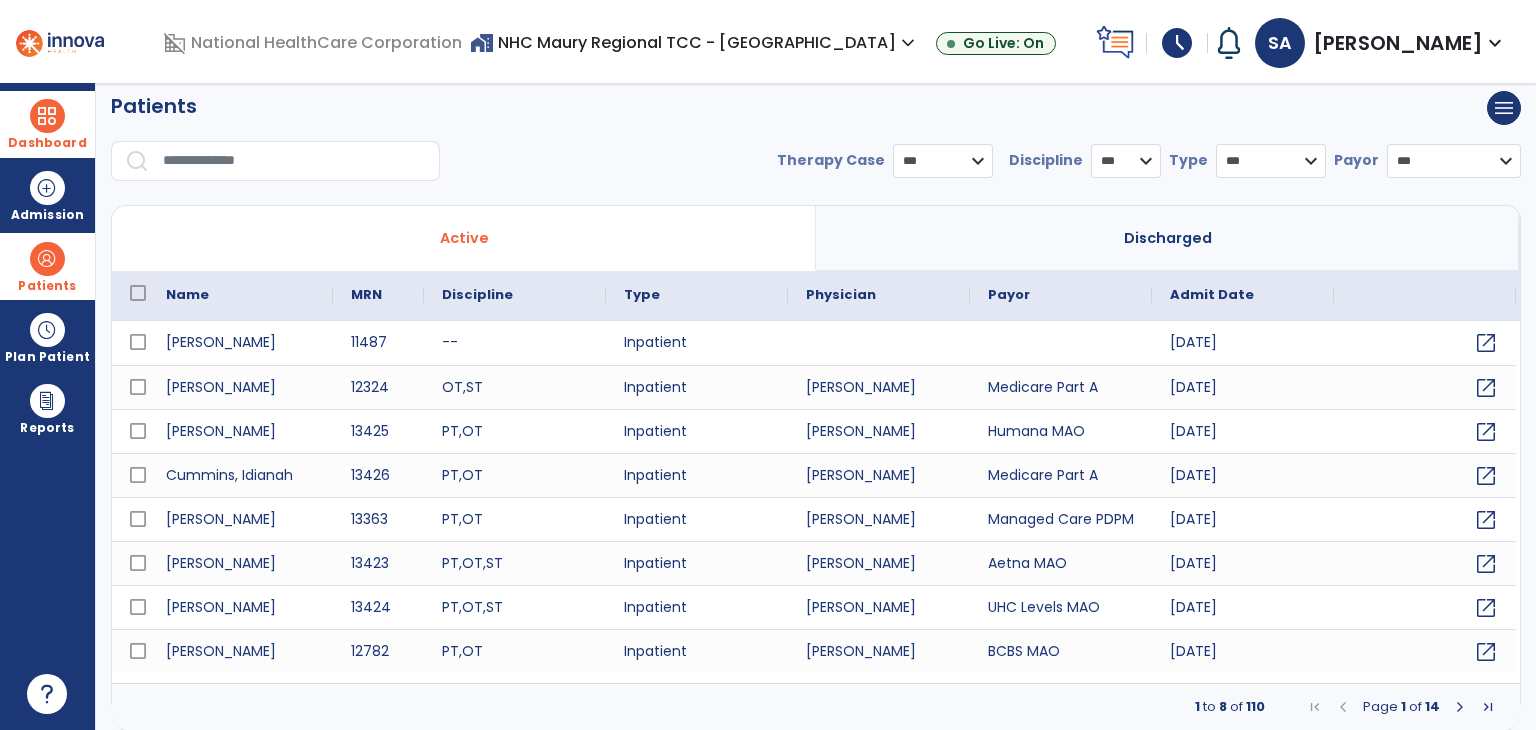 click at bounding box center [294, 161] 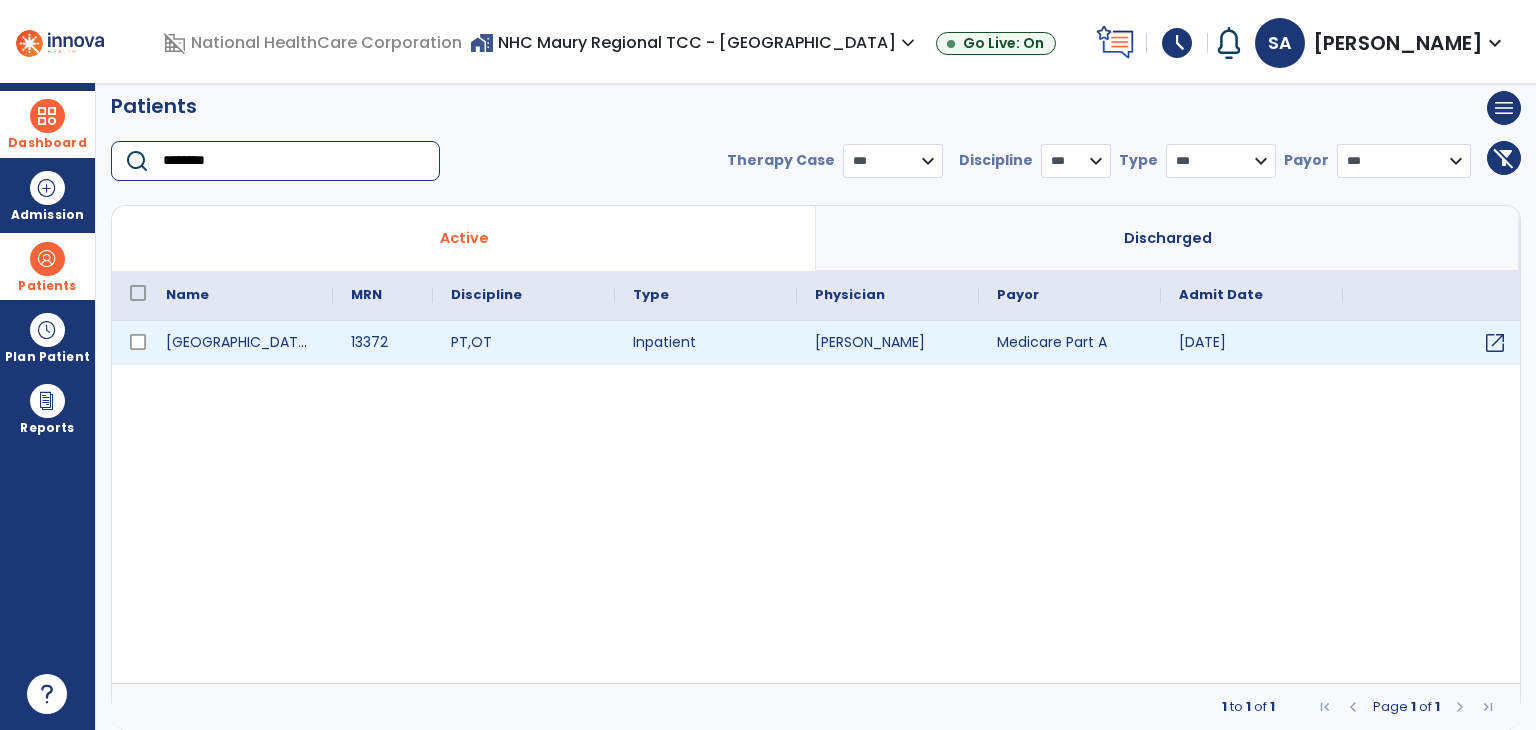 type on "********" 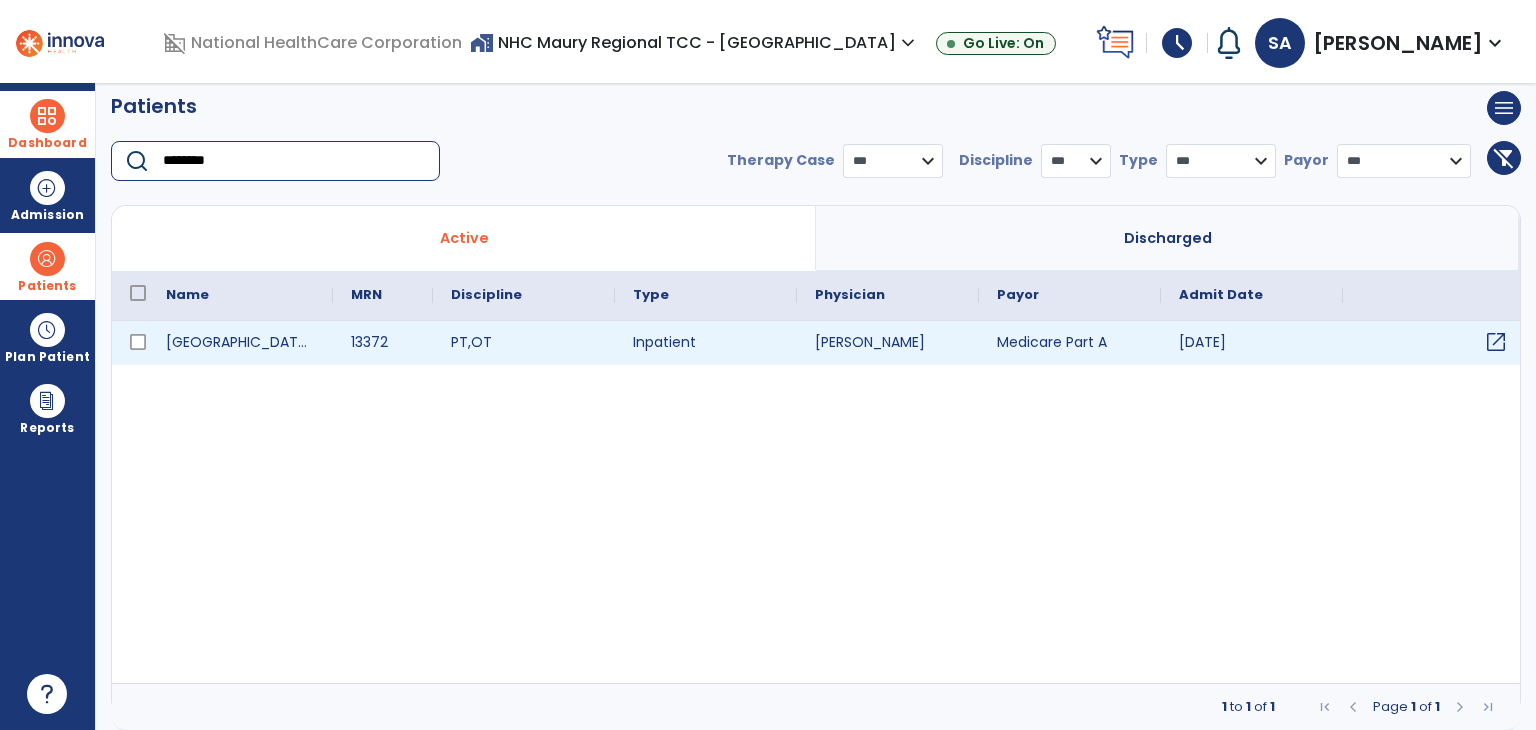 click on "open_in_new" at bounding box center (1496, 342) 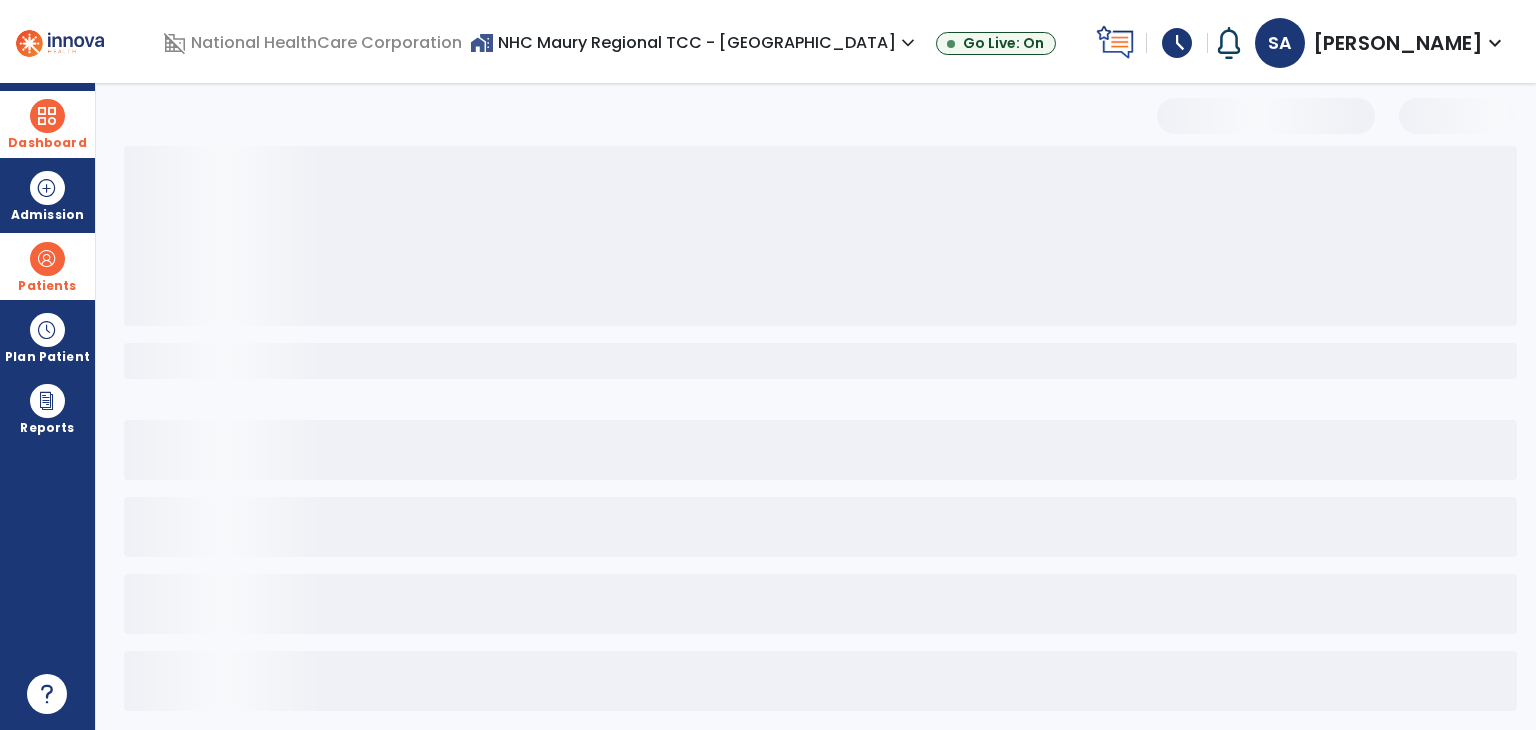 click at bounding box center (820, 361) 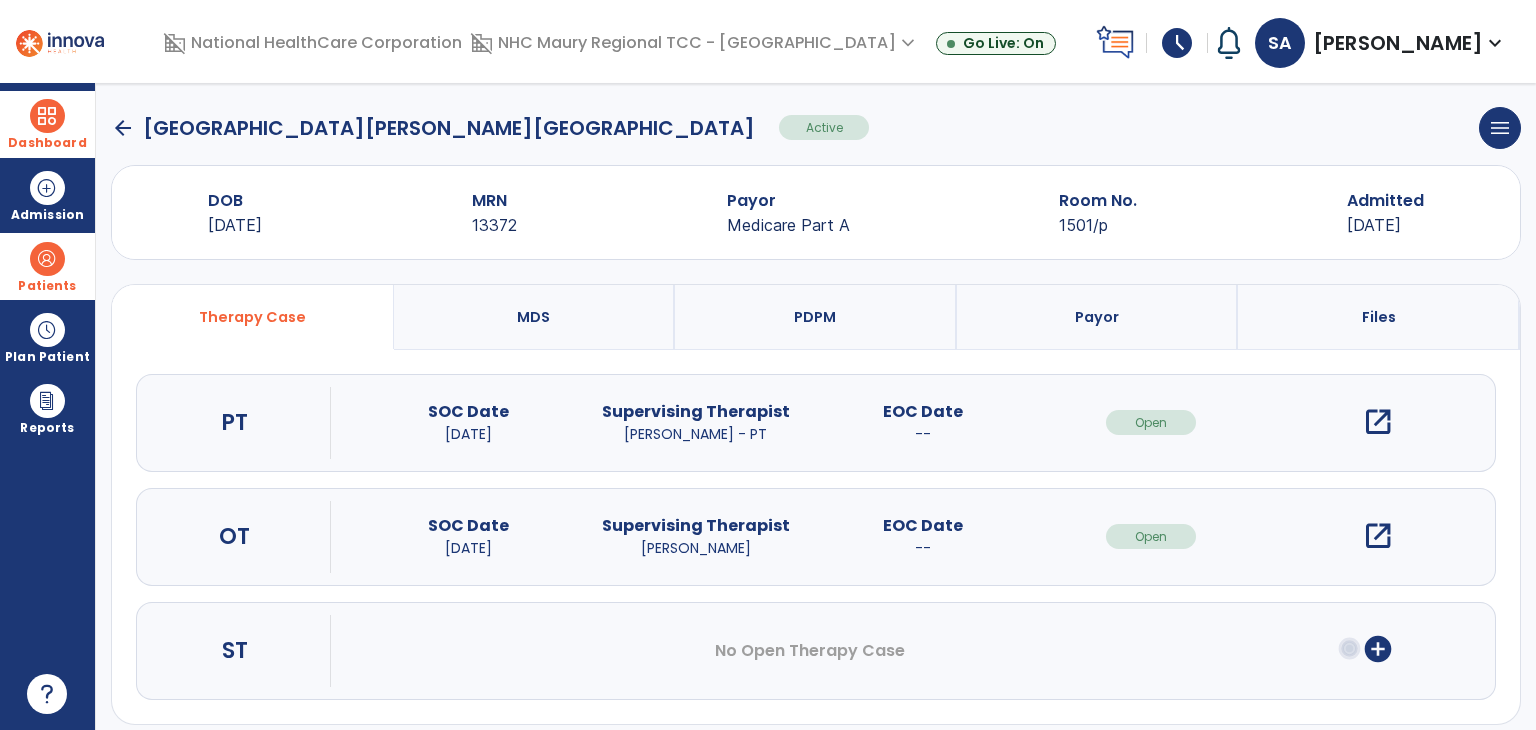 click on "open_in_new" at bounding box center [1378, 422] 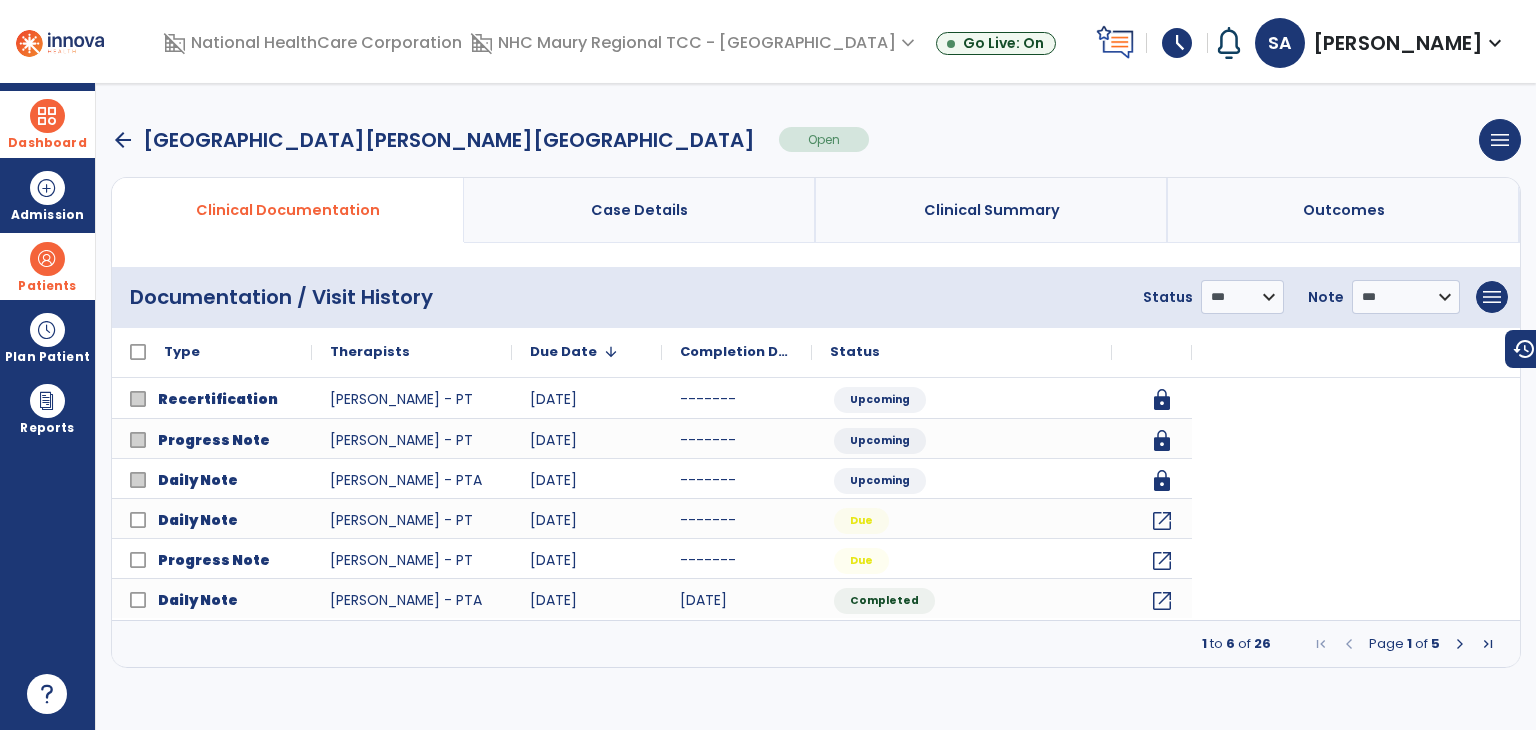 scroll, scrollTop: 0, scrollLeft: 0, axis: both 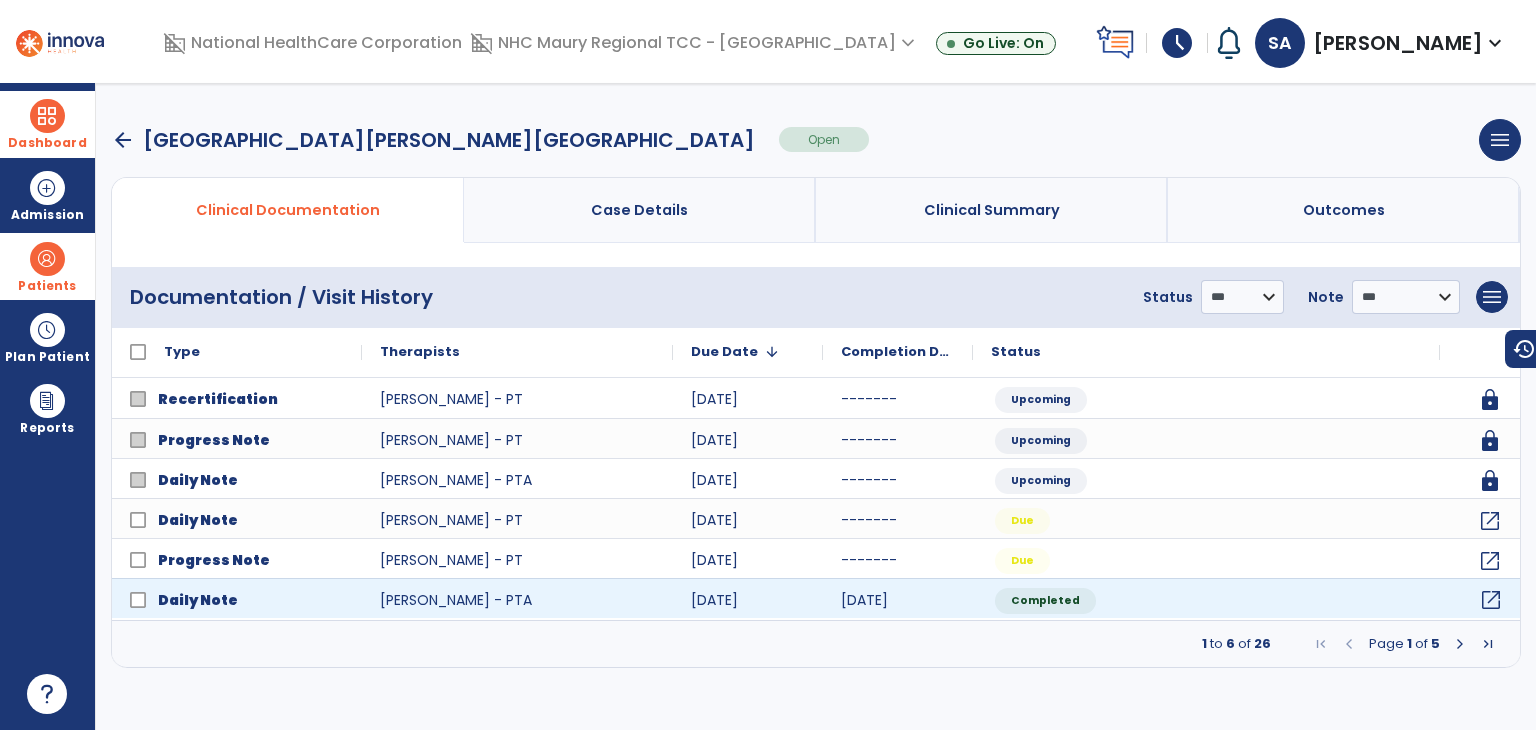 click on "open_in_new" 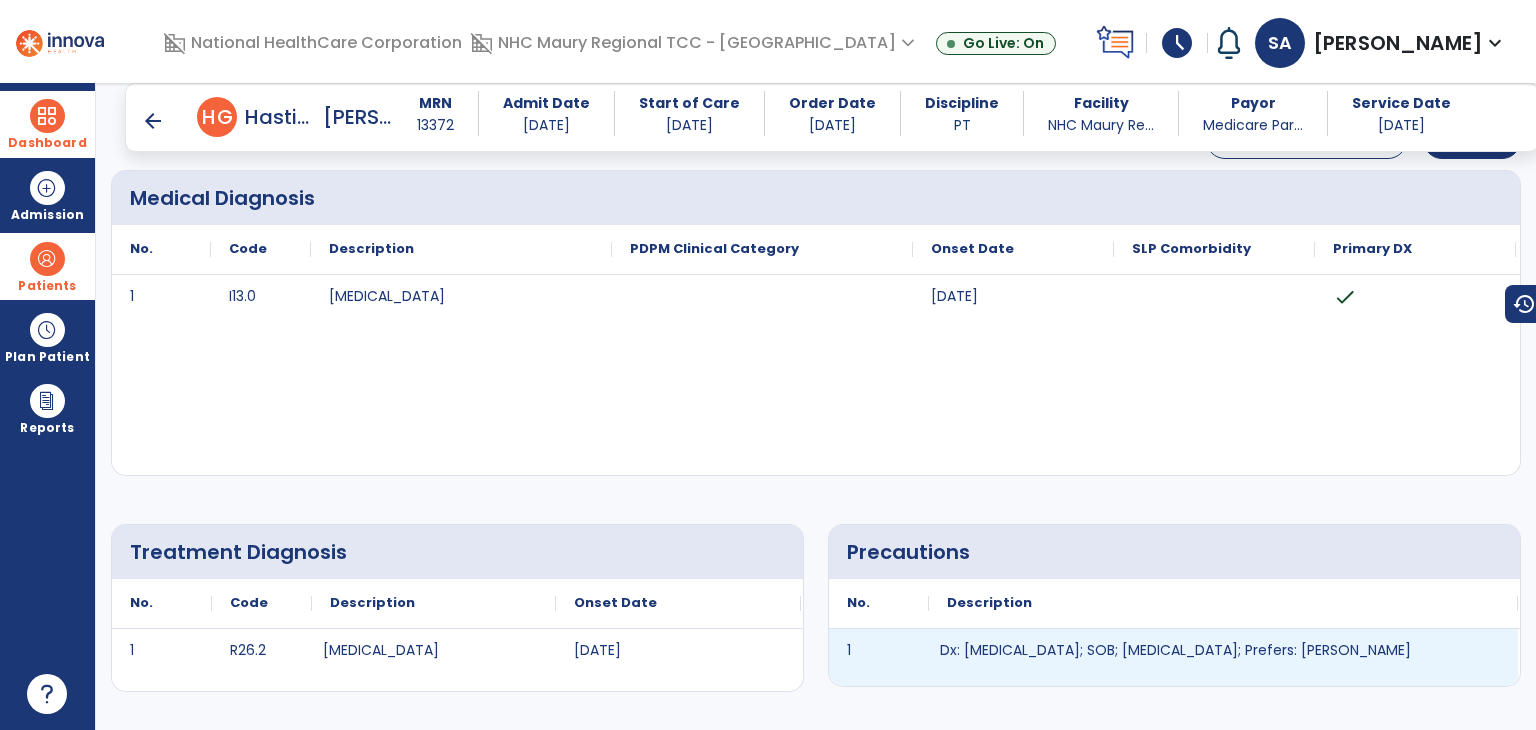 scroll, scrollTop: 96, scrollLeft: 0, axis: vertical 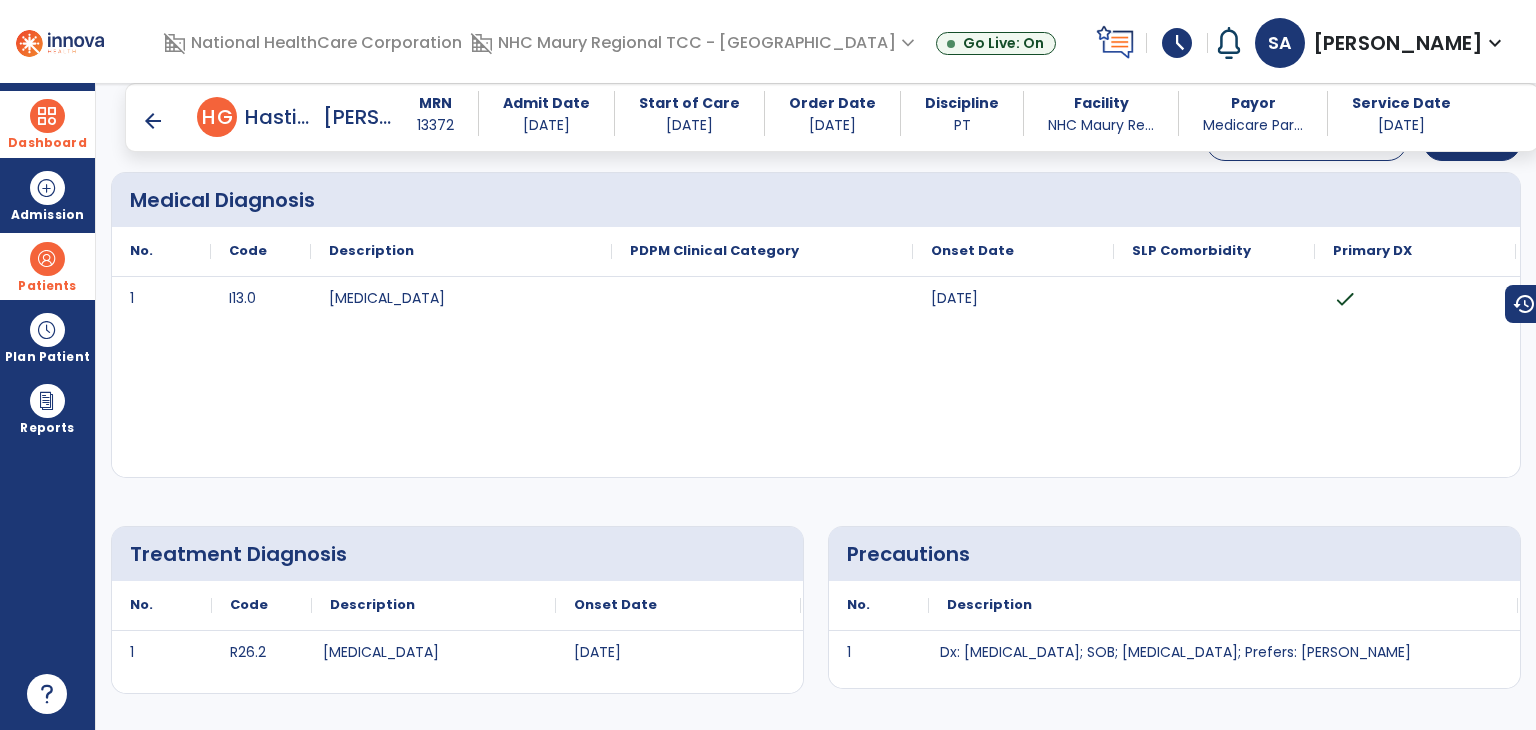 click on "arrow_back" at bounding box center (153, 121) 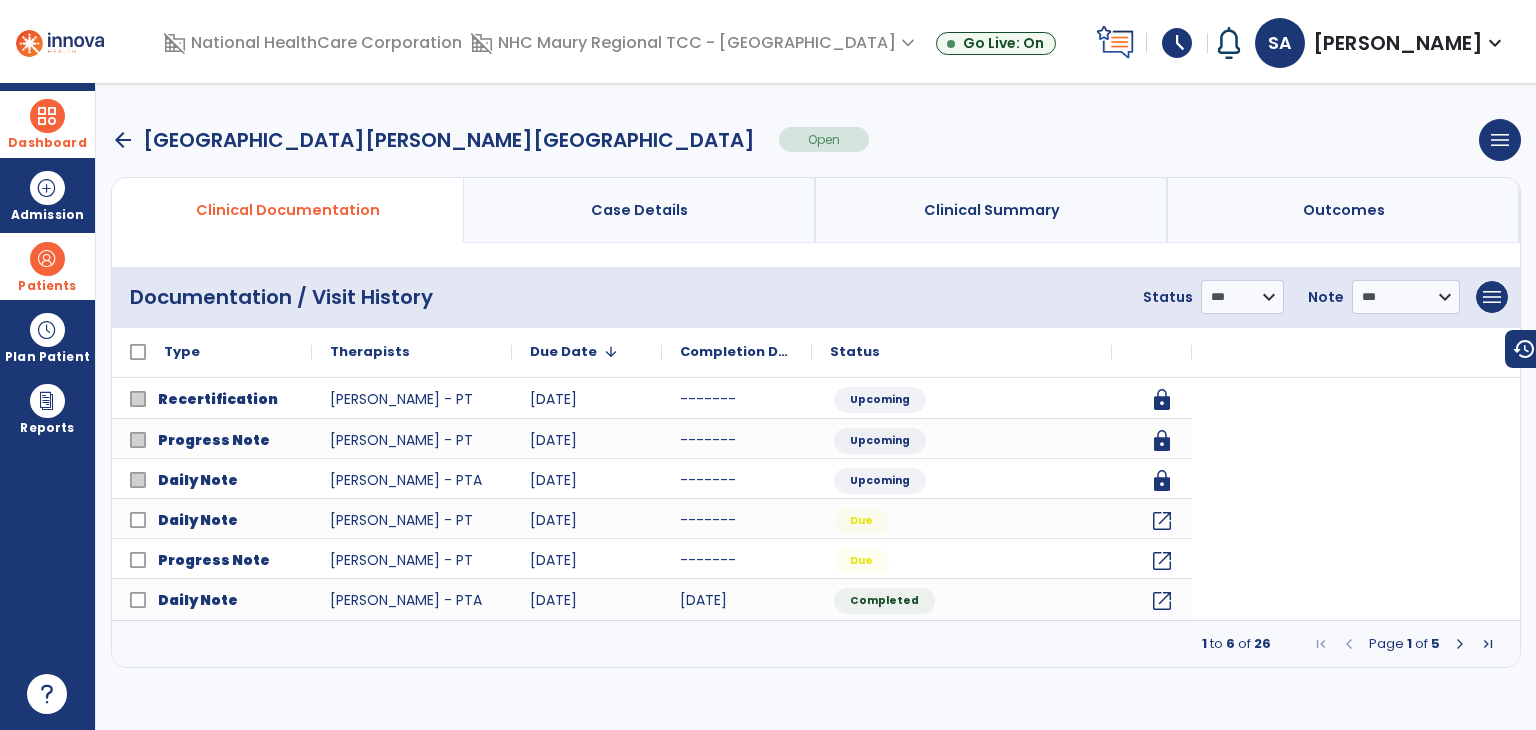 scroll, scrollTop: 0, scrollLeft: 0, axis: both 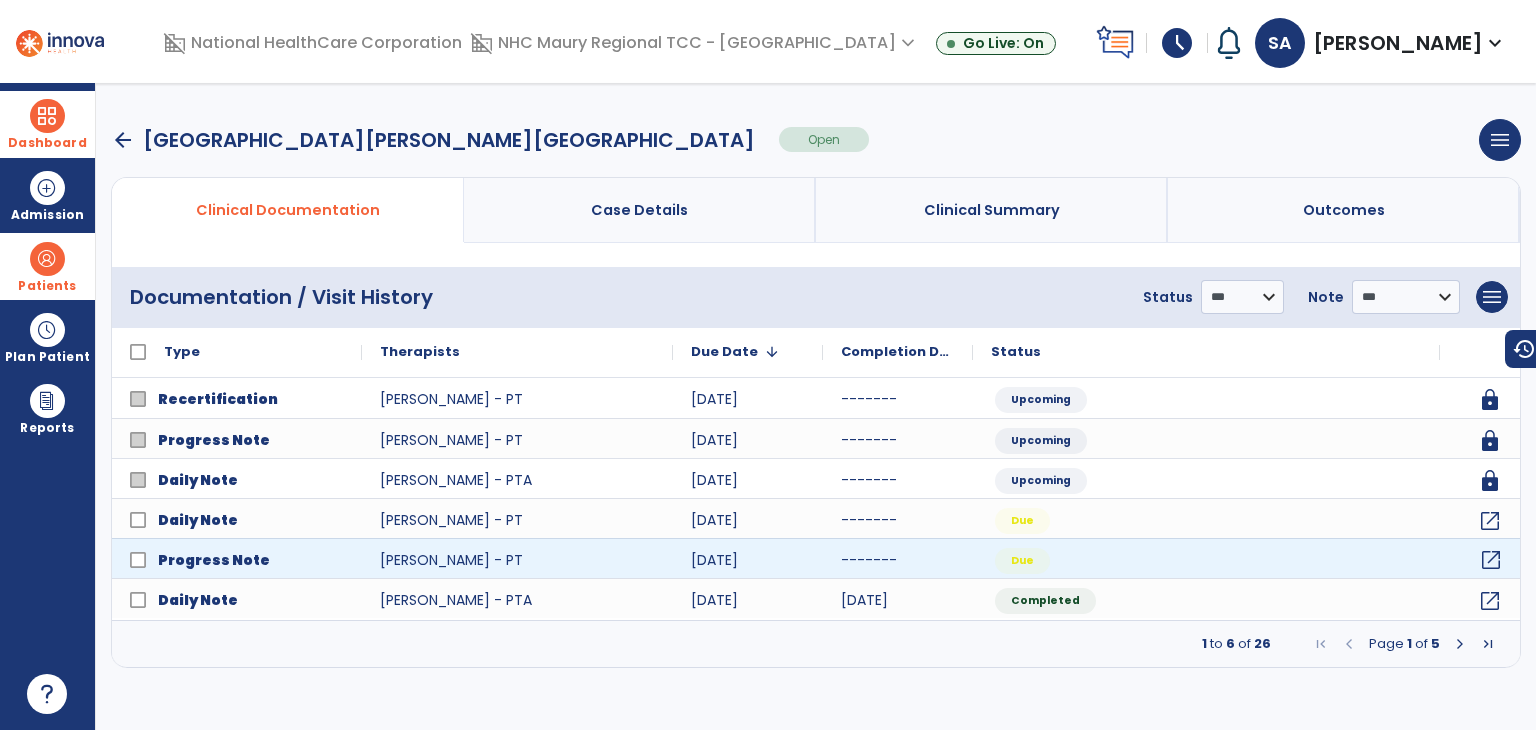click on "open_in_new" 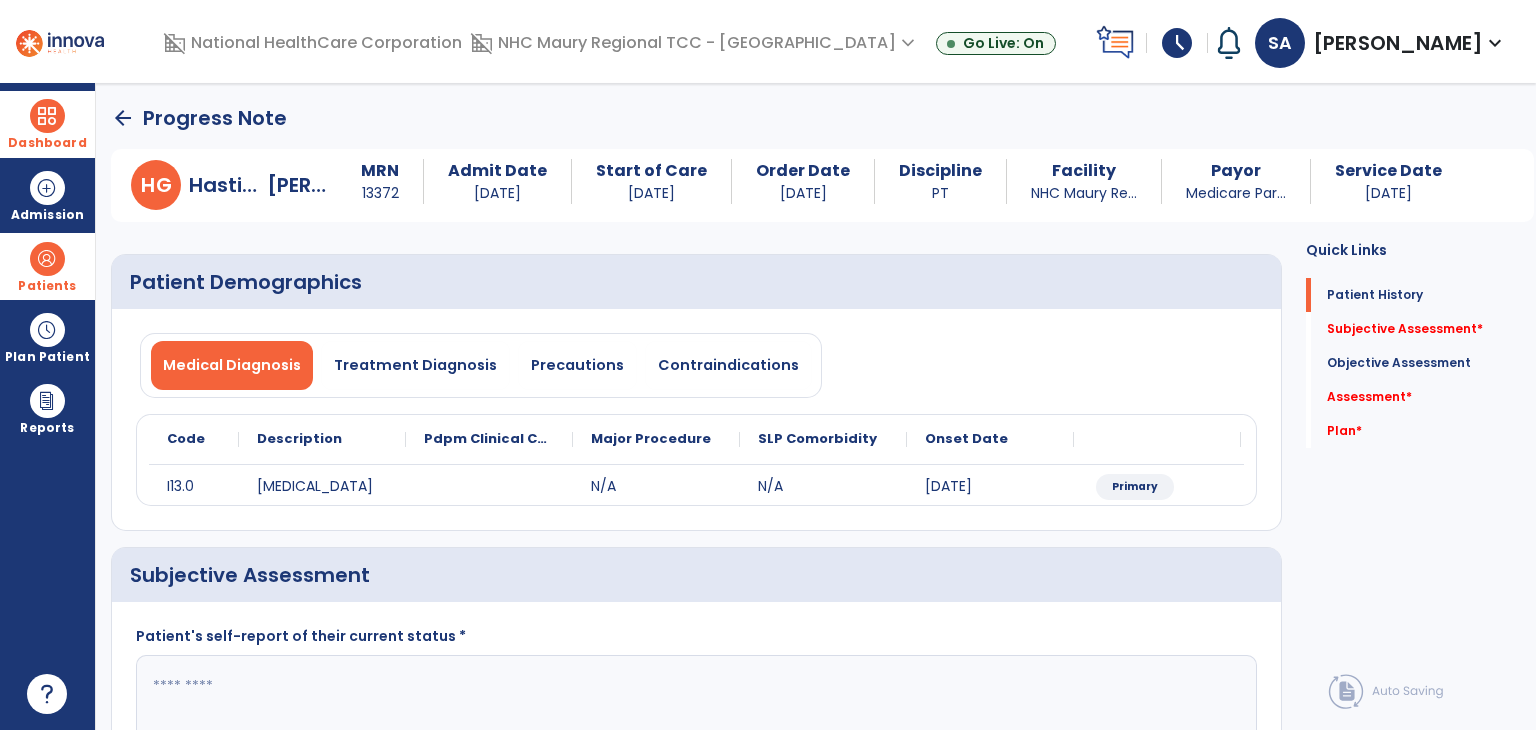click on "Quick Links  Patient History   Patient History   Subjective Assessment   *  Subjective Assessment   *  Objective Assessment   Objective Assessment   Assessment   *  Assessment   *  Plan   *  Plan   *" 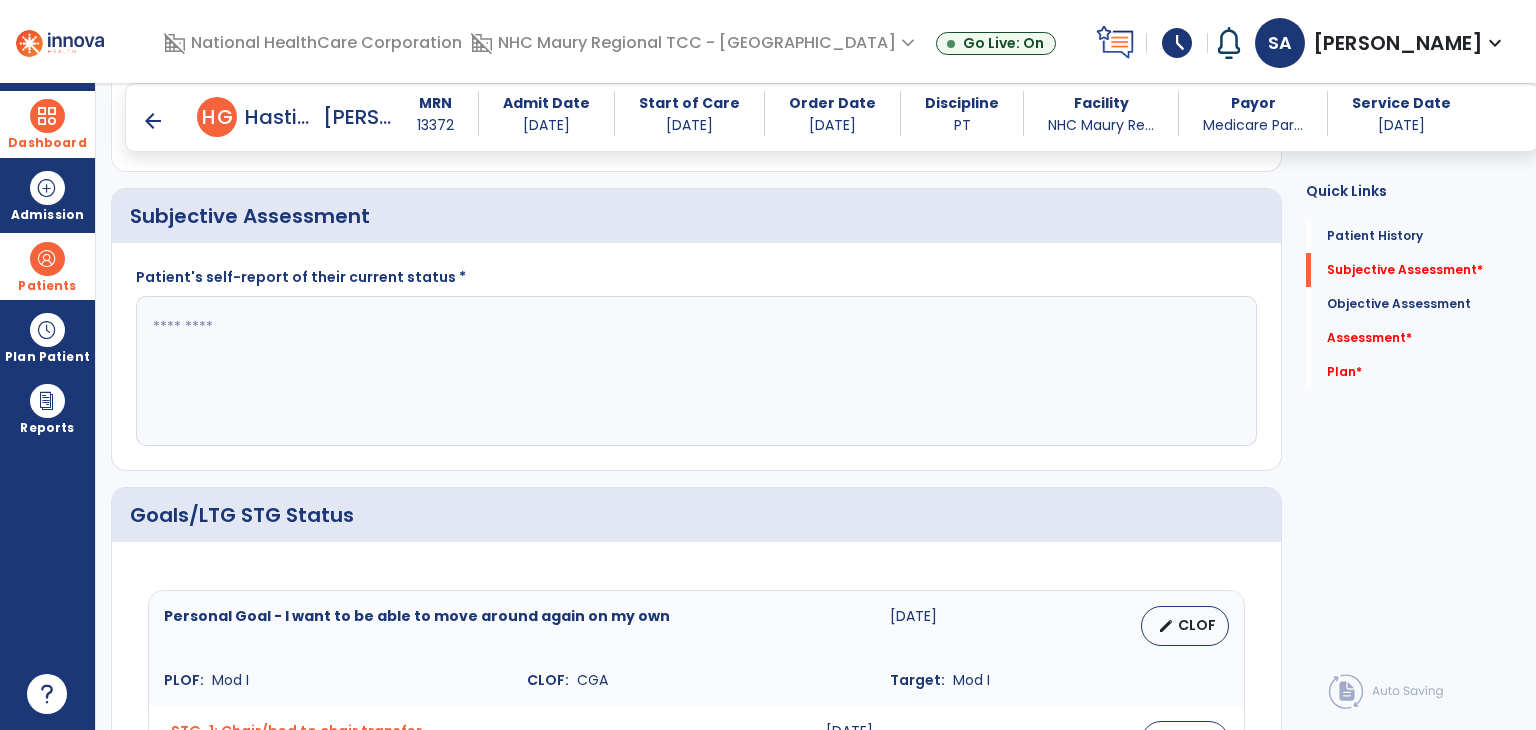 scroll, scrollTop: 383, scrollLeft: 0, axis: vertical 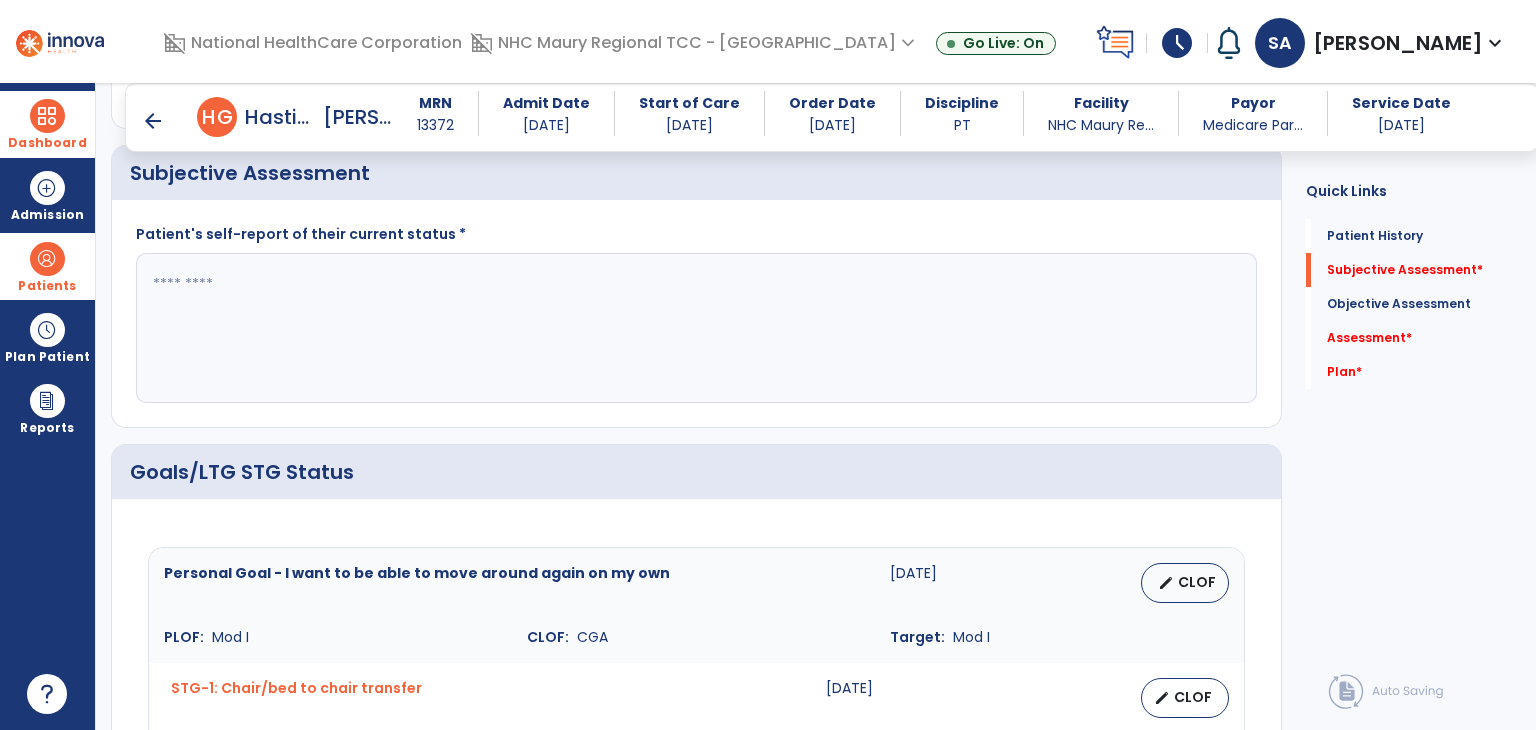 click 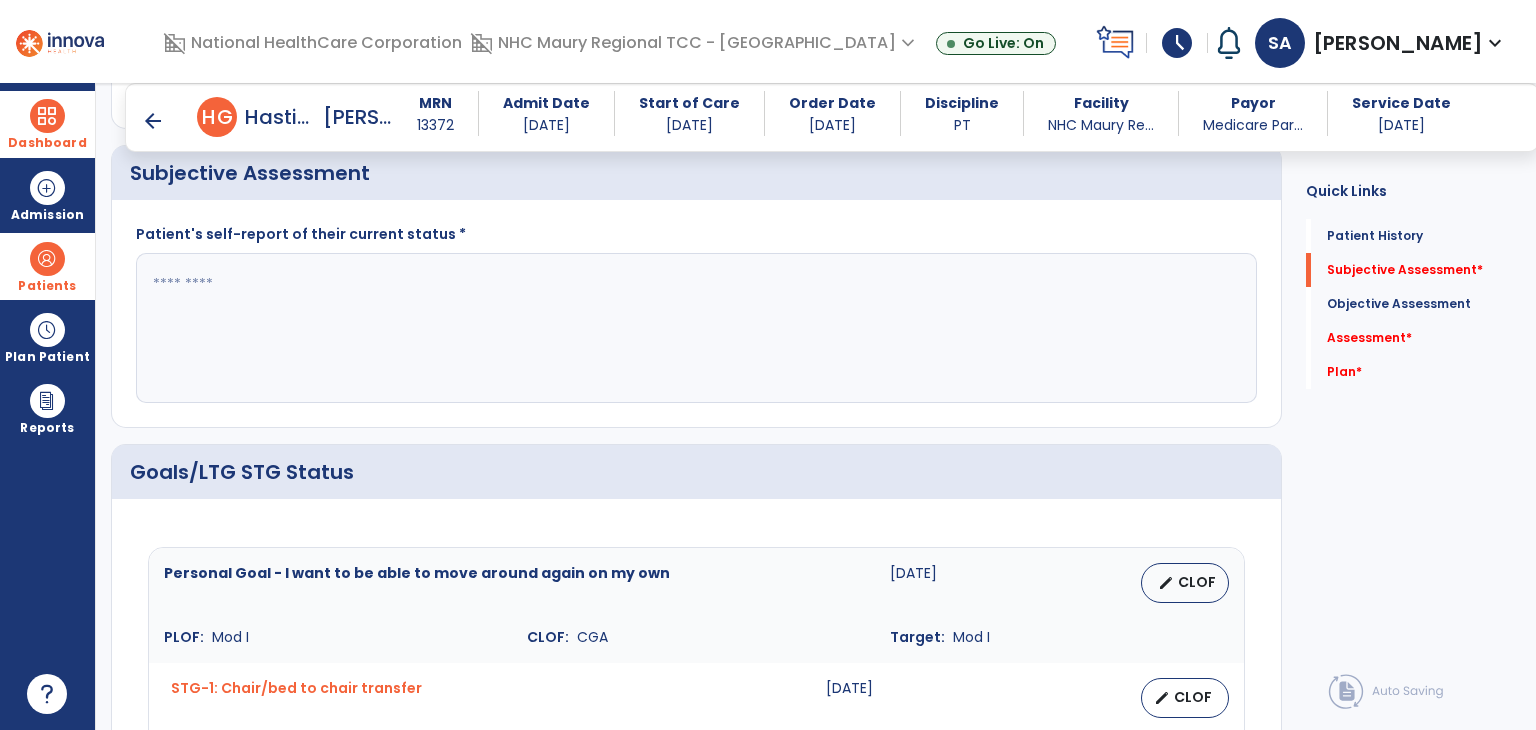click 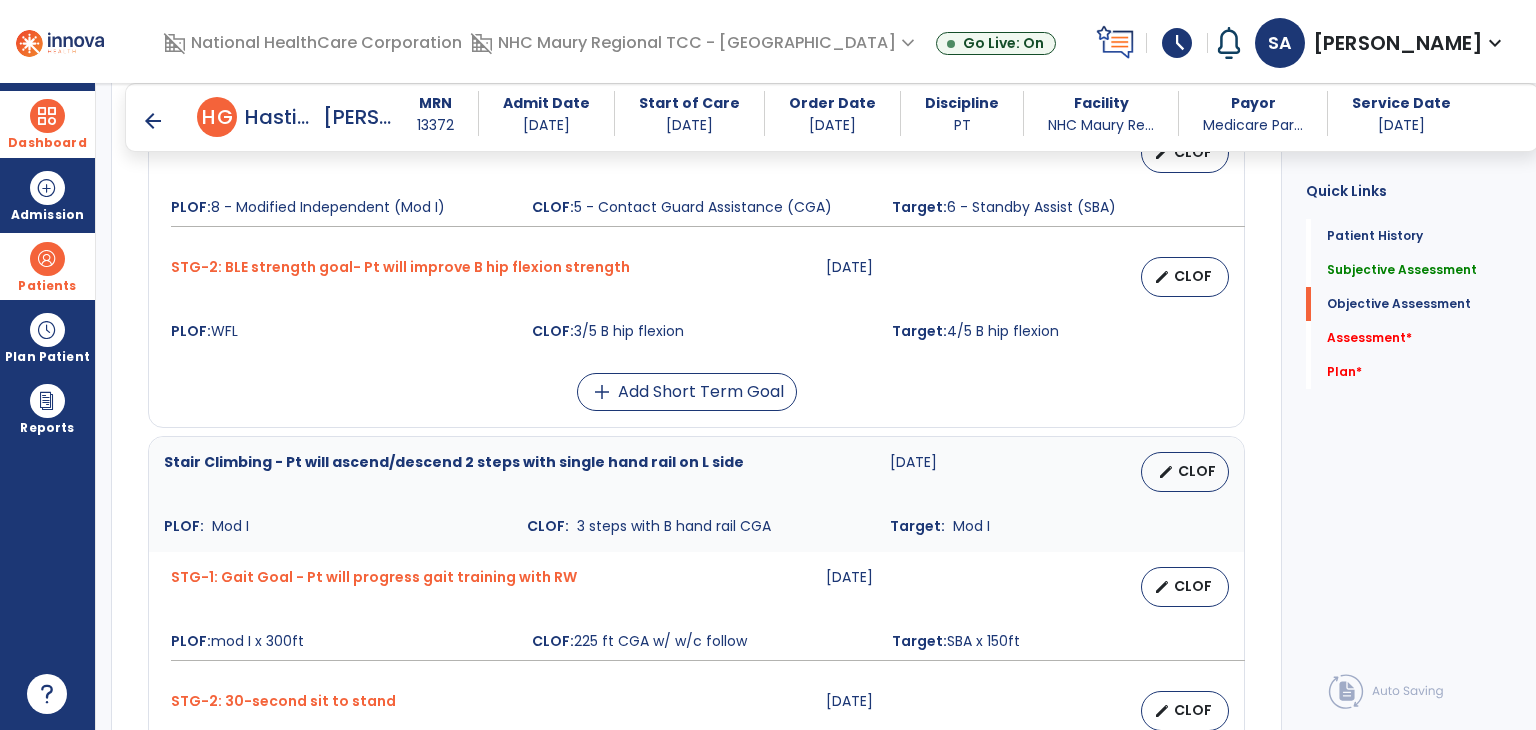 scroll, scrollTop: 1038, scrollLeft: 0, axis: vertical 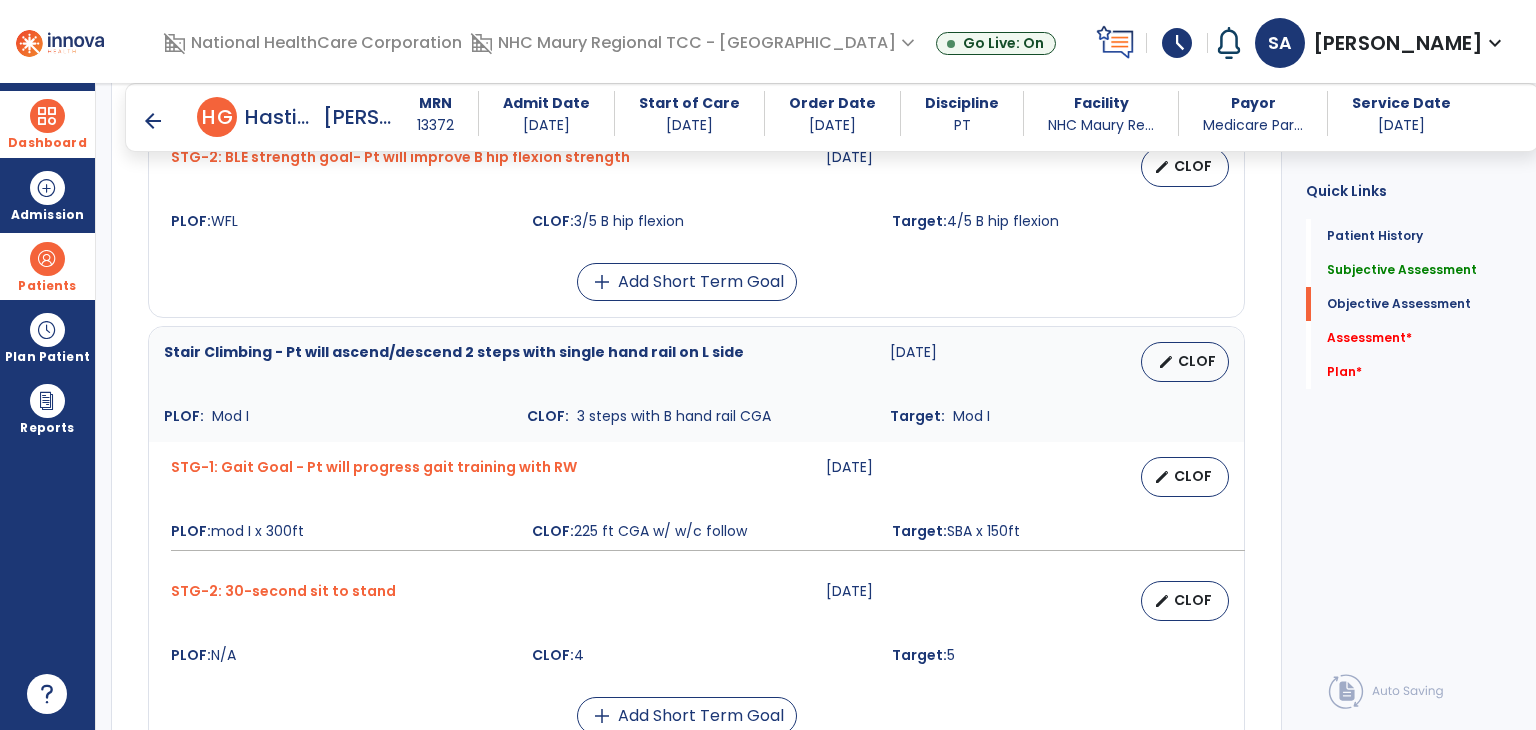 type on "**********" 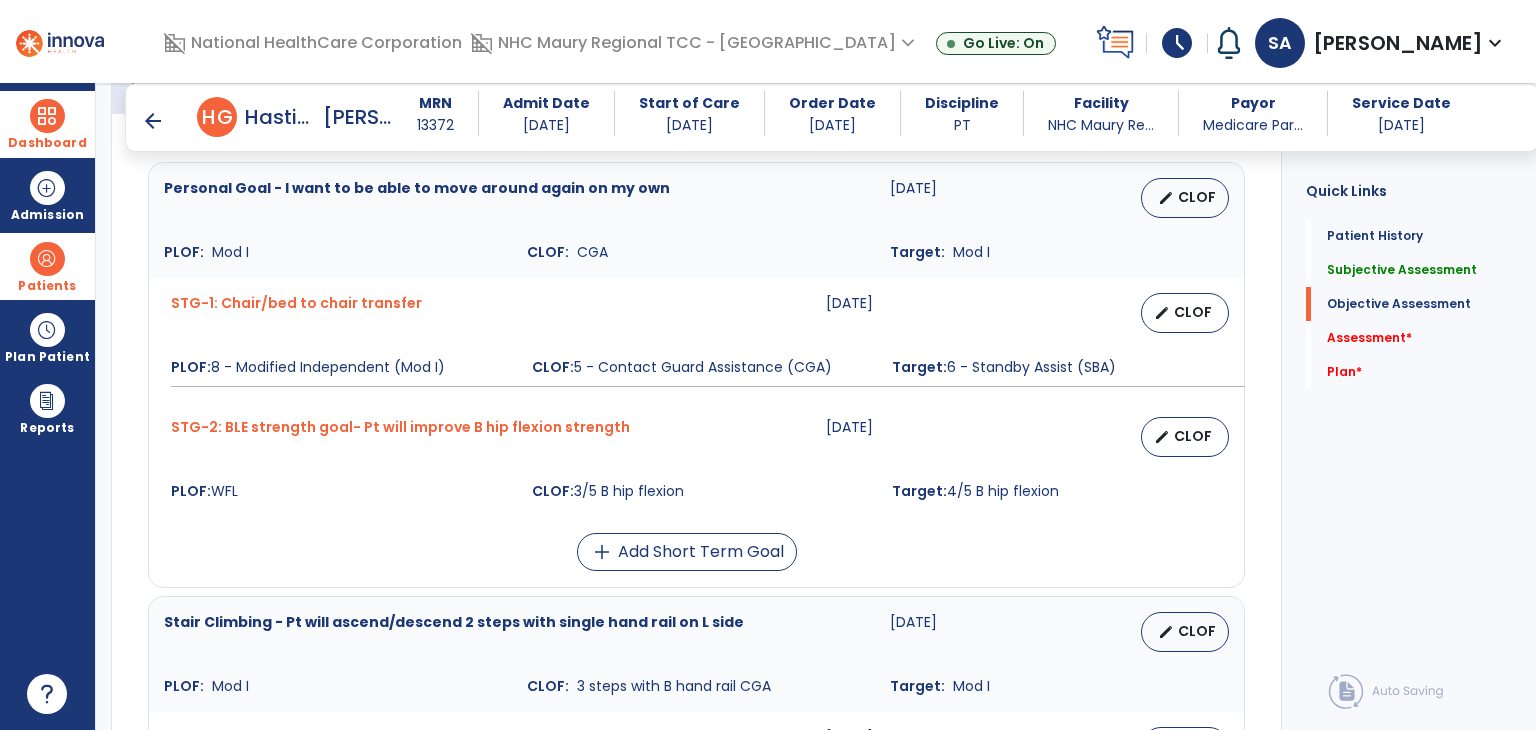 scroll, scrollTop: 767, scrollLeft: 0, axis: vertical 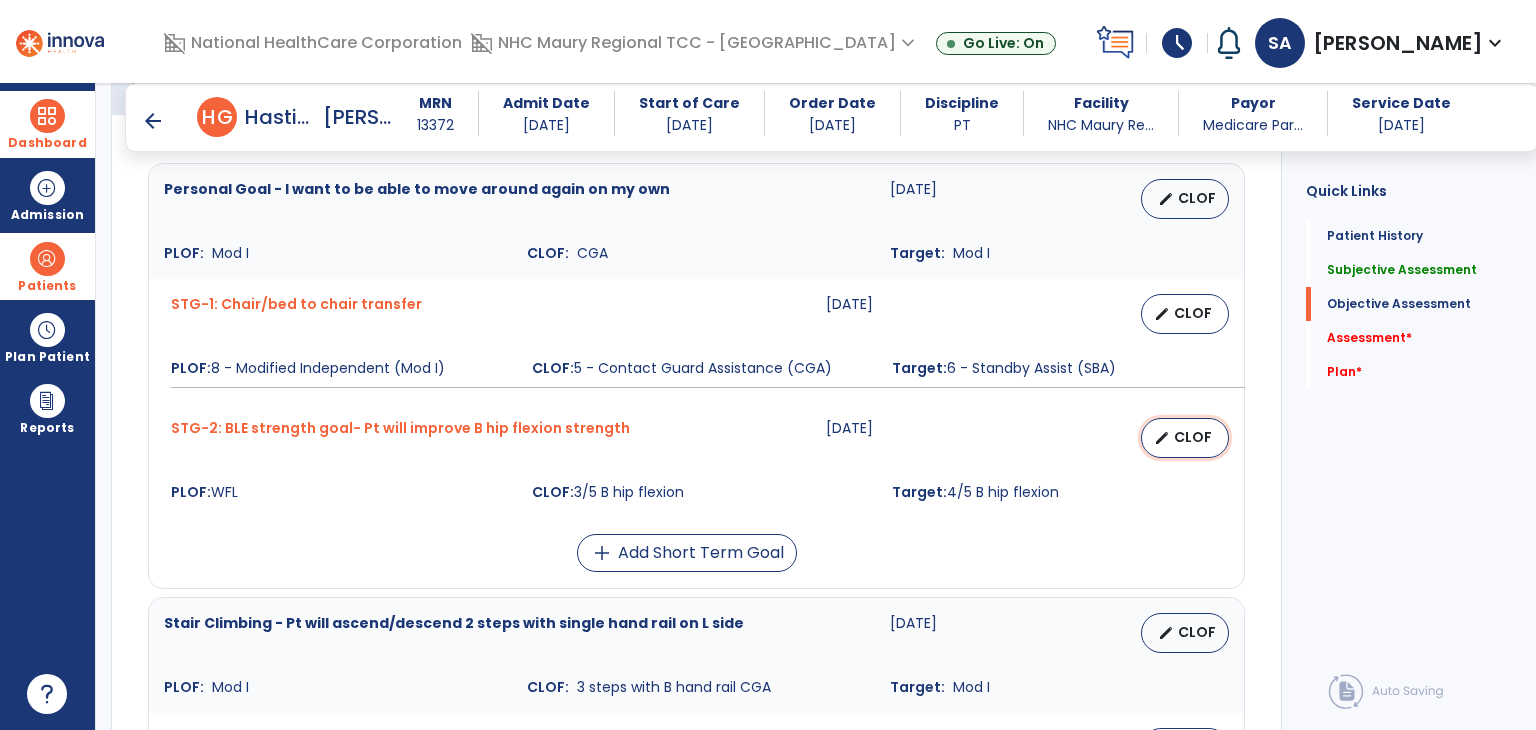 click on "edit" at bounding box center [1162, 438] 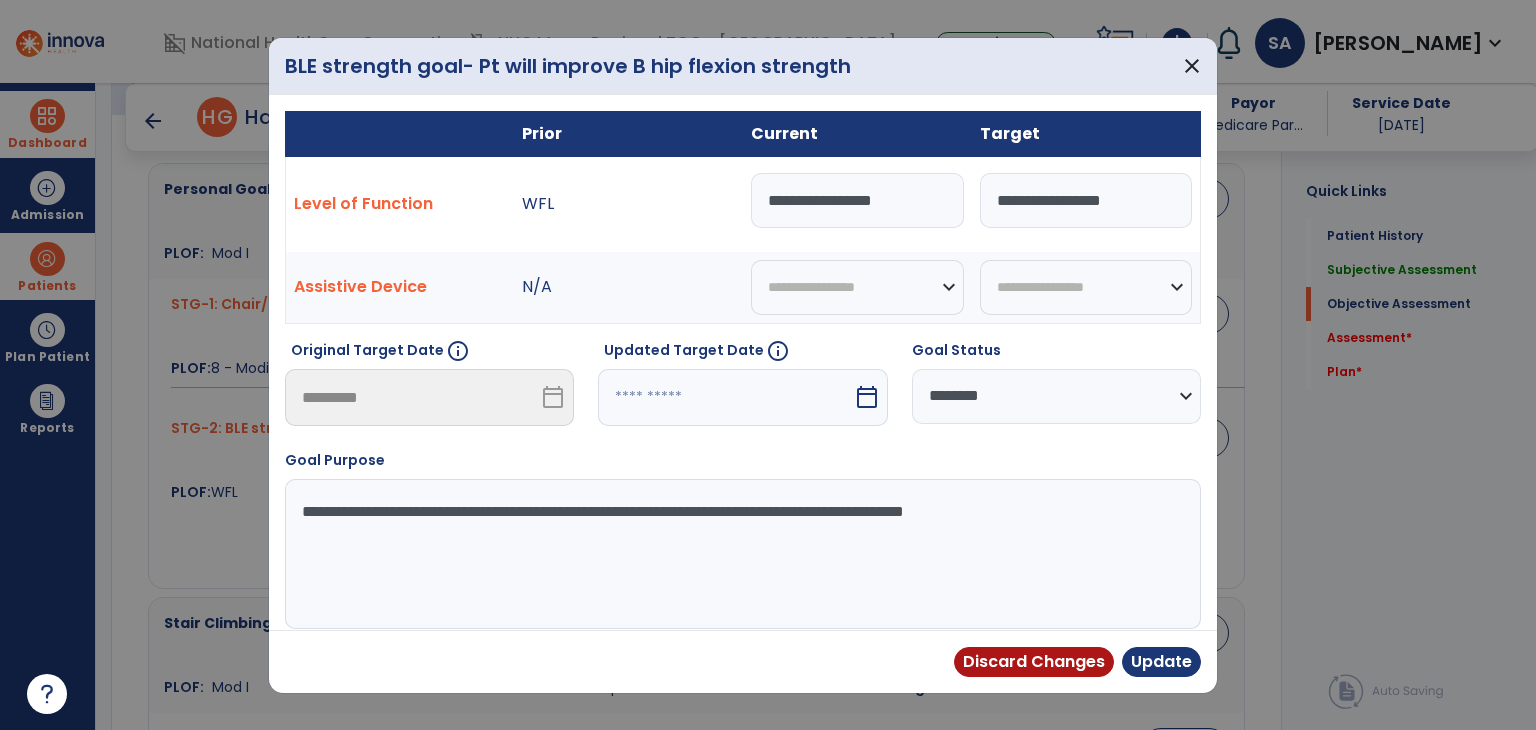 click on "**********" at bounding box center (857, 200) 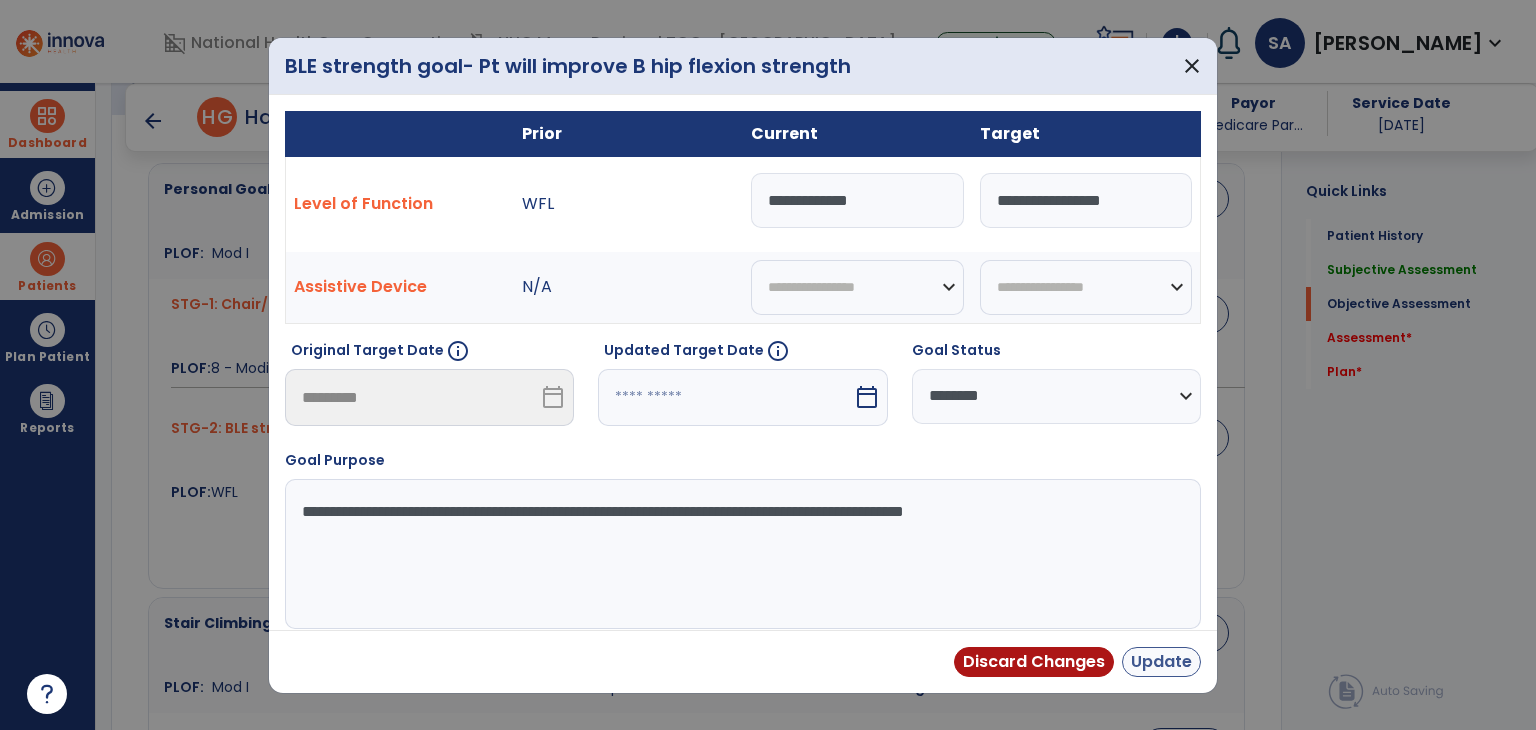 type on "**********" 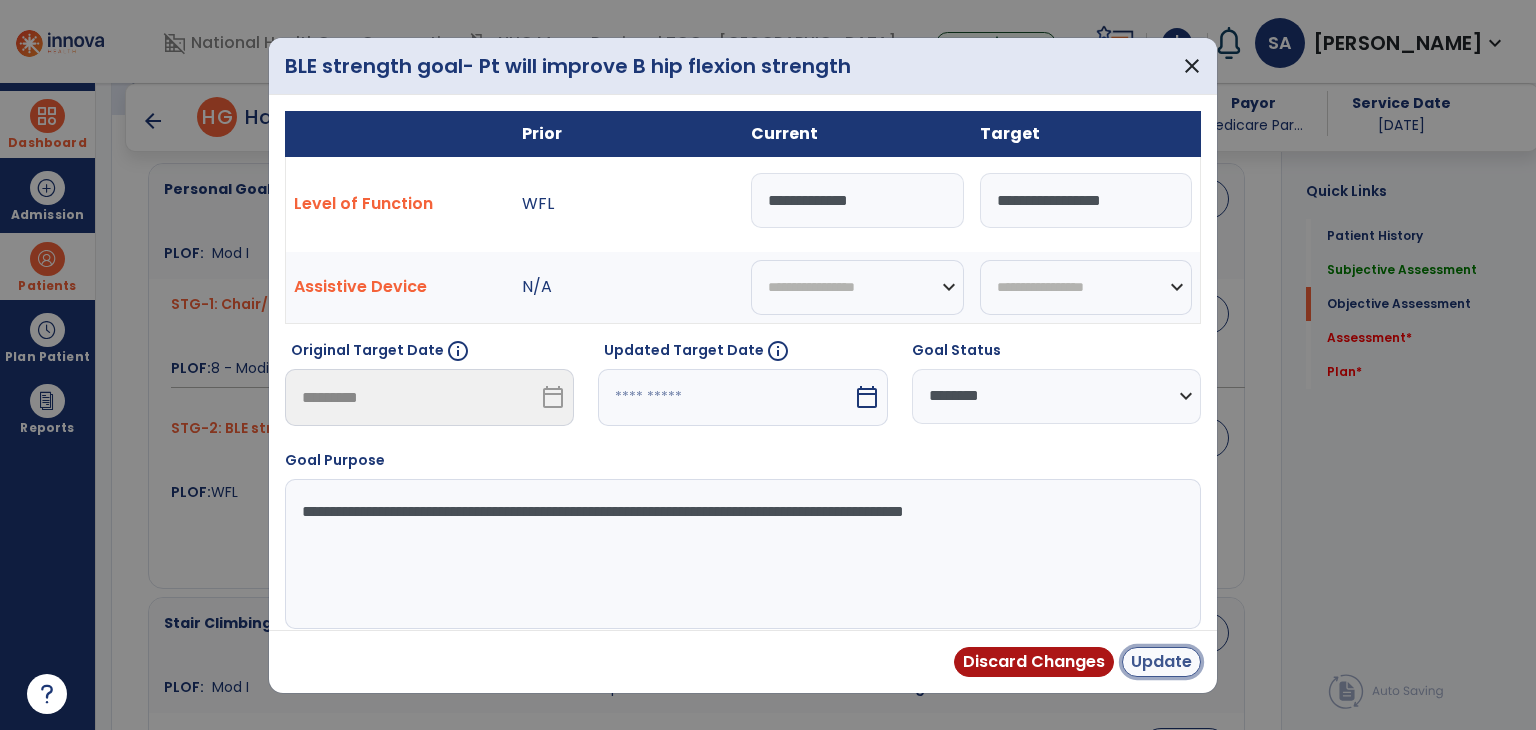 click on "Update" at bounding box center (1161, 662) 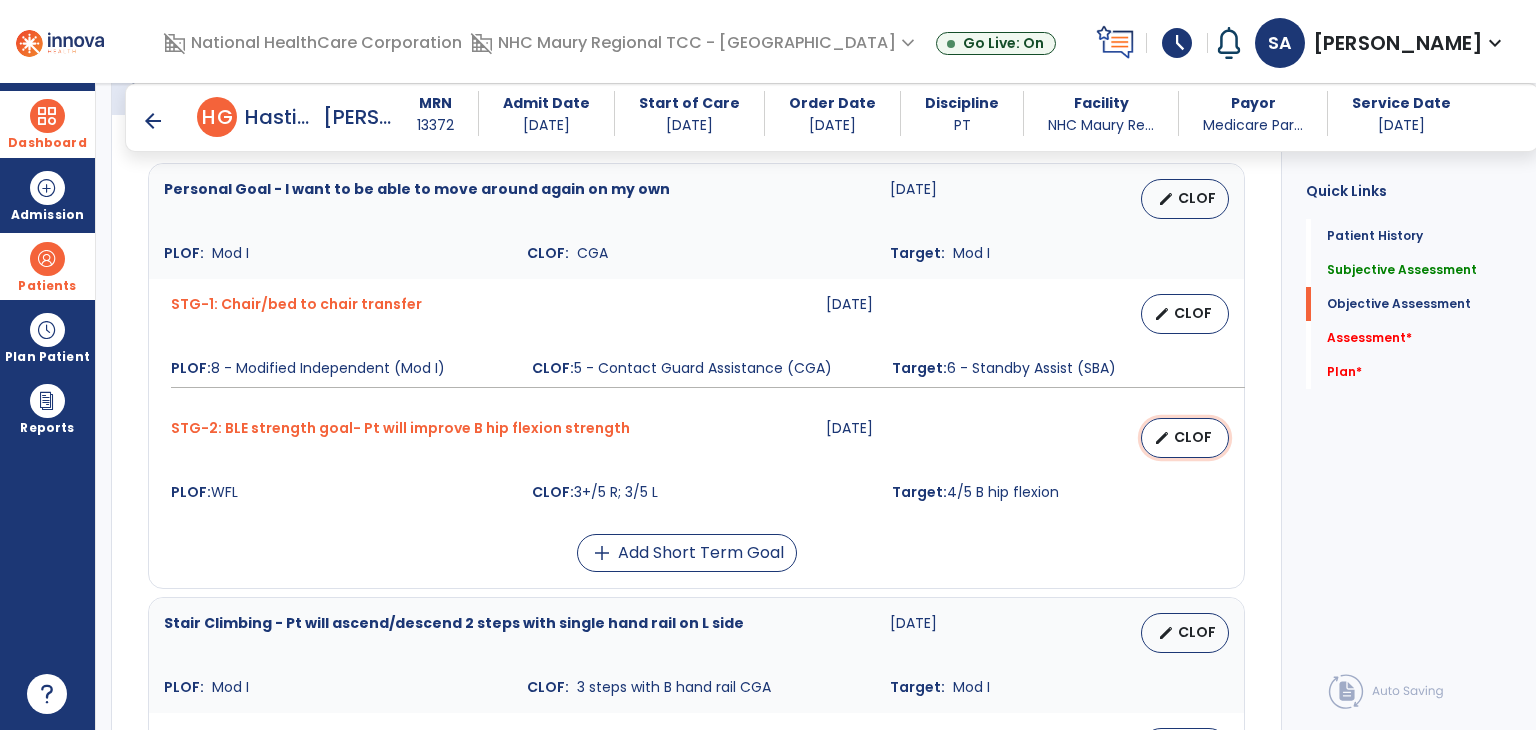 click on "CLOF" at bounding box center [1193, 437] 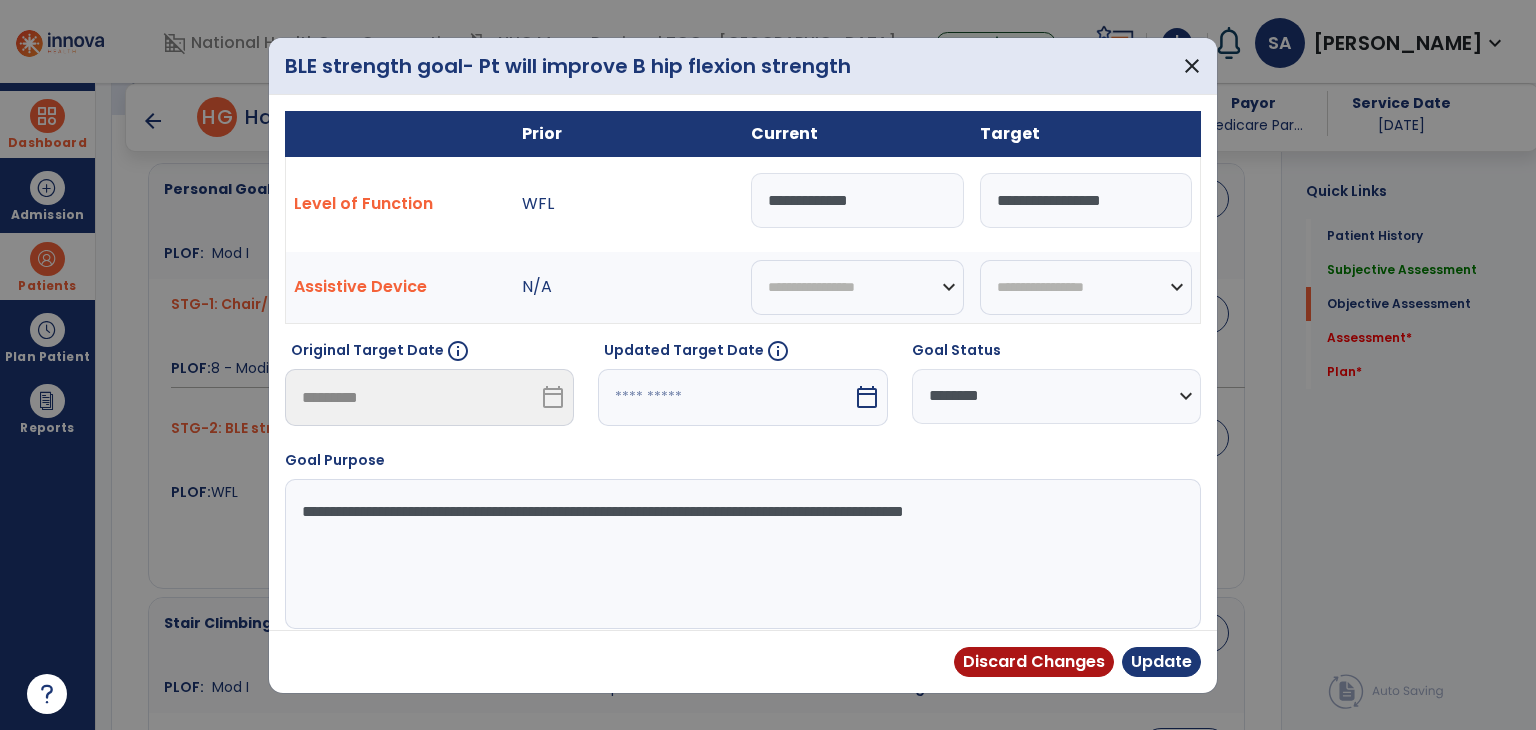 click on "calendar_today" at bounding box center (867, 397) 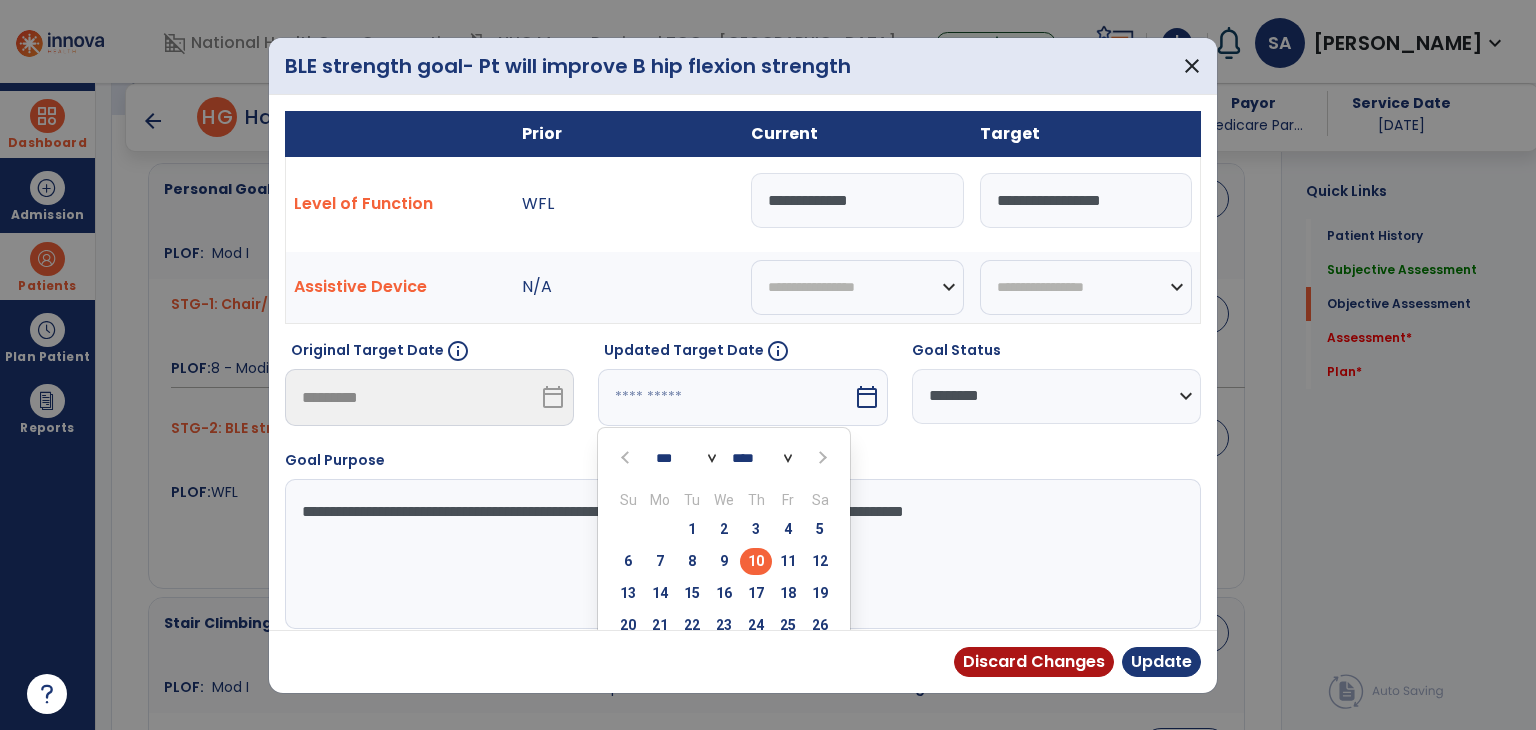 scroll, scrollTop: 91, scrollLeft: 0, axis: vertical 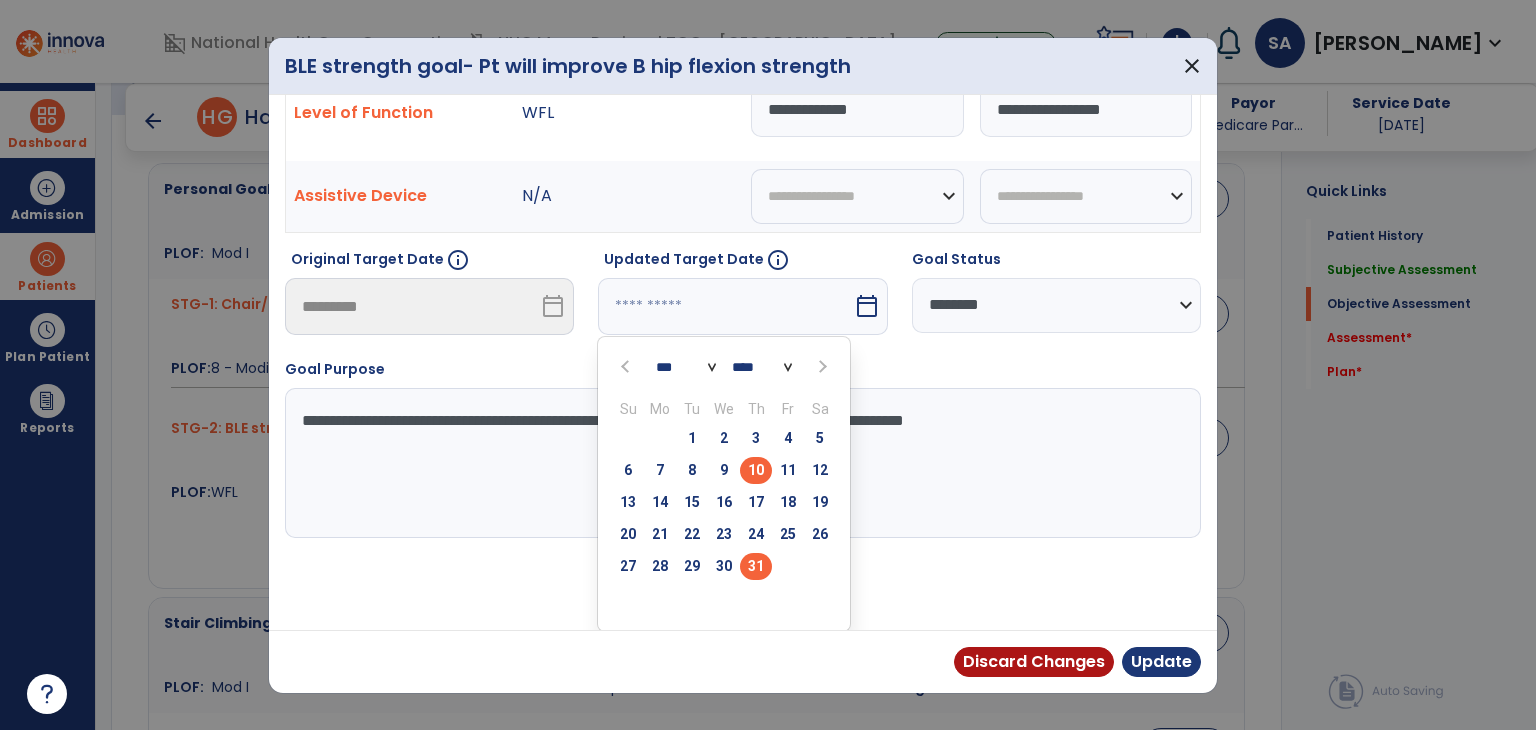 click on "31" at bounding box center [756, 566] 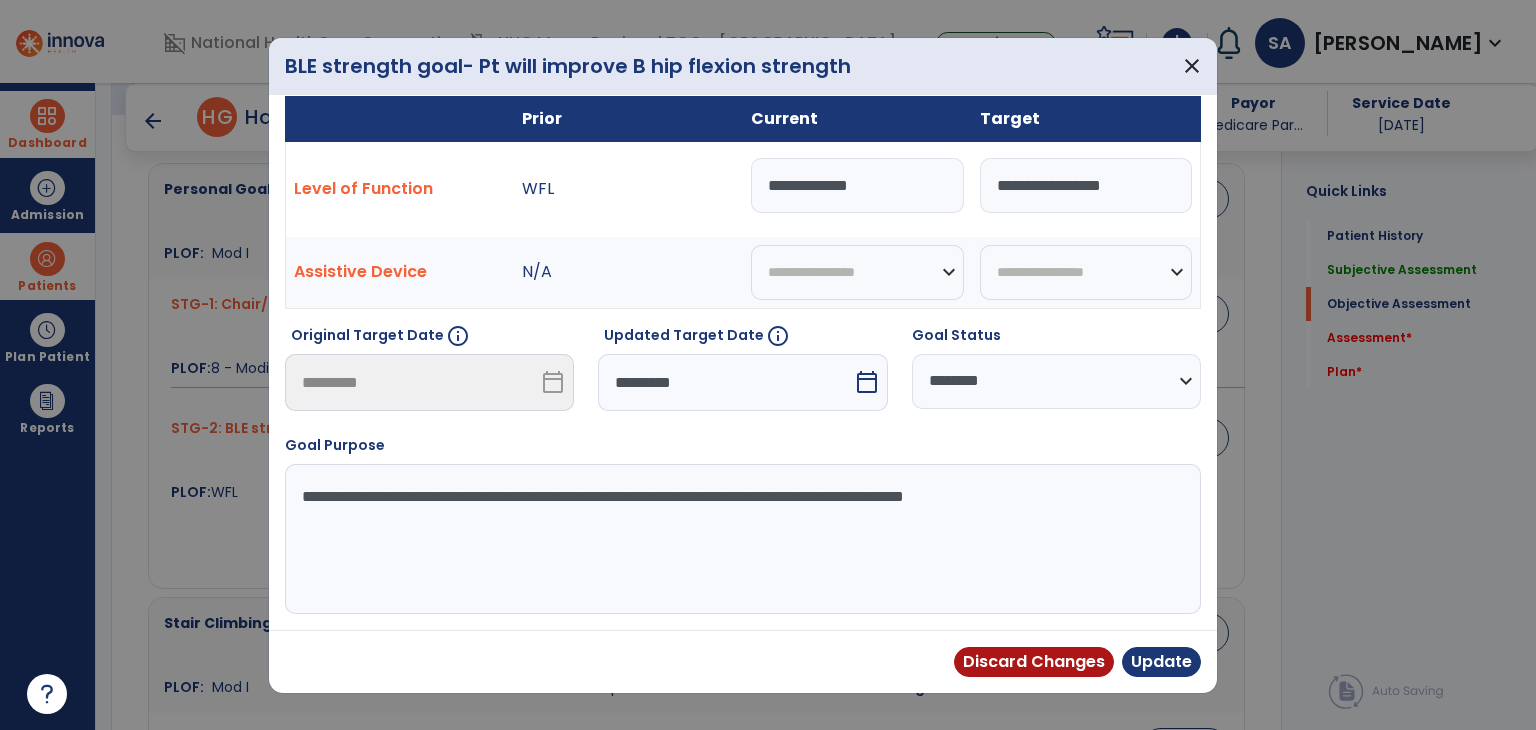 scroll, scrollTop: 12, scrollLeft: 0, axis: vertical 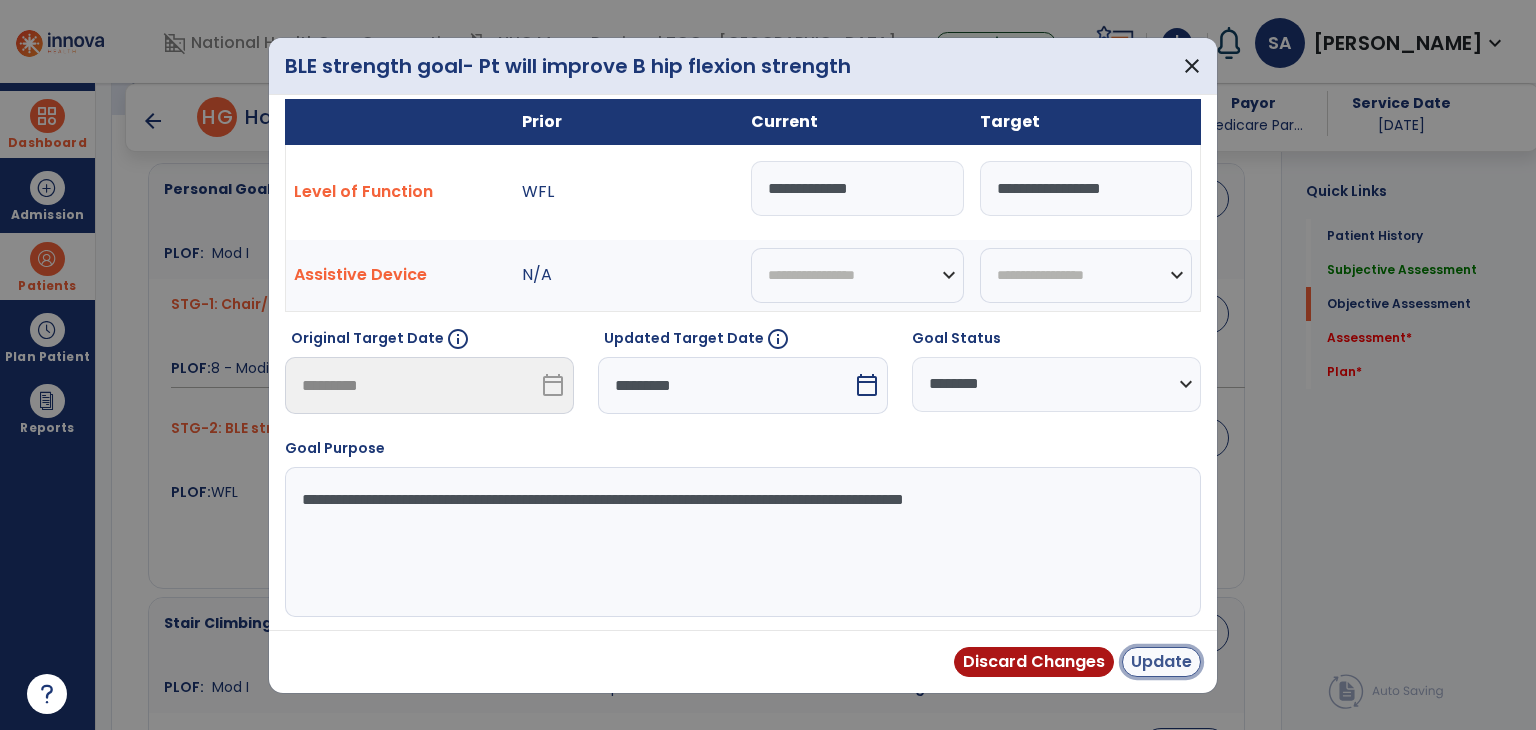 click on "Update" at bounding box center [1161, 662] 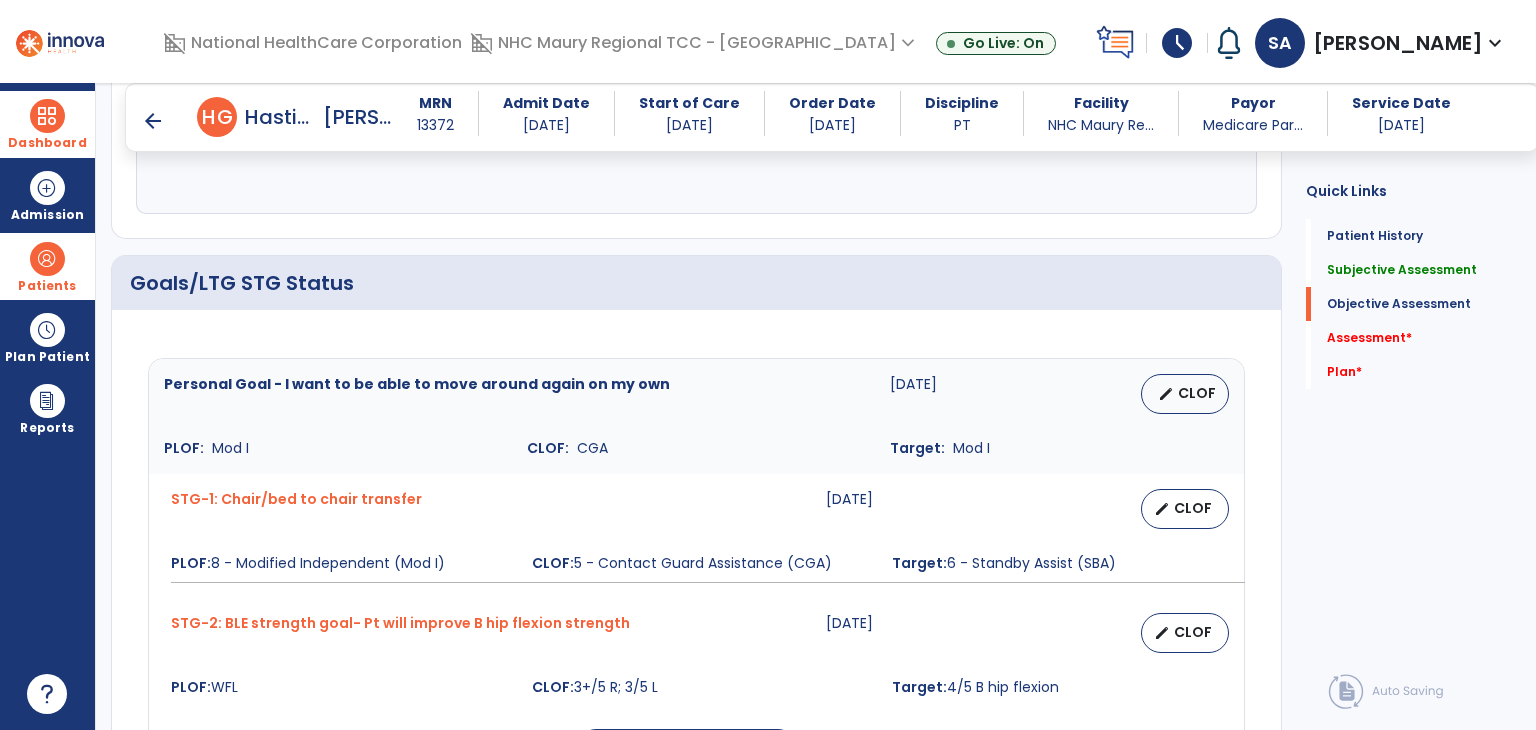 scroll, scrollTop: 571, scrollLeft: 0, axis: vertical 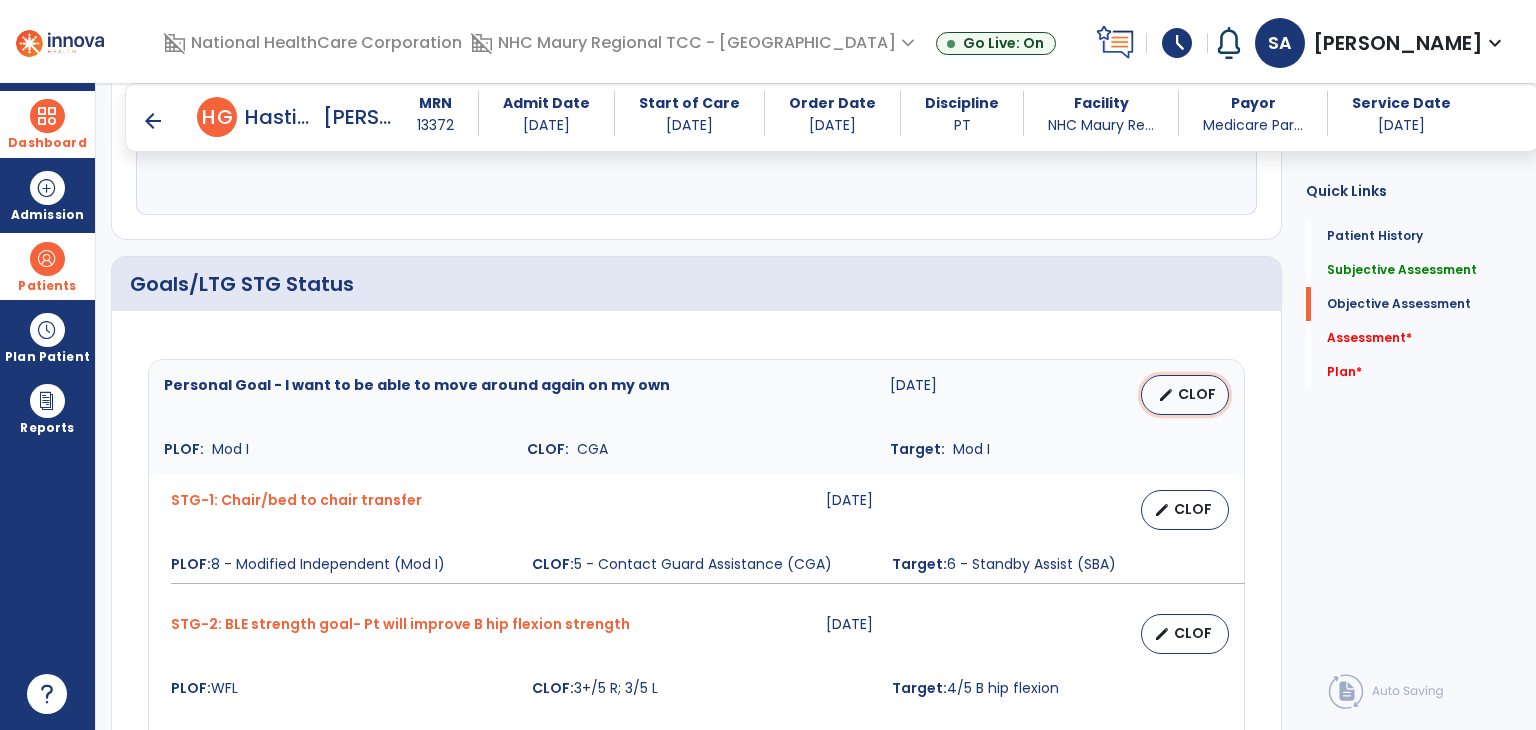 click on "CLOF" at bounding box center [1197, 394] 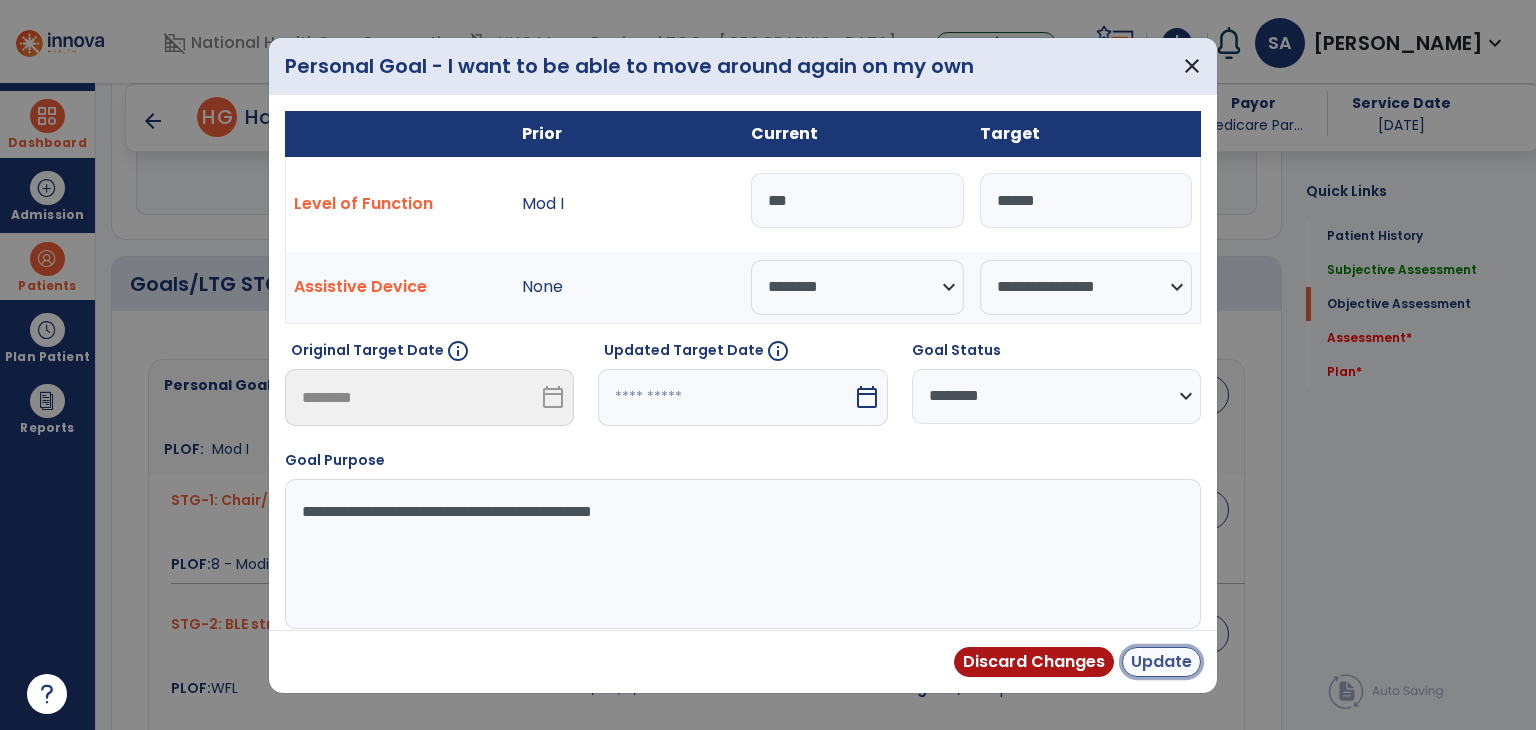 click on "Update" at bounding box center (1161, 662) 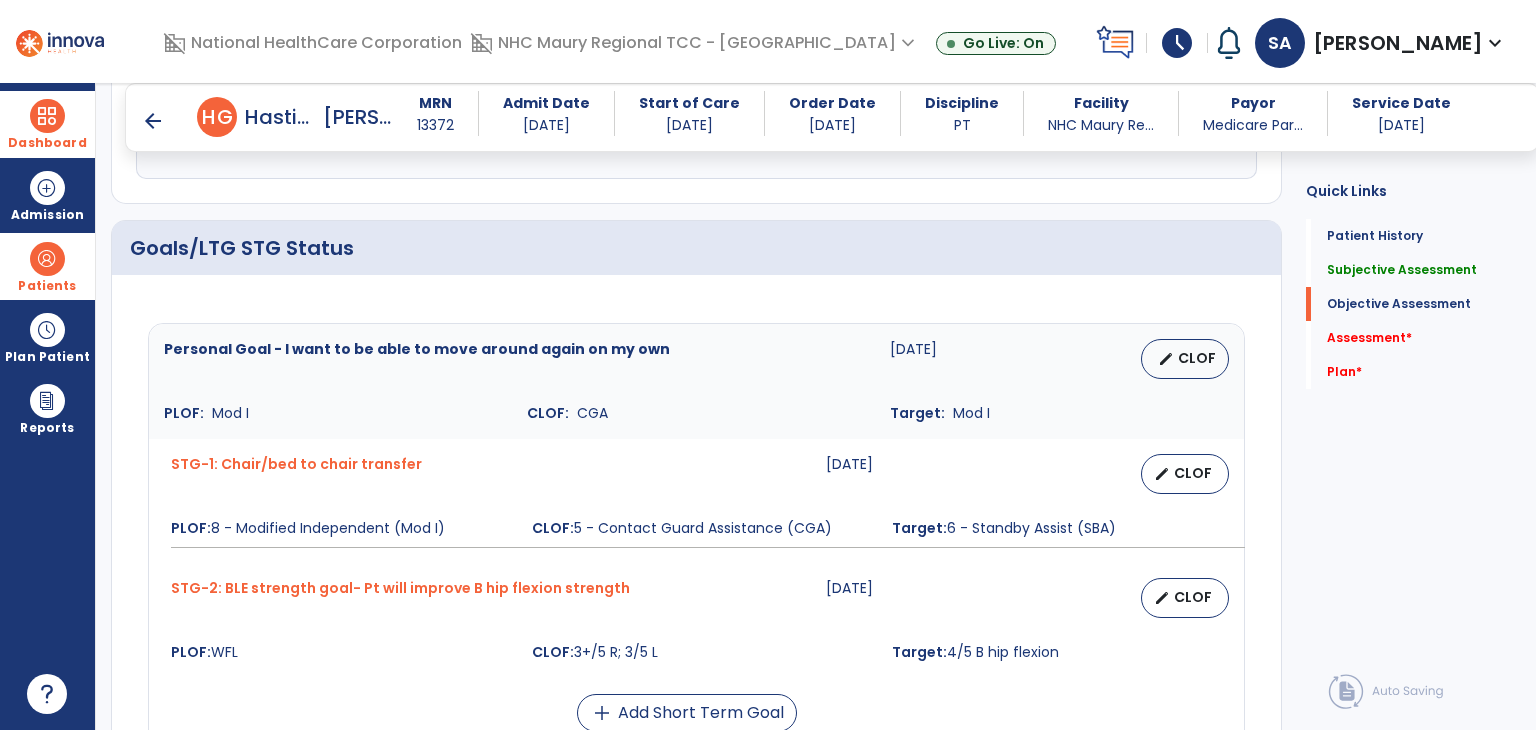 scroll, scrollTop: 606, scrollLeft: 0, axis: vertical 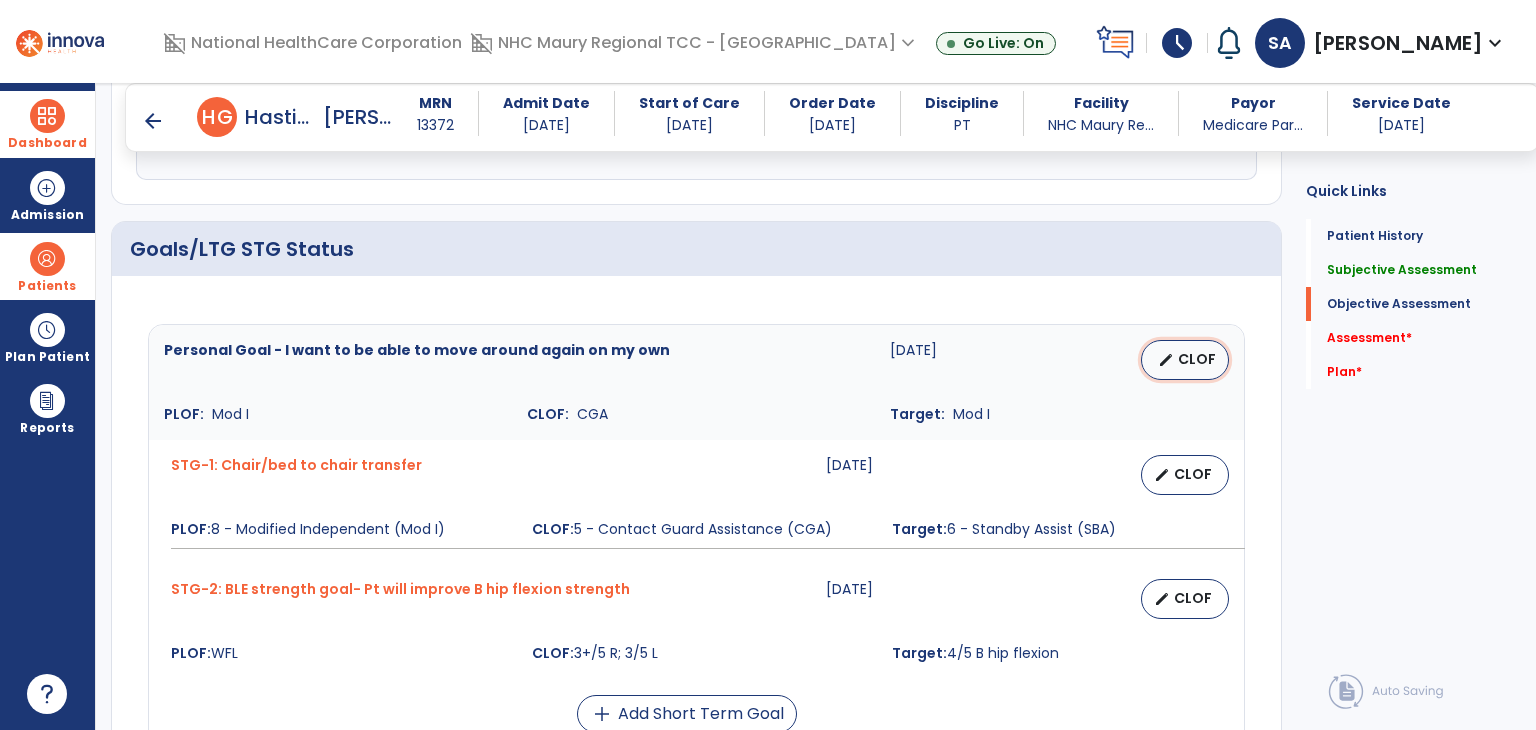 click on "CLOF" at bounding box center (1197, 359) 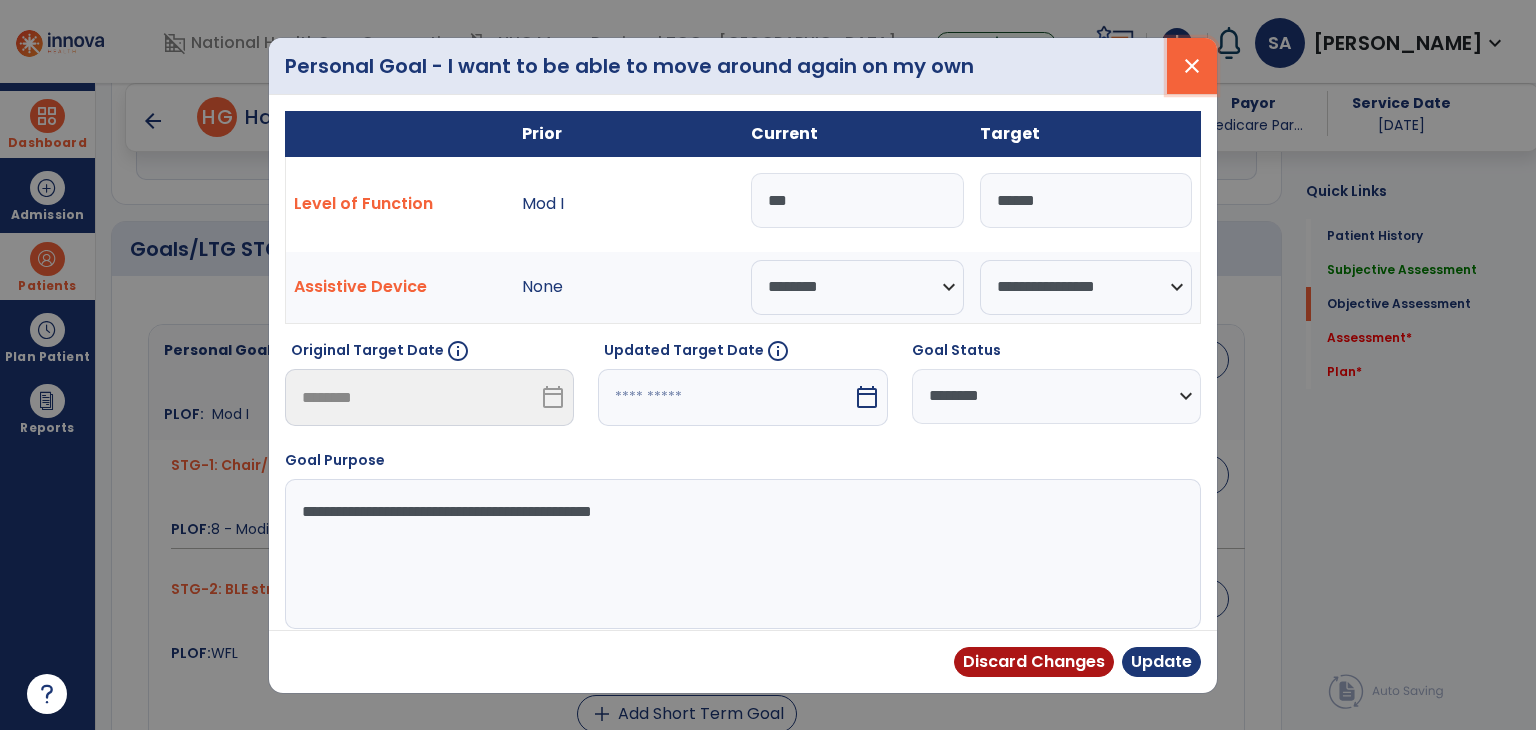 click on "close" at bounding box center [1192, 66] 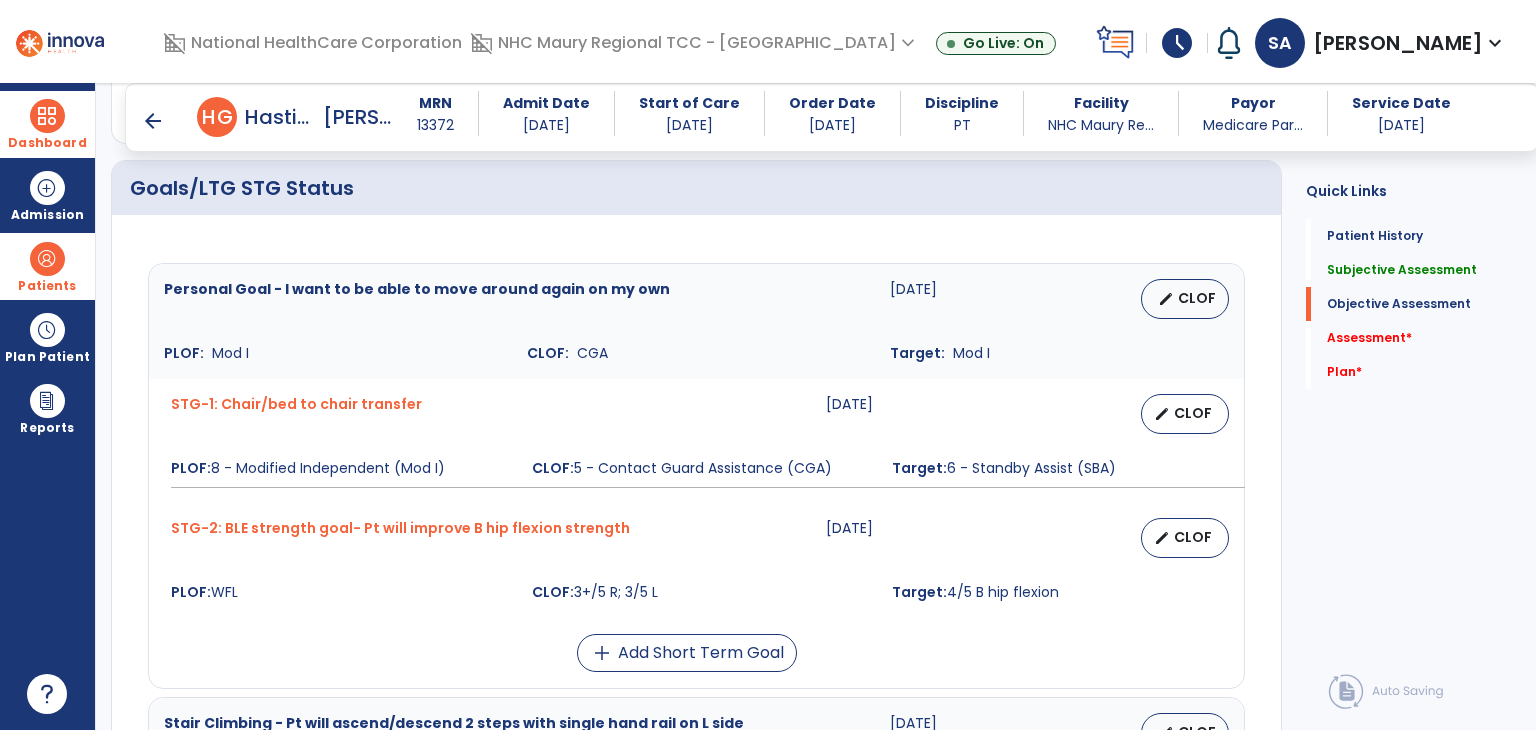 scroll, scrollTop: 660, scrollLeft: 0, axis: vertical 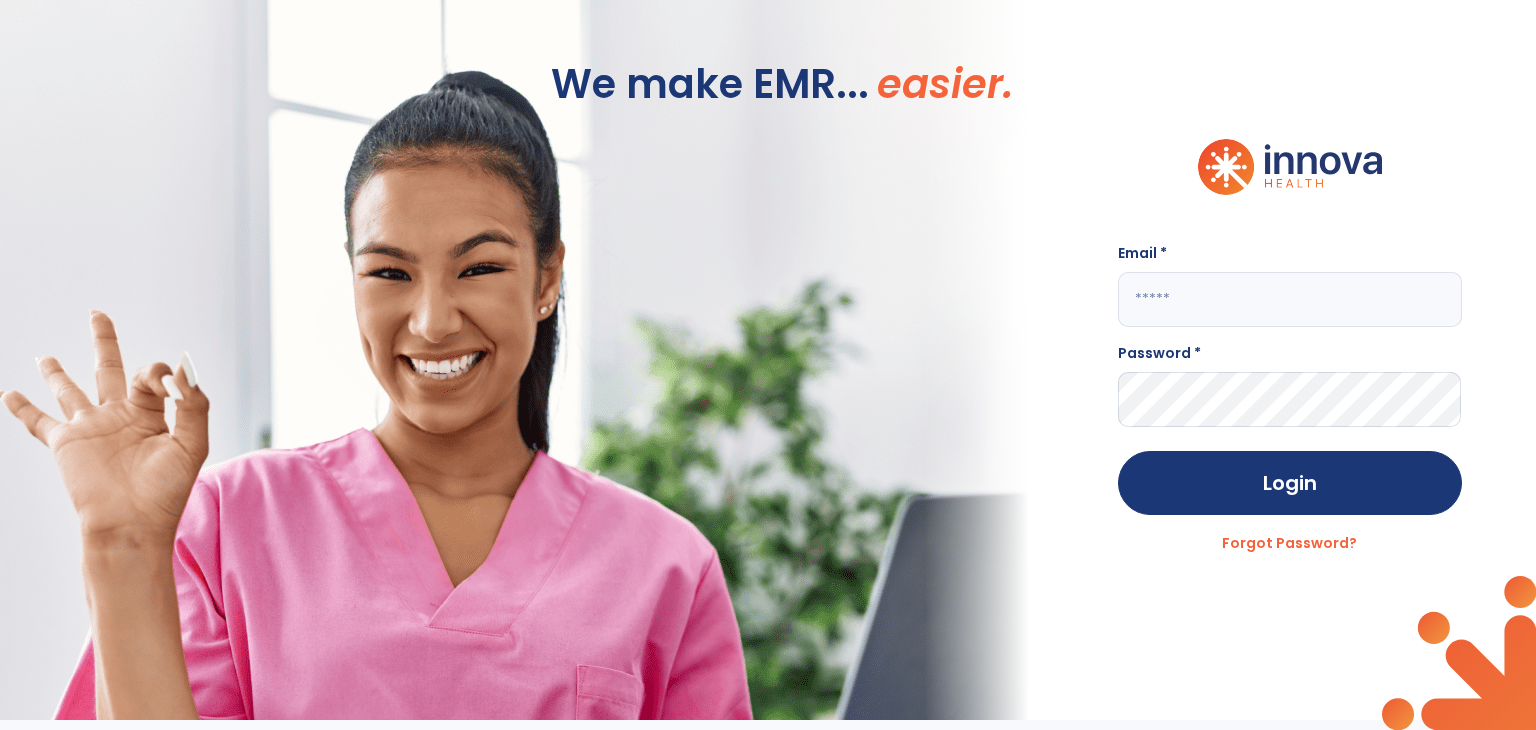 type on "**********" 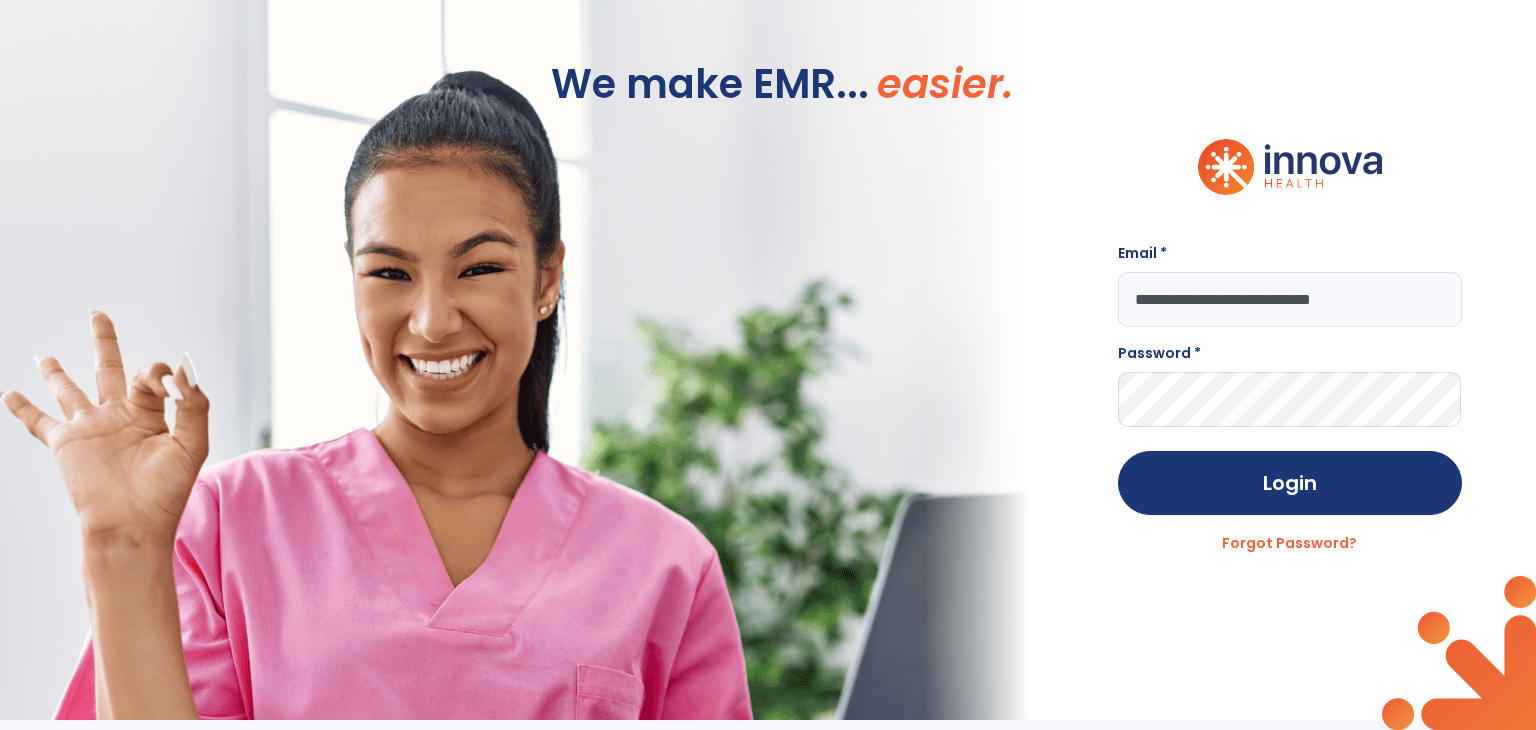 scroll, scrollTop: 0, scrollLeft: 0, axis: both 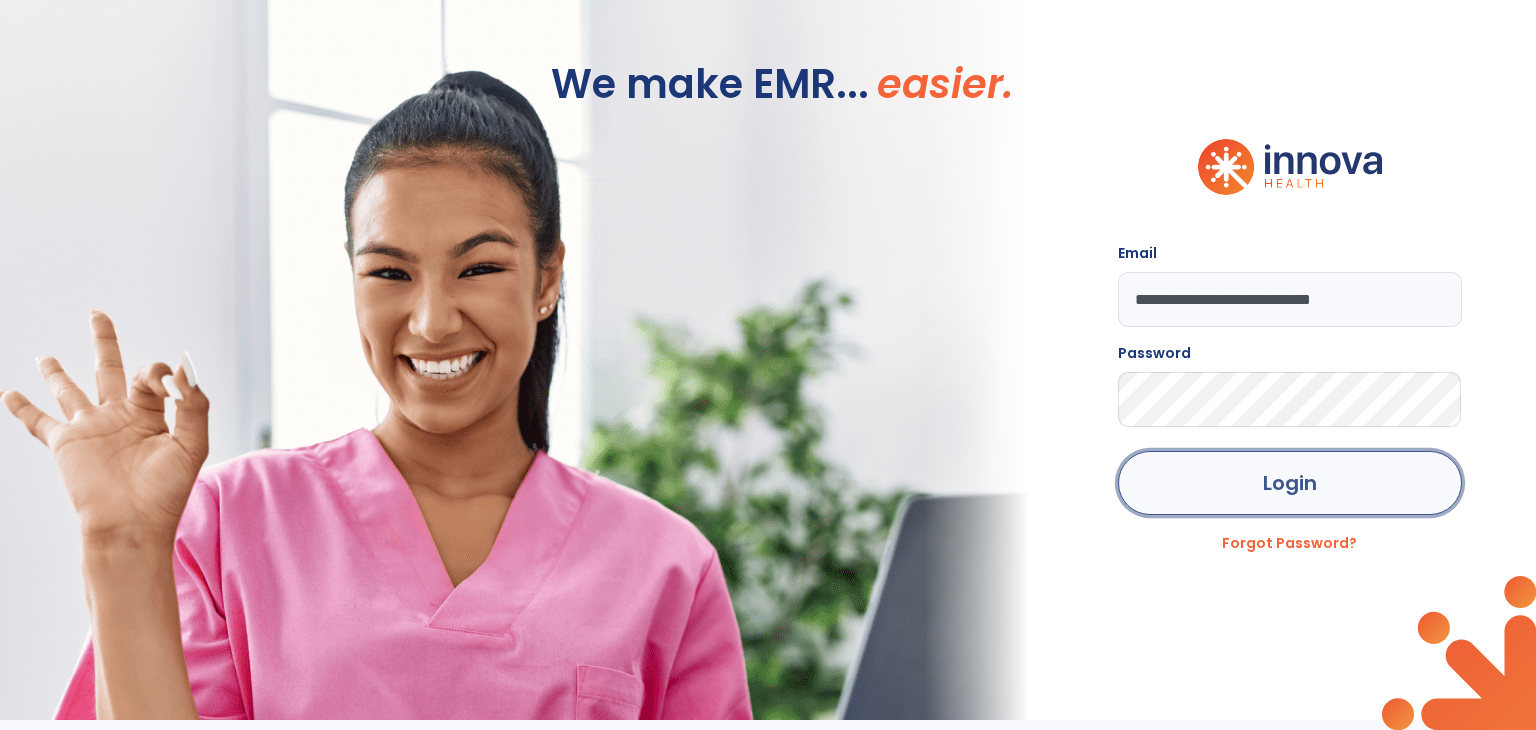 click on "Login" 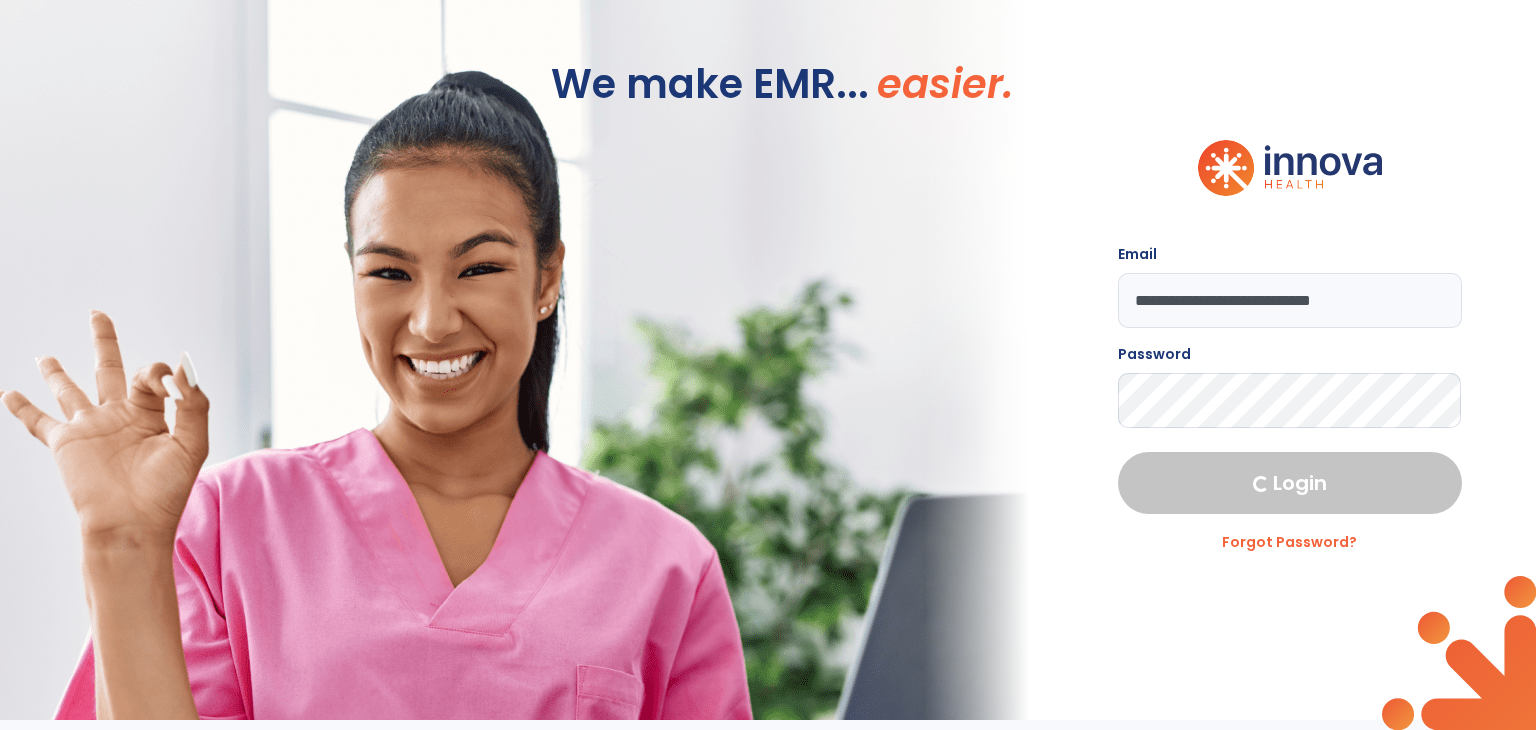select on "****" 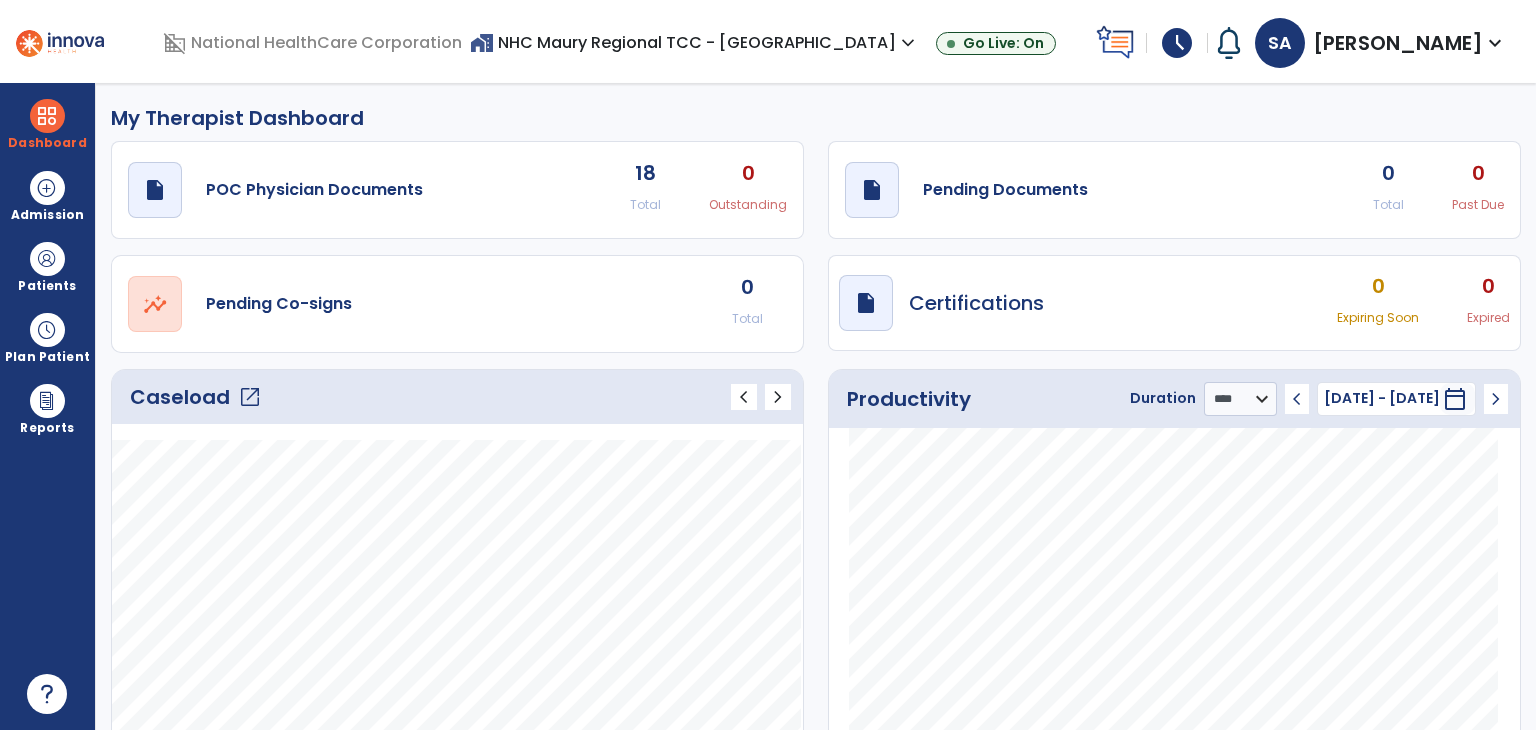 click on "open_in_new" 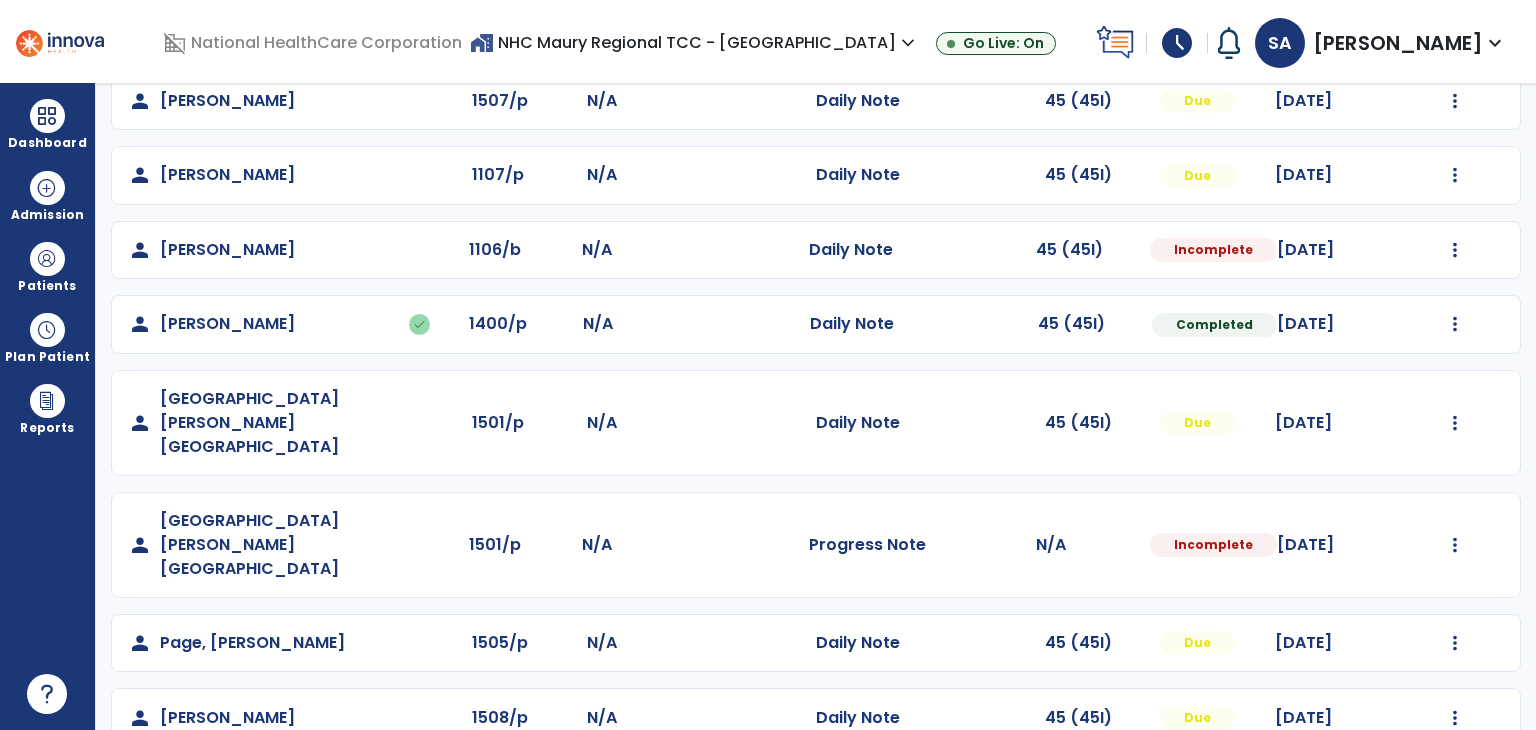 scroll, scrollTop: 433, scrollLeft: 0, axis: vertical 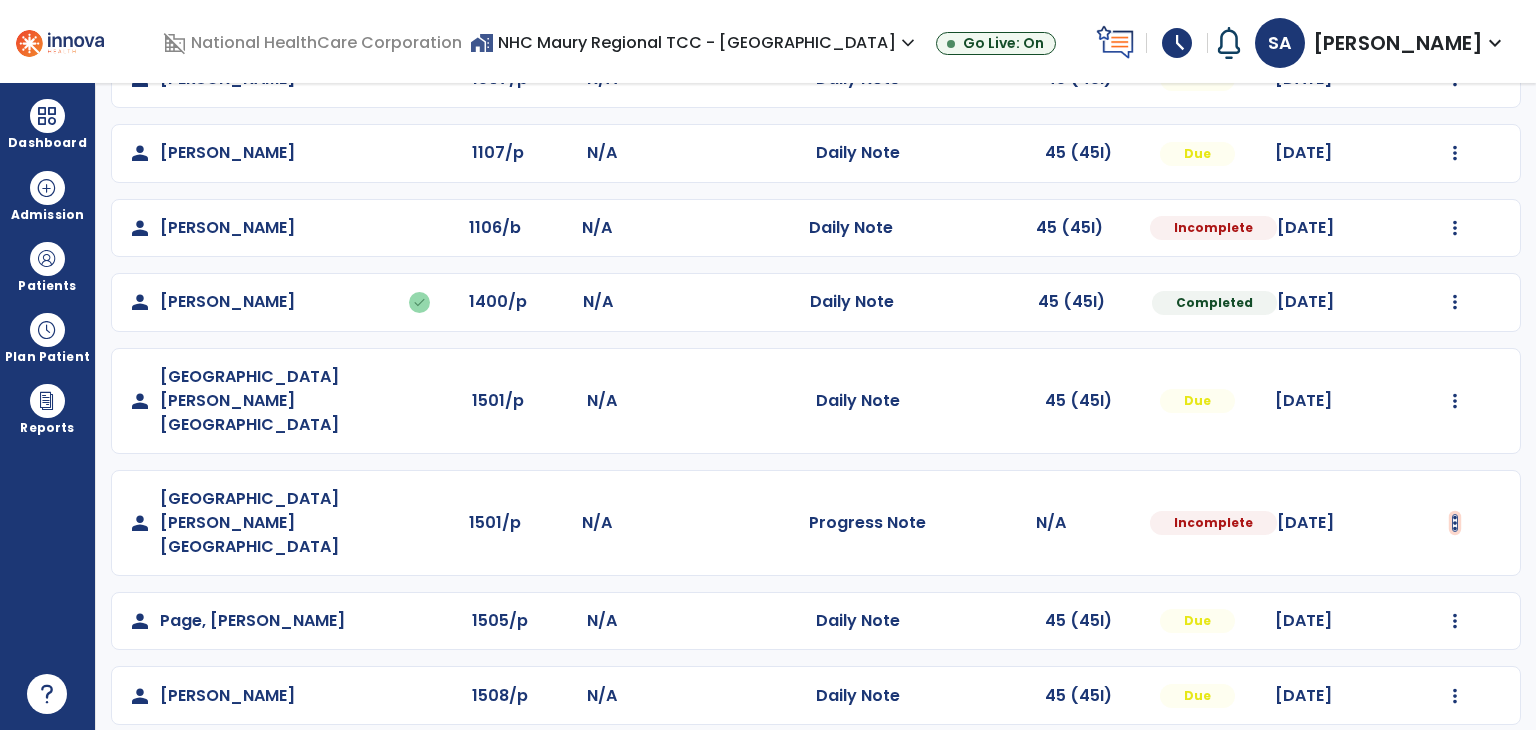 click at bounding box center (1455, -145) 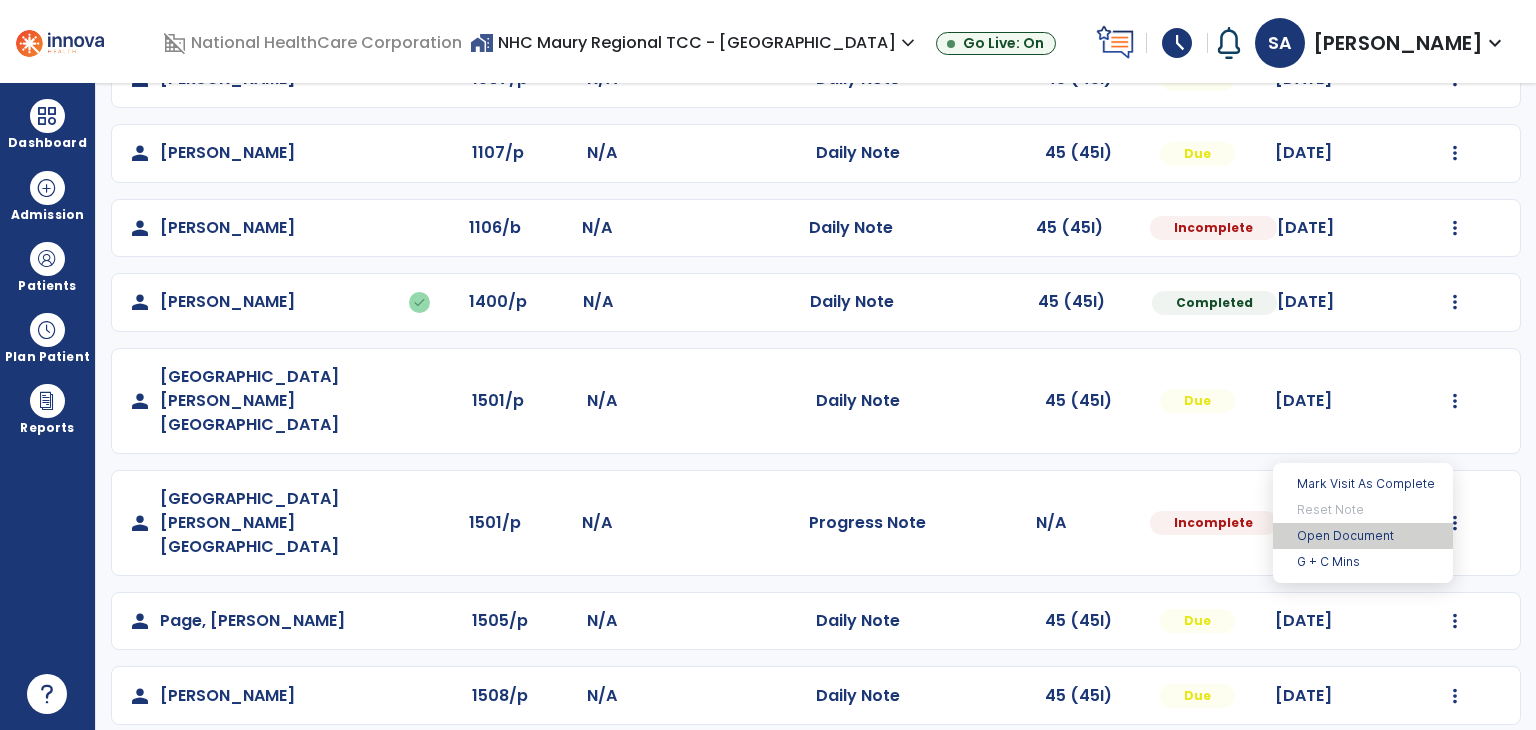 click on "Open Document" at bounding box center (1363, 536) 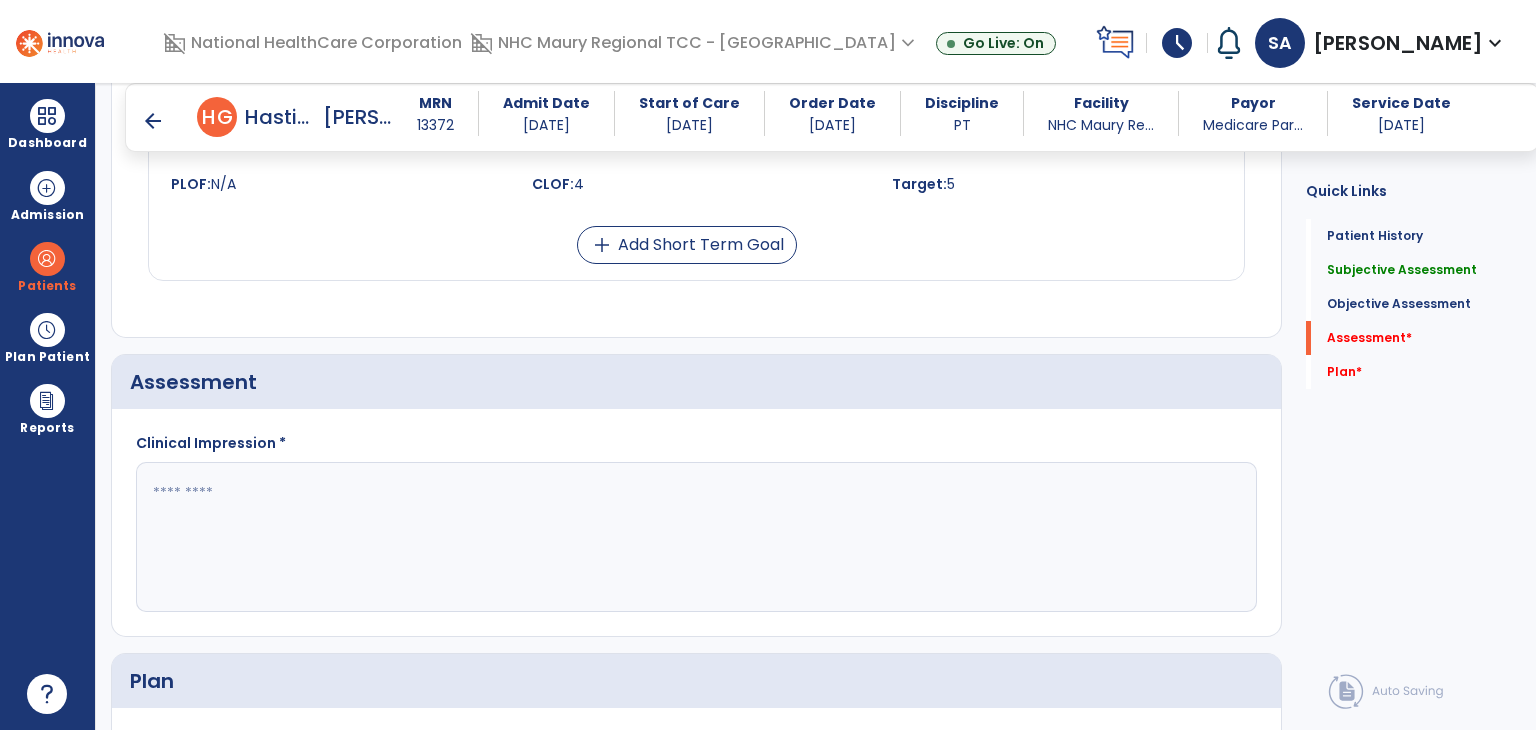 scroll, scrollTop: 1510, scrollLeft: 0, axis: vertical 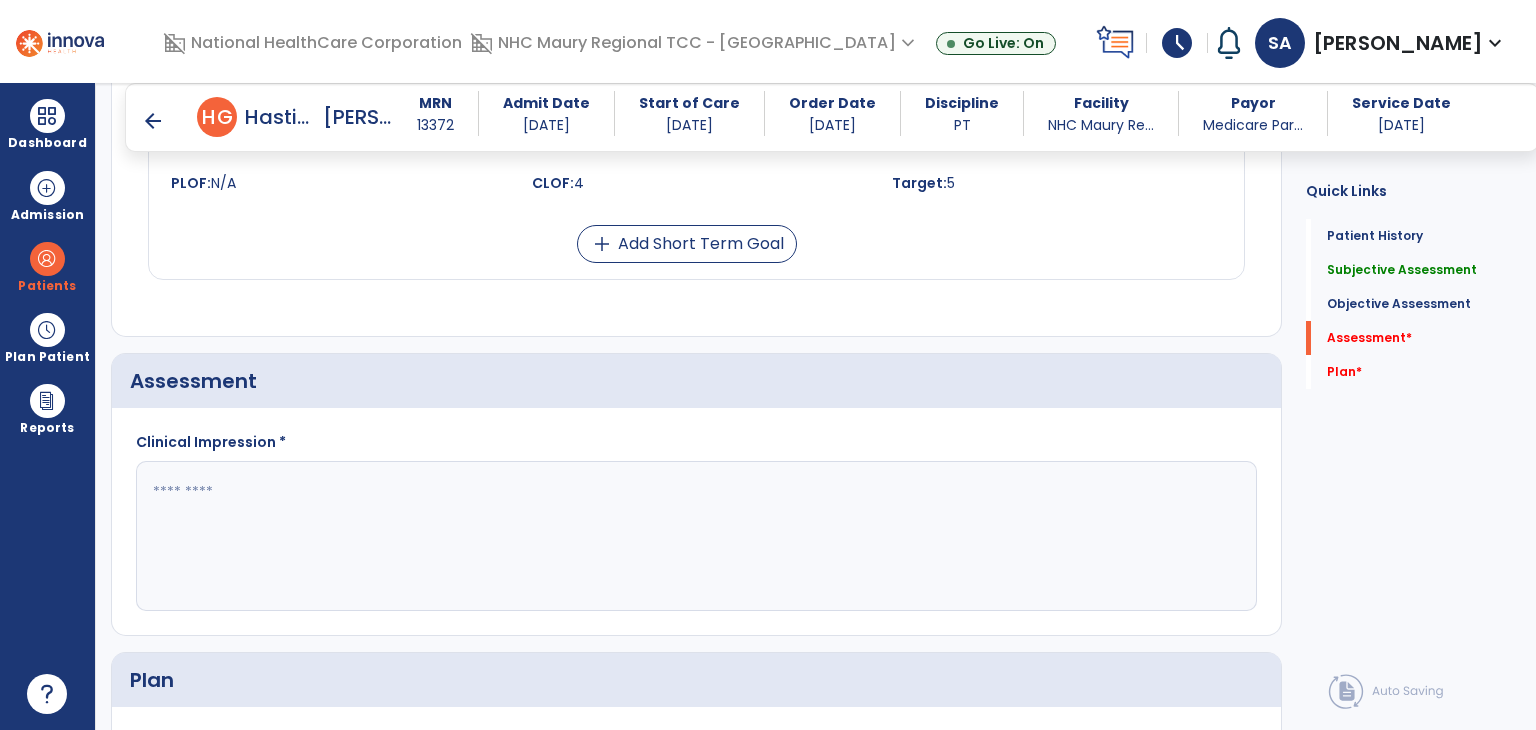 click 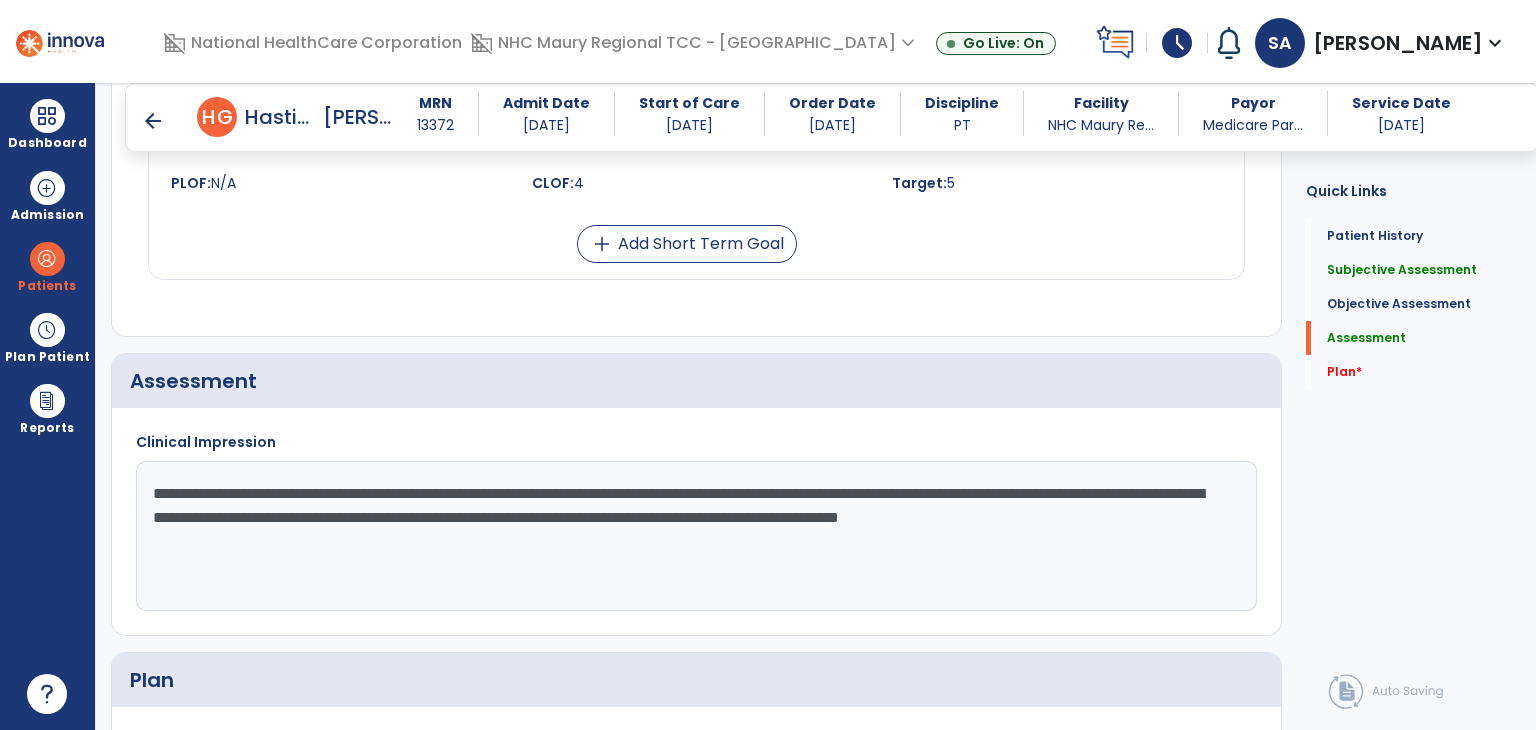 click on "**********" 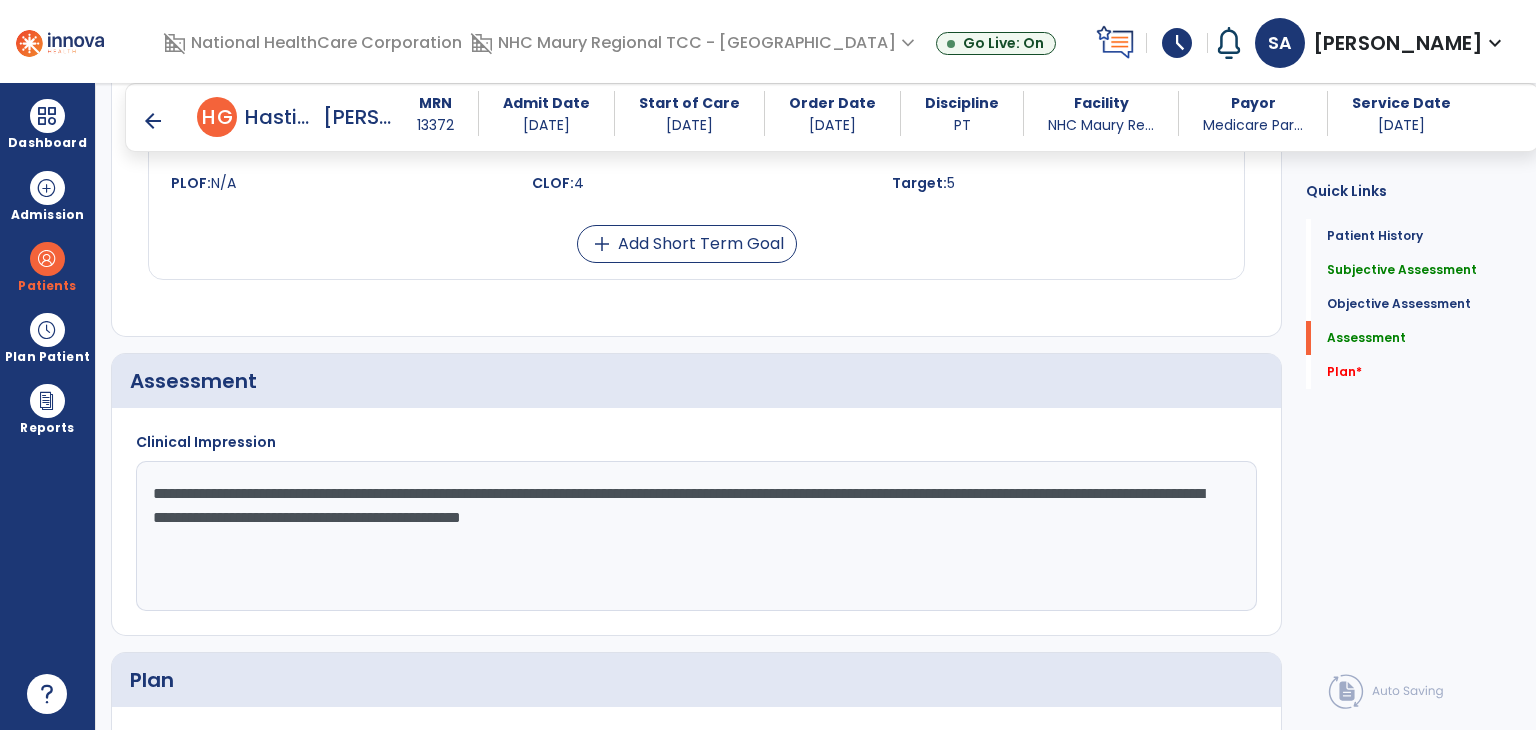 click on "**********" 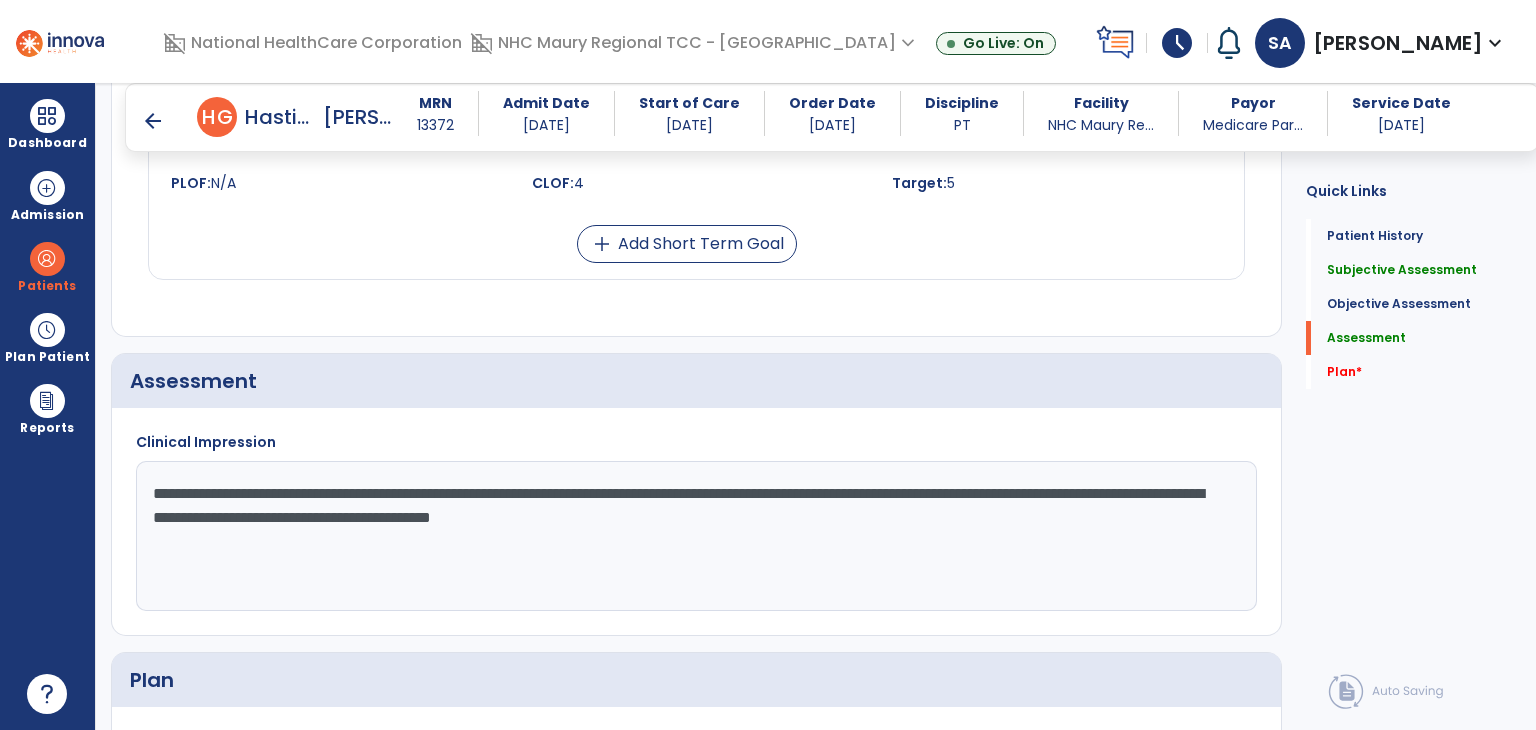 click on "**********" 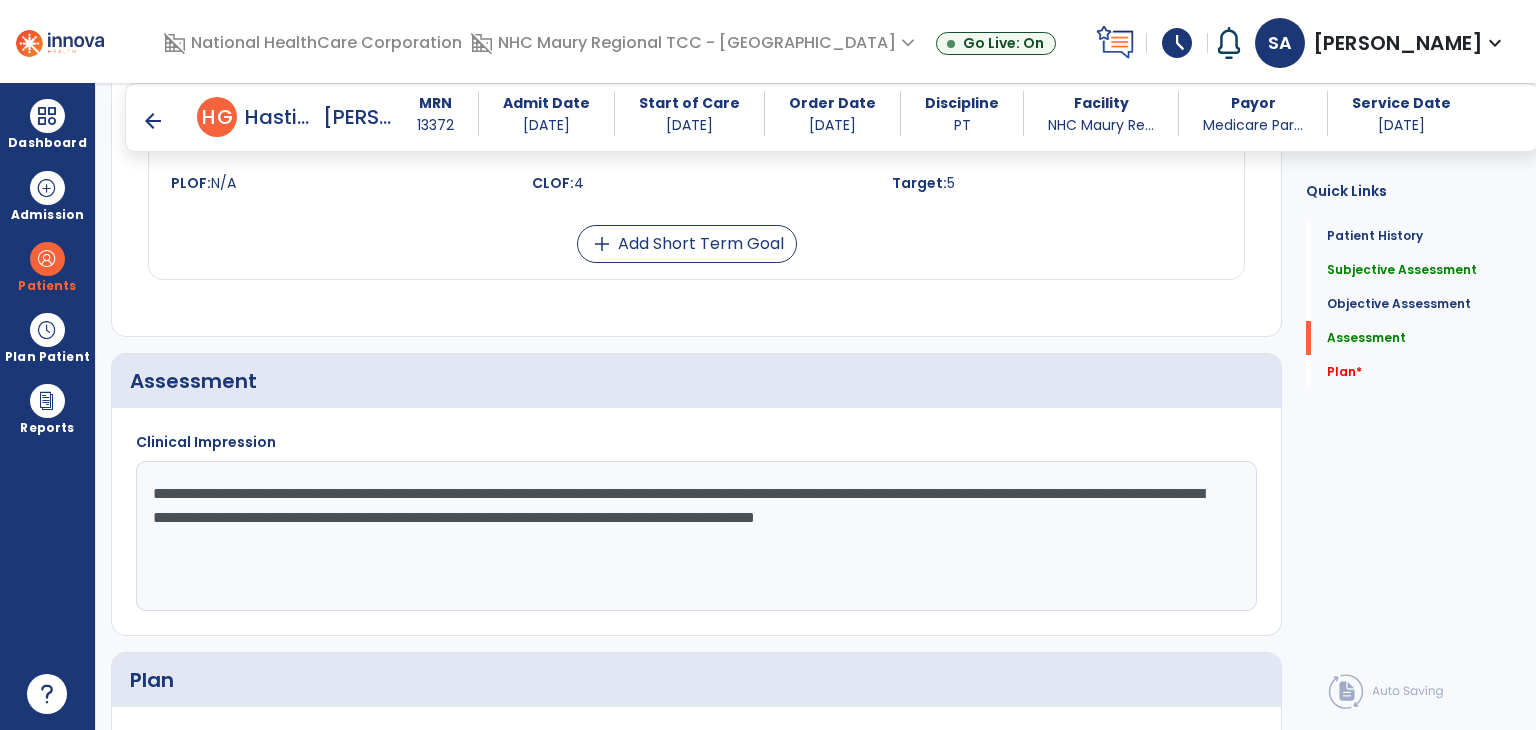 click on "**********" 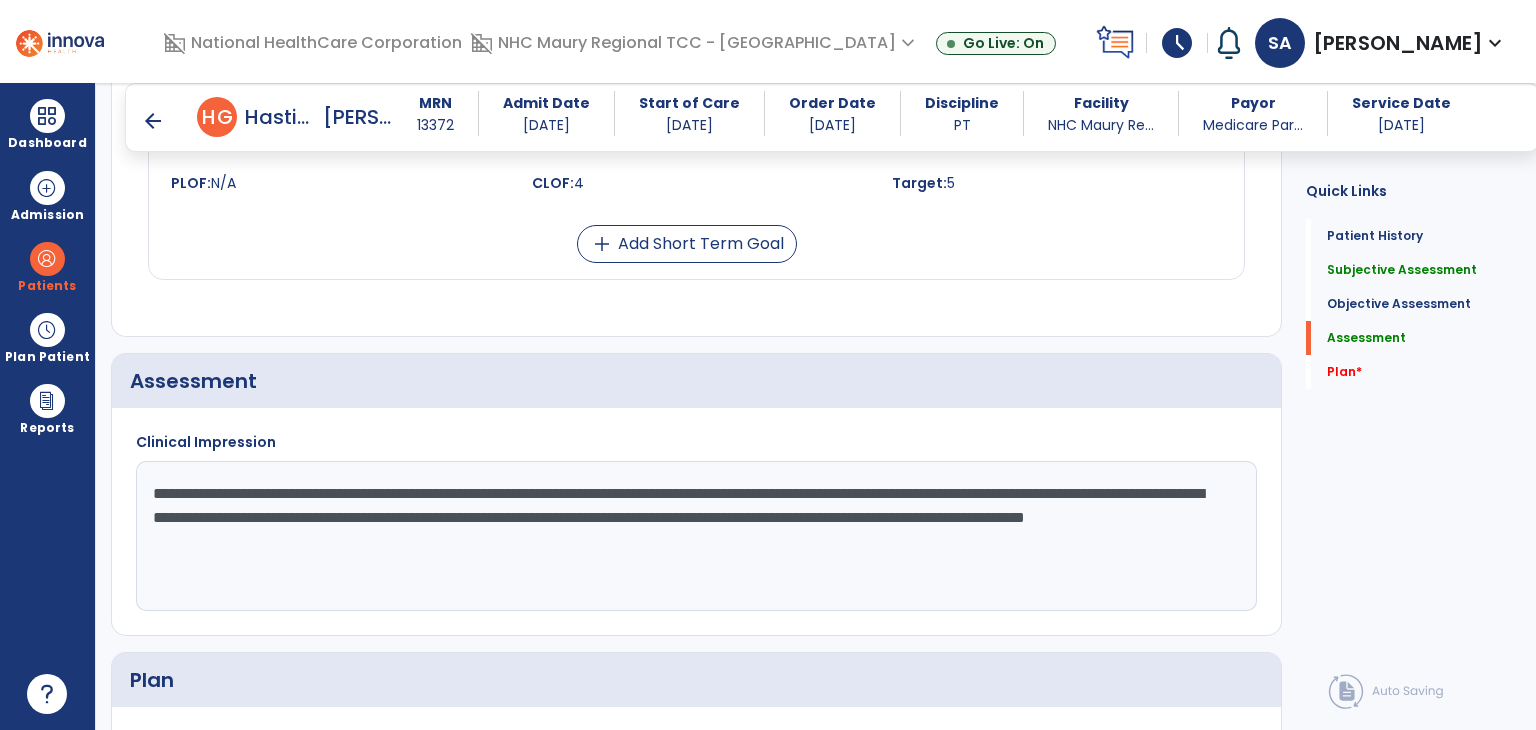 click on "**********" 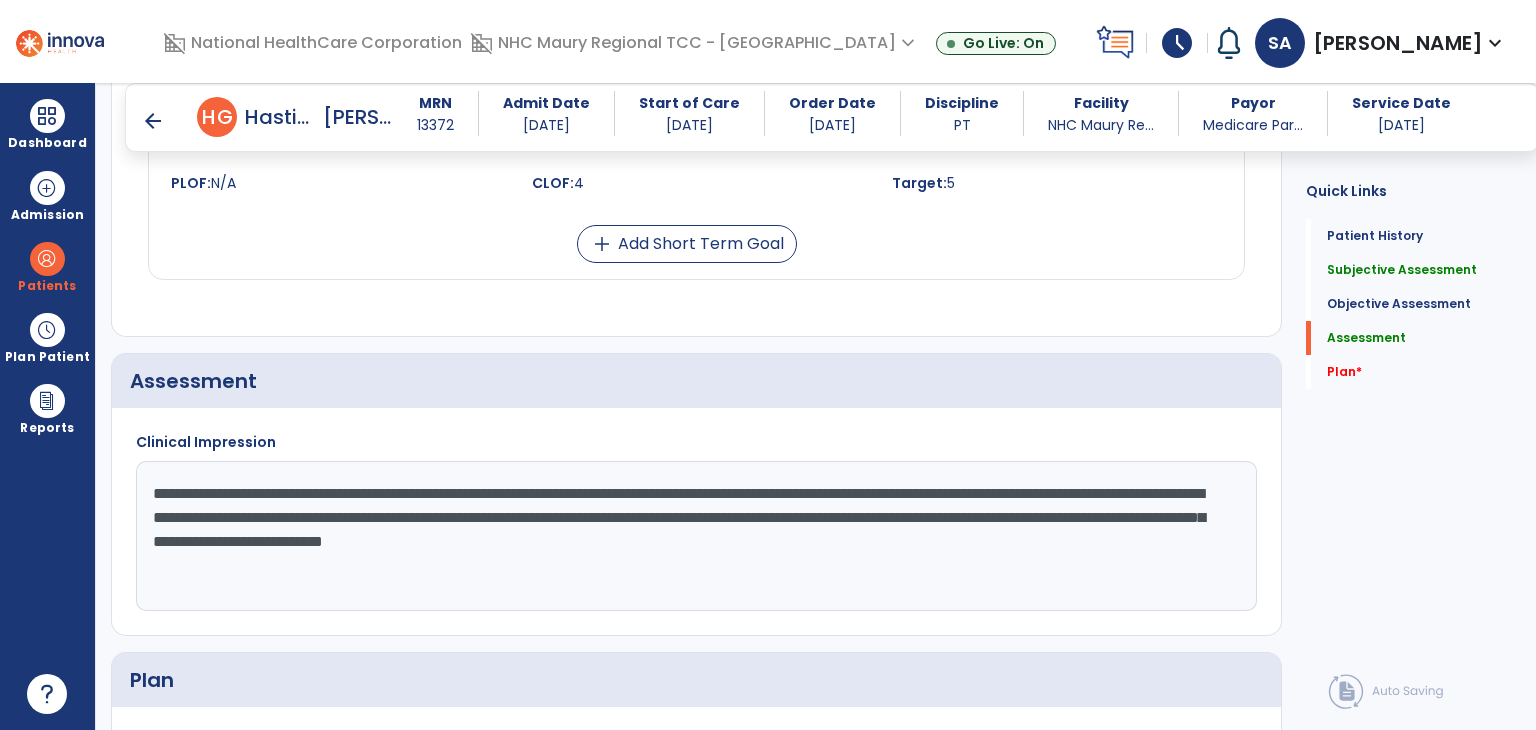click on "**********" 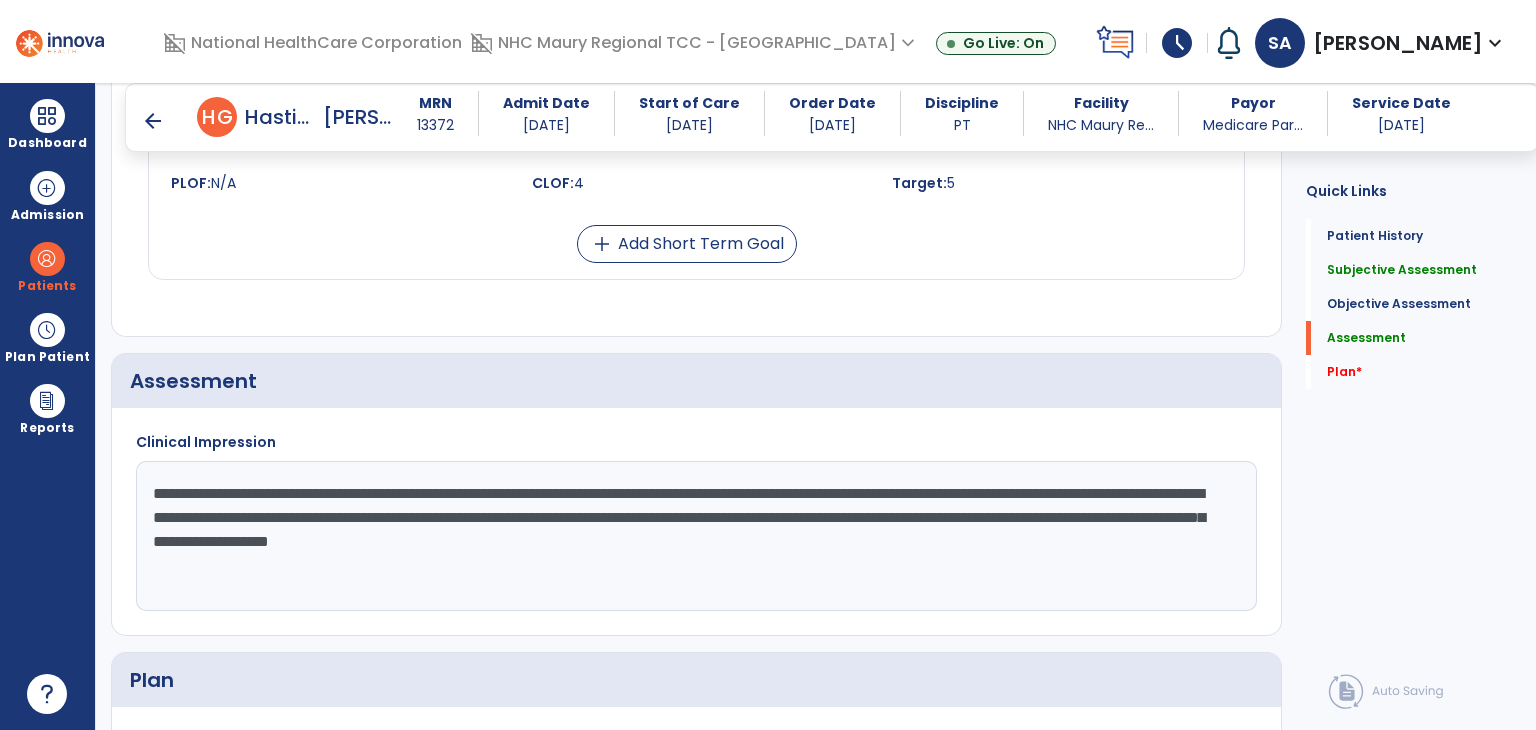 click on "**********" 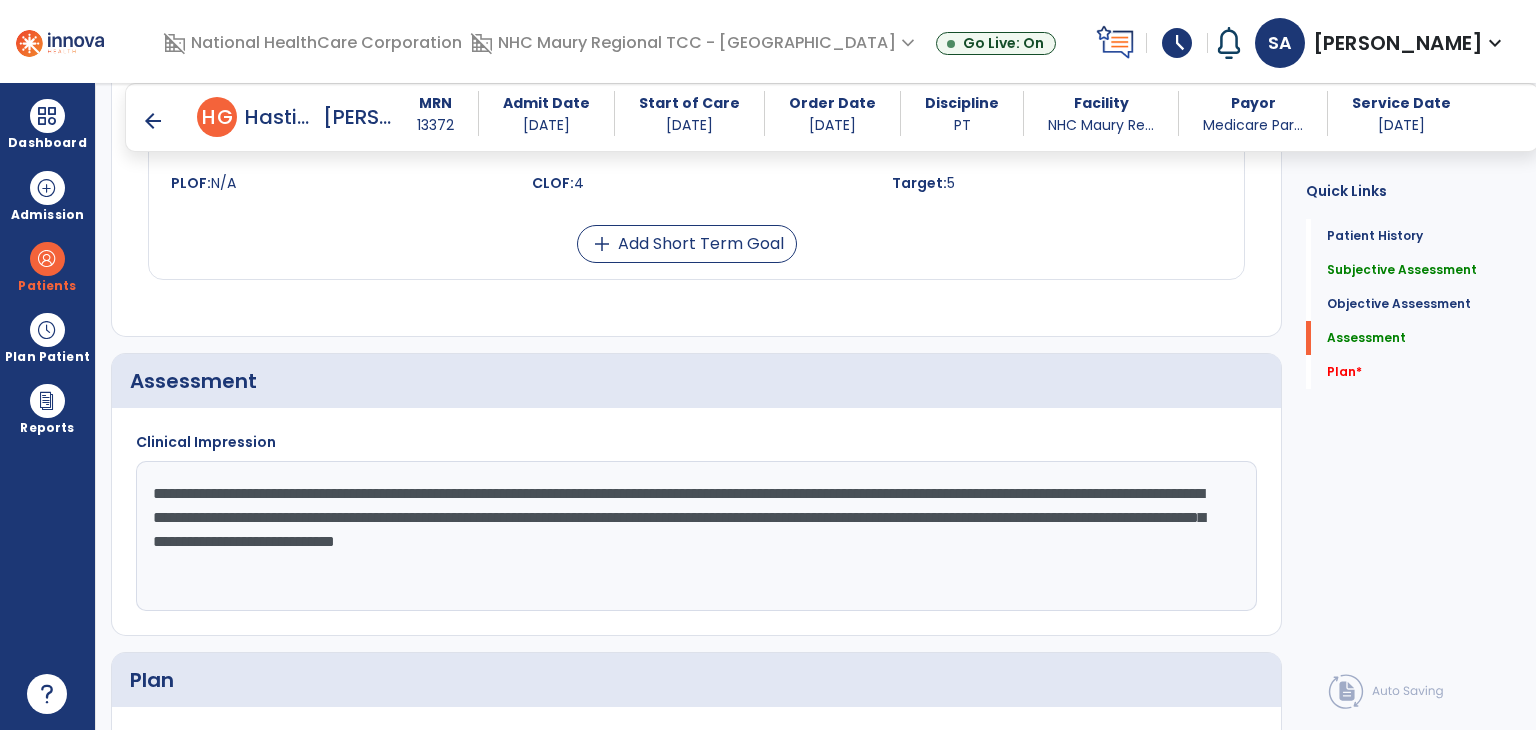 click on "**********" 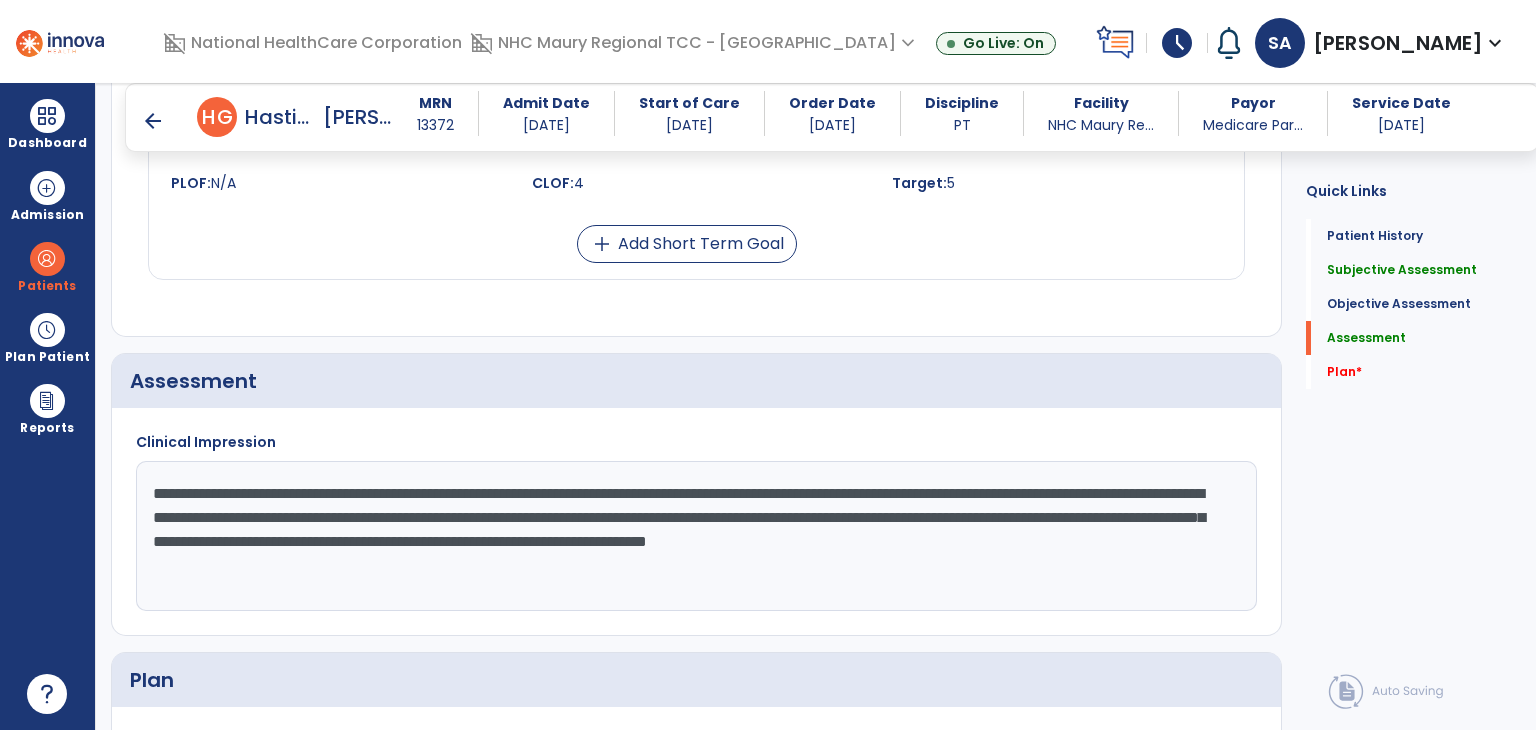 click on "**********" 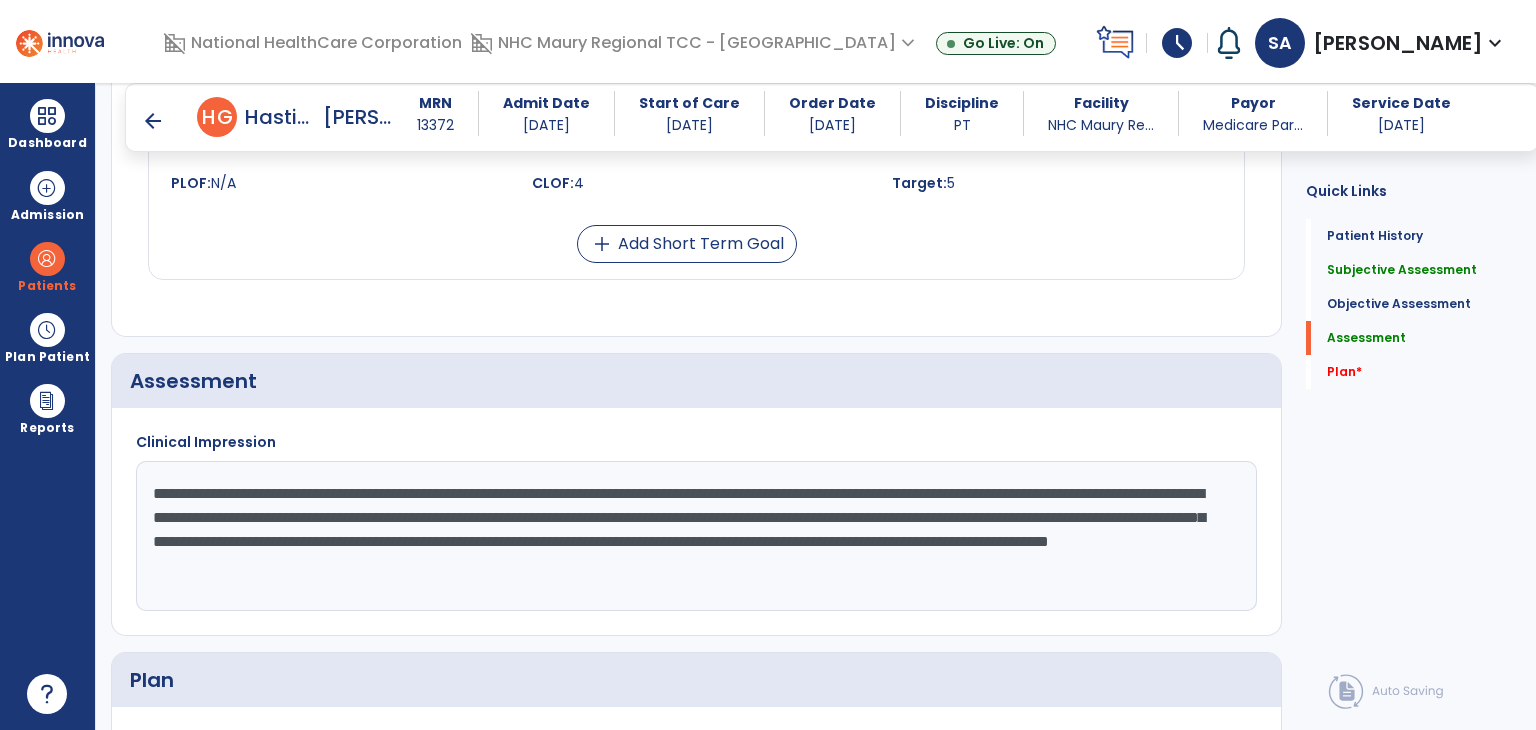 click on "**********" 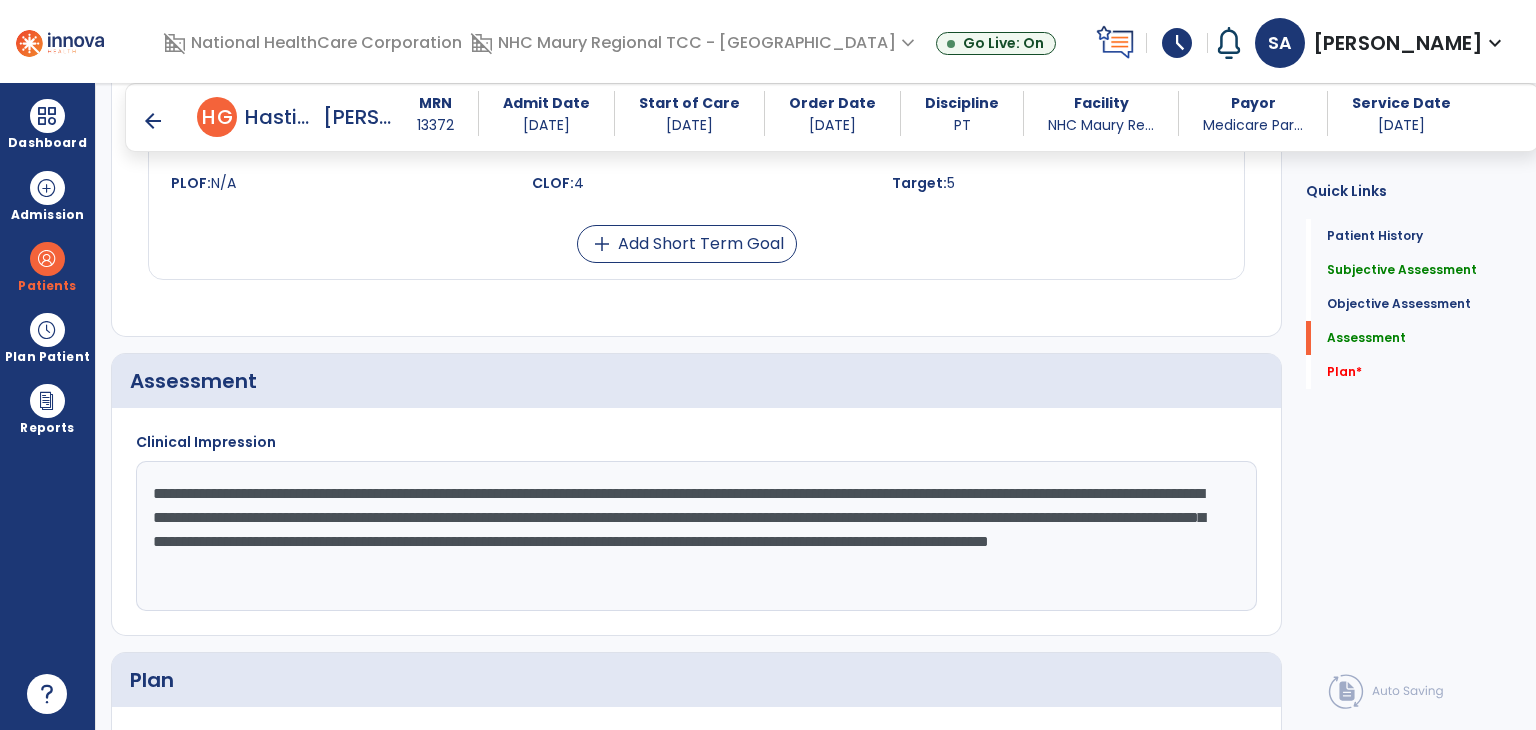 click on "**********" 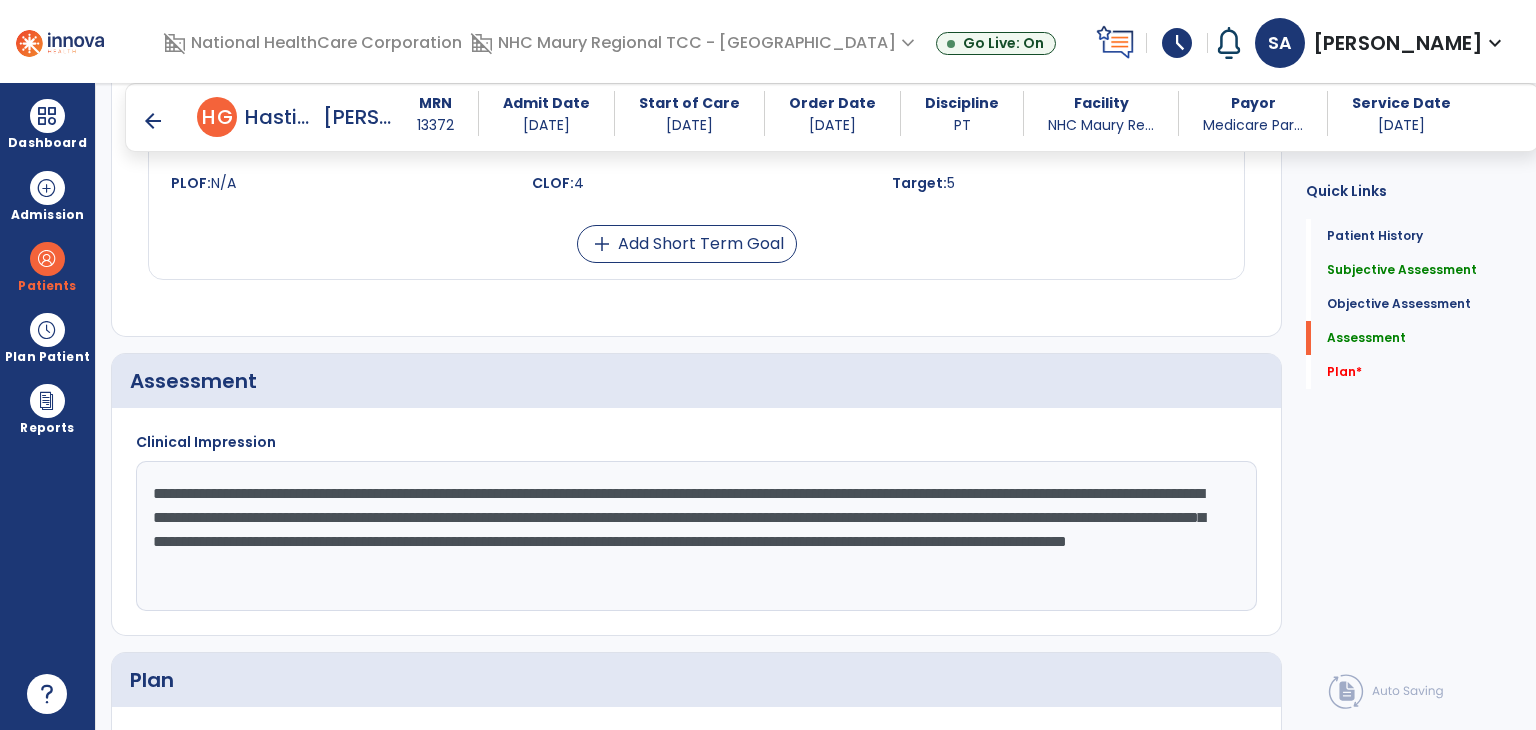 click on "**********" 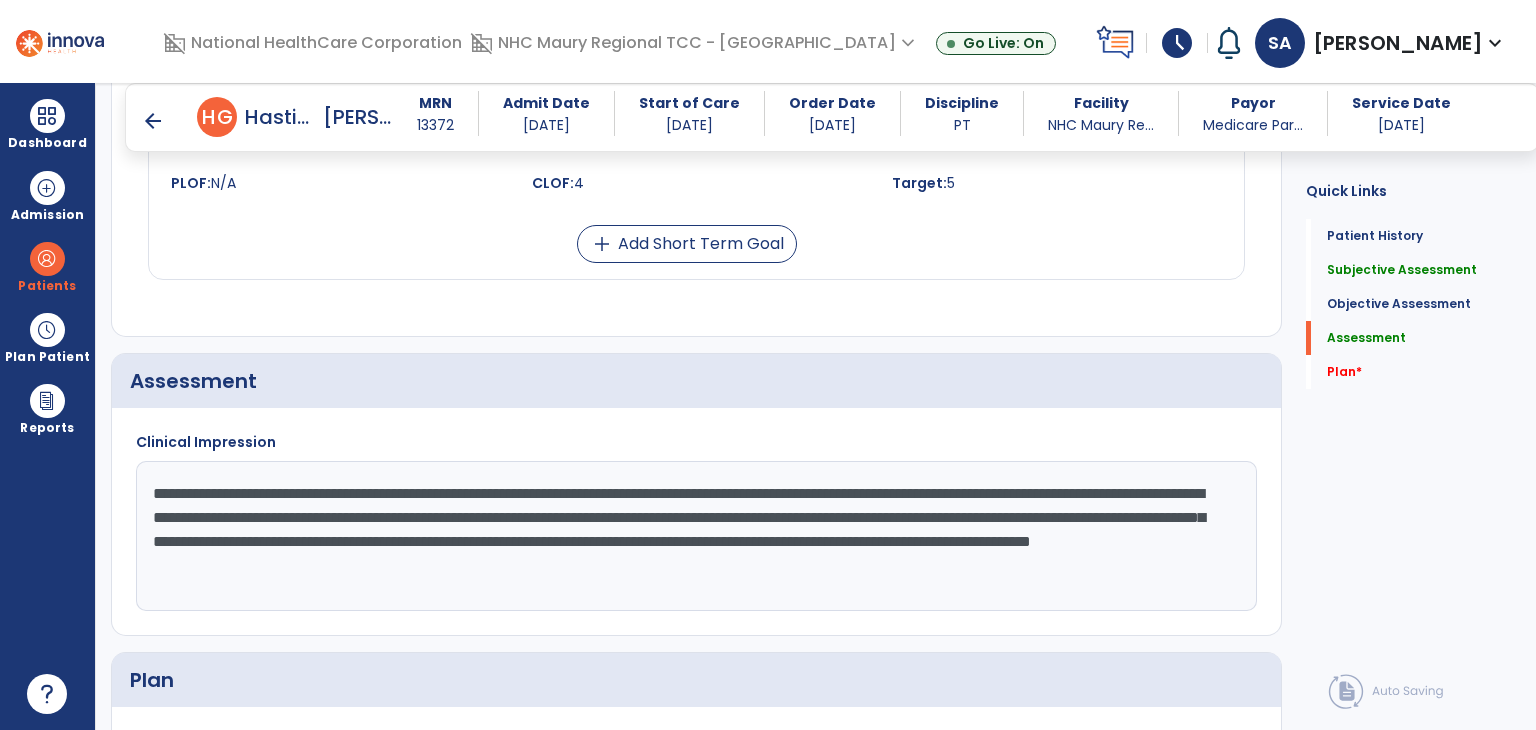 click on "**********" 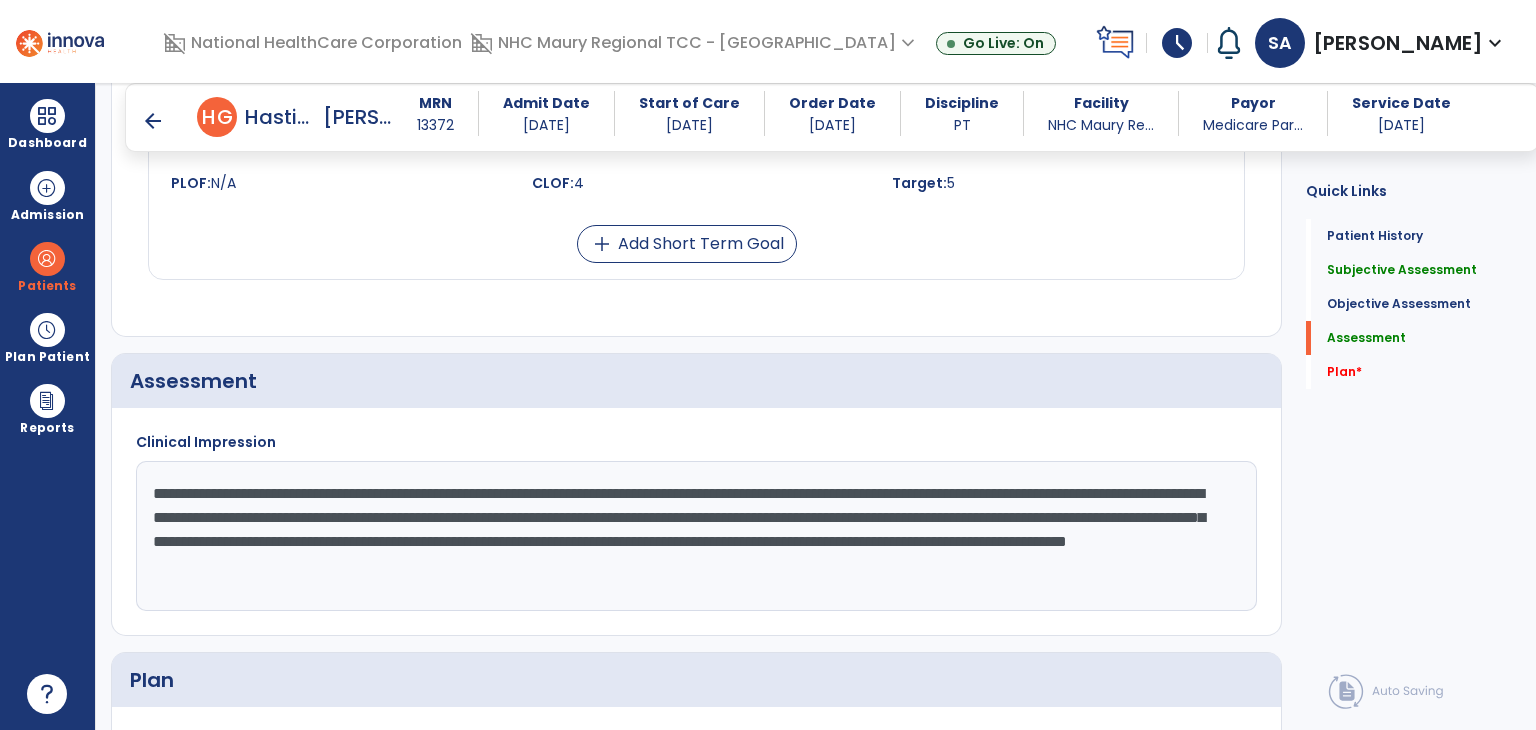 click on "**********" 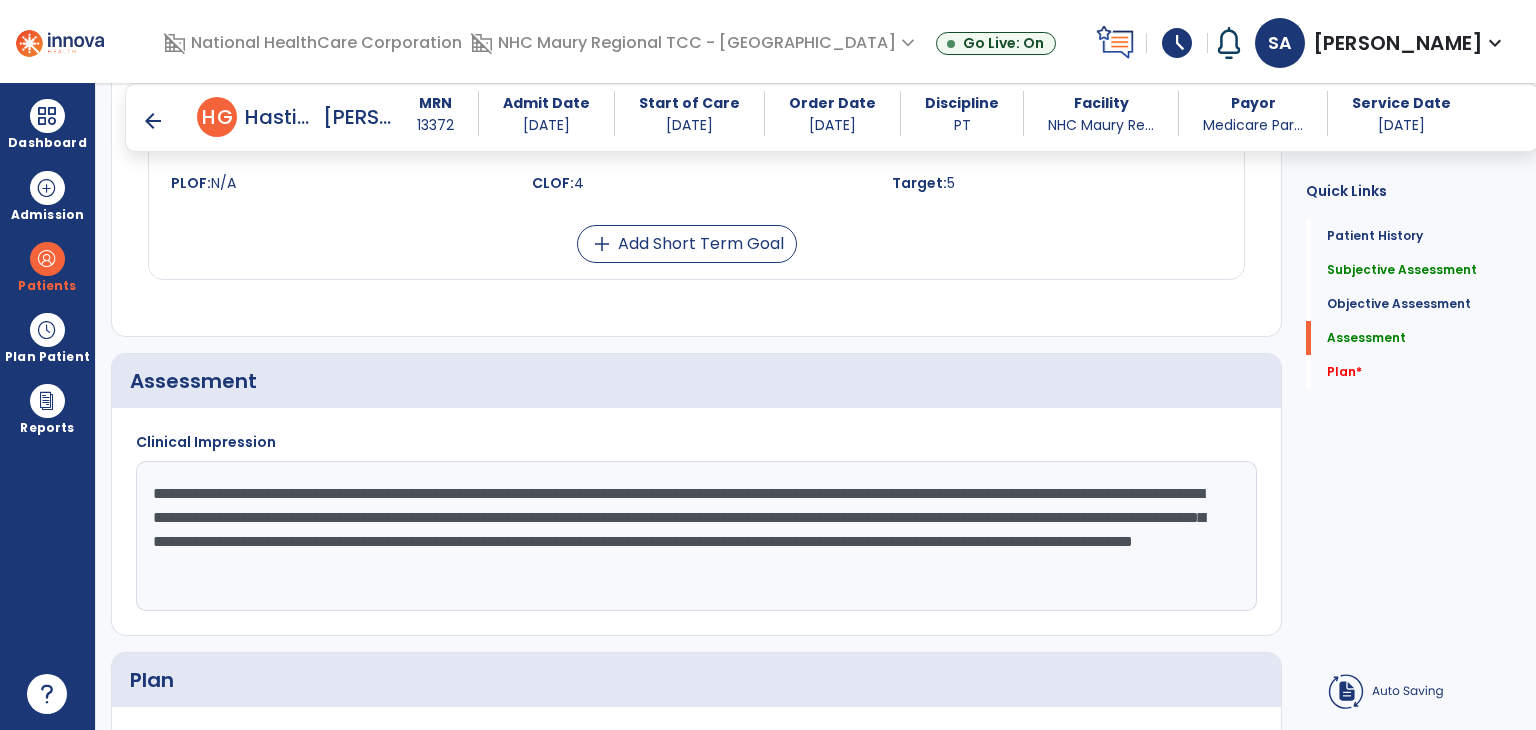 click on "**********" 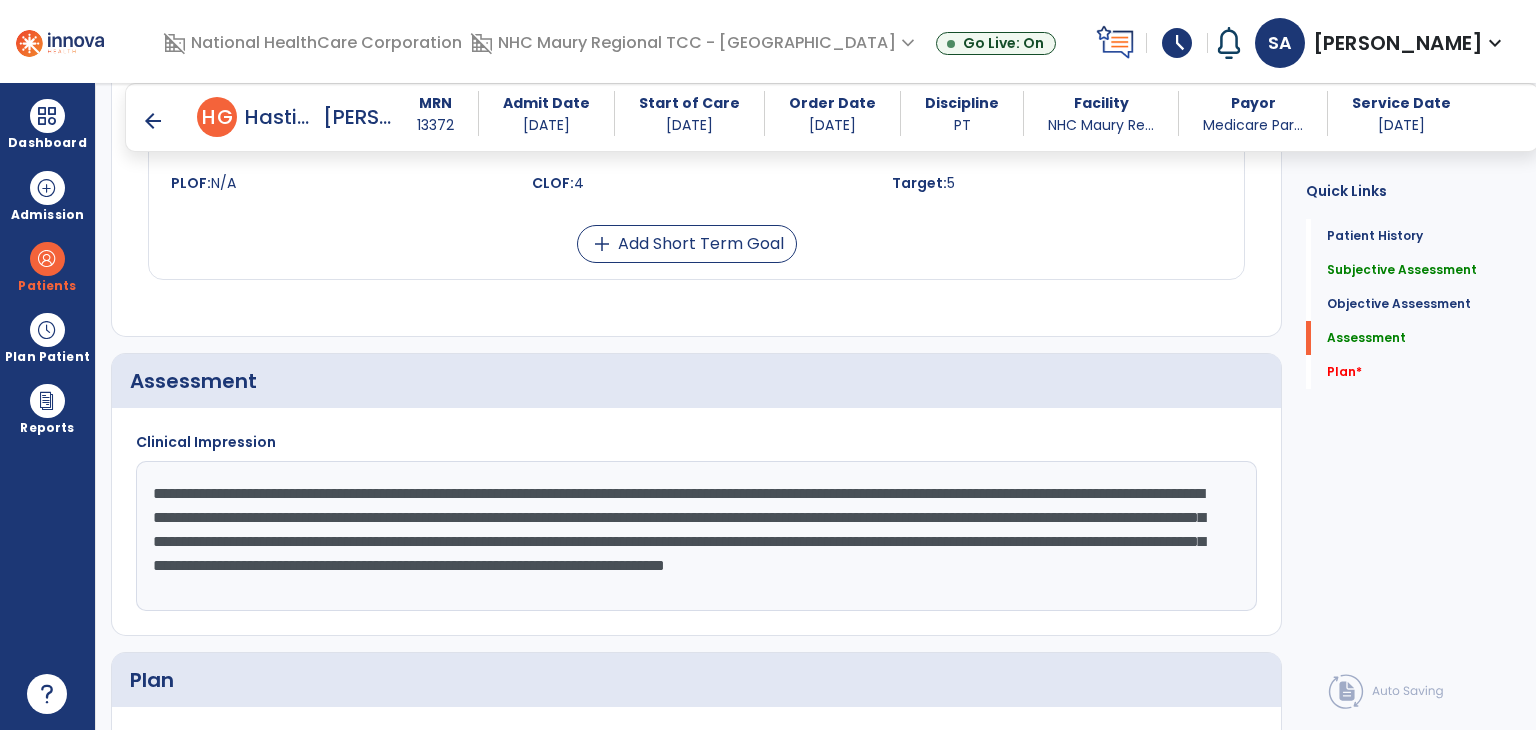 click on "**********" 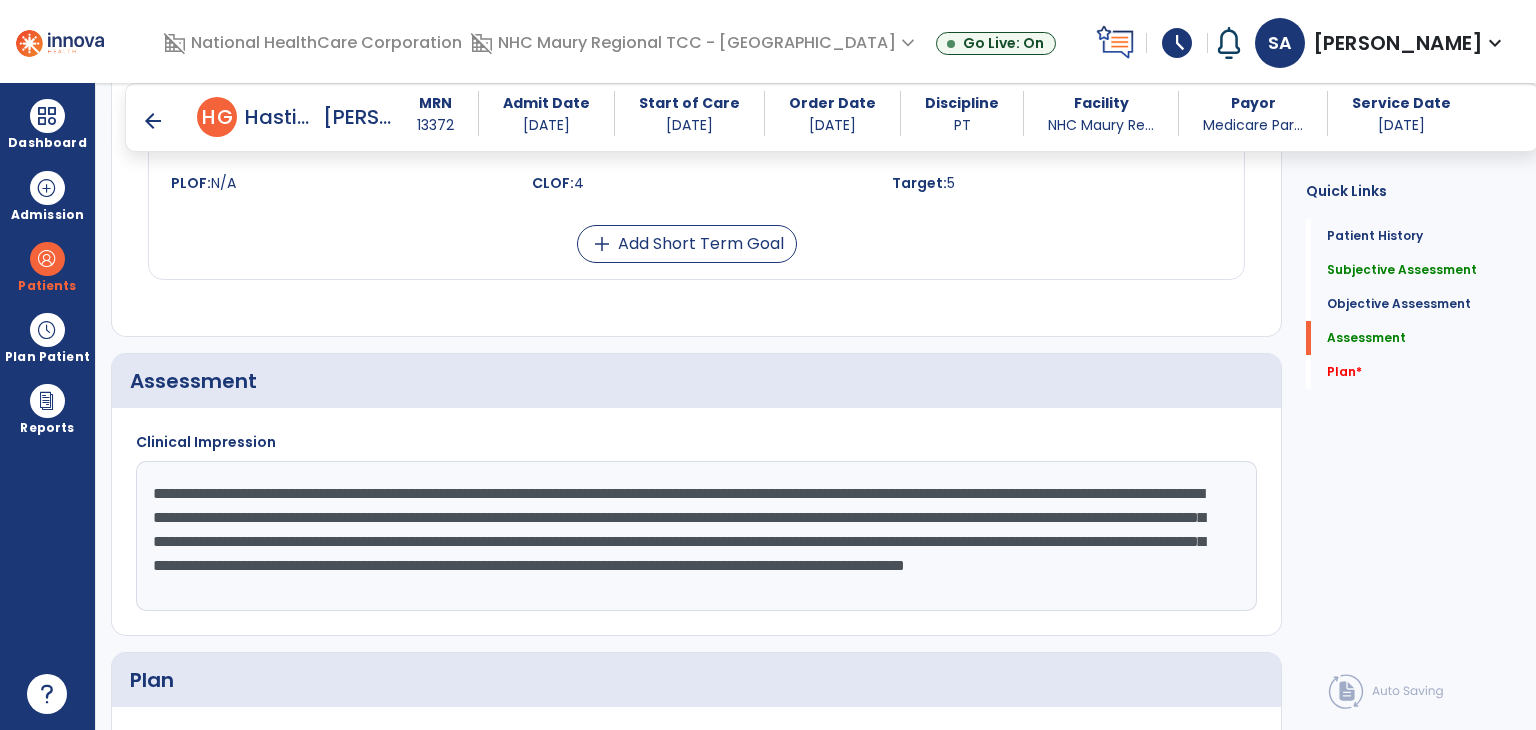 click on "**********" 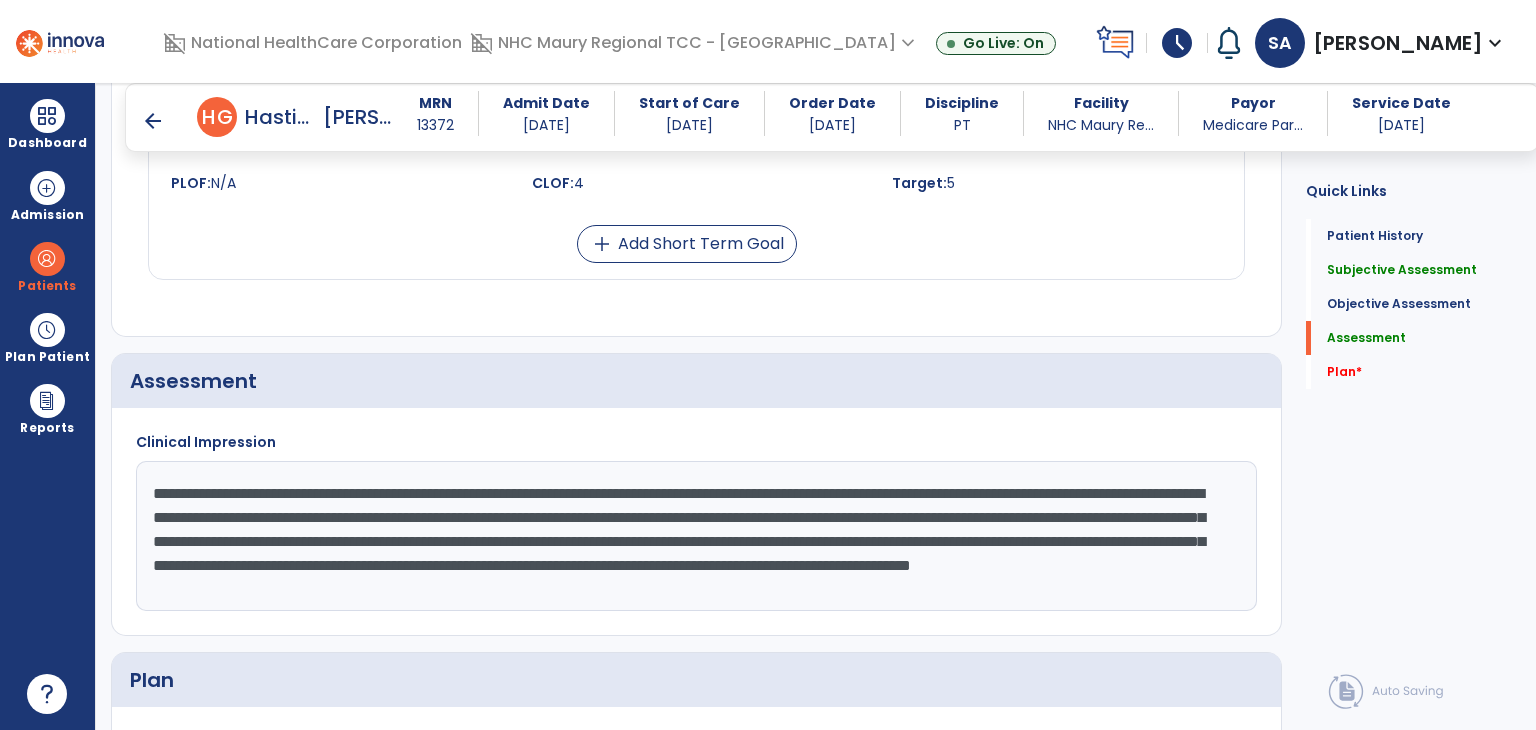 click on "**********" 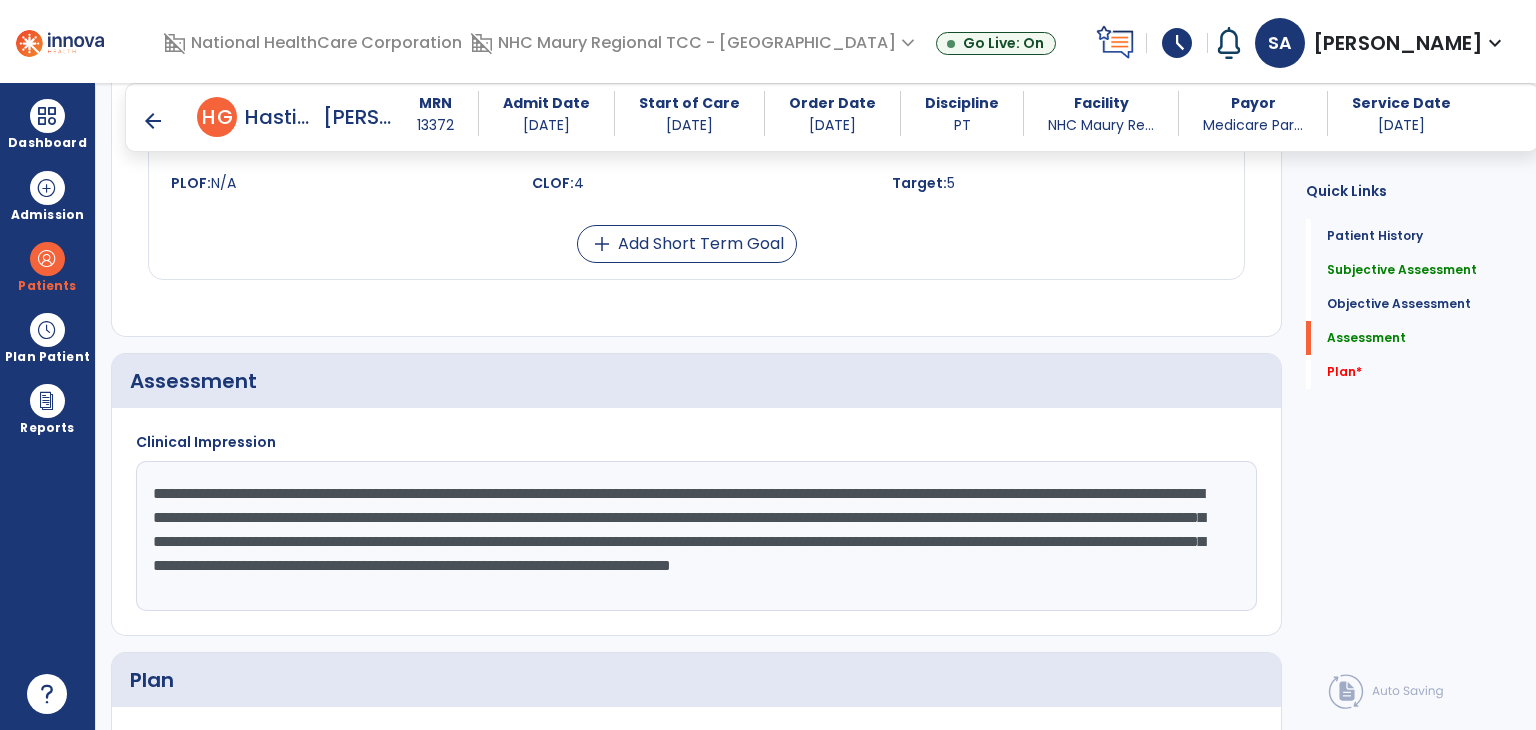 click on "**********" 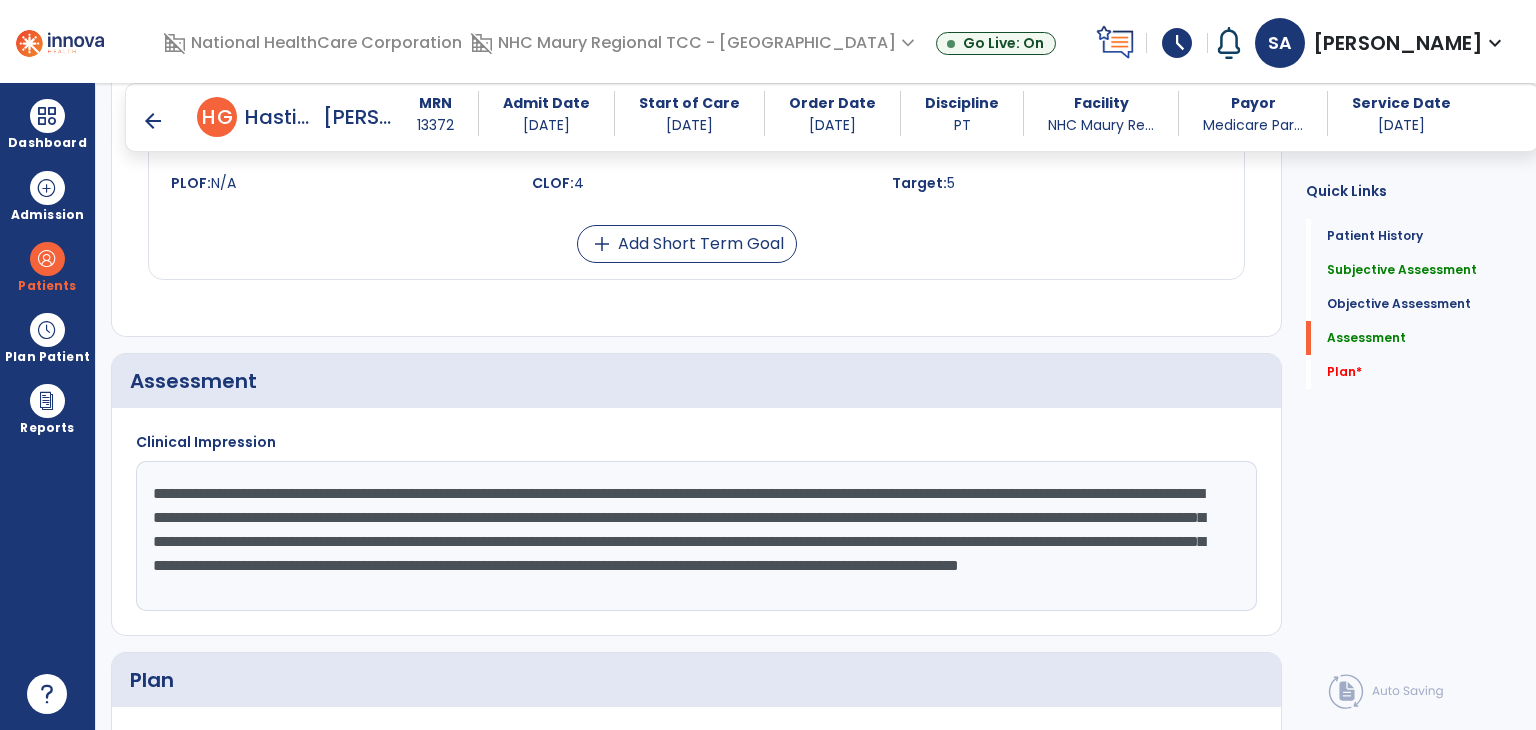 scroll, scrollTop: 24, scrollLeft: 0, axis: vertical 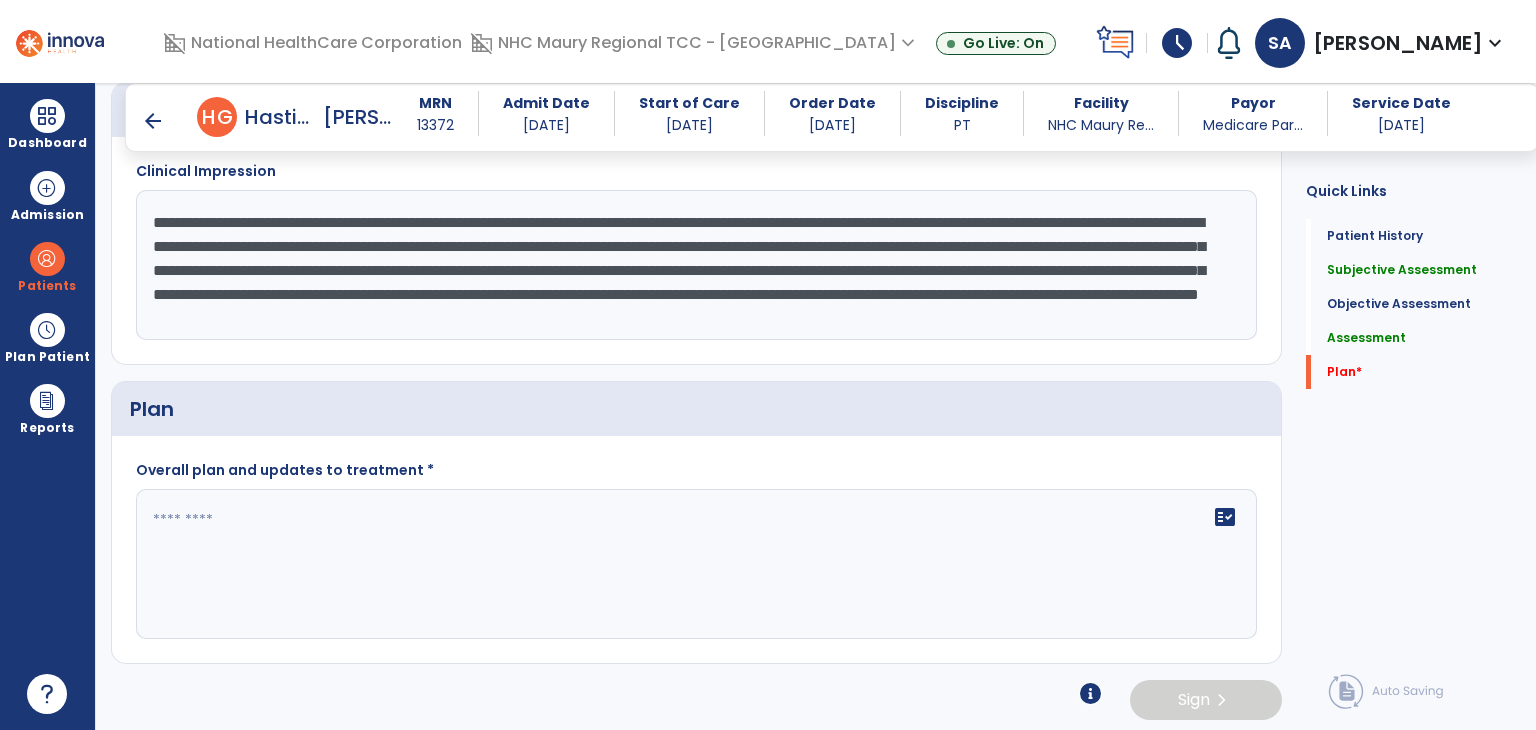 type on "**********" 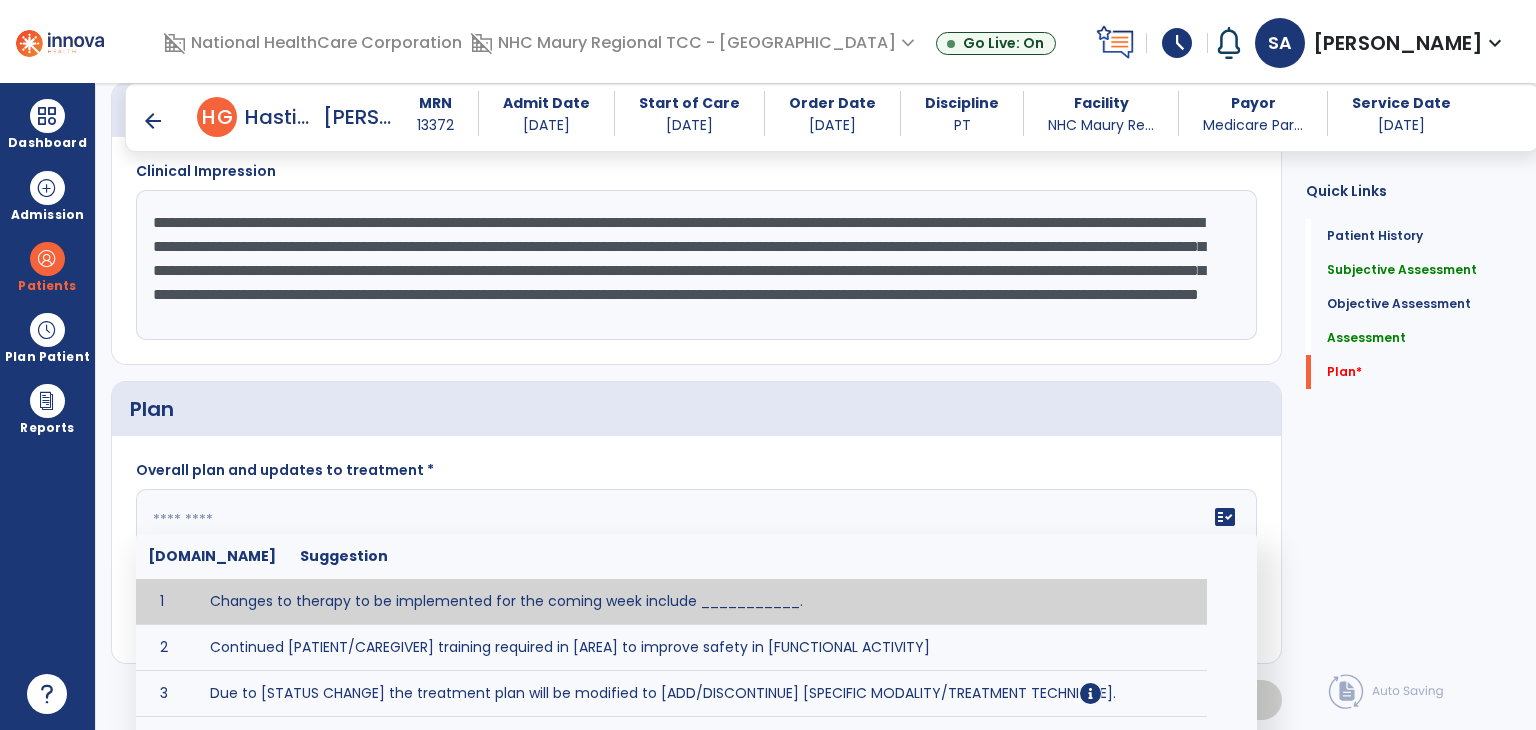 click 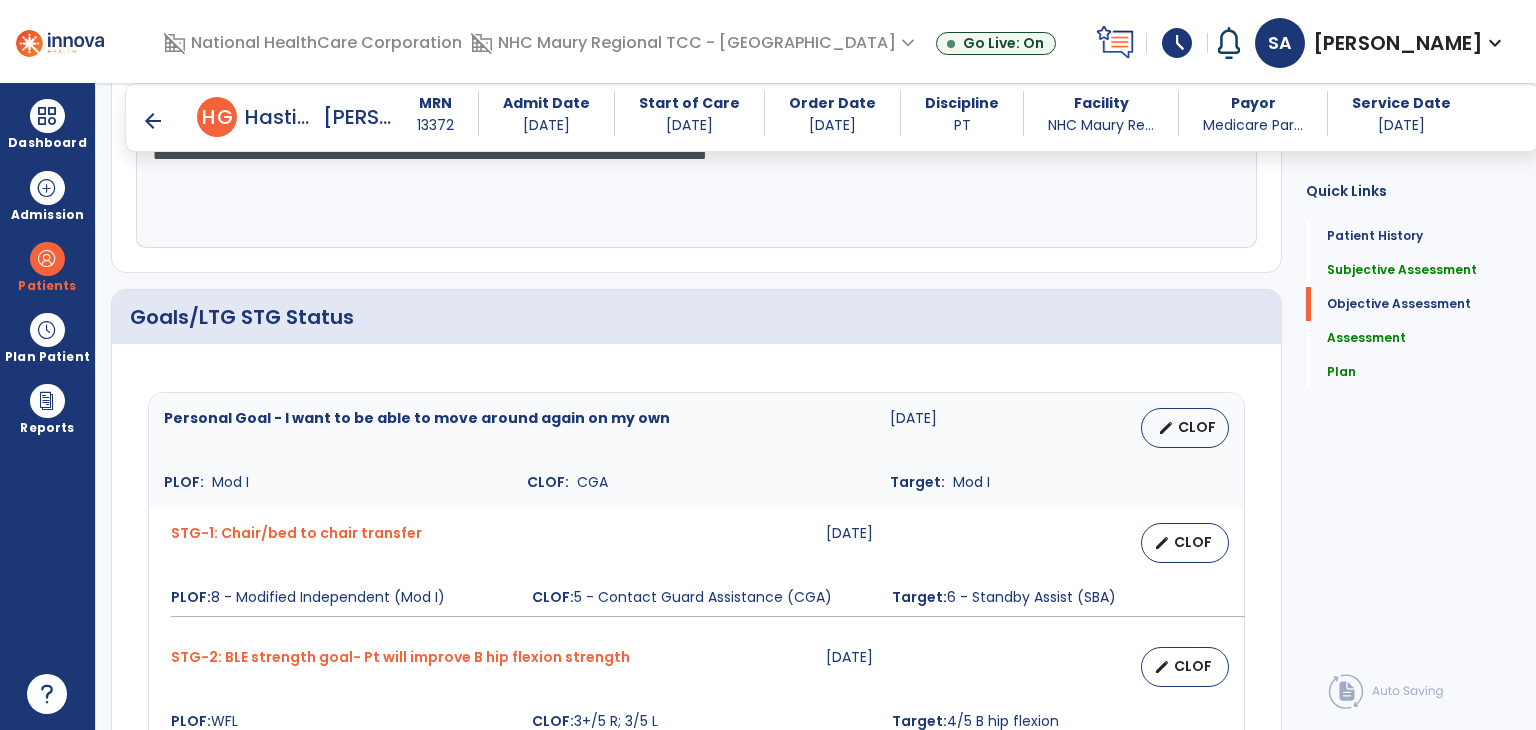 scroll, scrollTop: 532, scrollLeft: 0, axis: vertical 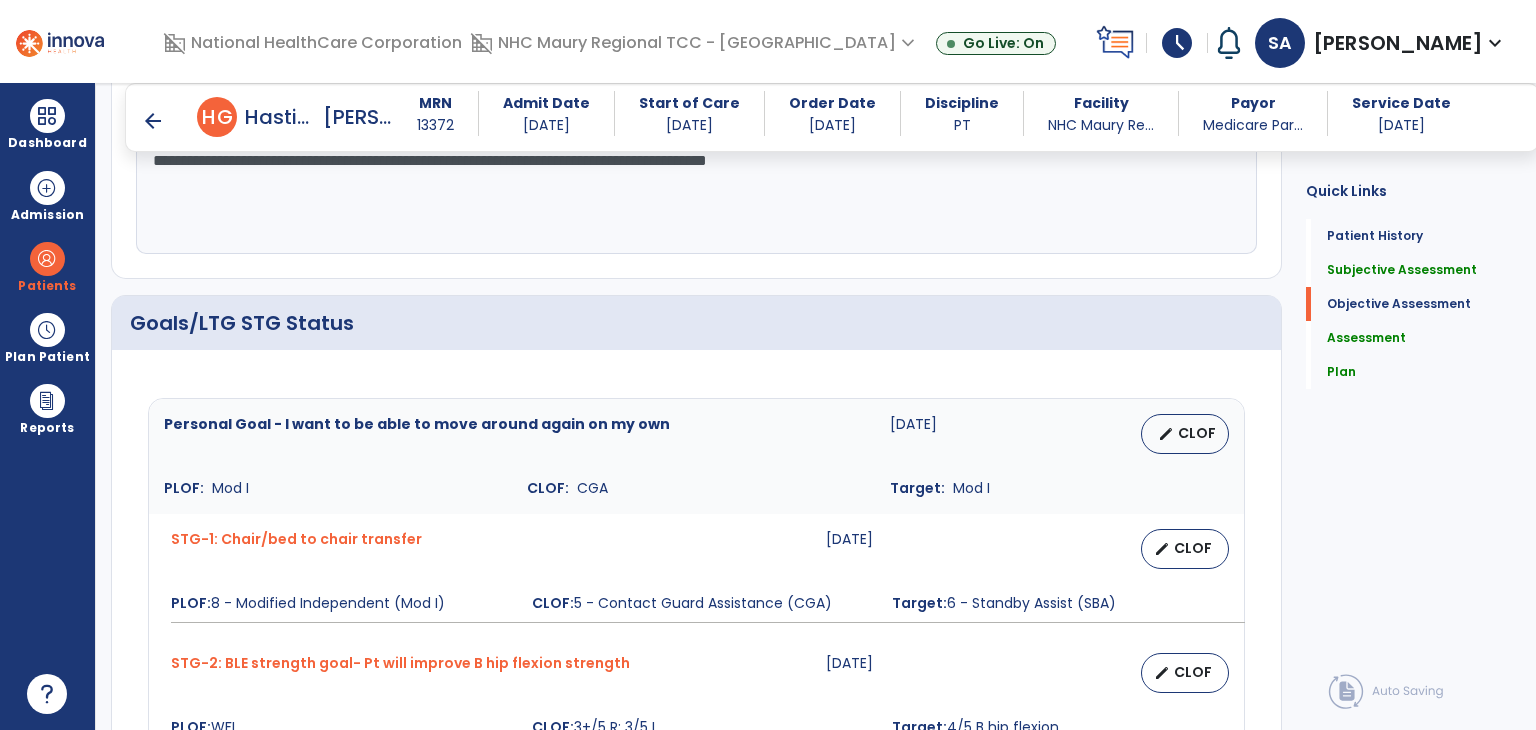 type on "**********" 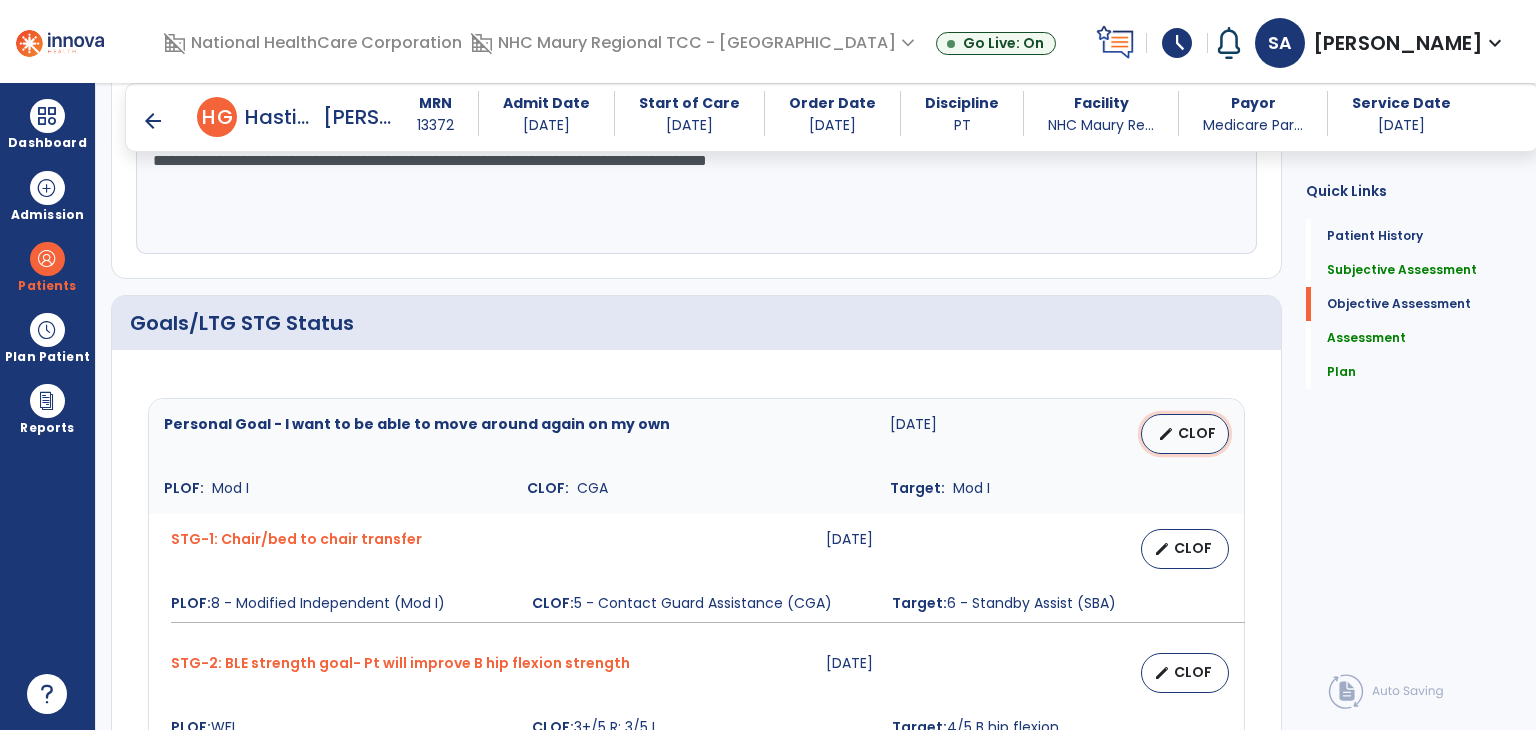 click on "CLOF" at bounding box center [1197, 433] 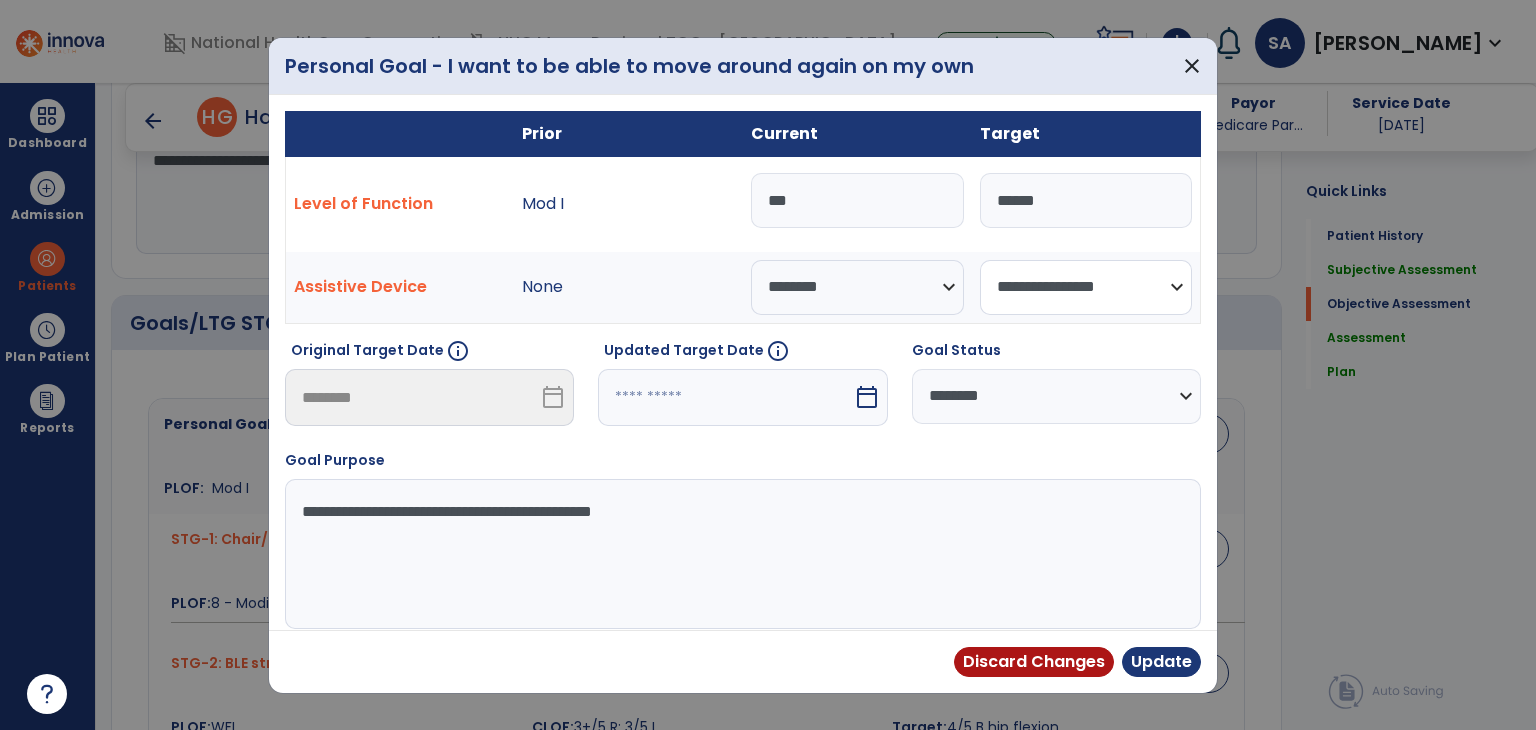click on "**********" at bounding box center (1086, 287) 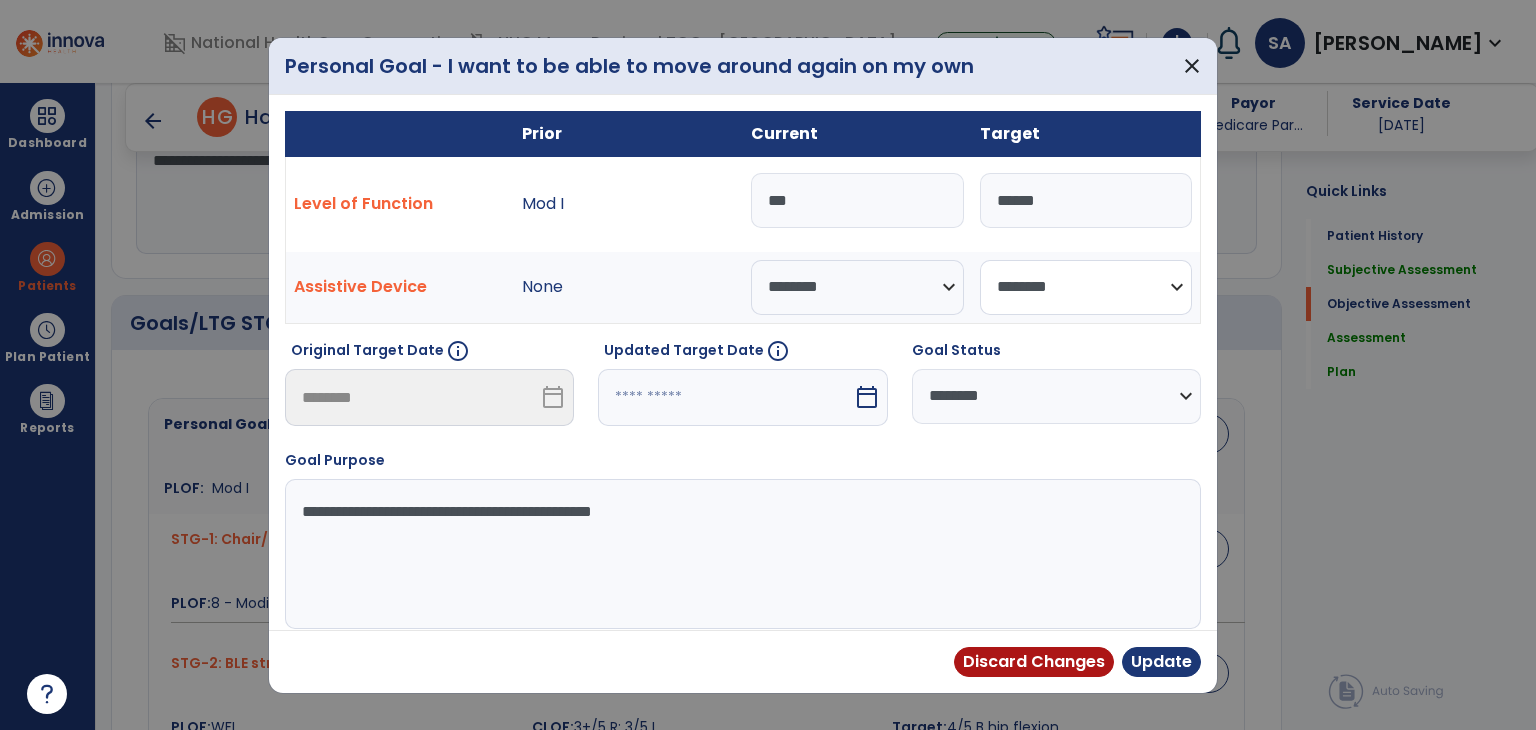 click on "**********" at bounding box center [1086, 287] 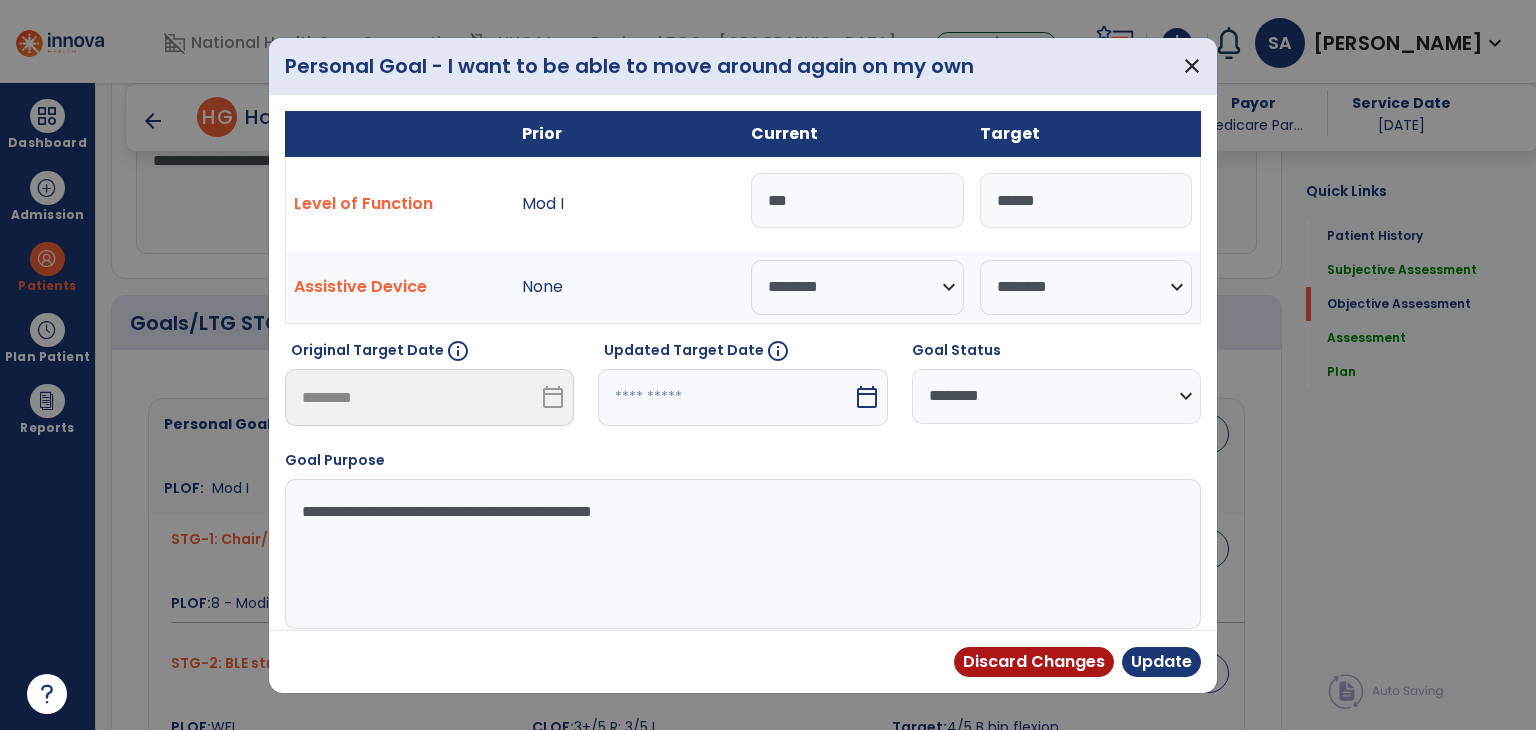 click on "Discard Changes  Update" at bounding box center (743, 661) 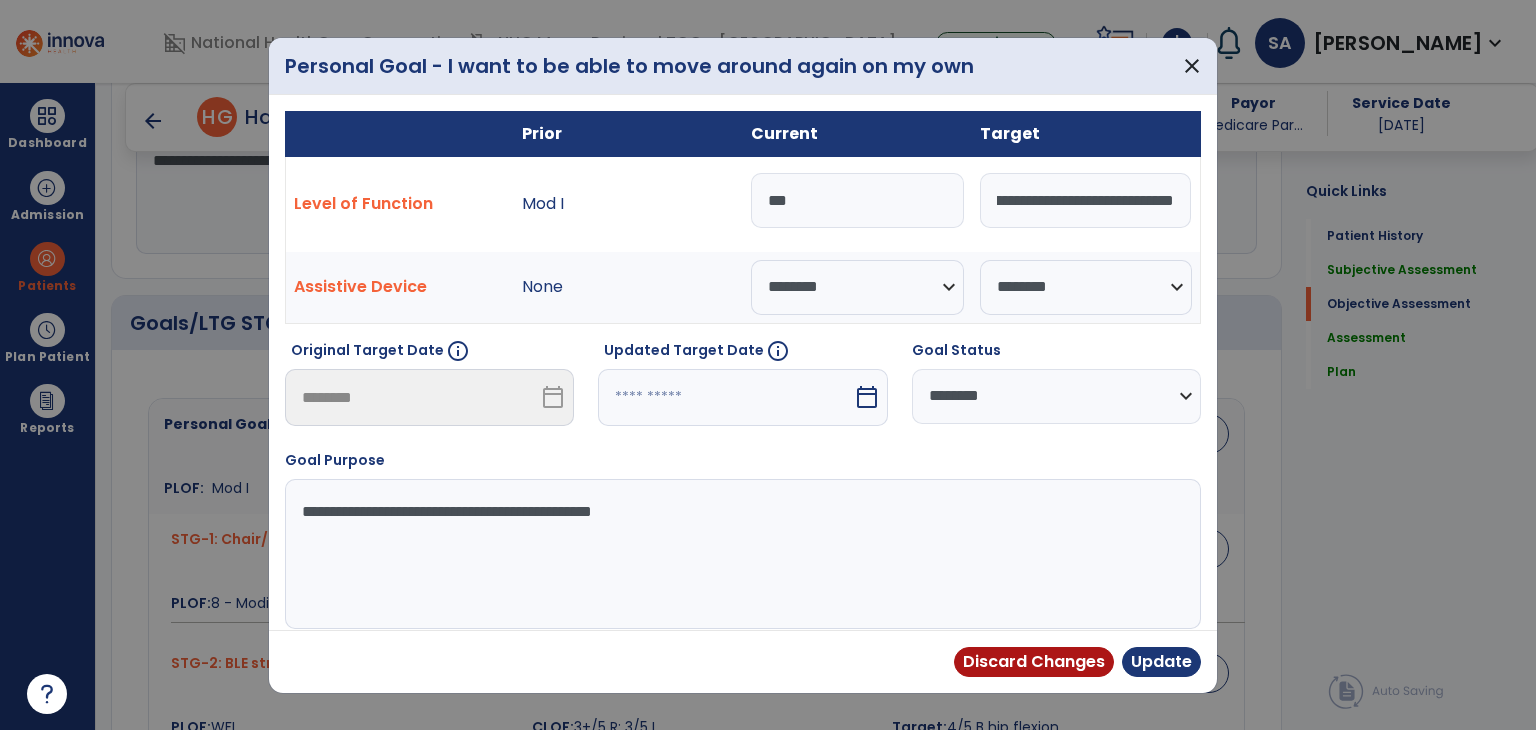 scroll, scrollTop: 0, scrollLeft: 328, axis: horizontal 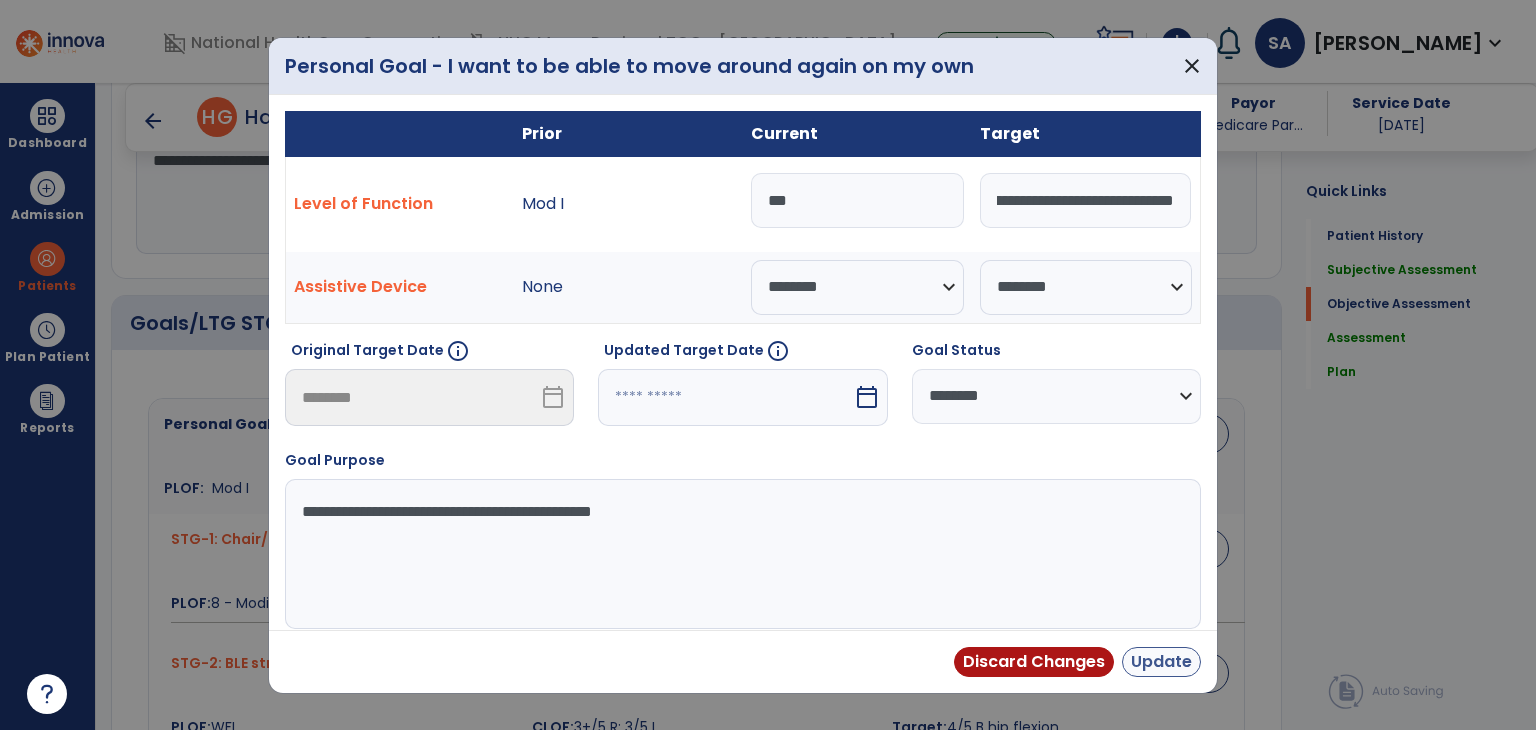 type on "**********" 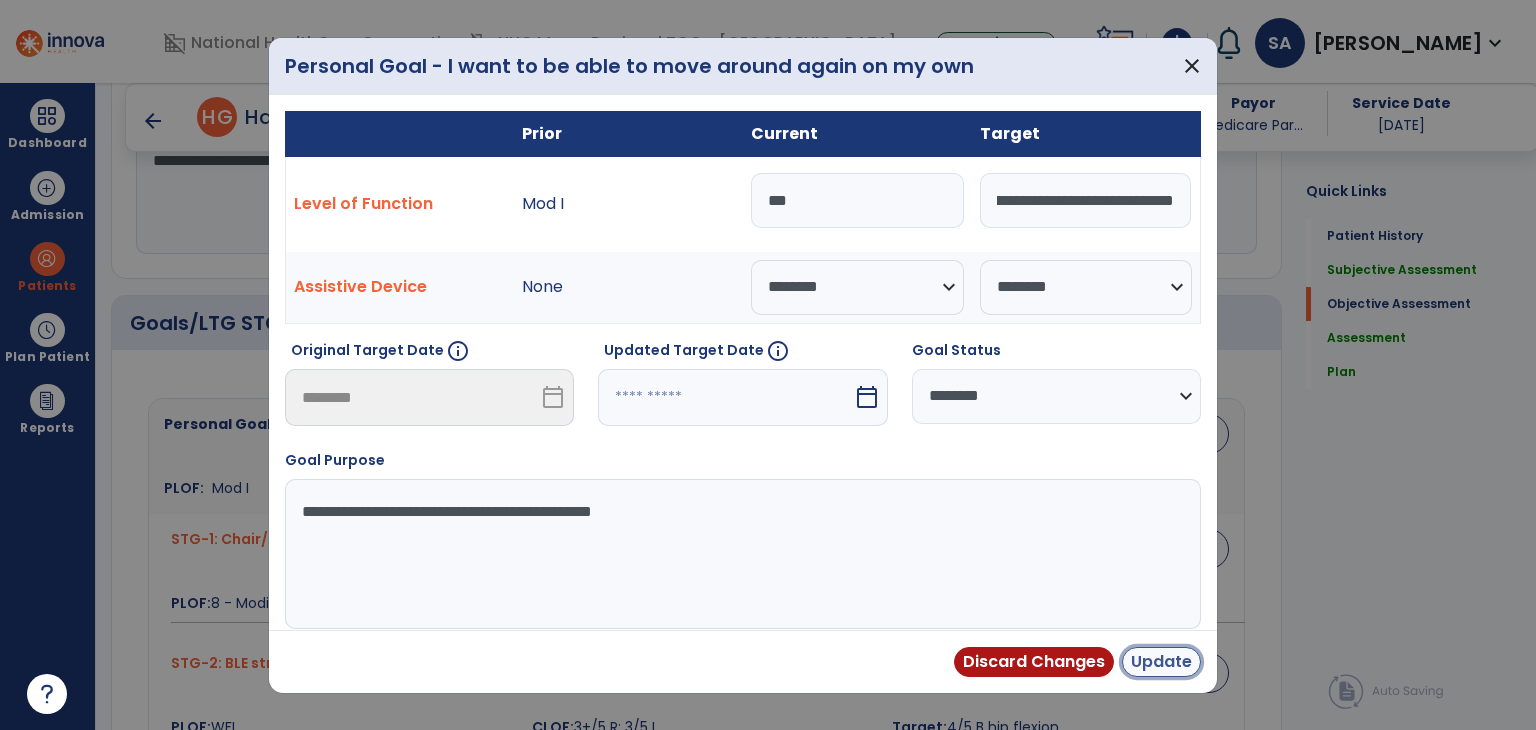 scroll, scrollTop: 0, scrollLeft: 0, axis: both 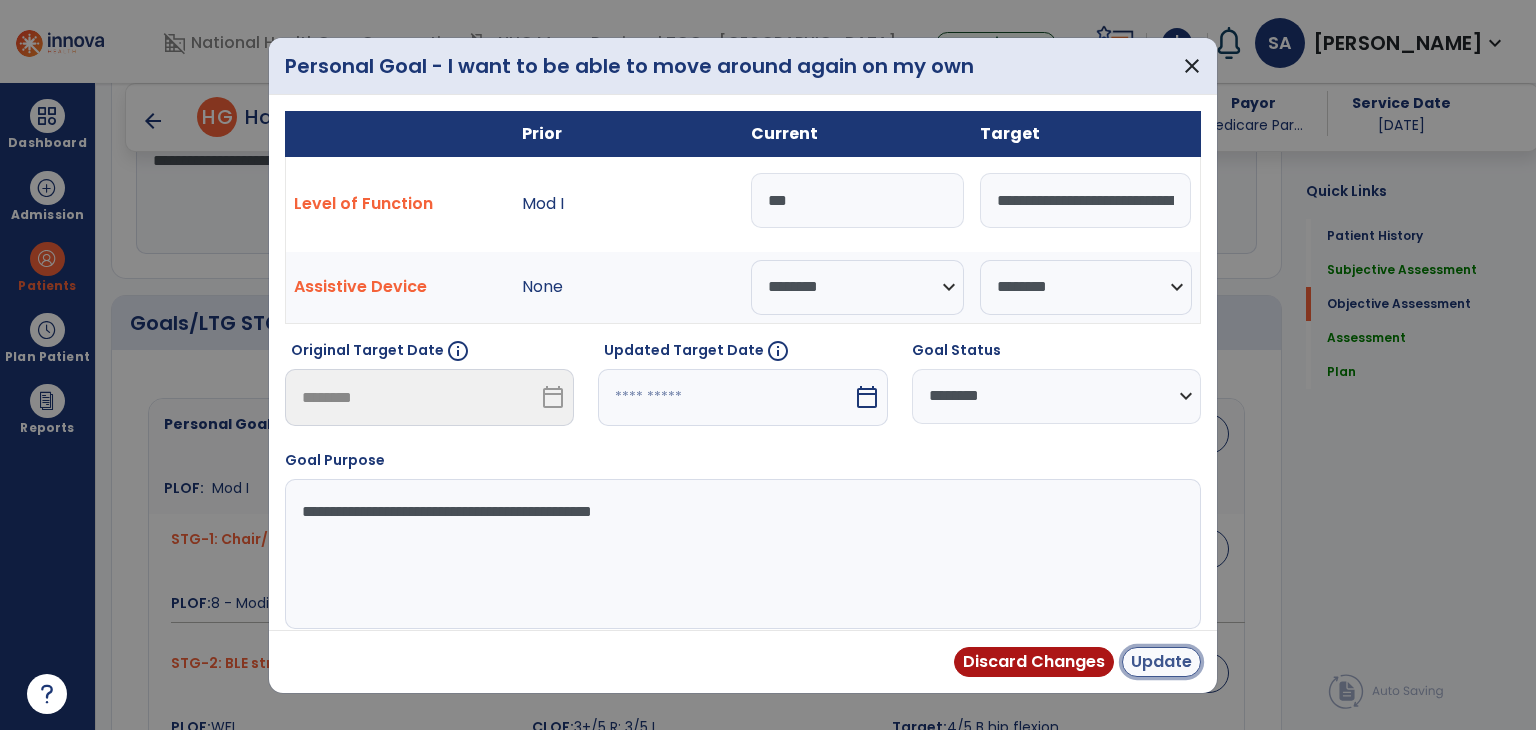 click on "Update" at bounding box center [1161, 662] 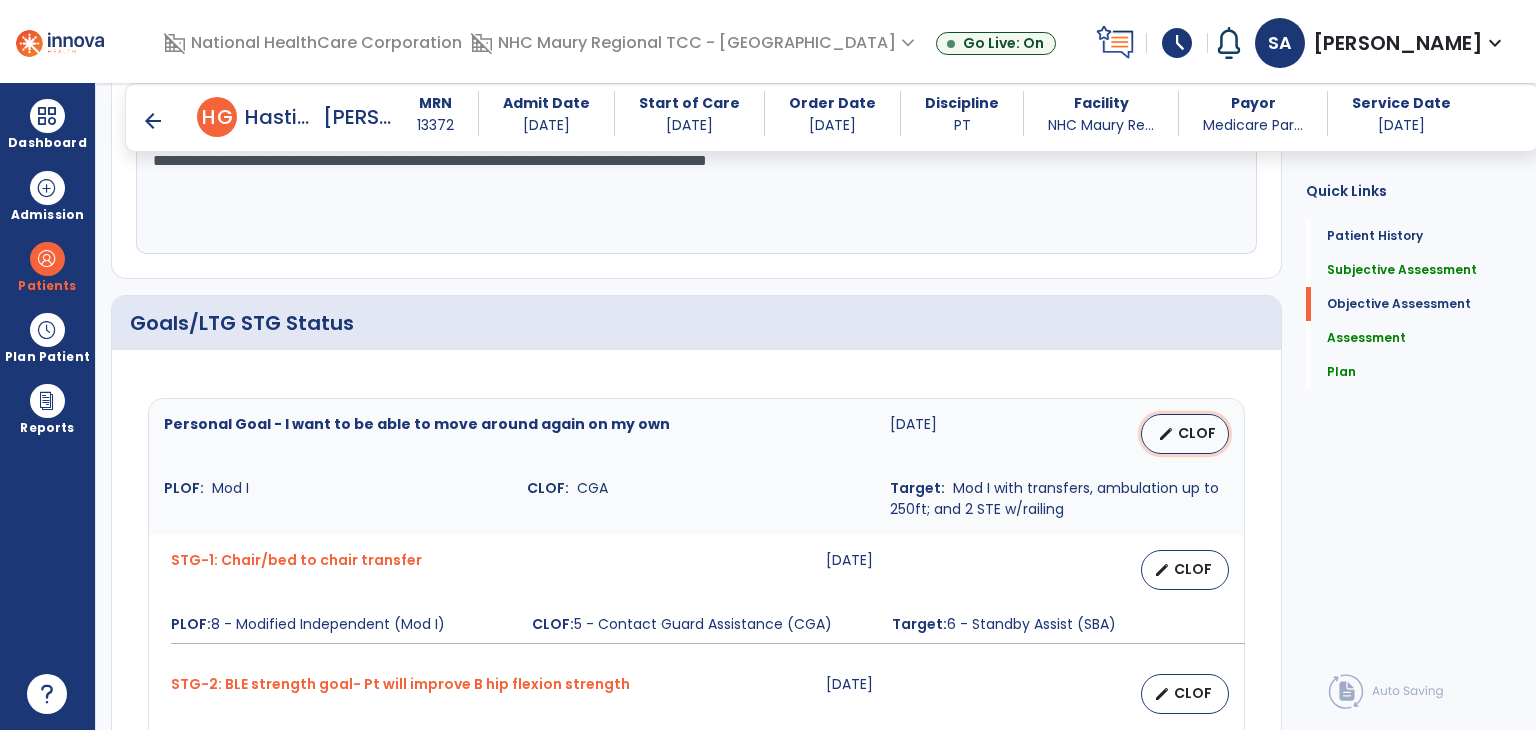 click on "CLOF" at bounding box center (1197, 433) 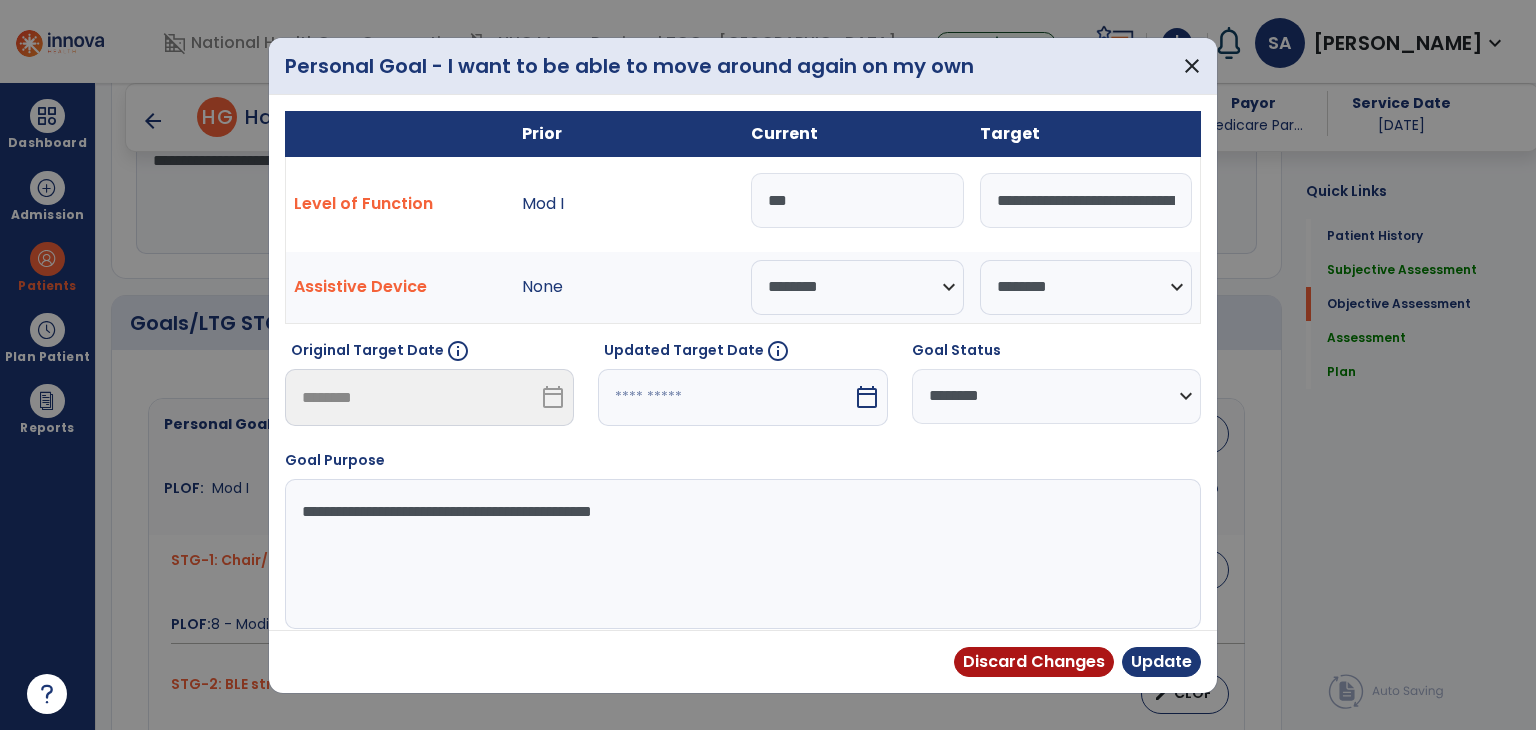 click on "**********" at bounding box center [1086, 200] 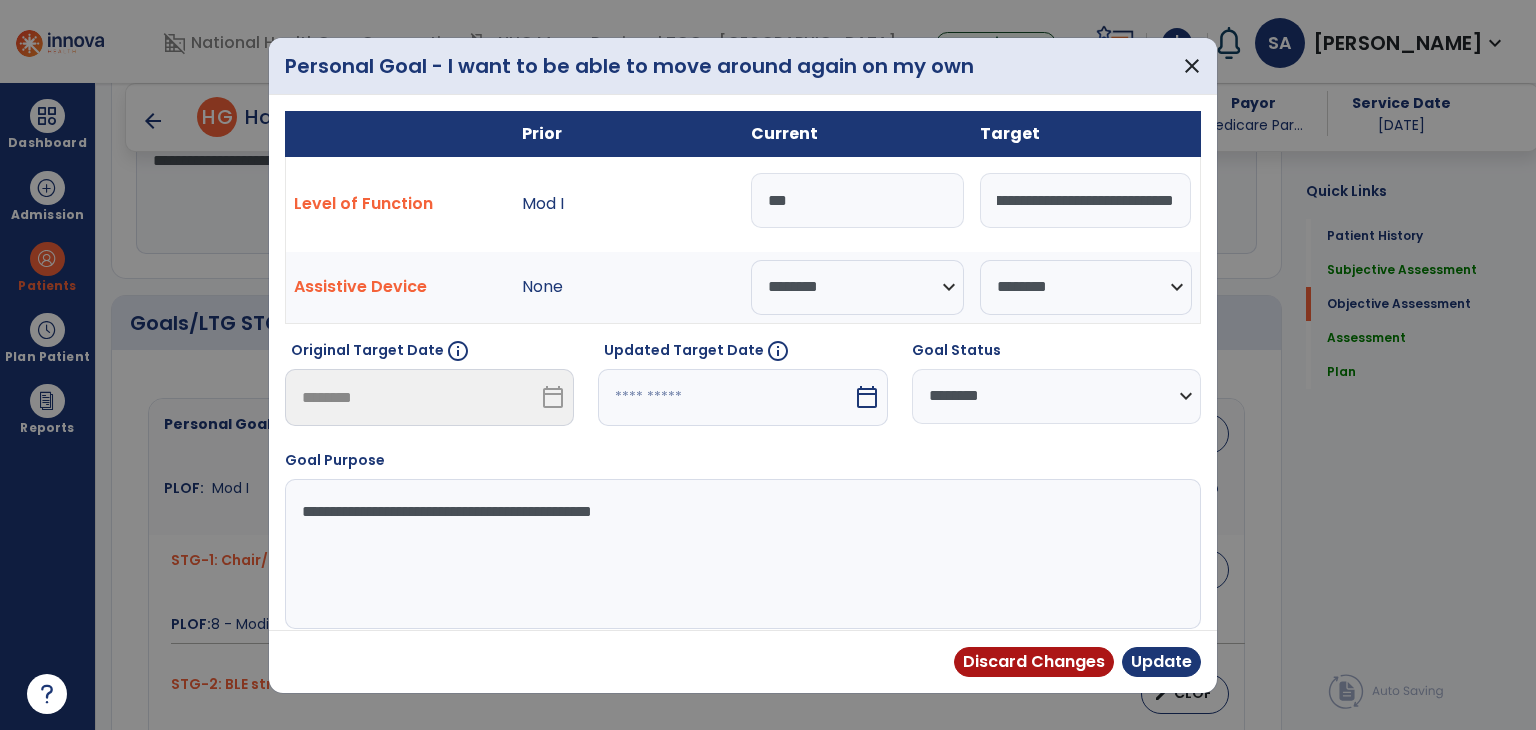 scroll, scrollTop: 0, scrollLeft: 529, axis: horizontal 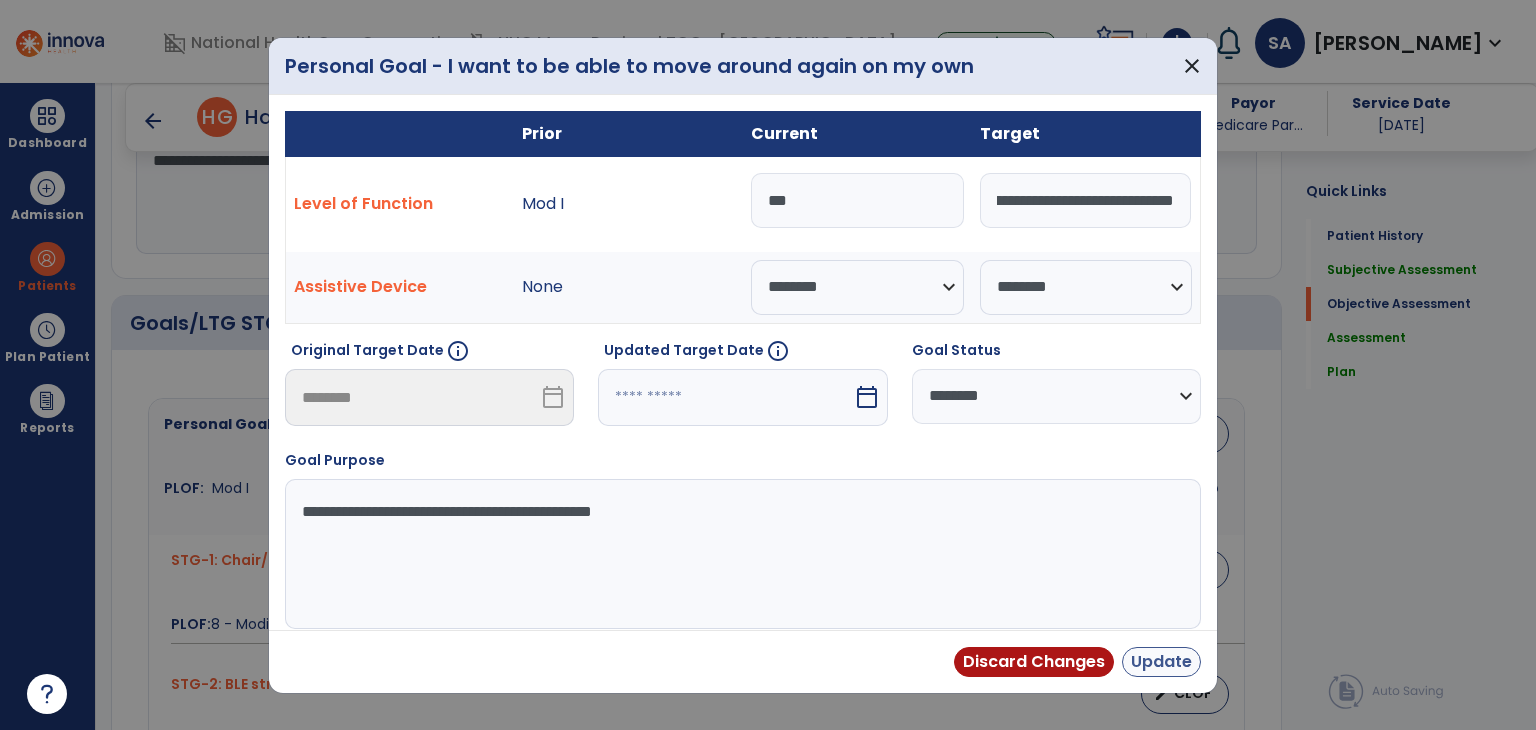 type on "**********" 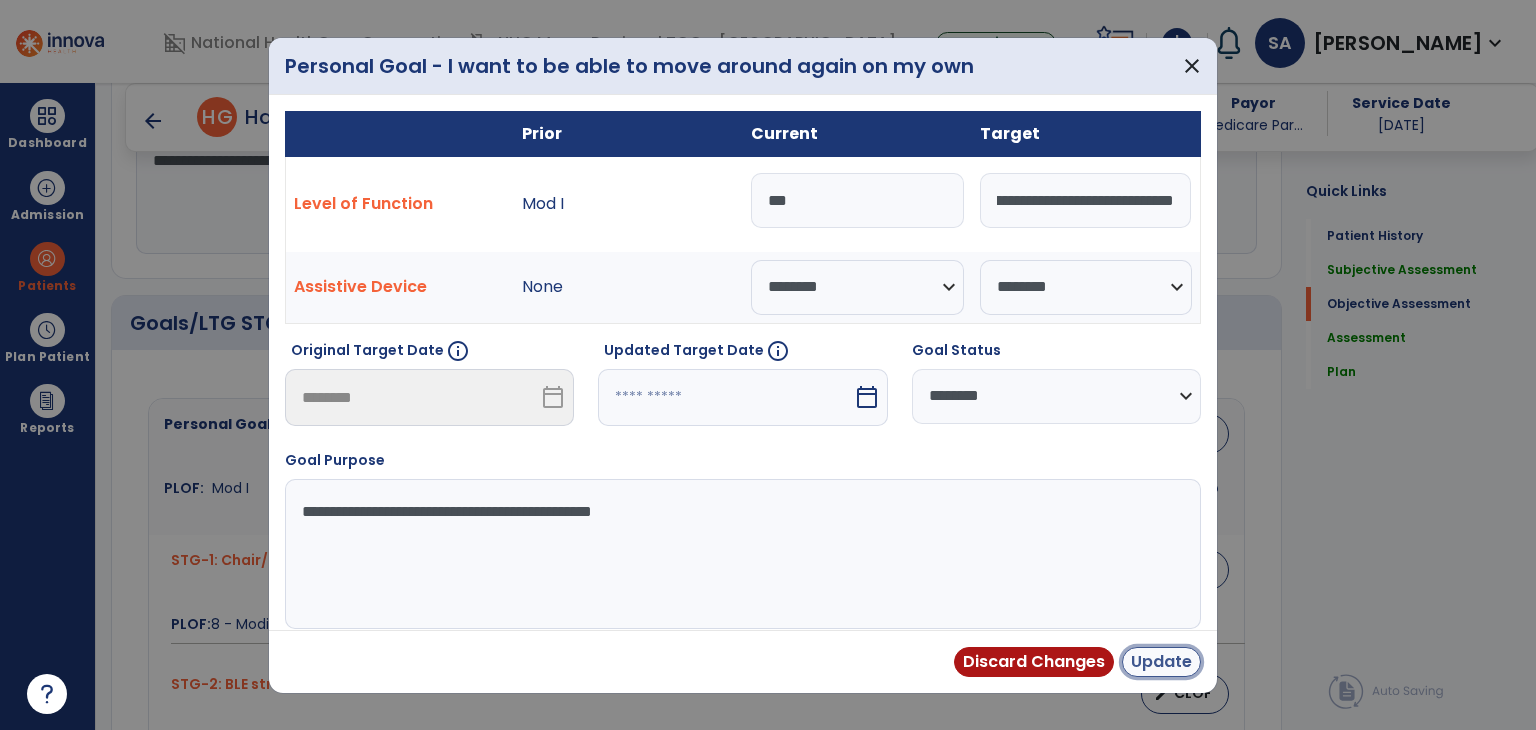 scroll, scrollTop: 0, scrollLeft: 0, axis: both 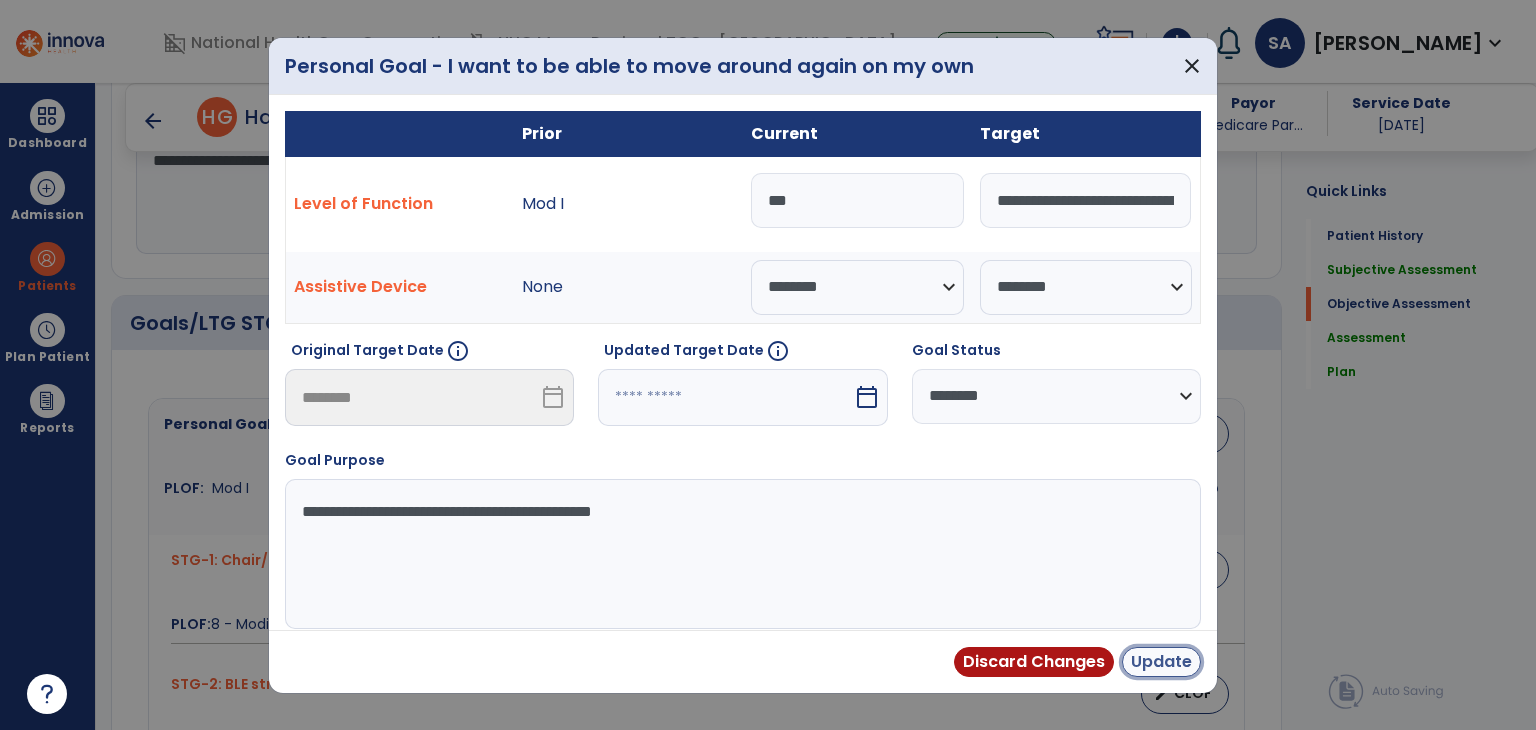 click on "Update" at bounding box center [1161, 662] 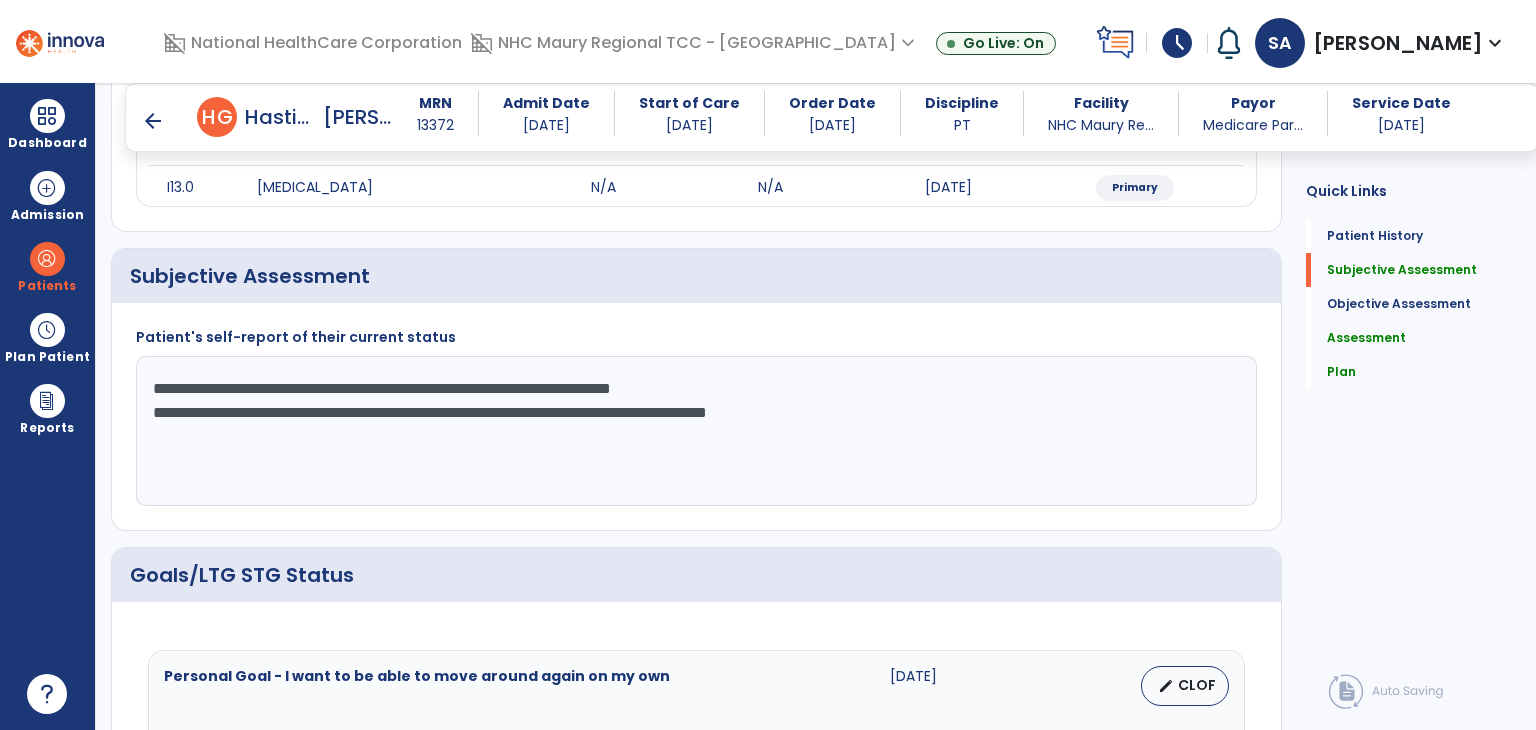 scroll, scrollTop: 265, scrollLeft: 0, axis: vertical 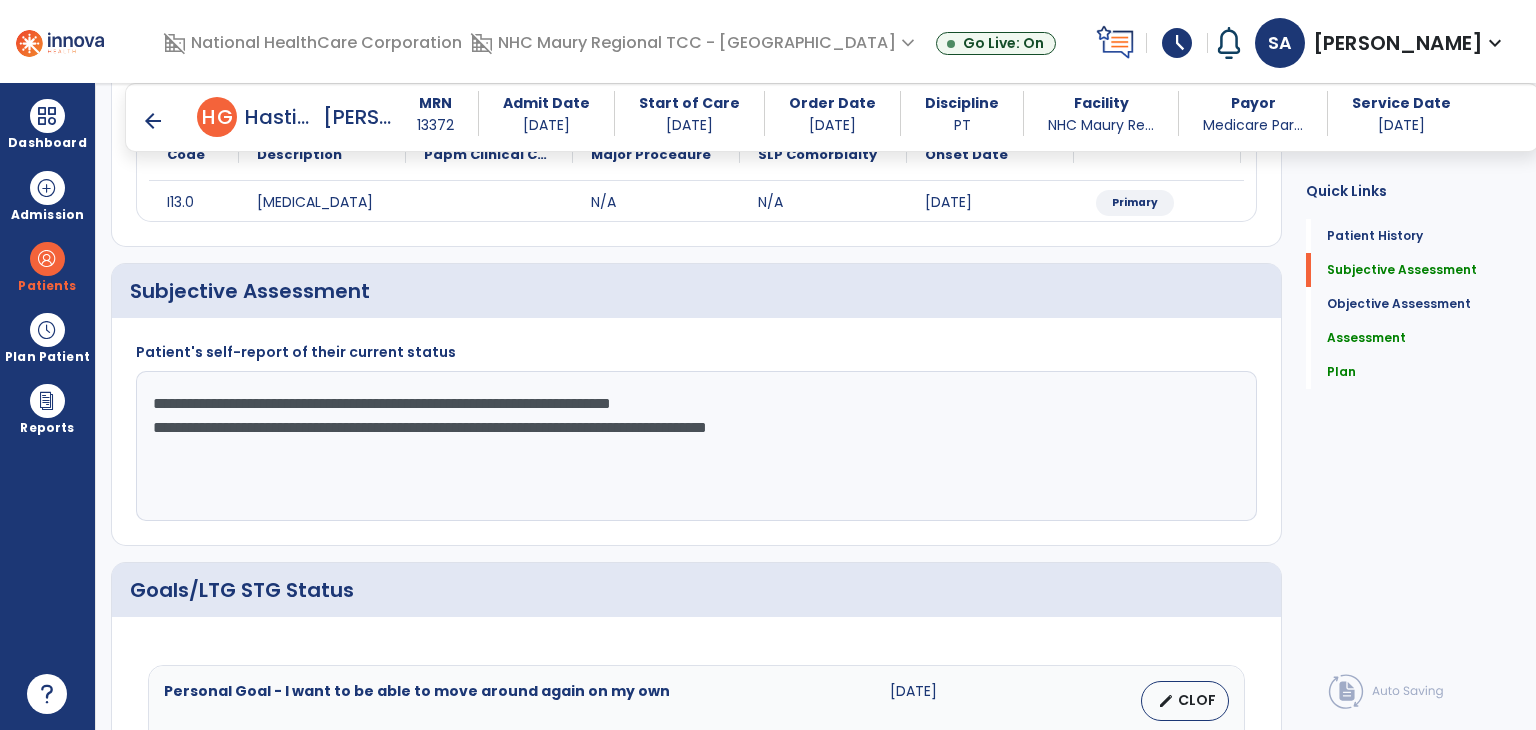 click on "**********" 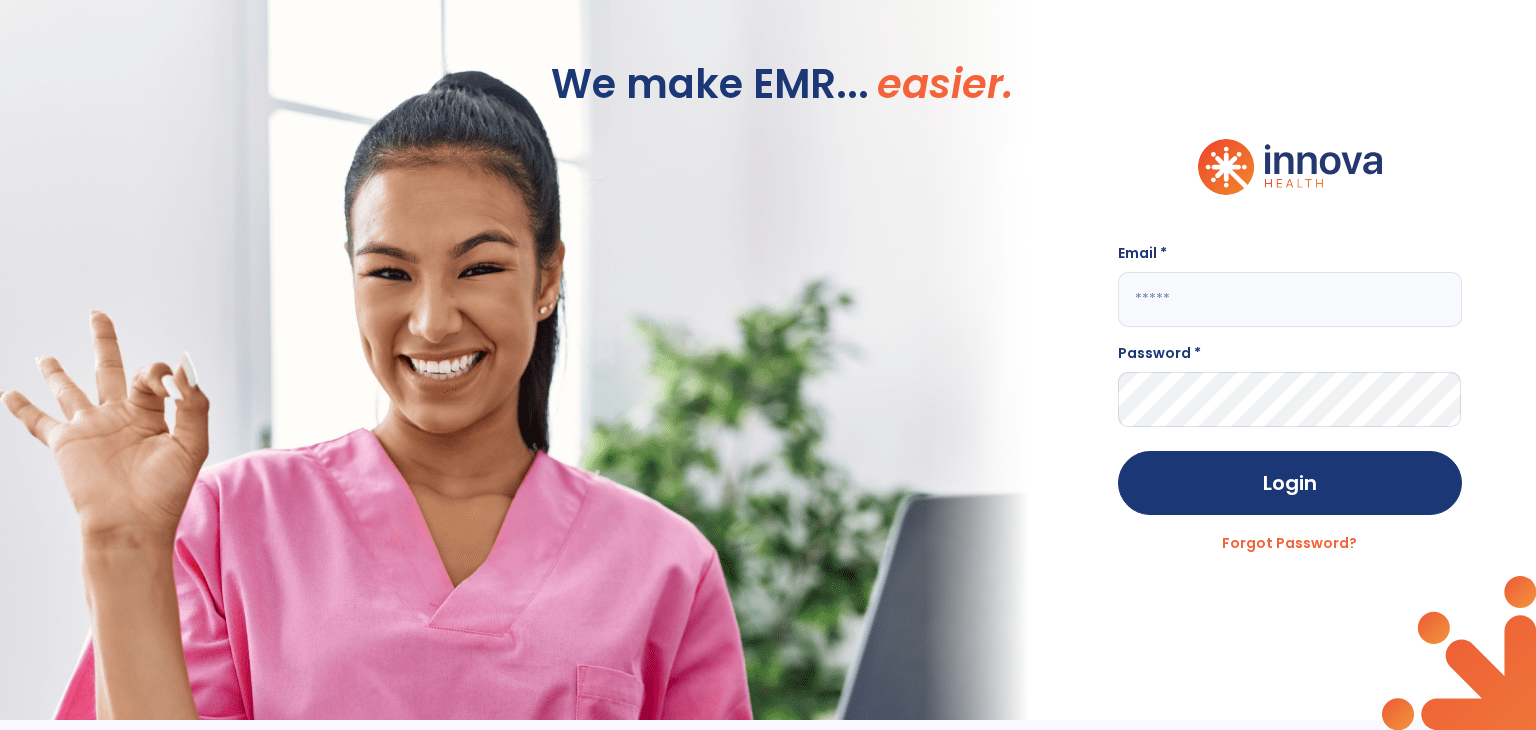 scroll, scrollTop: 0, scrollLeft: 0, axis: both 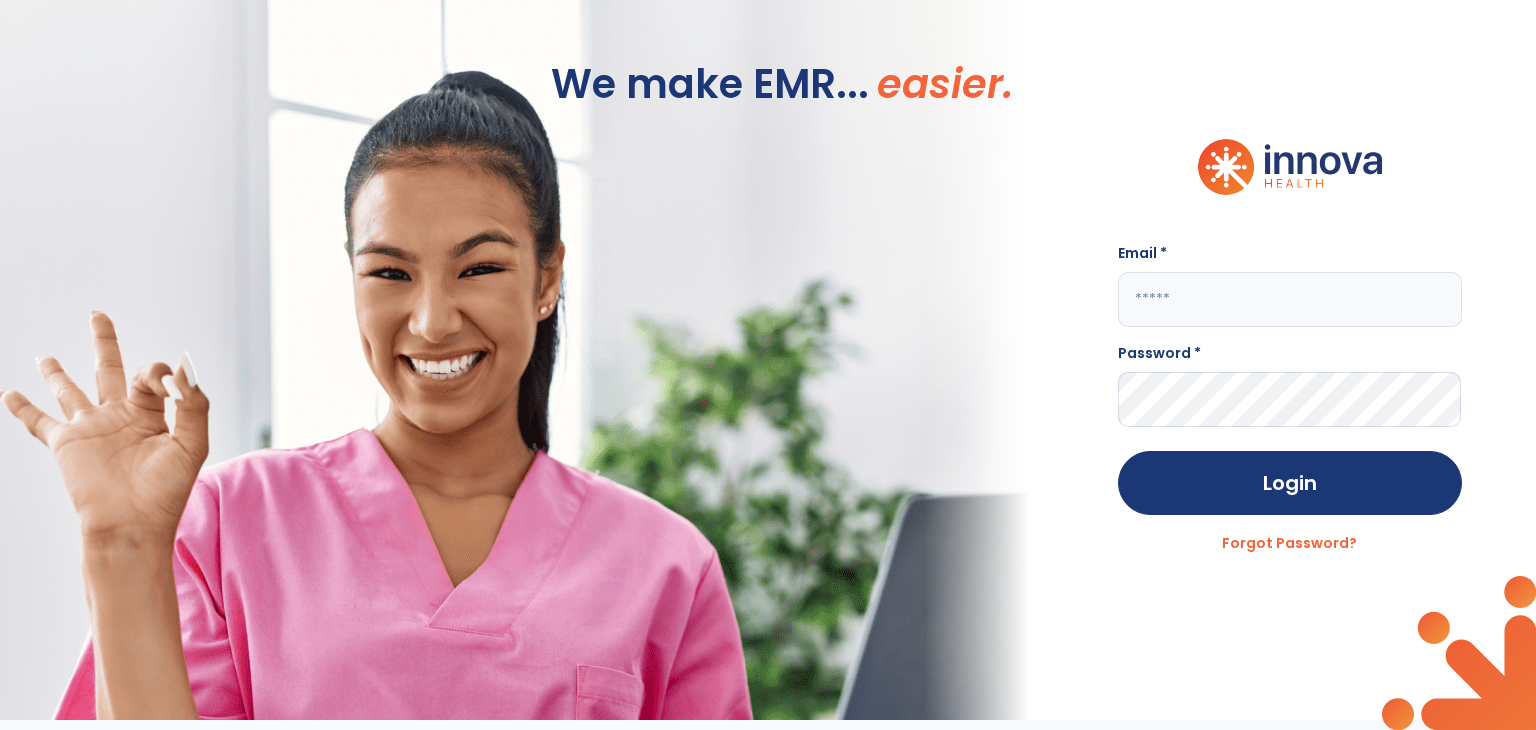type on "**********" 